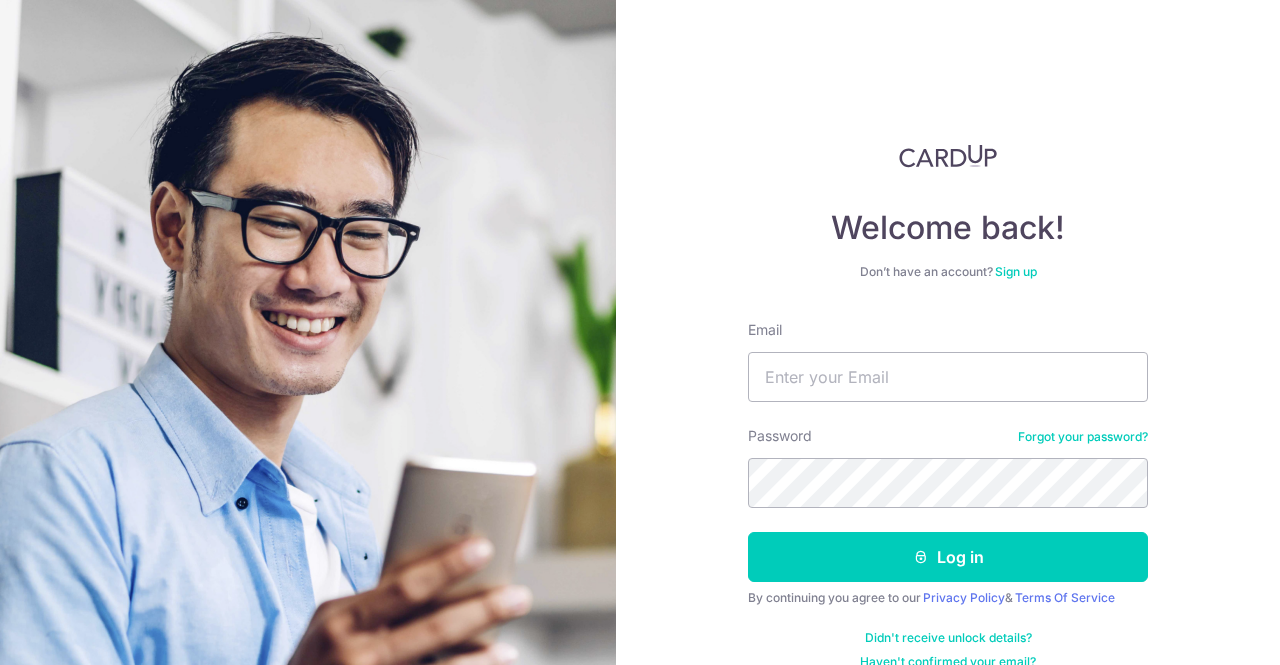 scroll, scrollTop: 0, scrollLeft: 0, axis: both 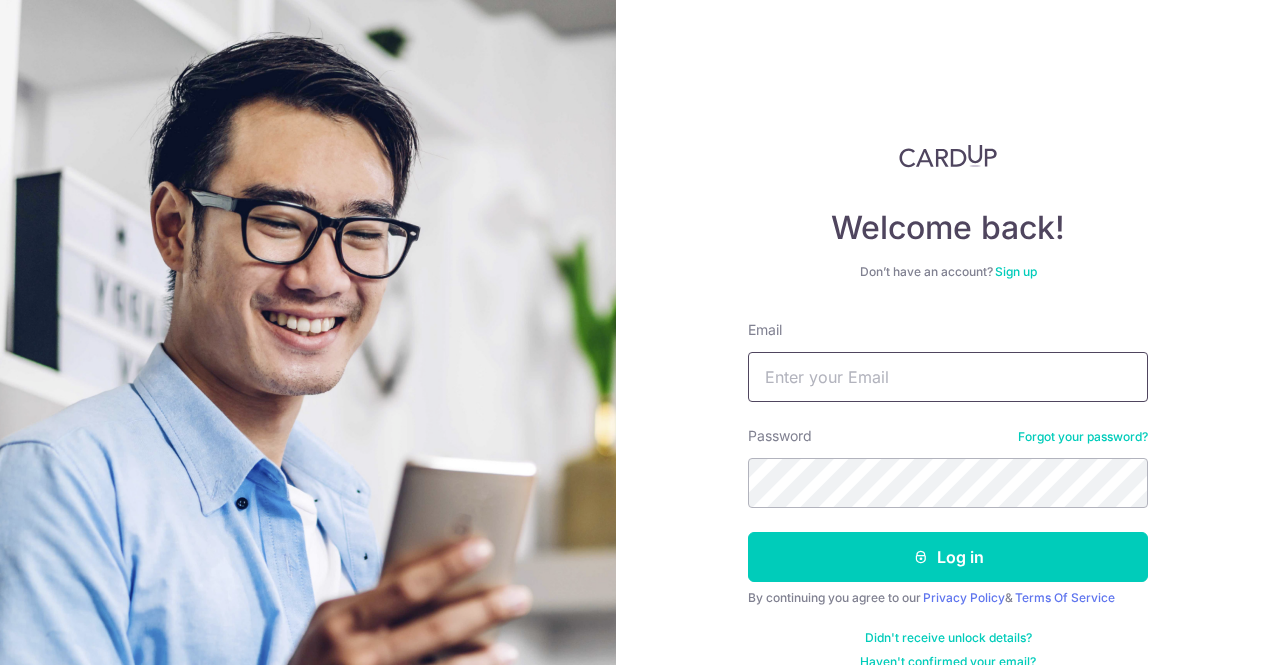click on "Email" at bounding box center (948, 377) 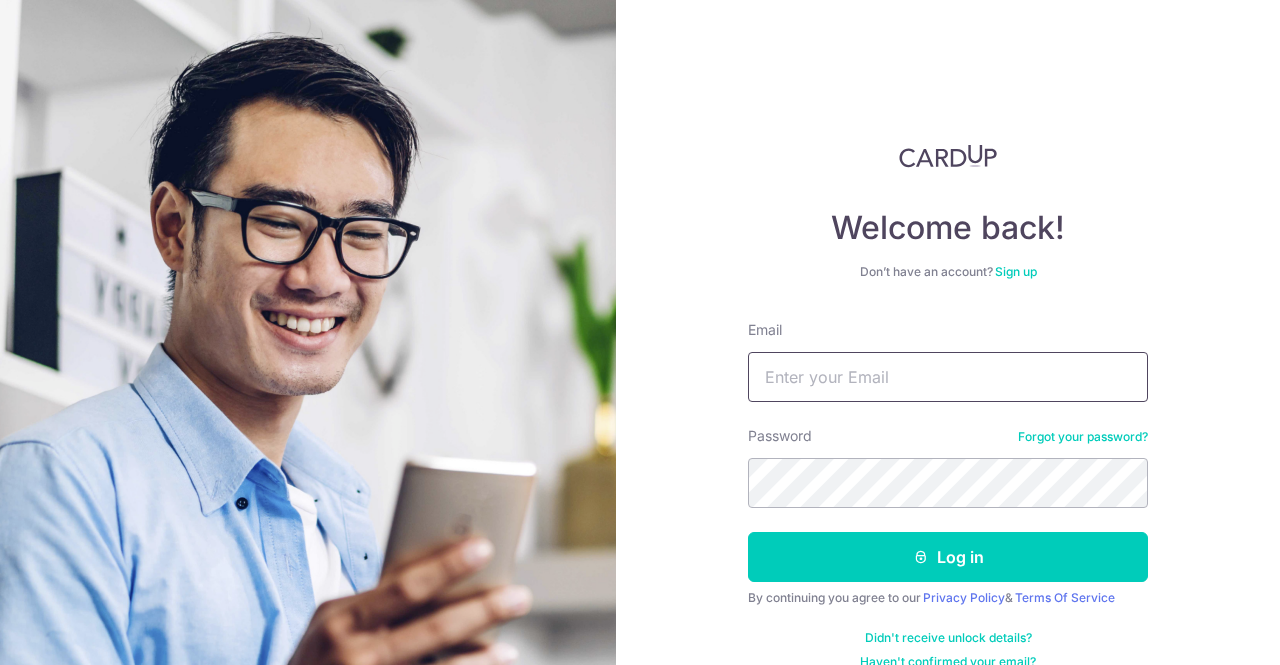 type on "[EMAIL_ADDRESS][DOMAIN_NAME]" 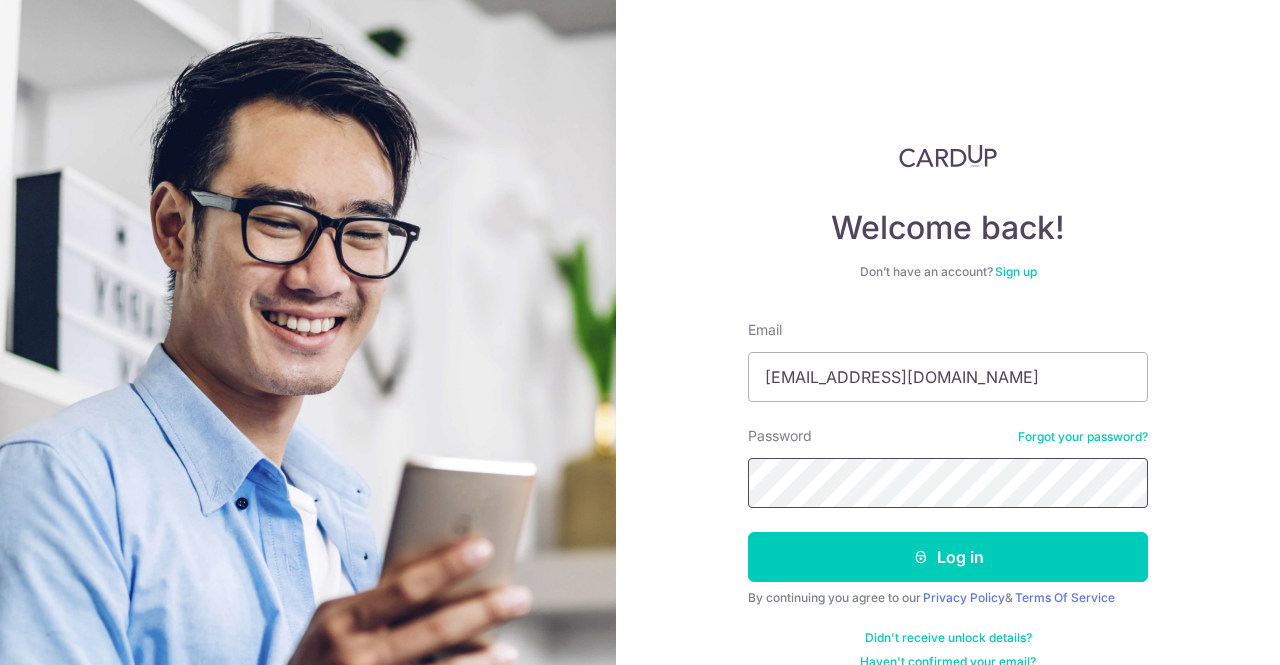 click on "Log in" at bounding box center [948, 557] 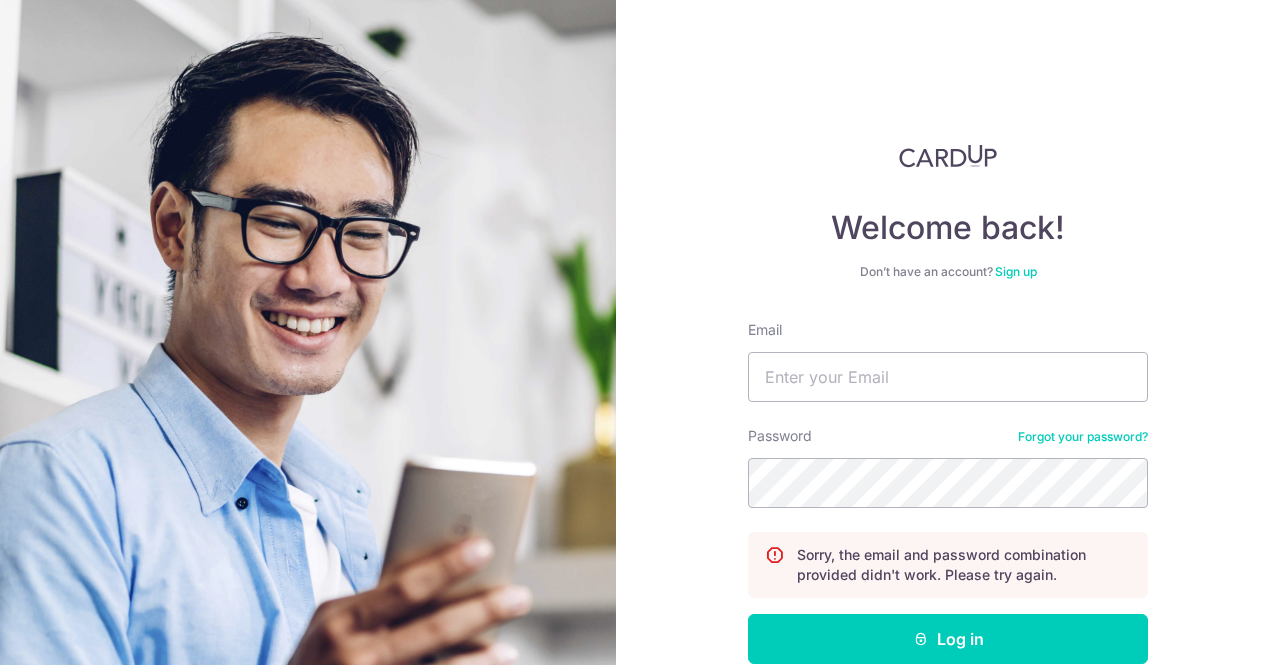 scroll, scrollTop: 0, scrollLeft: 0, axis: both 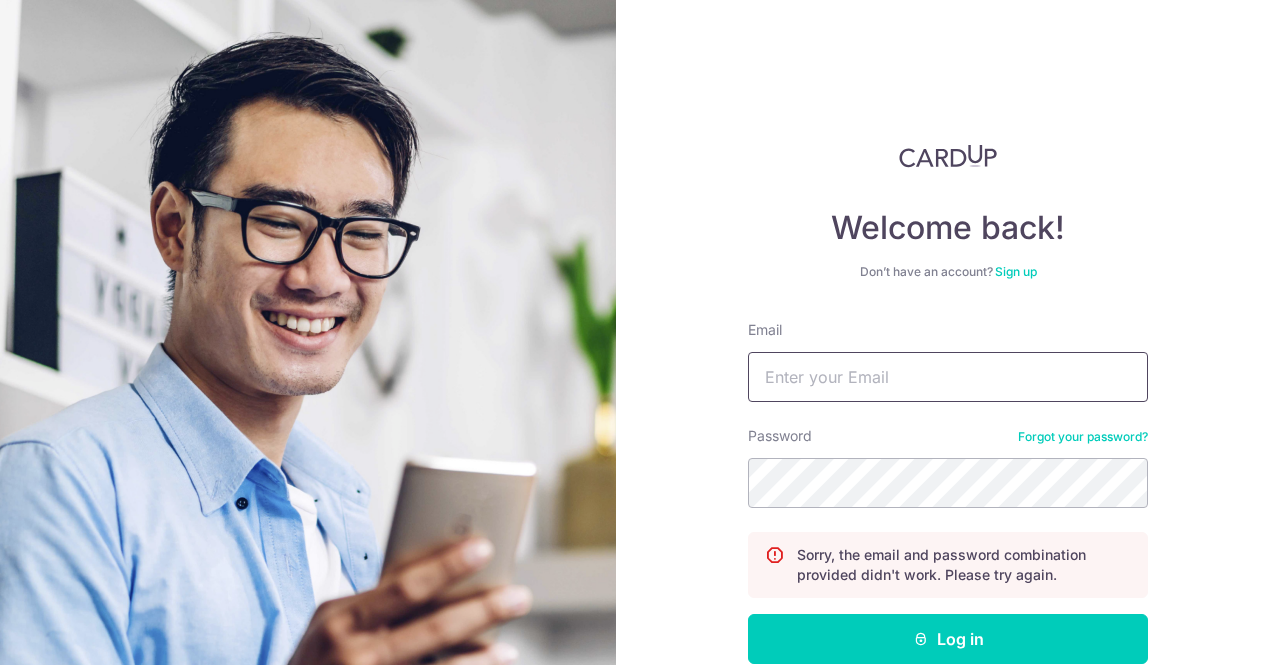 click on "Email" at bounding box center (948, 377) 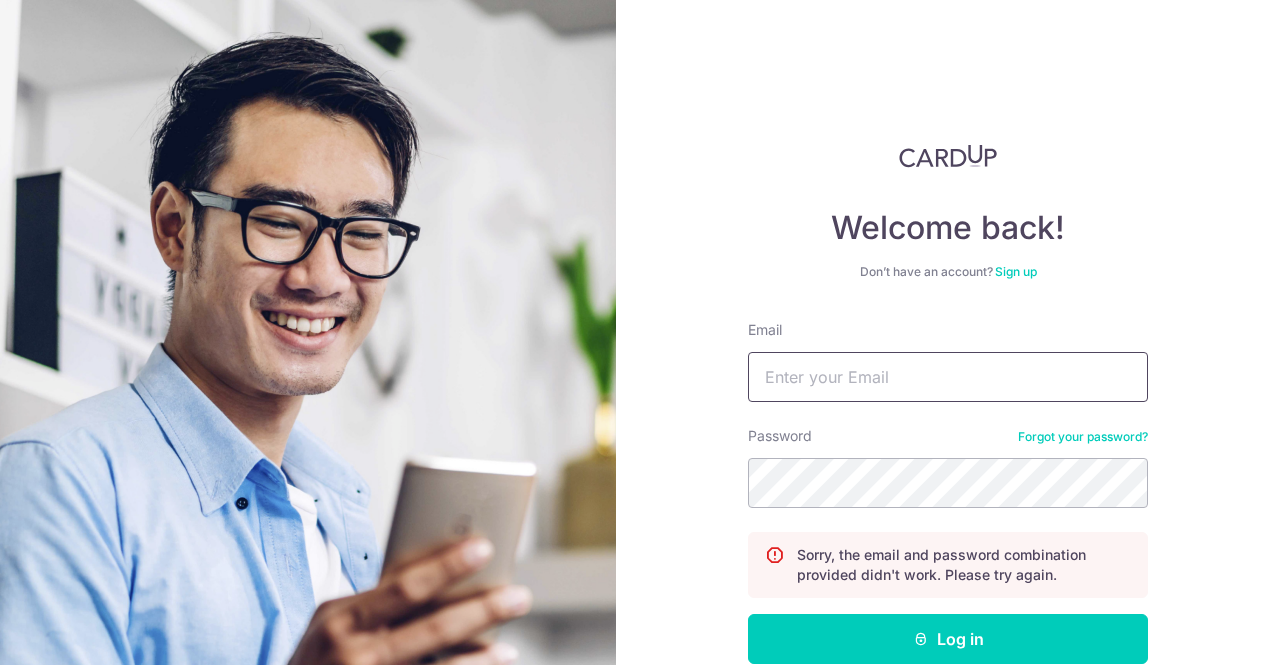 type on "[EMAIL_ADDRESS][DOMAIN_NAME]" 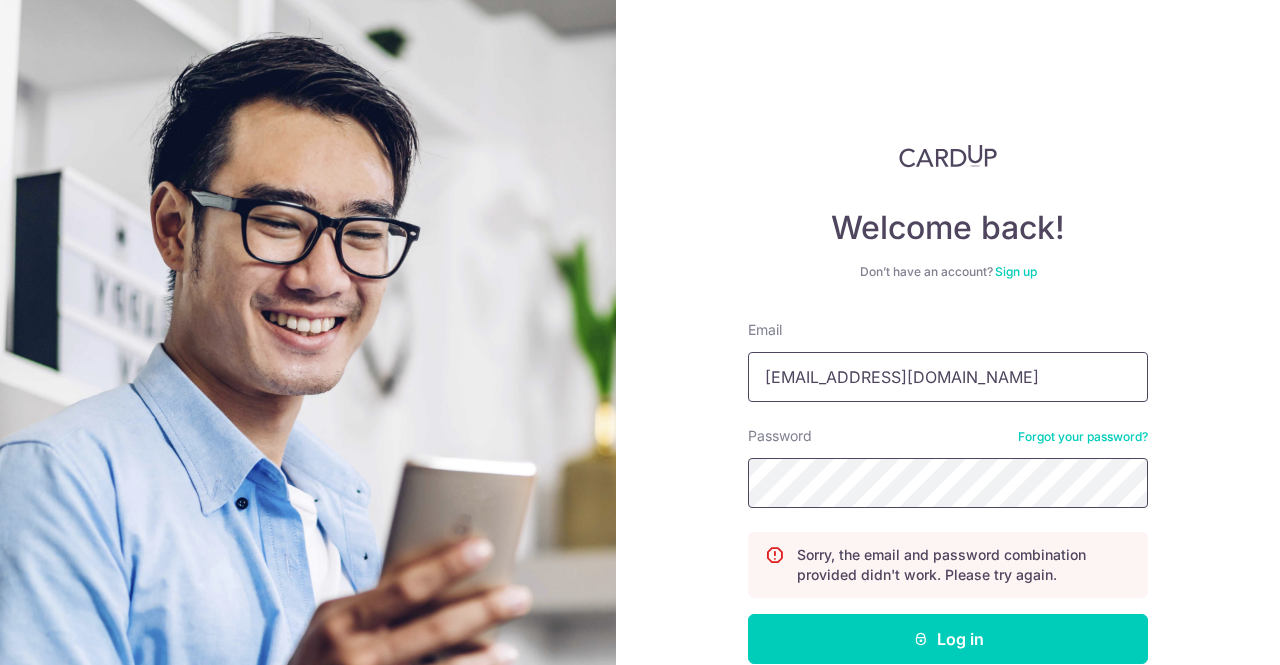 click on "Log in" at bounding box center [948, 639] 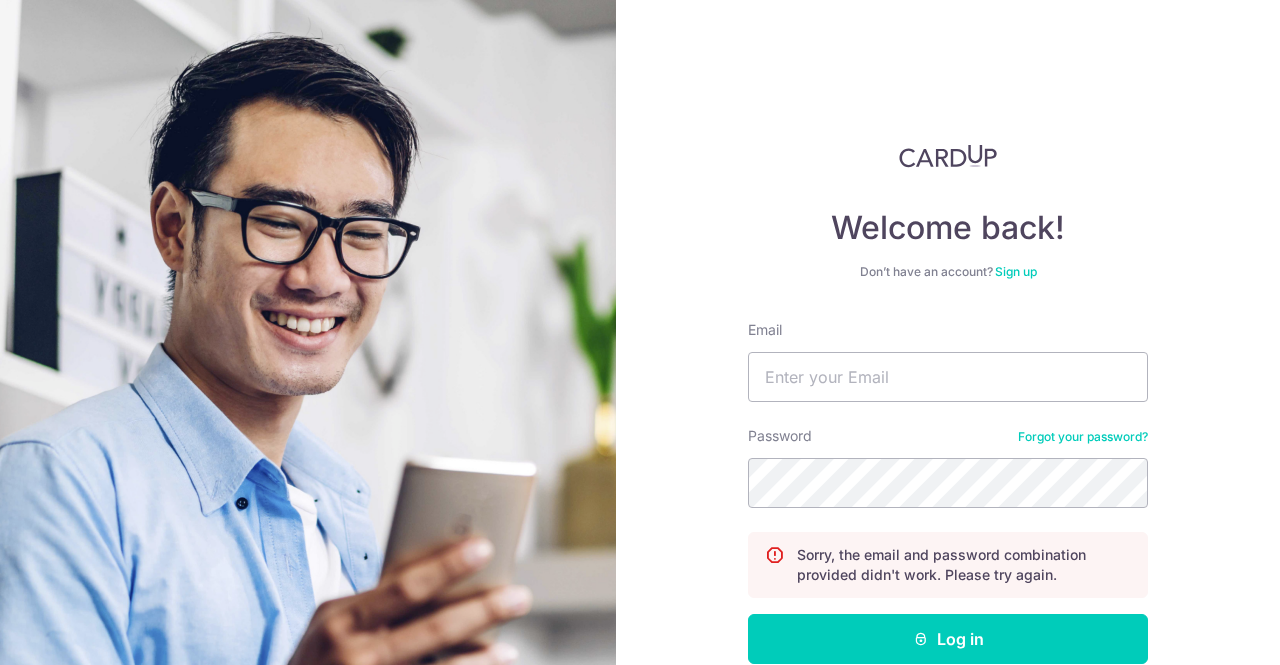 scroll, scrollTop: 0, scrollLeft: 0, axis: both 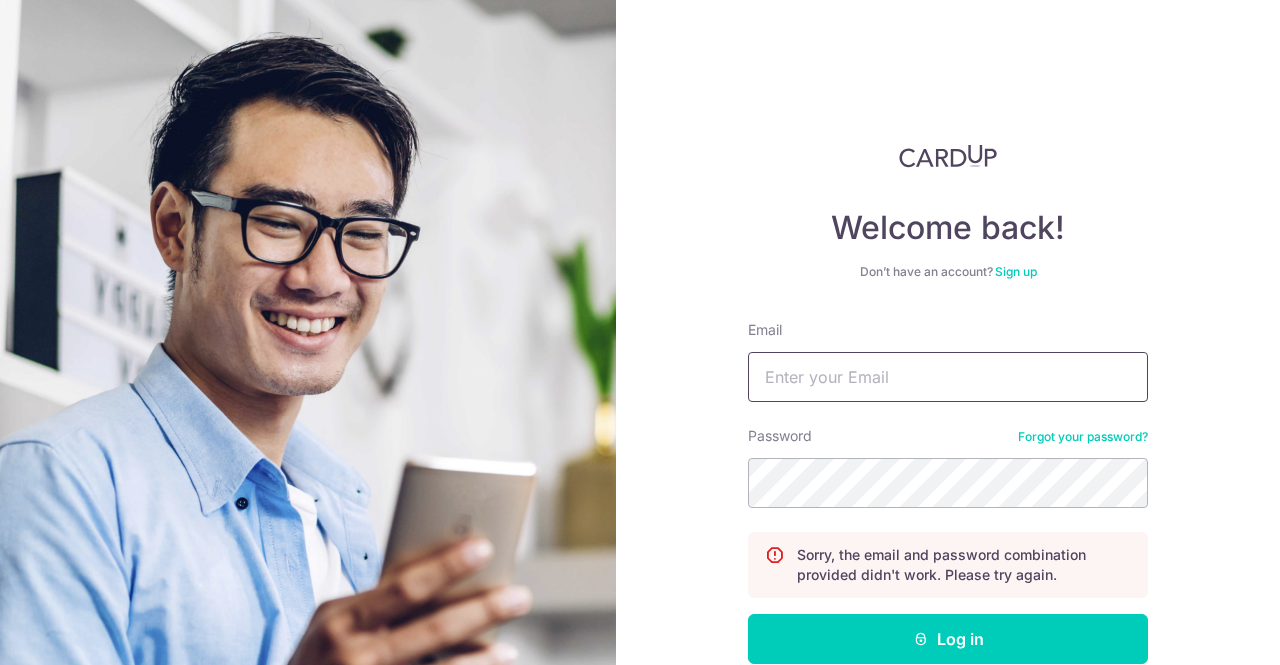 click on "Email" at bounding box center [948, 377] 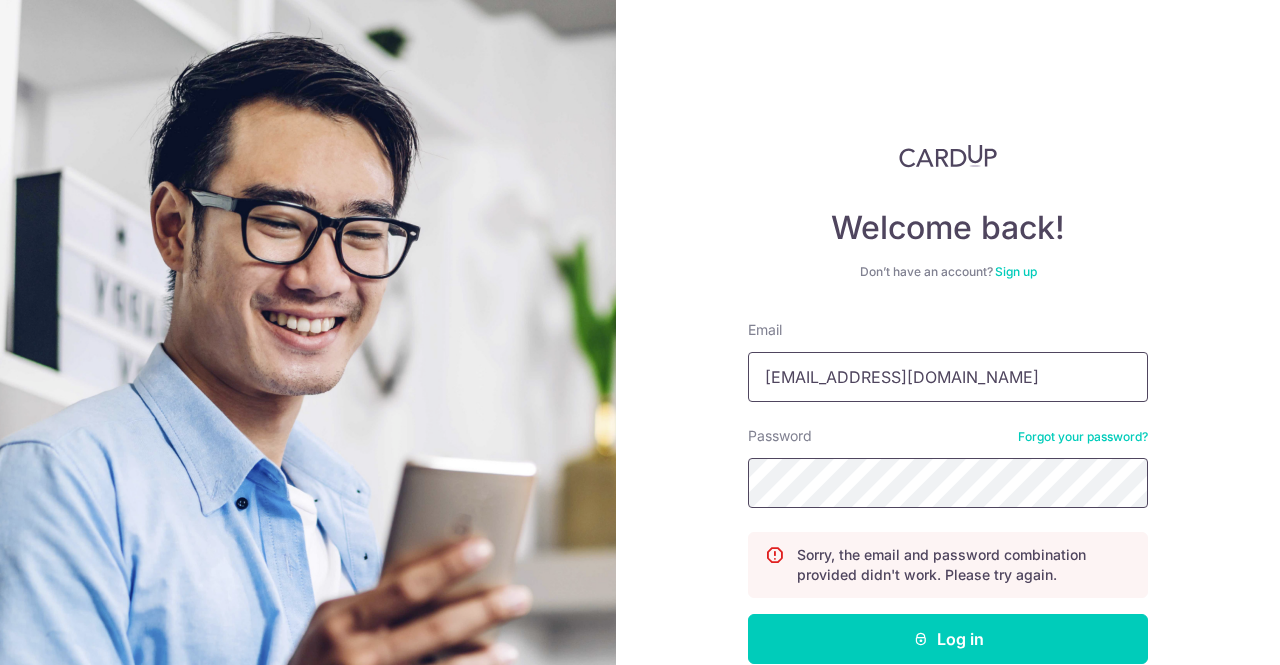 click on "Log in" at bounding box center (948, 639) 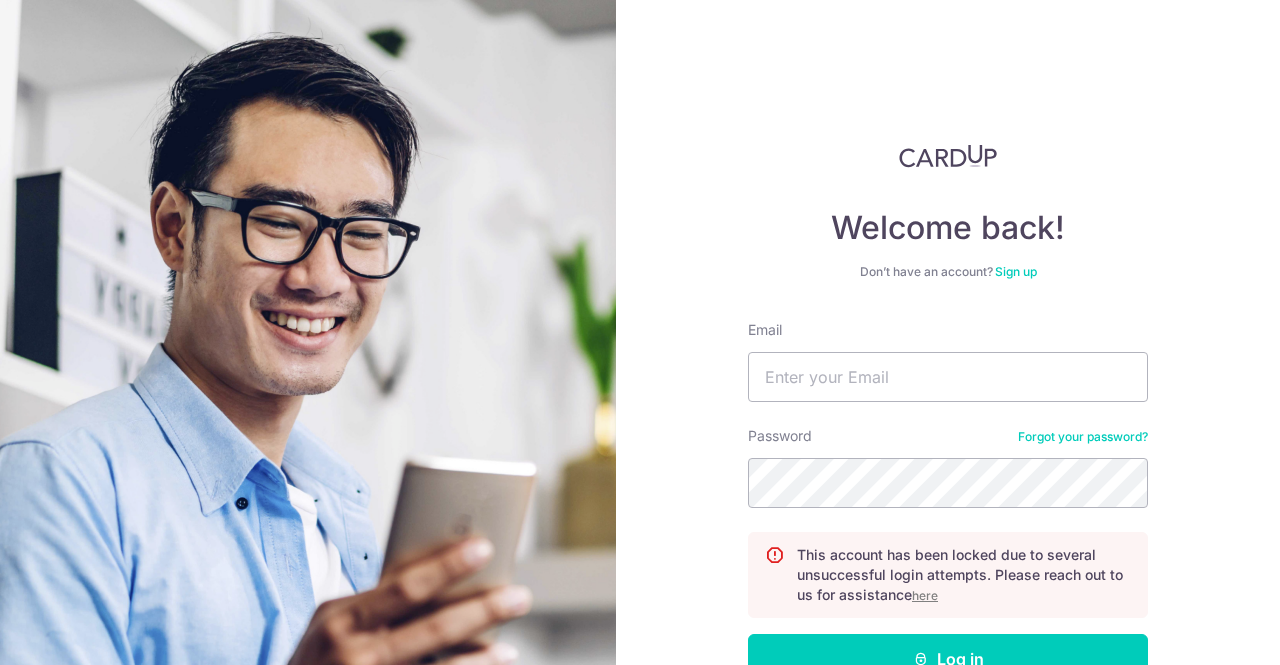 scroll, scrollTop: 0, scrollLeft: 0, axis: both 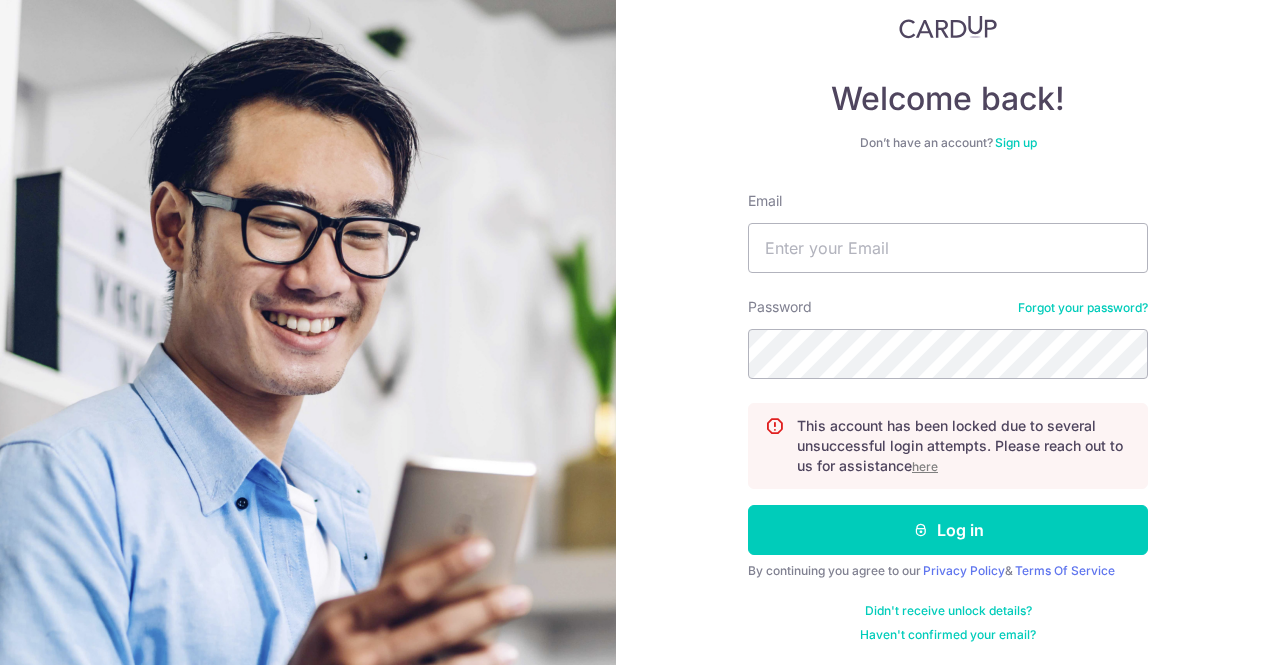 click on "here" at bounding box center (925, 466) 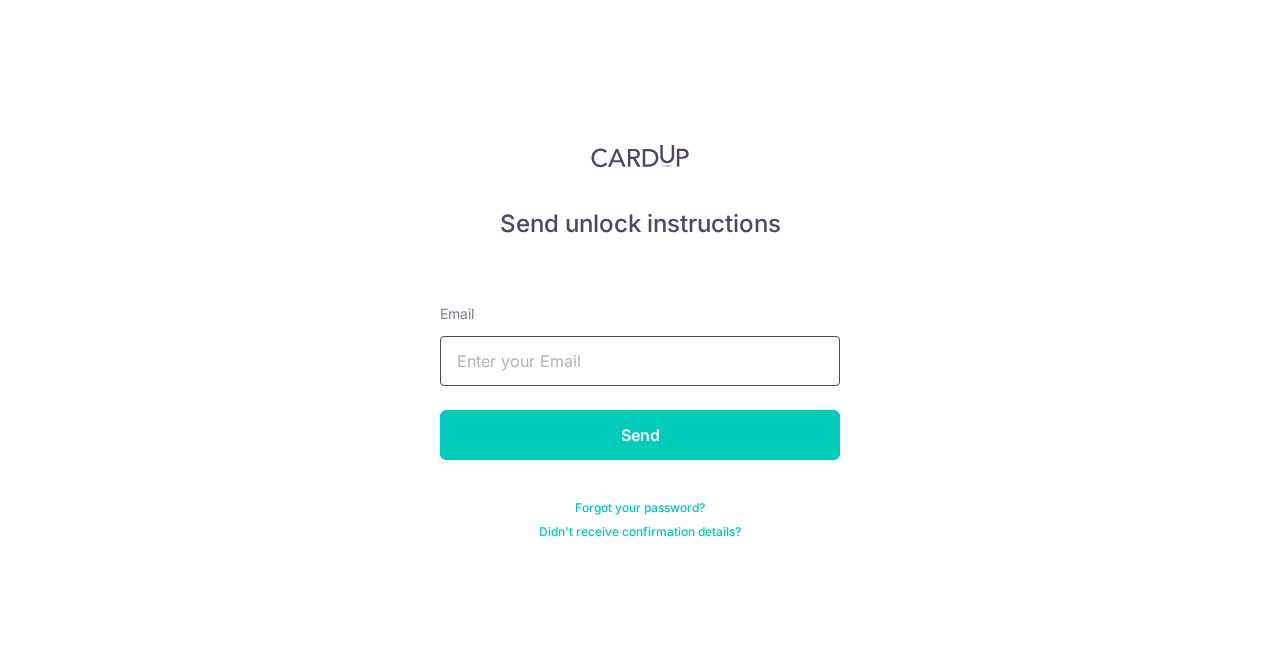 click at bounding box center [640, 361] 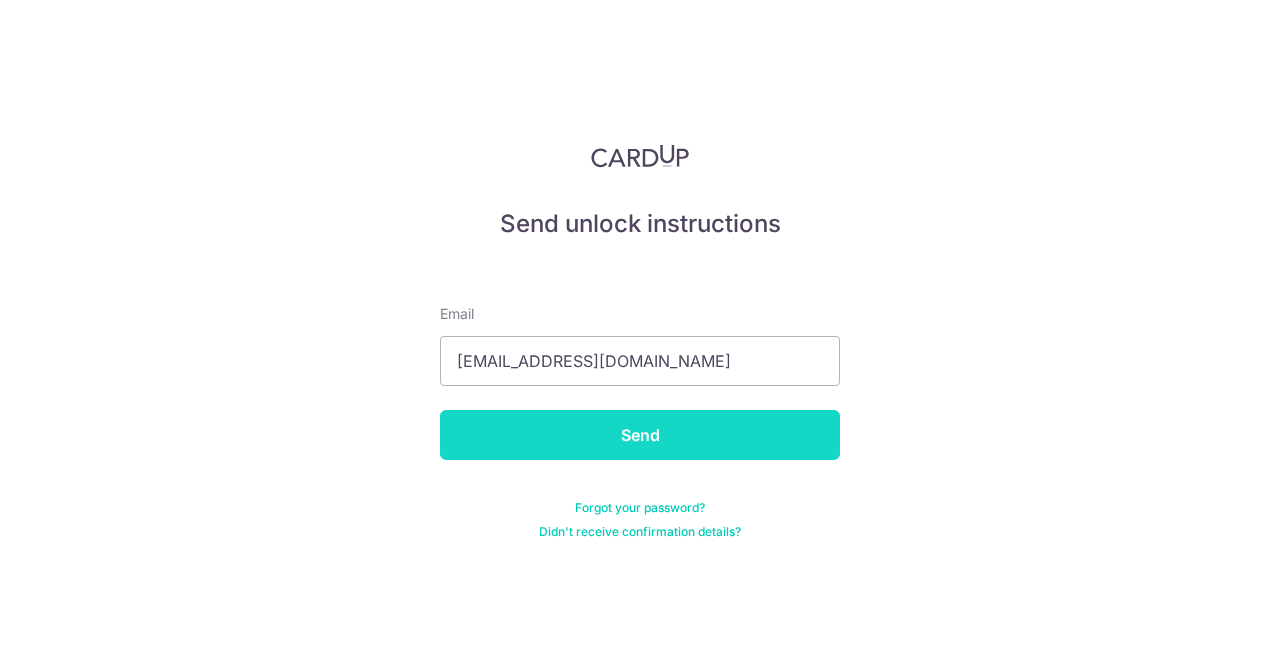 click on "Send" at bounding box center (640, 435) 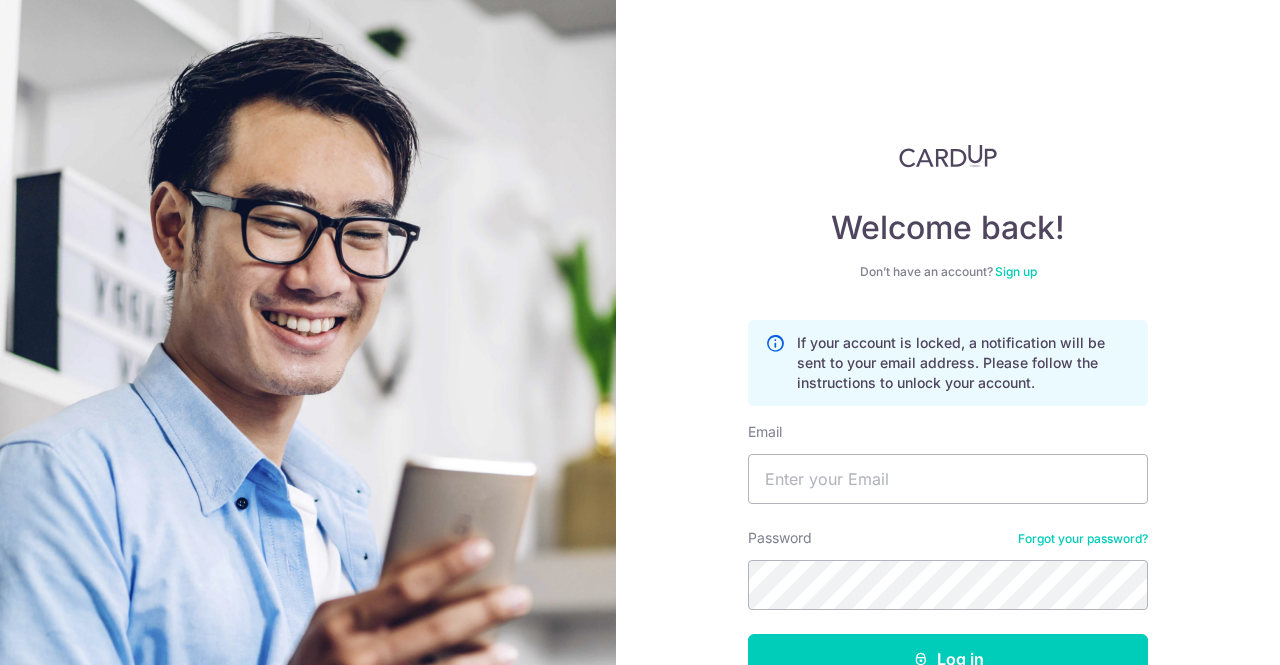 scroll, scrollTop: 0, scrollLeft: 0, axis: both 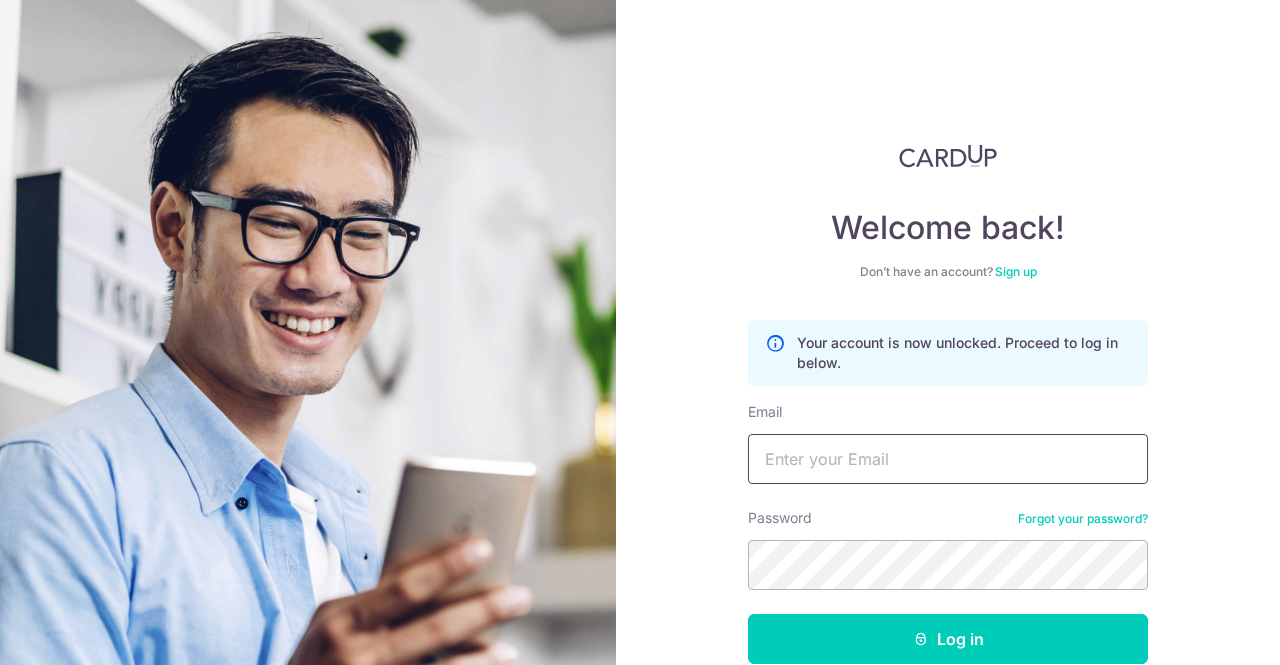 drag, startPoint x: 797, startPoint y: 465, endPoint x: 802, endPoint y: 476, distance: 12.083046 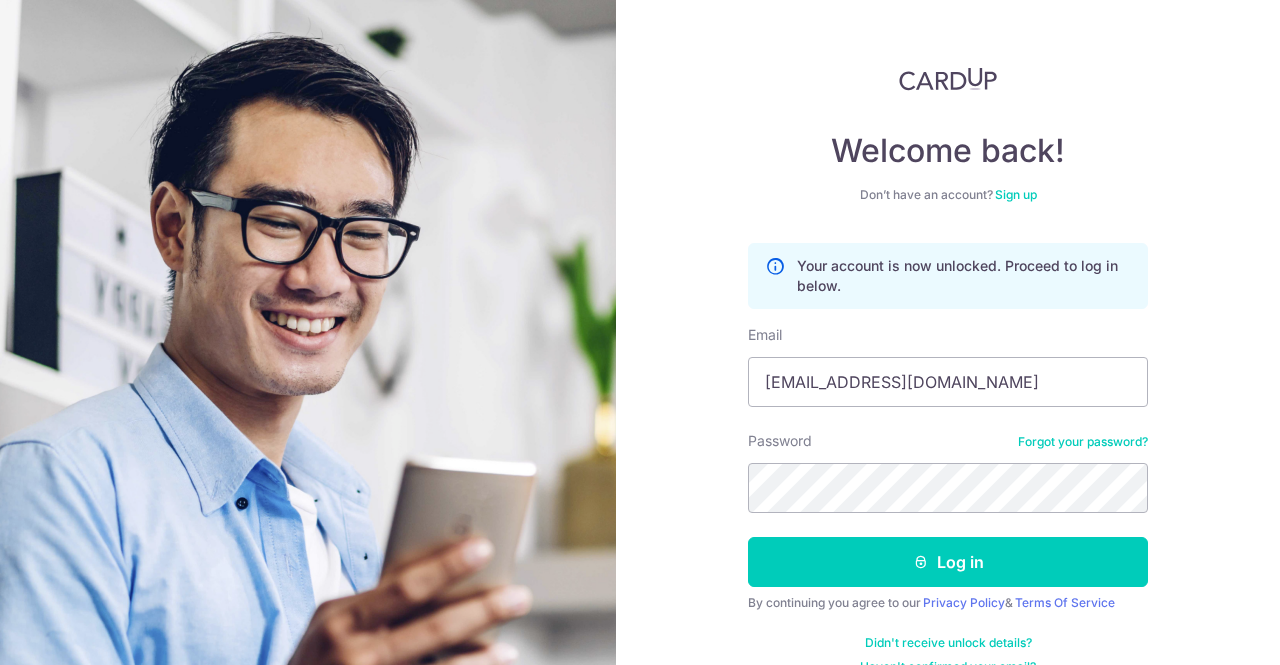 scroll, scrollTop: 109, scrollLeft: 0, axis: vertical 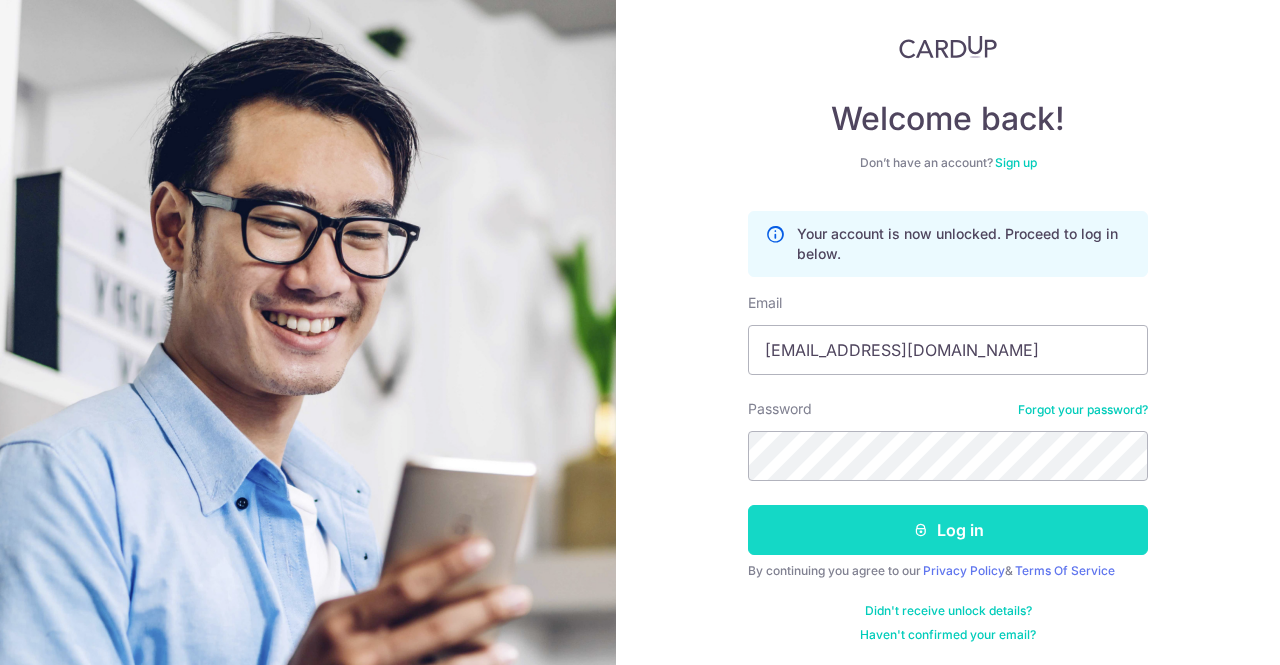 click at bounding box center [921, 530] 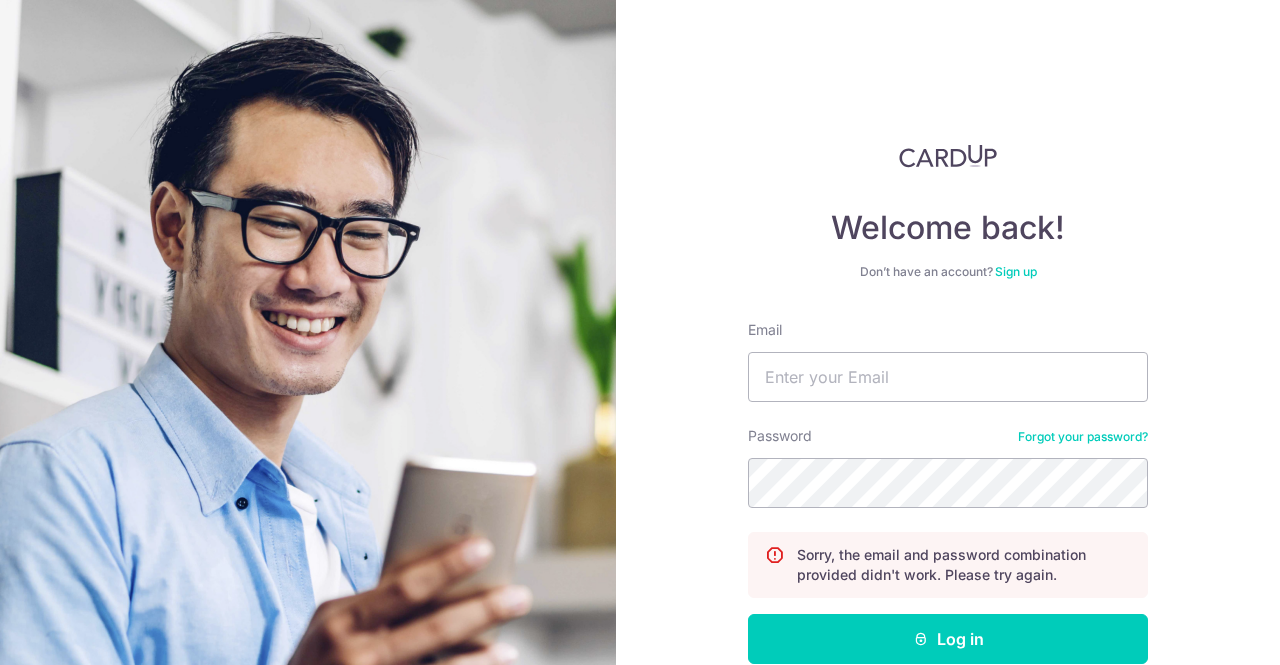 scroll, scrollTop: 0, scrollLeft: 0, axis: both 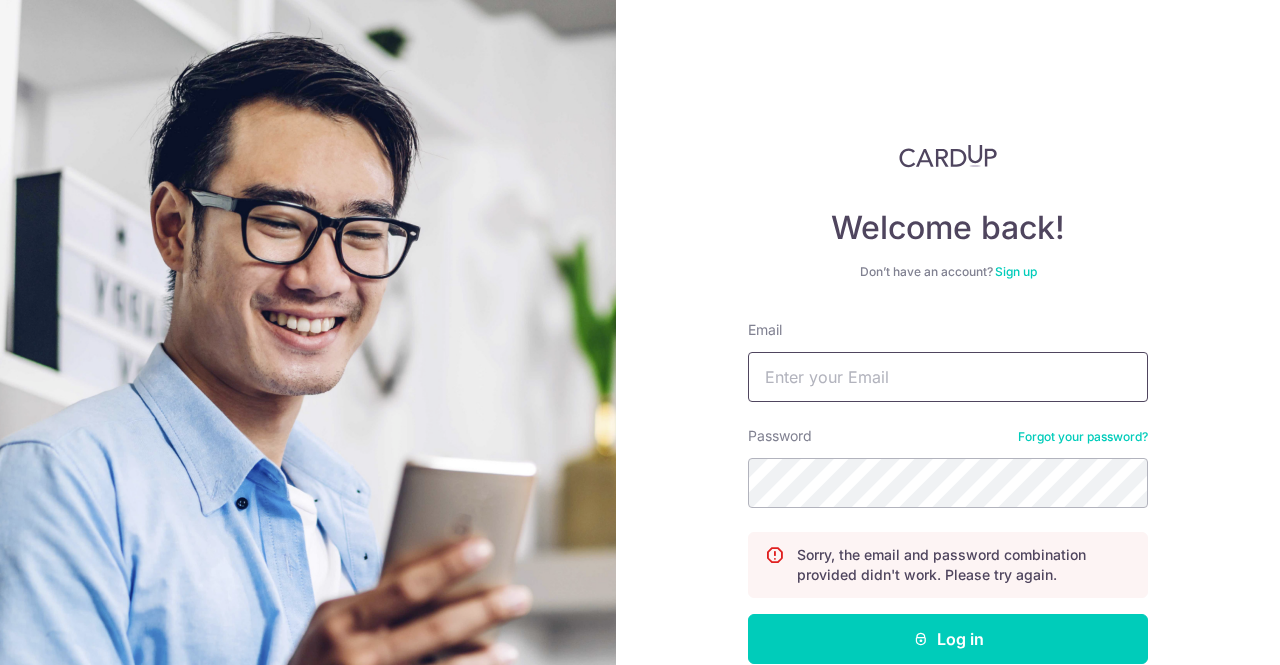 click on "Email" at bounding box center (948, 377) 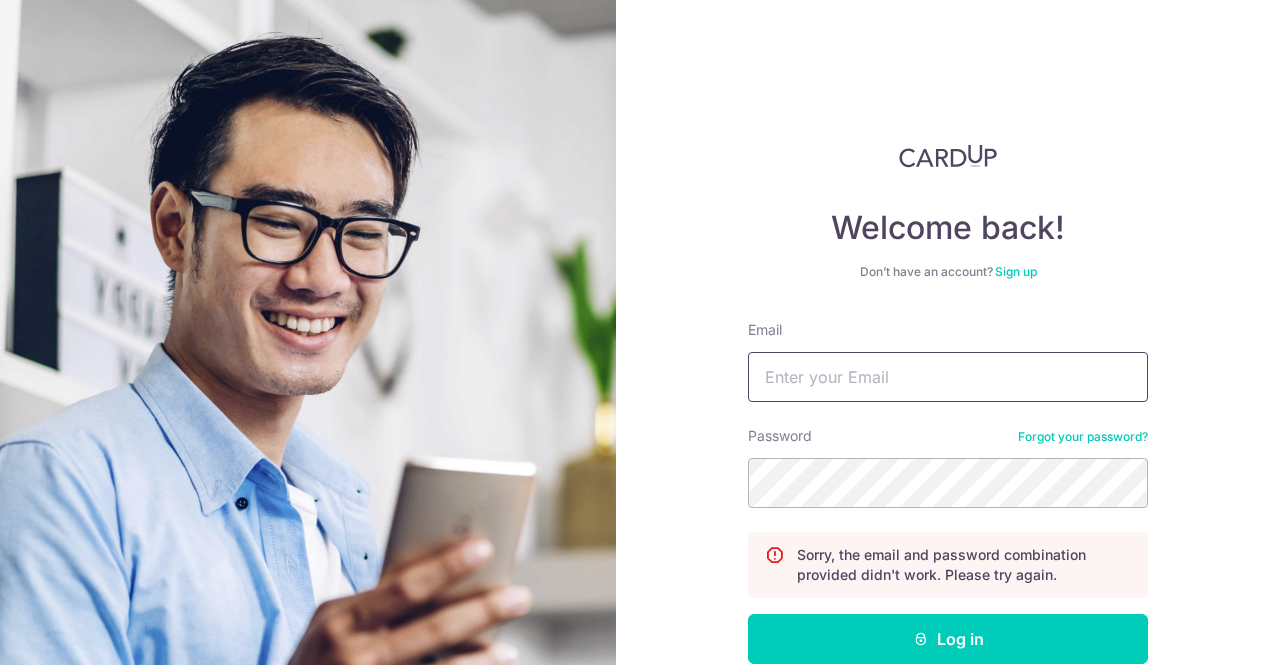 type on "lijuntohc@gmail.com" 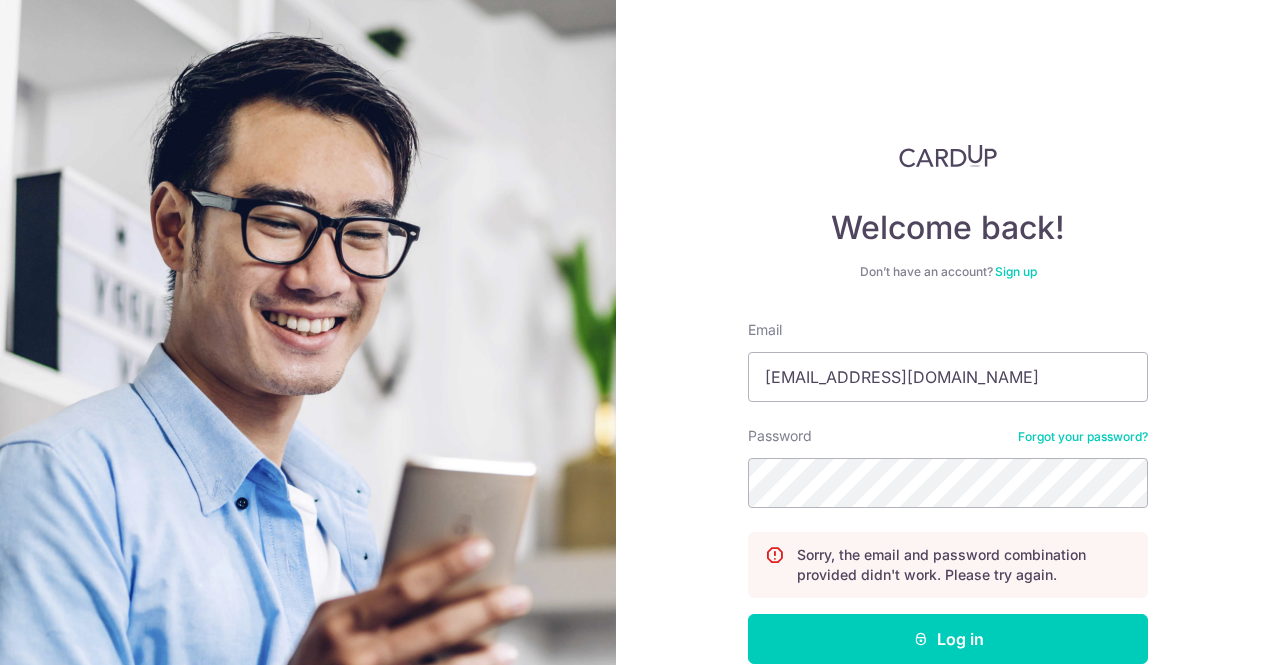 click on "Forgot your password?" at bounding box center [1083, 437] 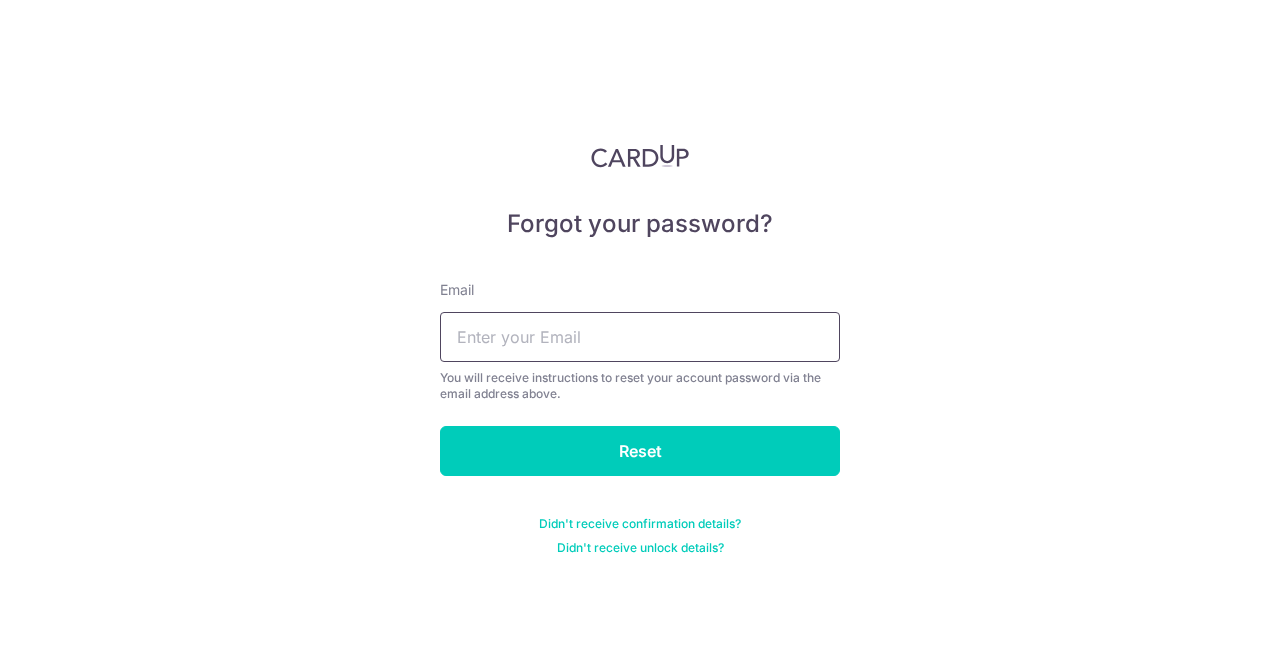 click at bounding box center [640, 337] 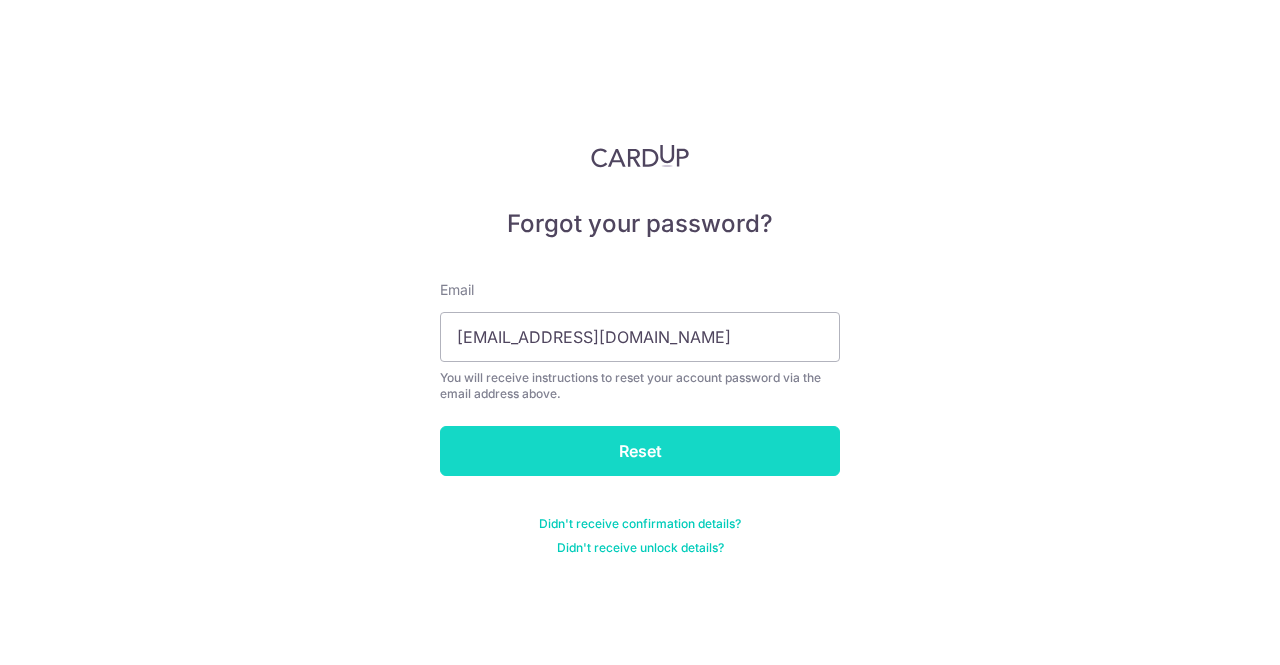 click on "Reset" at bounding box center (640, 451) 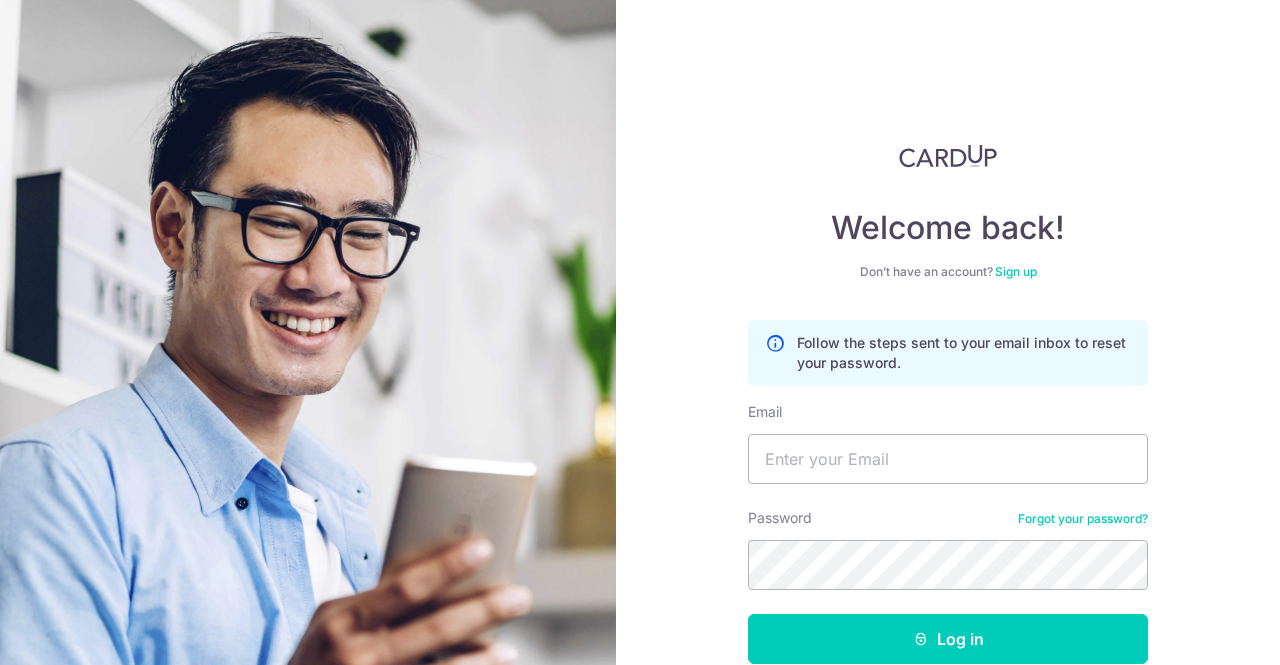 scroll, scrollTop: 0, scrollLeft: 0, axis: both 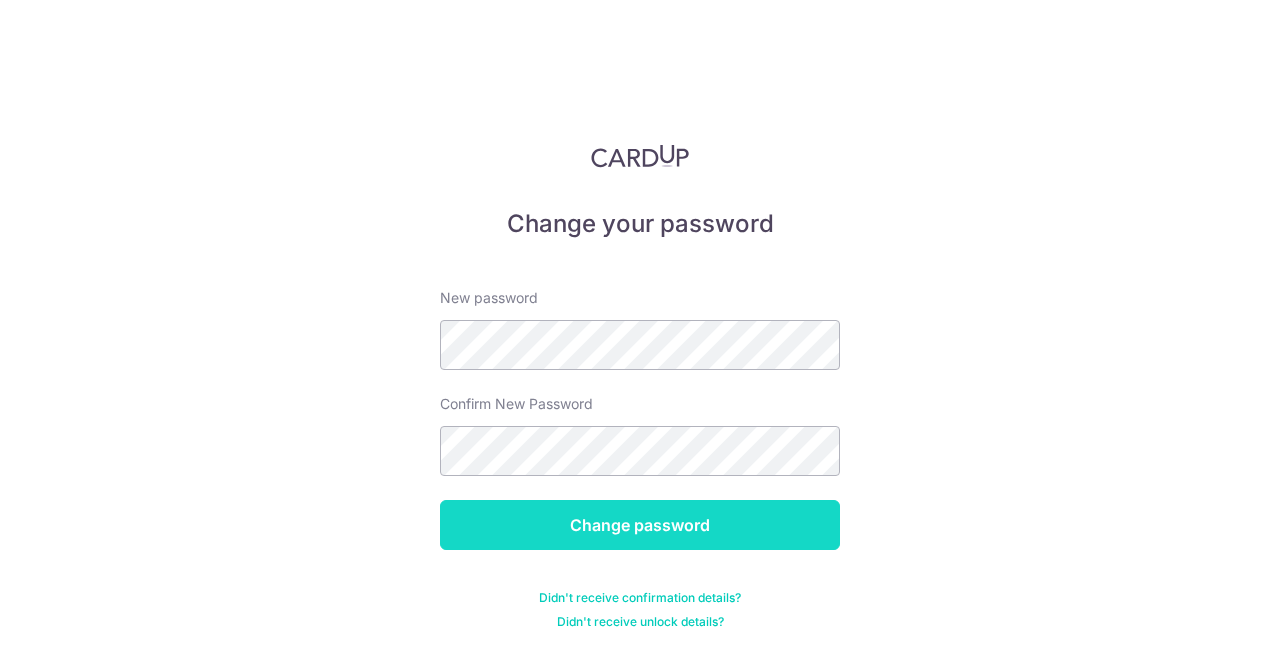 click on "Change password" at bounding box center (640, 525) 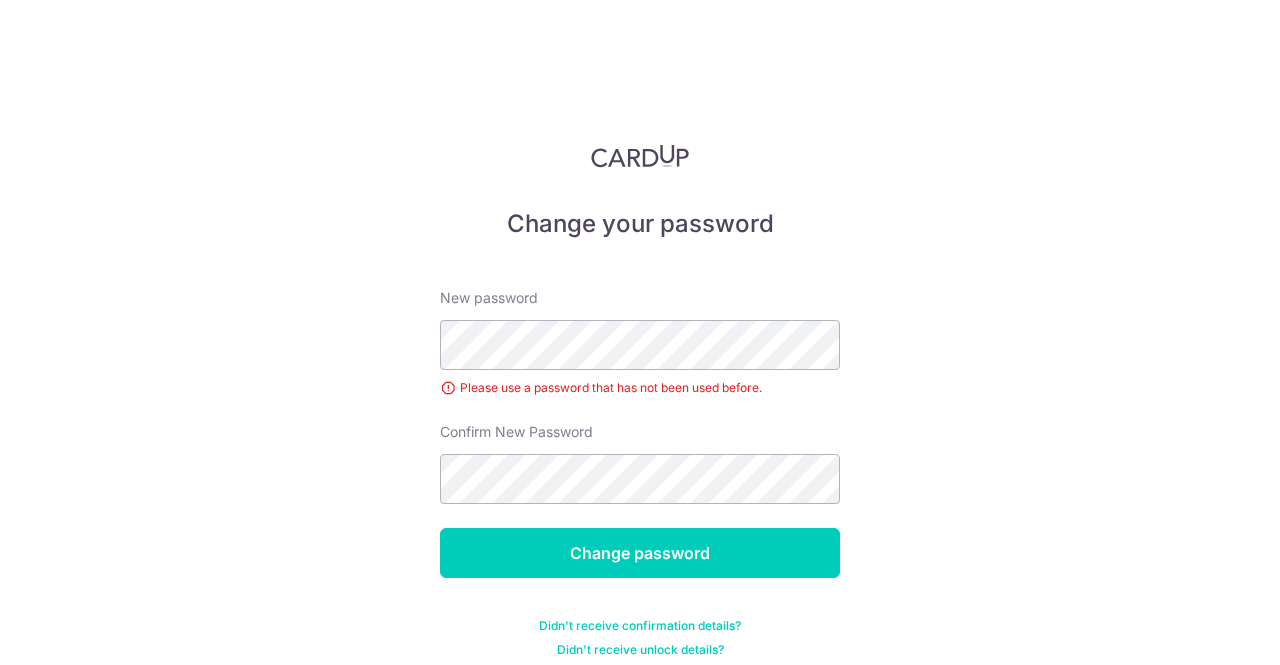 scroll, scrollTop: 0, scrollLeft: 0, axis: both 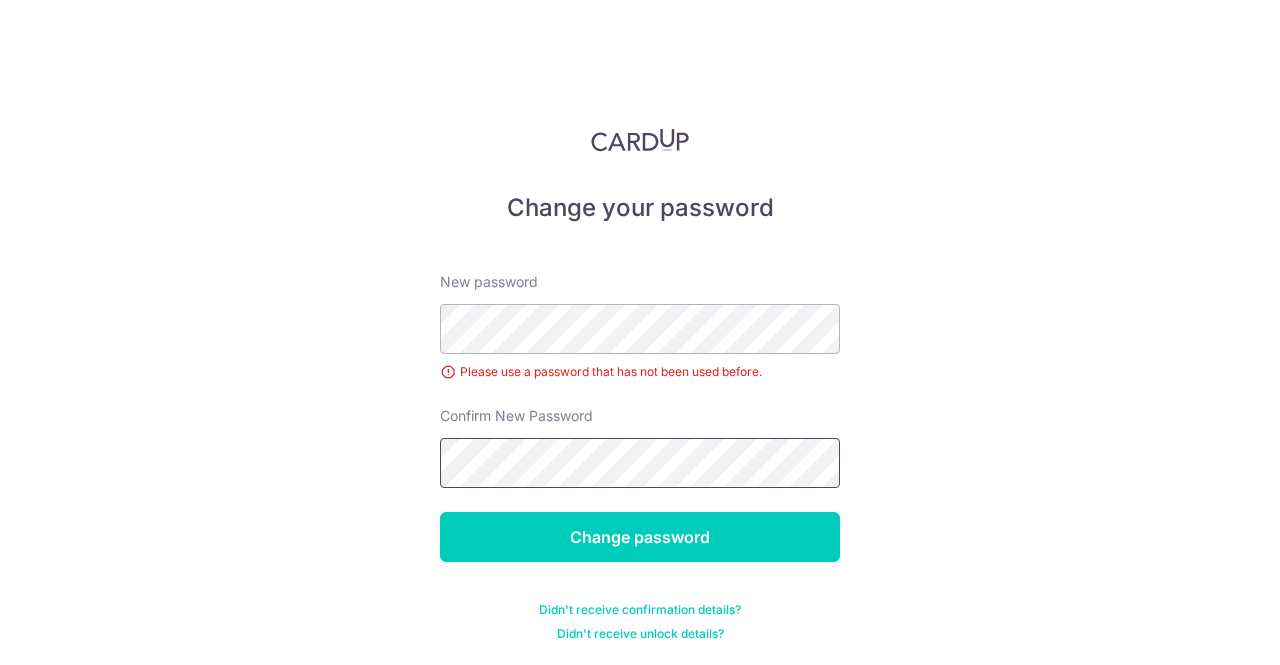 click on "Change password" at bounding box center (640, 537) 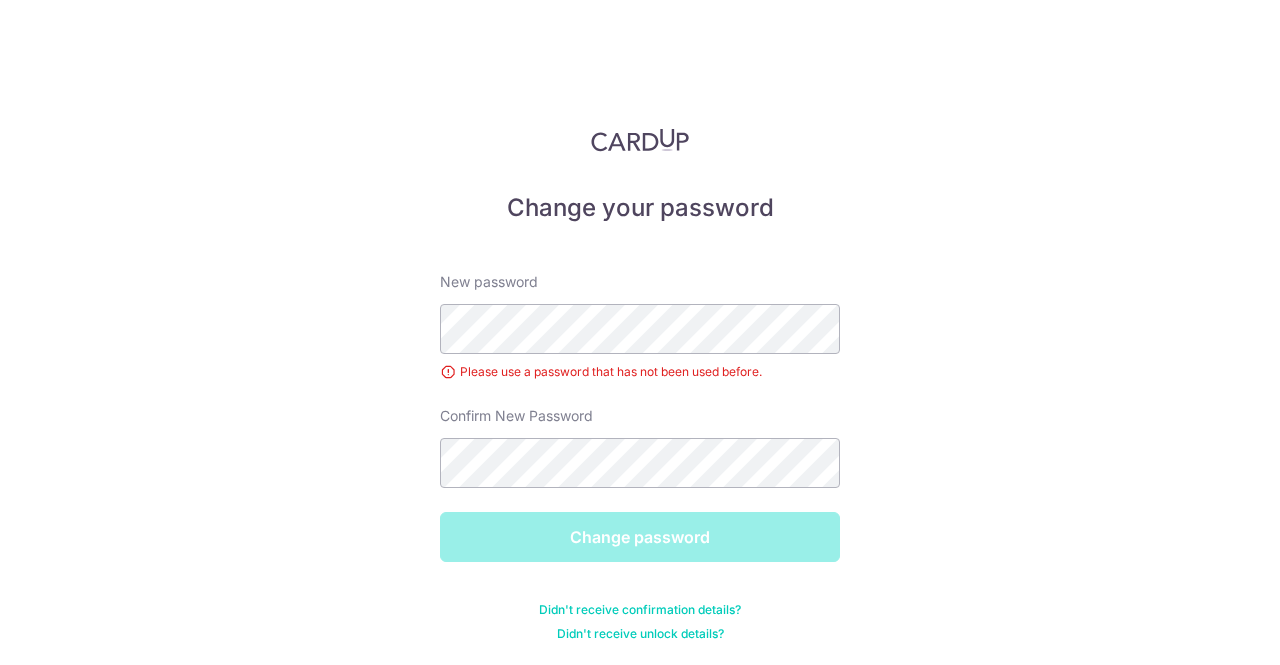 click on "Change password" at bounding box center [640, 537] 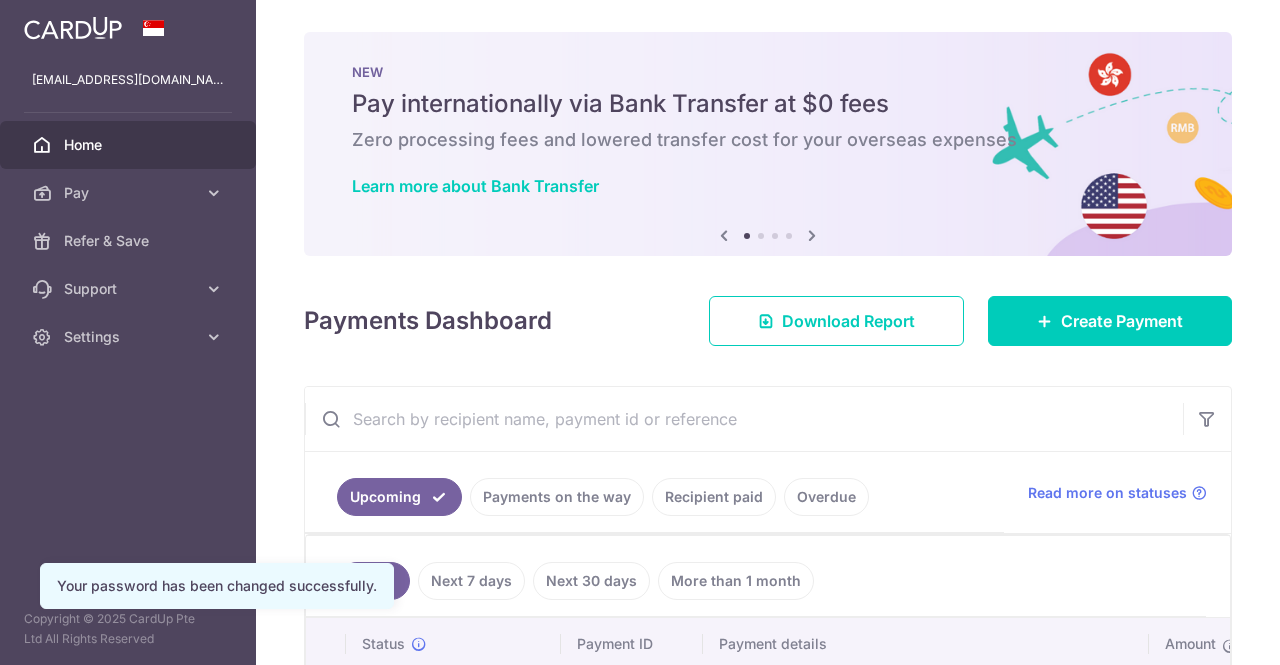 scroll, scrollTop: 0, scrollLeft: 0, axis: both 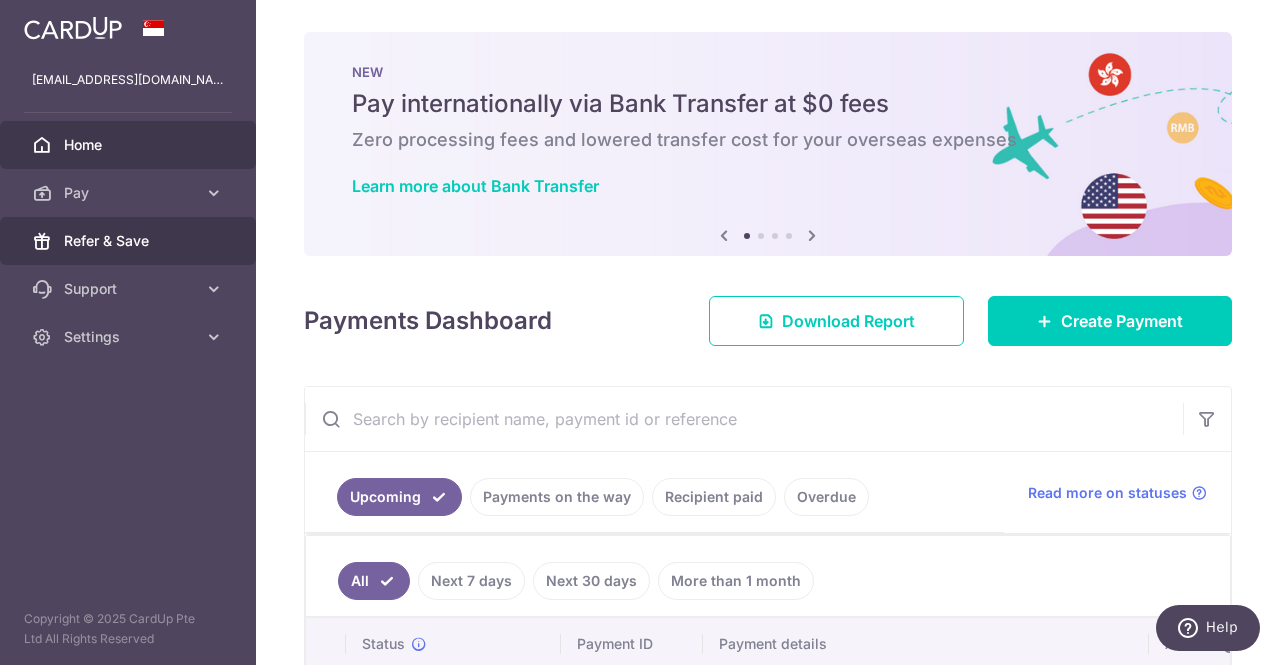 click on "Refer & Save" at bounding box center (128, 241) 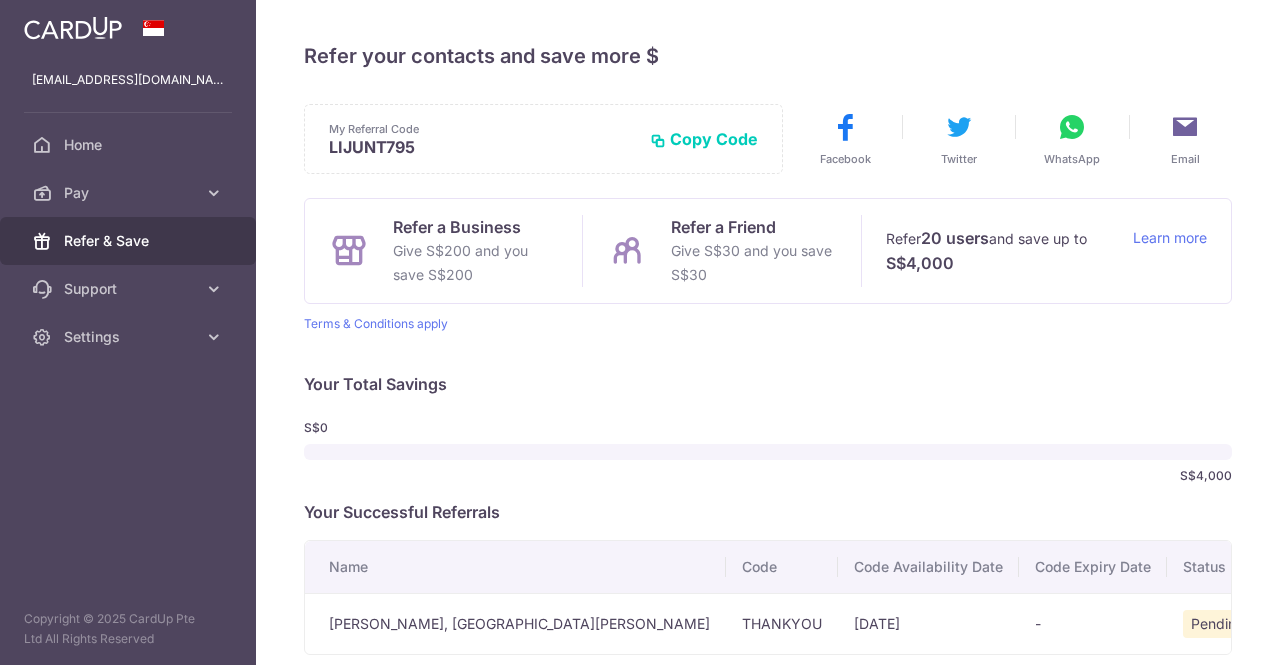 scroll, scrollTop: 0, scrollLeft: 0, axis: both 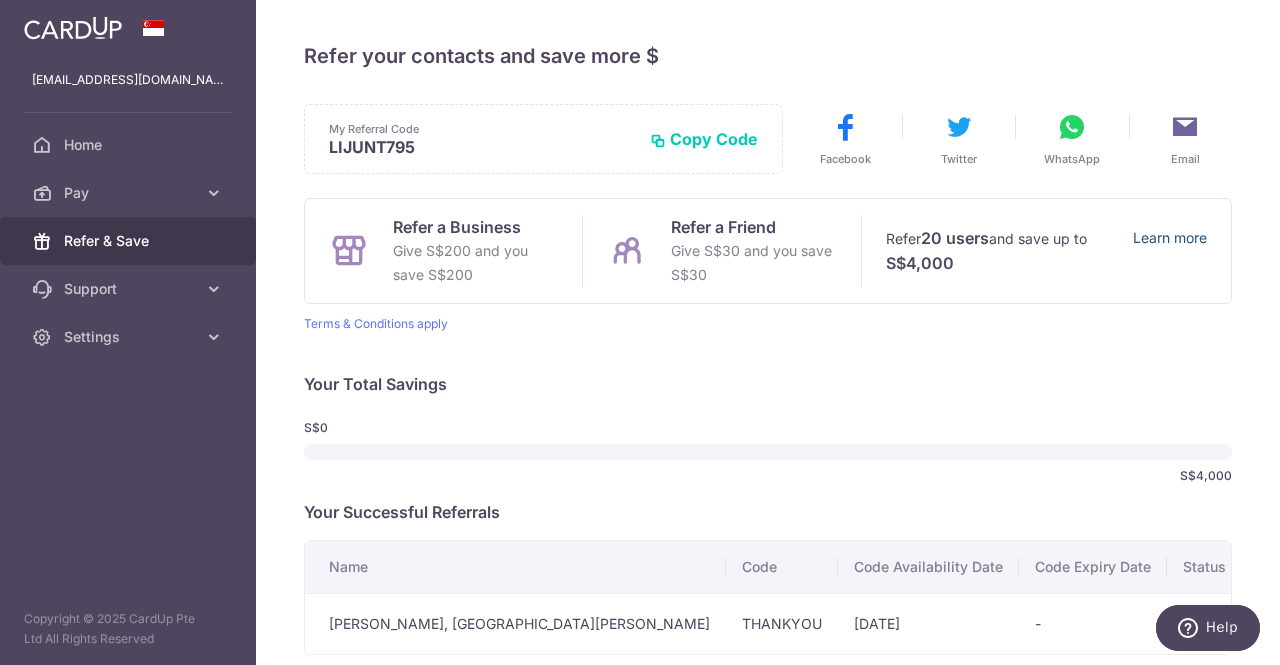 click on "Learn more" at bounding box center (1170, 251) 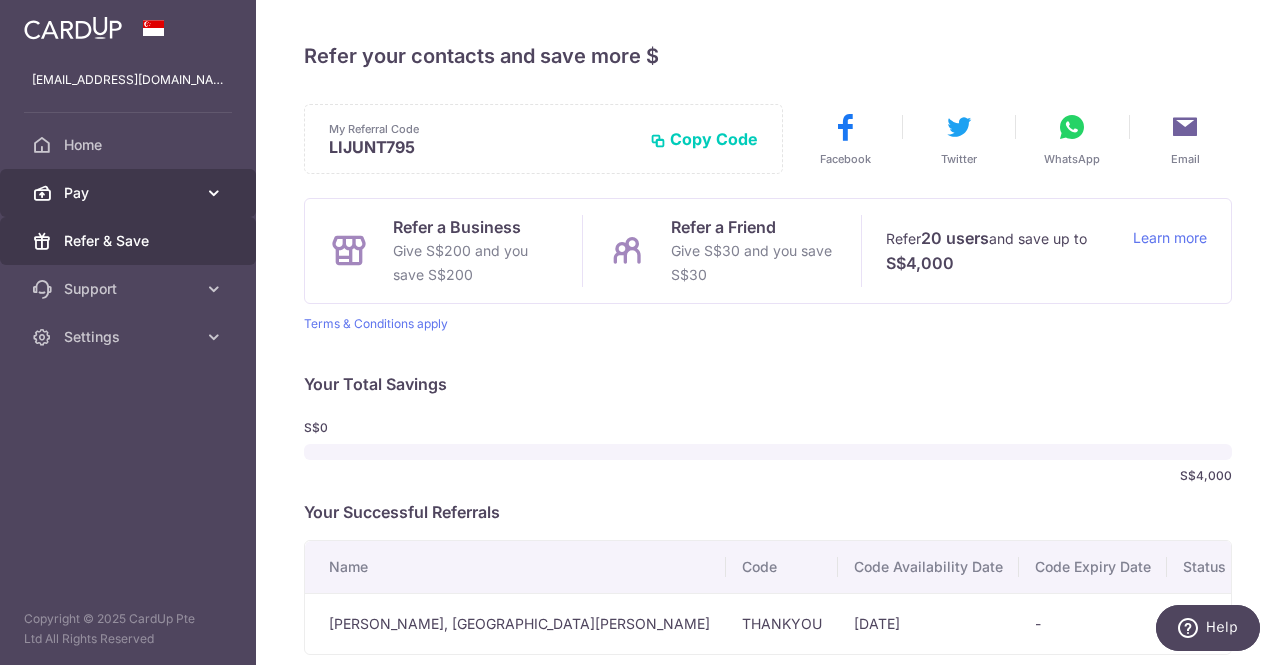 click on "Pay" at bounding box center (128, 193) 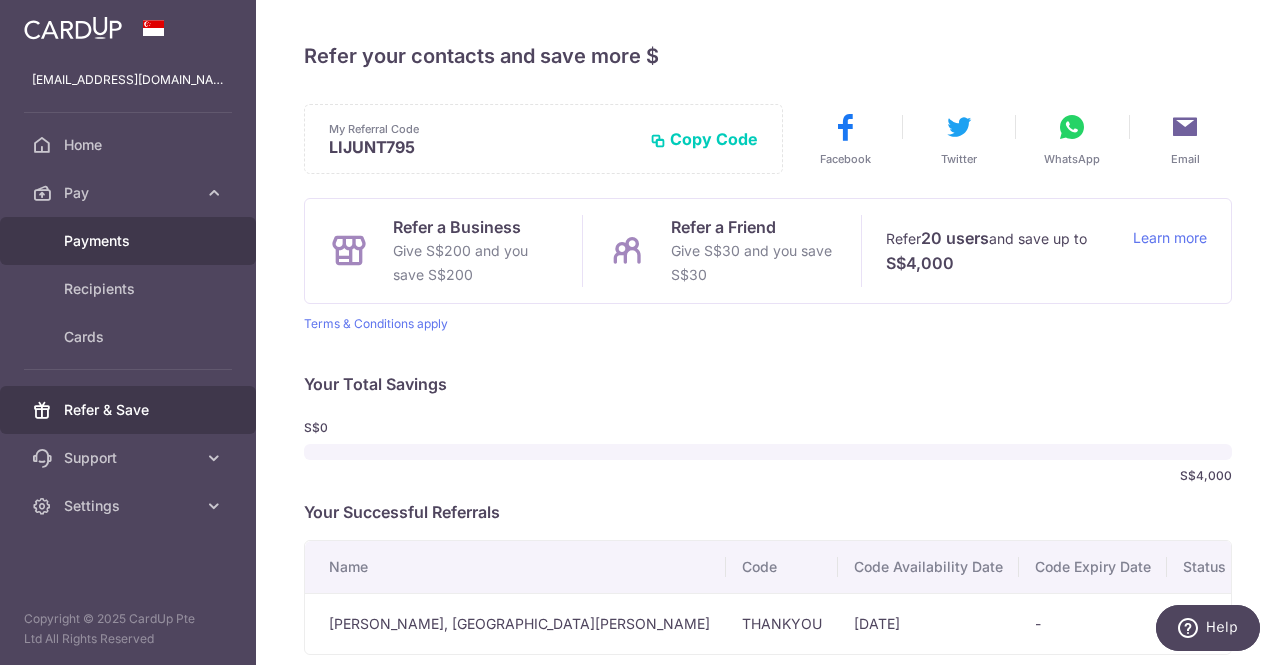 click on "Payments" at bounding box center (130, 241) 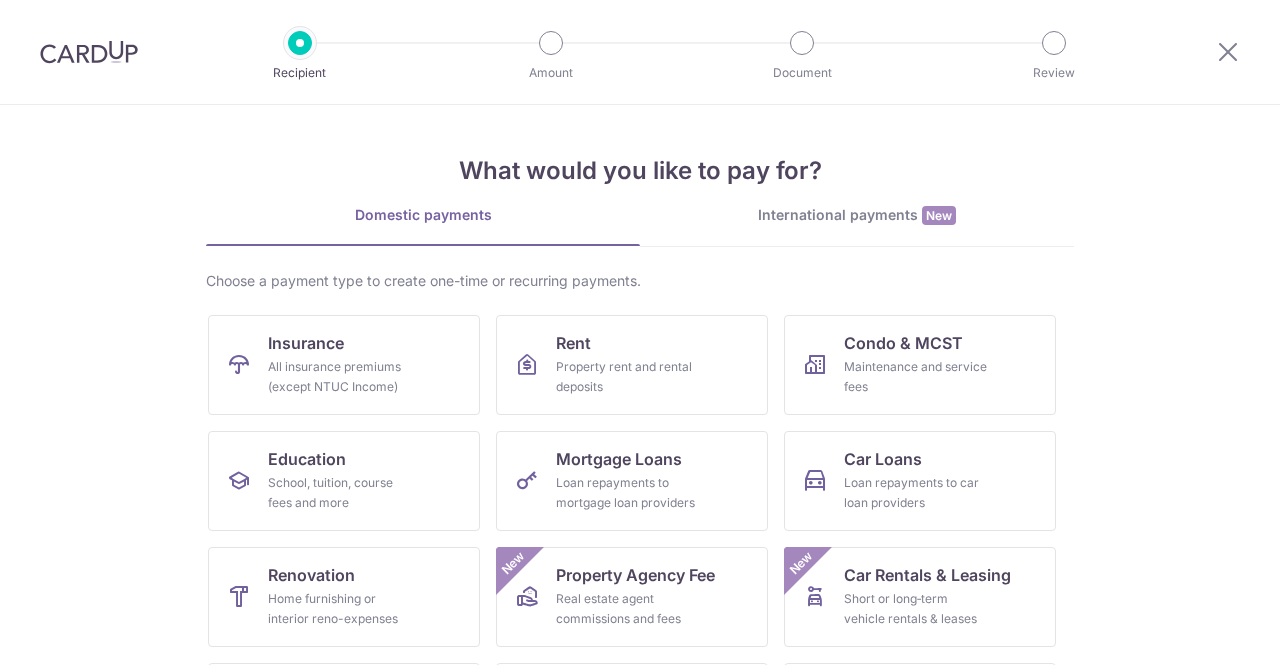 scroll, scrollTop: 0, scrollLeft: 0, axis: both 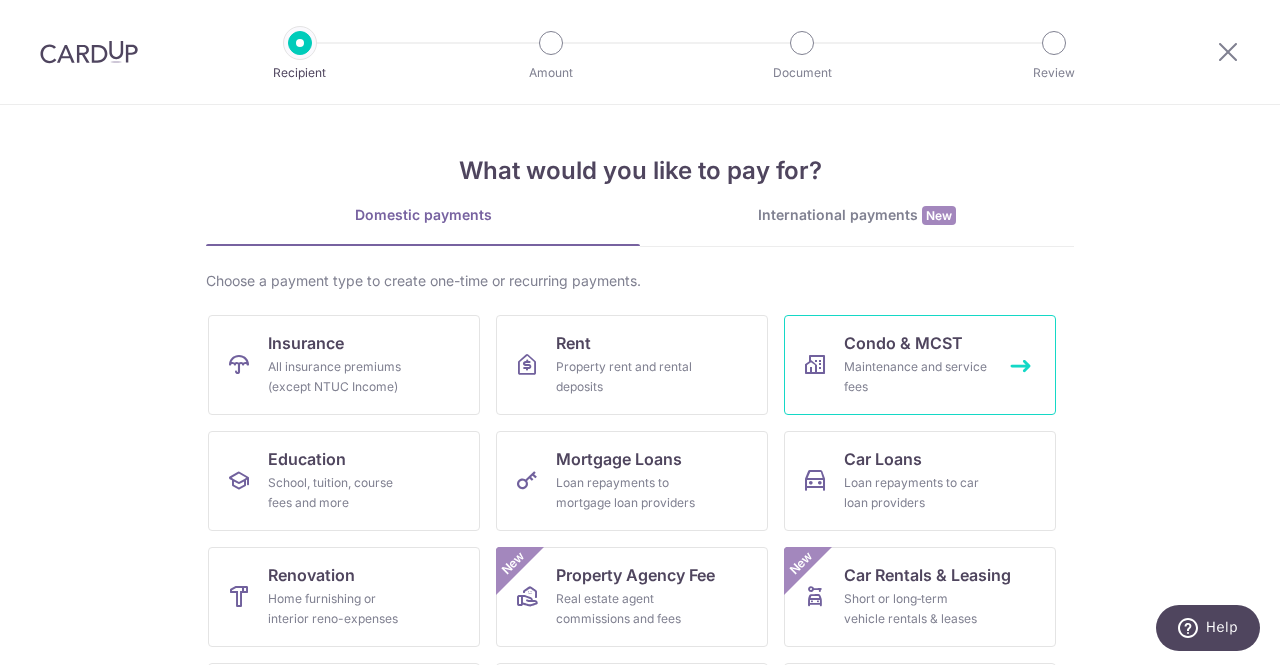 click on "Maintenance and service fees" at bounding box center (916, 377) 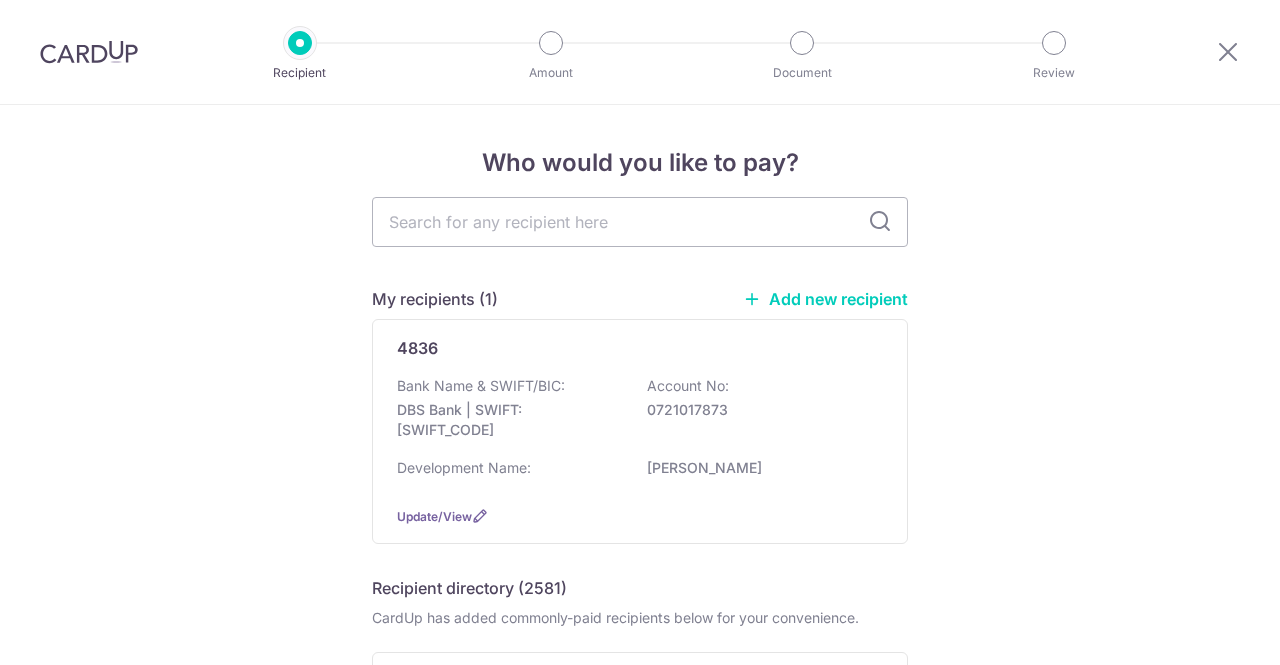 scroll, scrollTop: 0, scrollLeft: 0, axis: both 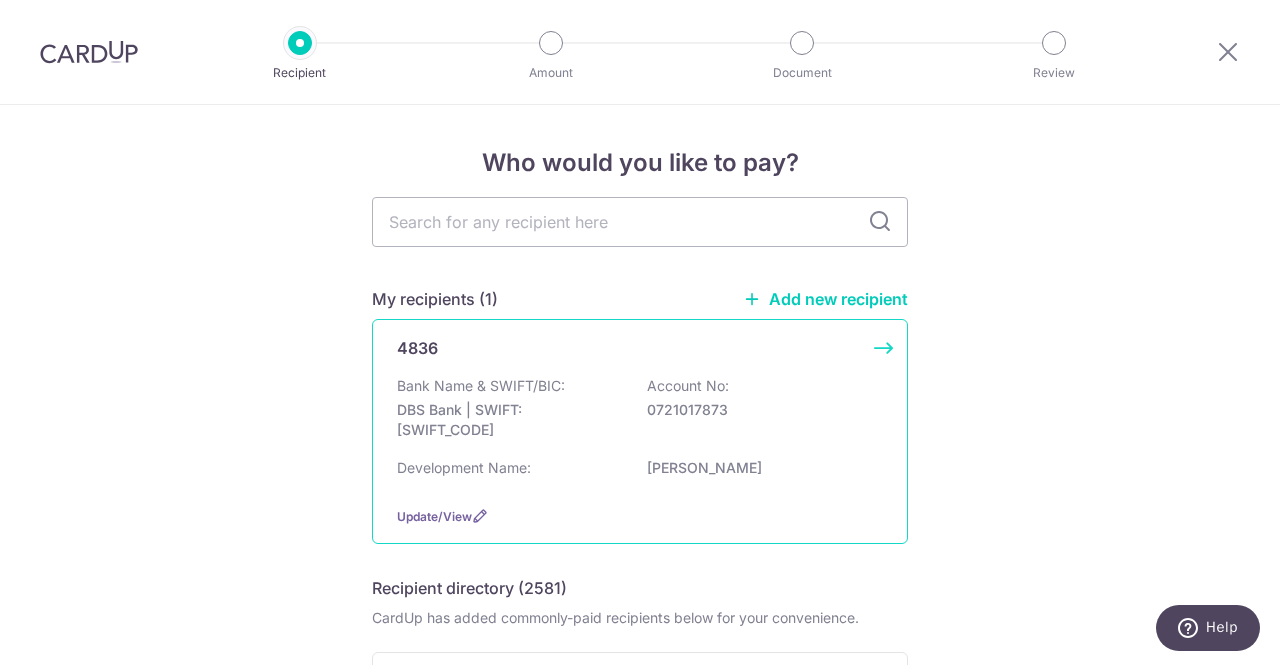 click on "Bank Name & SWIFT/BIC:
DBS Bank | SWIFT: DBSSSGSGXXX
Account No:
0721017873" at bounding box center [640, 413] 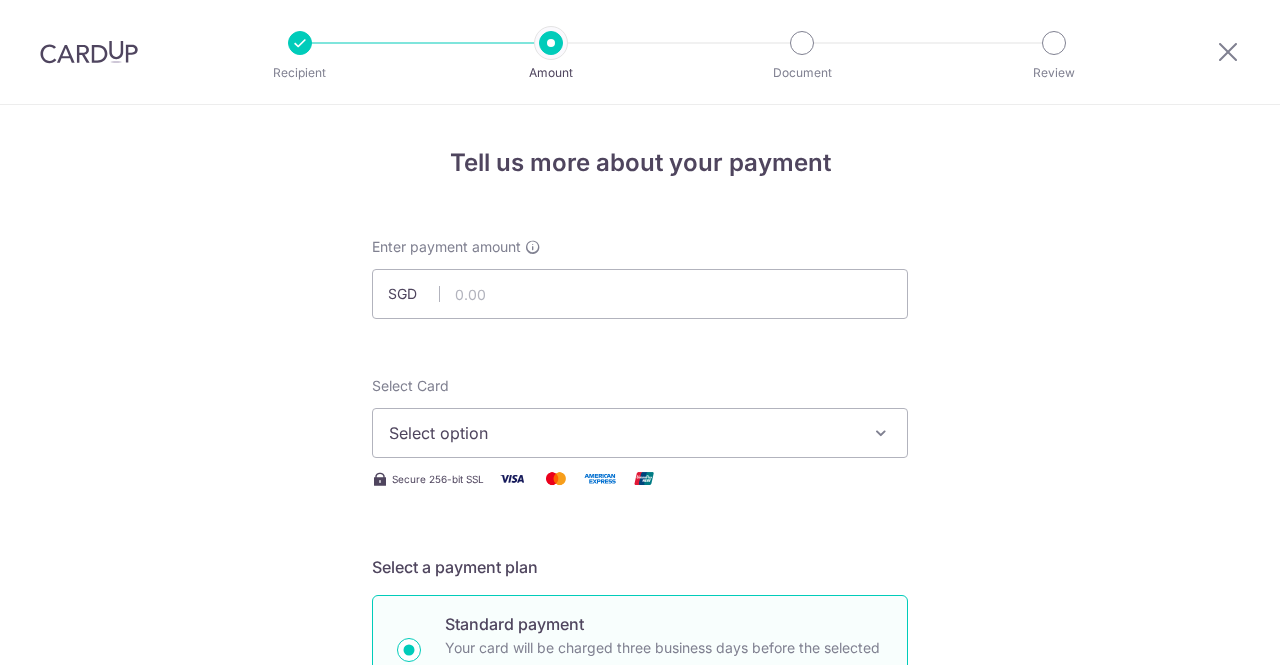 scroll, scrollTop: 0, scrollLeft: 0, axis: both 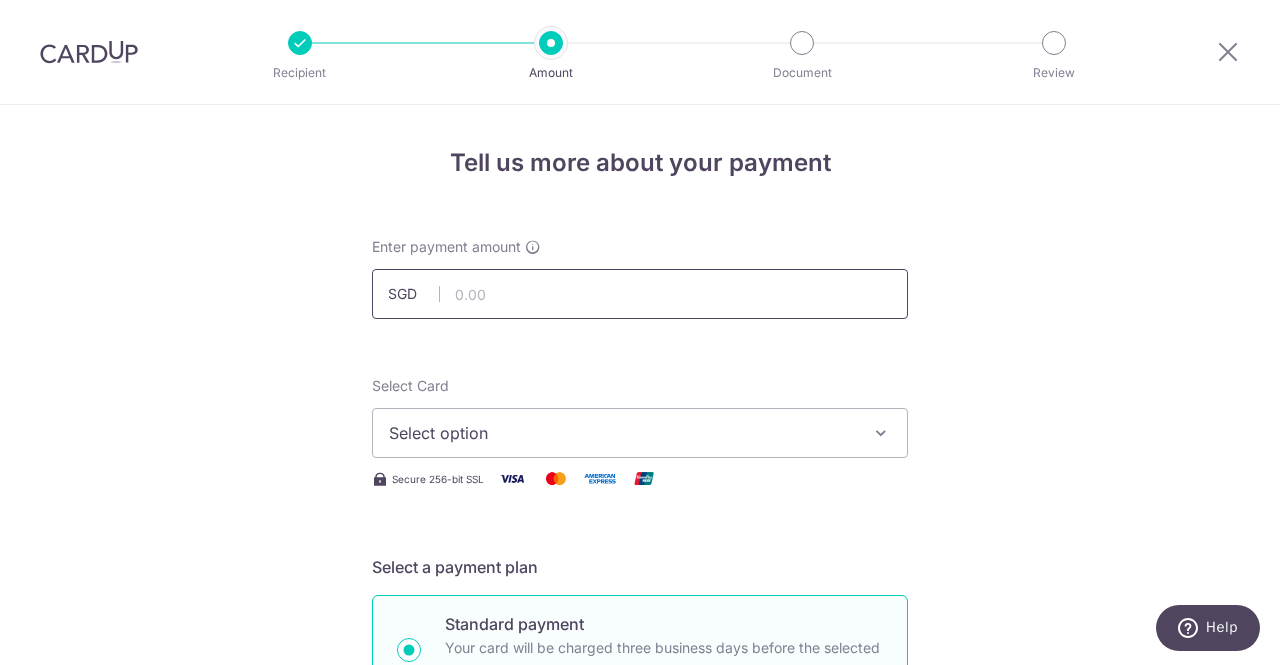 click at bounding box center [640, 294] 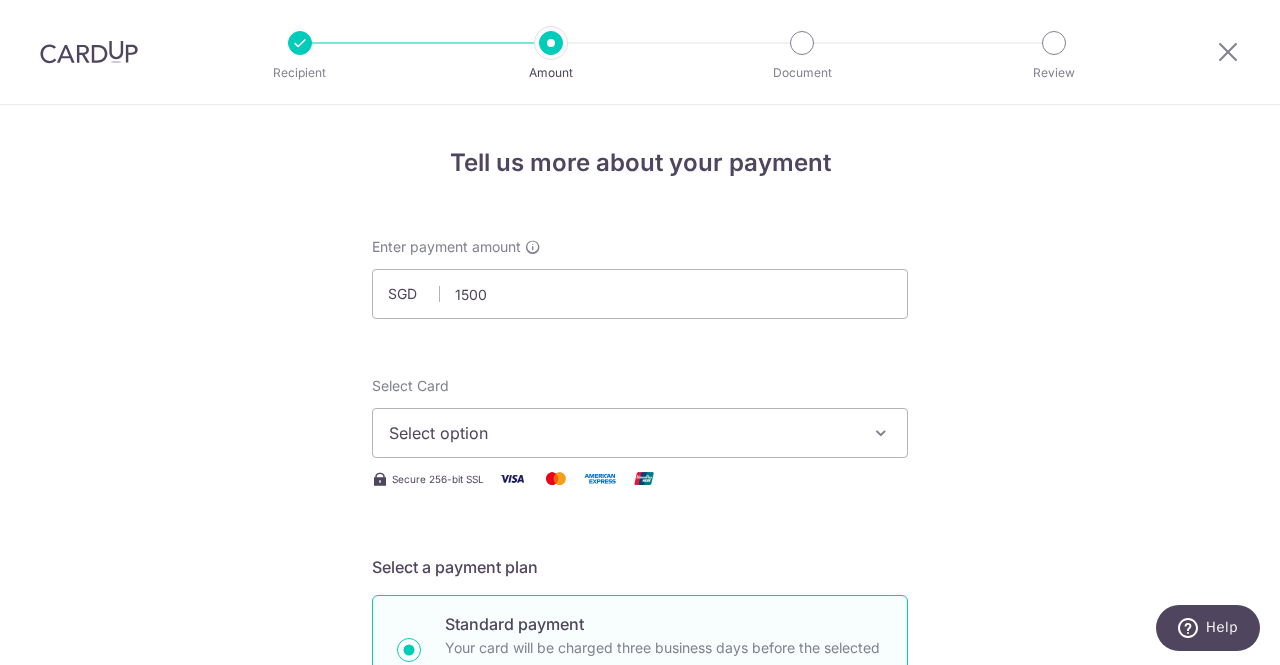 type on "1,500.00" 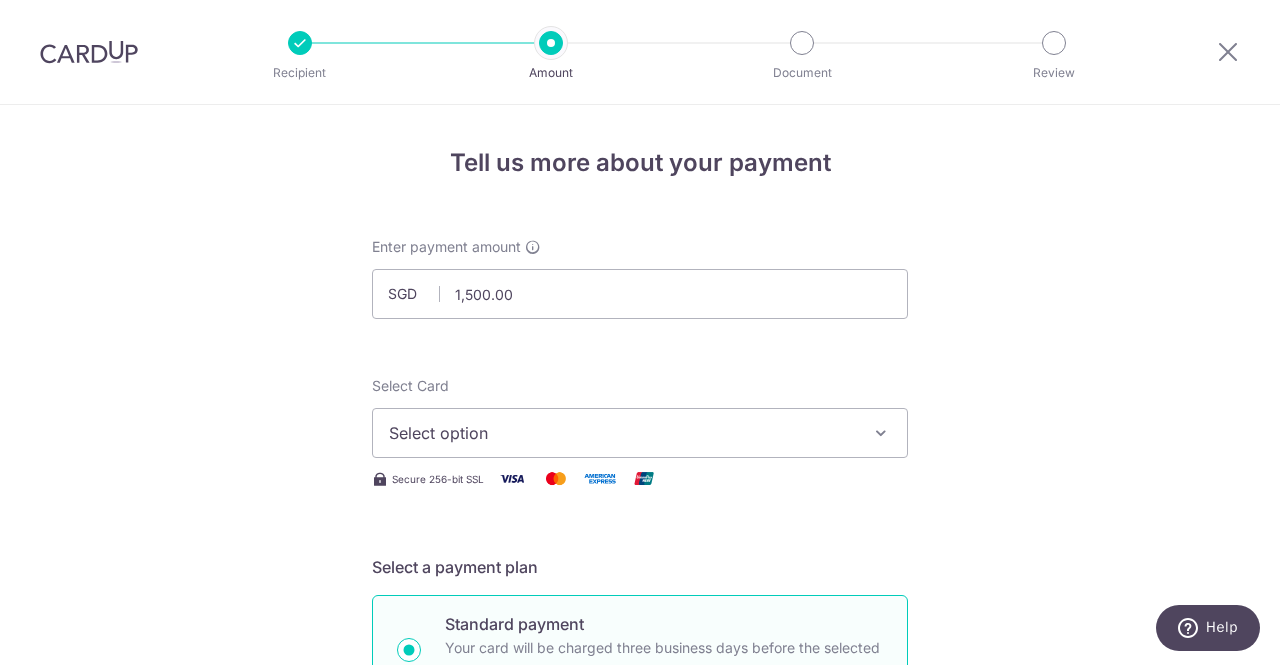 click on "Tell us more about your payment
Enter payment amount
SGD
1,500.00
1500.00
Select Card
Select option
Add credit card
Your Cards
**** 9181
**** 2531
Secure 256-bit SSL
Text
New card details
Card" at bounding box center [640, 1009] 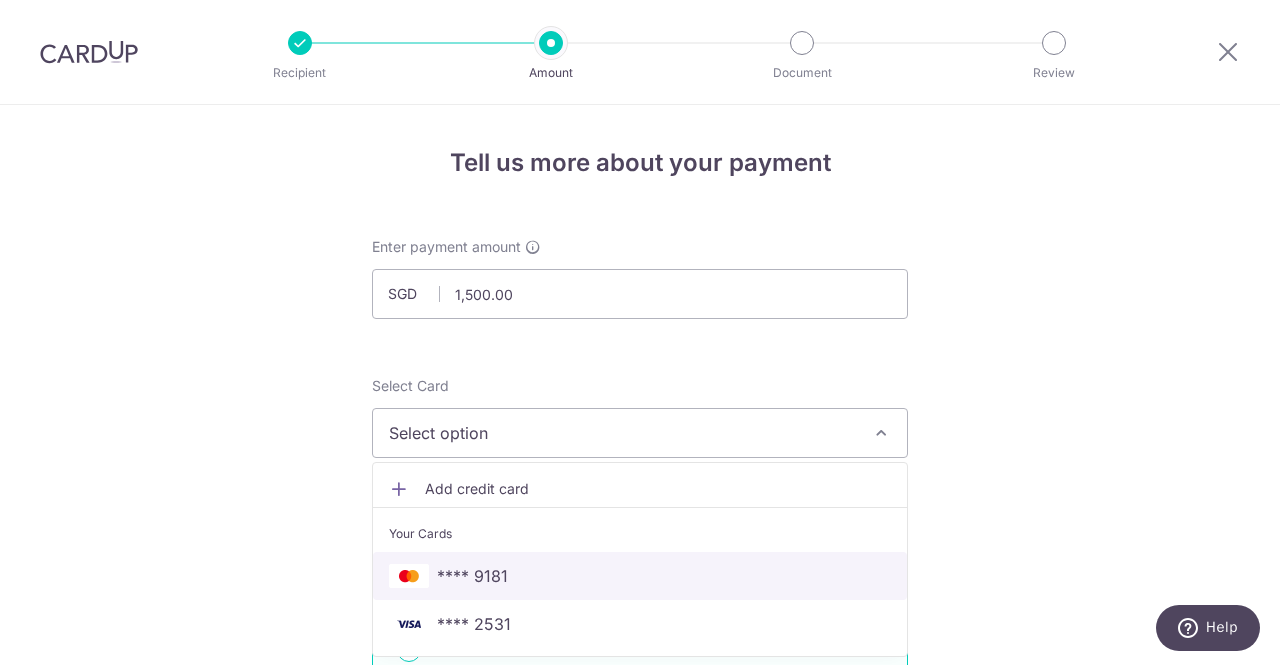 click on "**** 9181" at bounding box center (640, 576) 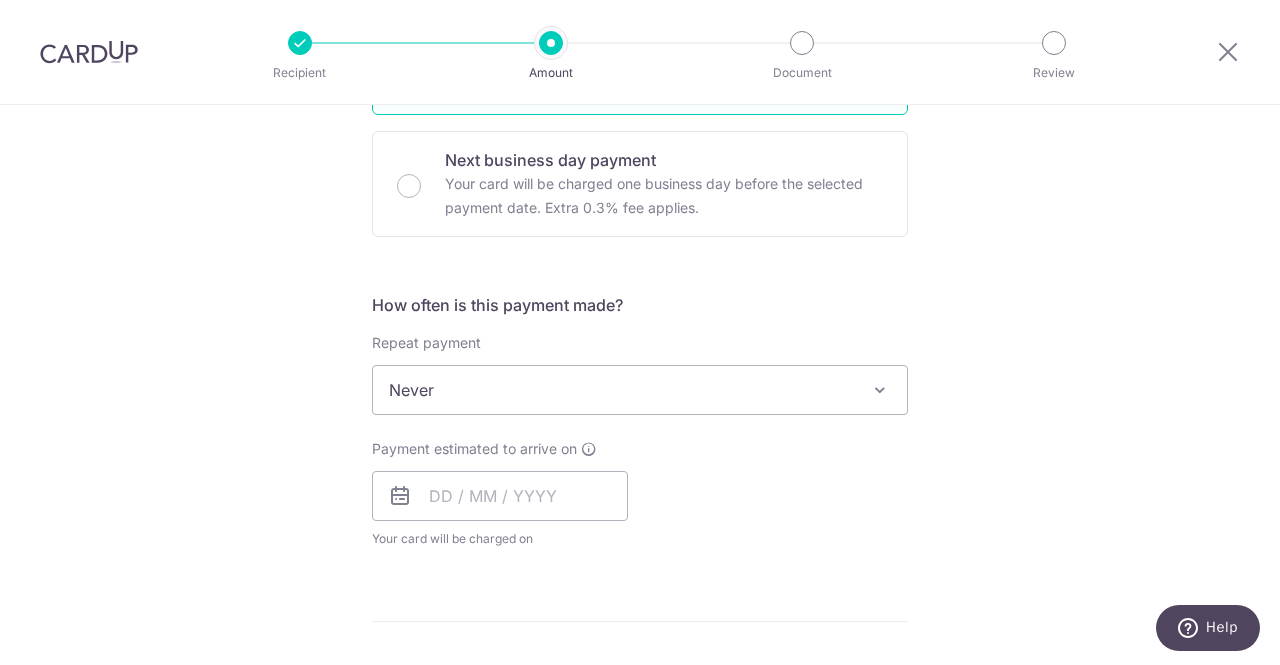 scroll, scrollTop: 666, scrollLeft: 0, axis: vertical 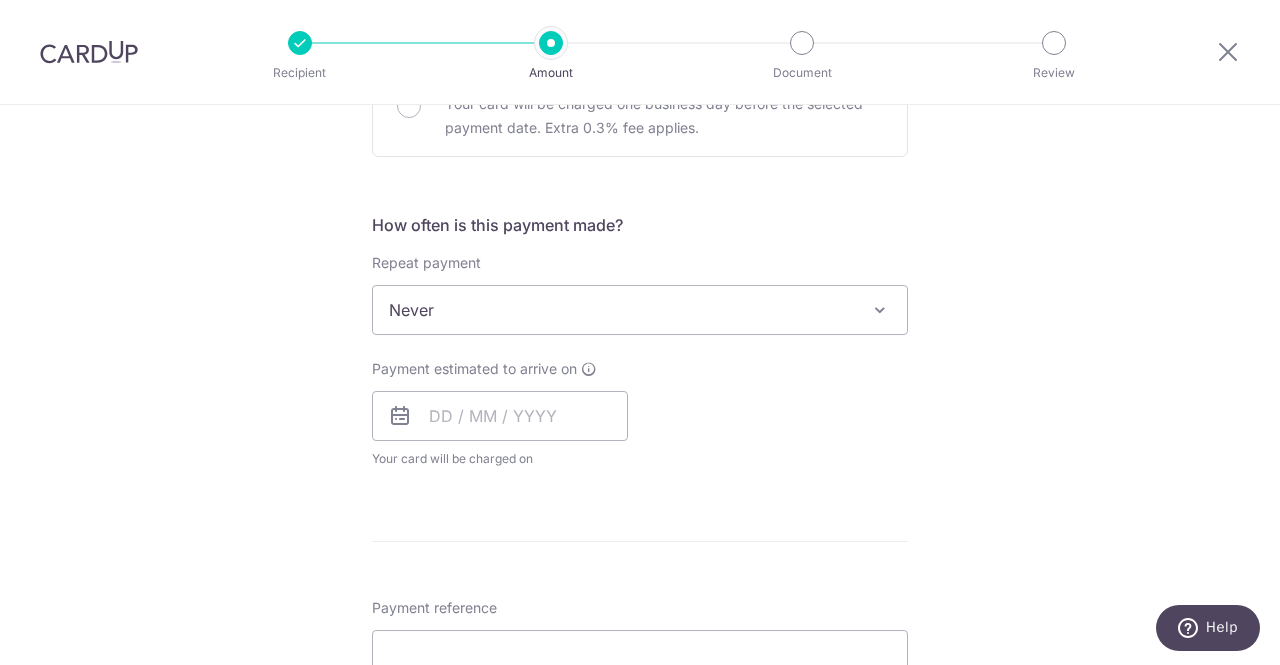 click on "Never" at bounding box center [640, 310] 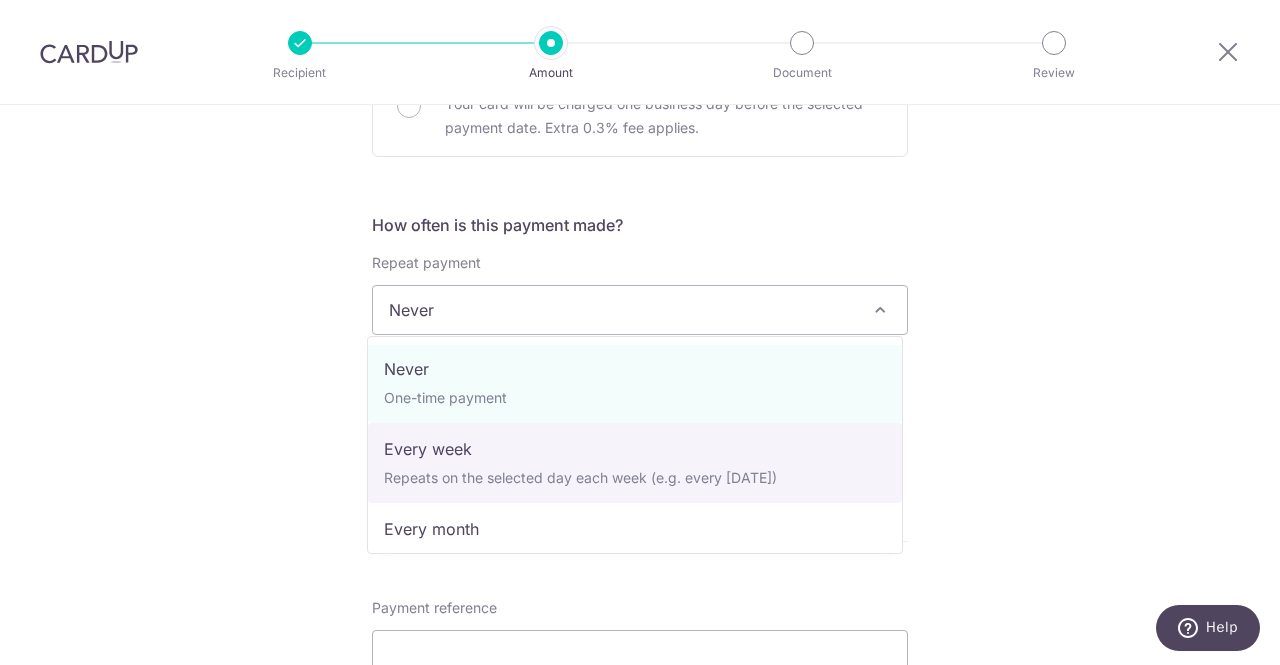 scroll, scrollTop: 0, scrollLeft: 0, axis: both 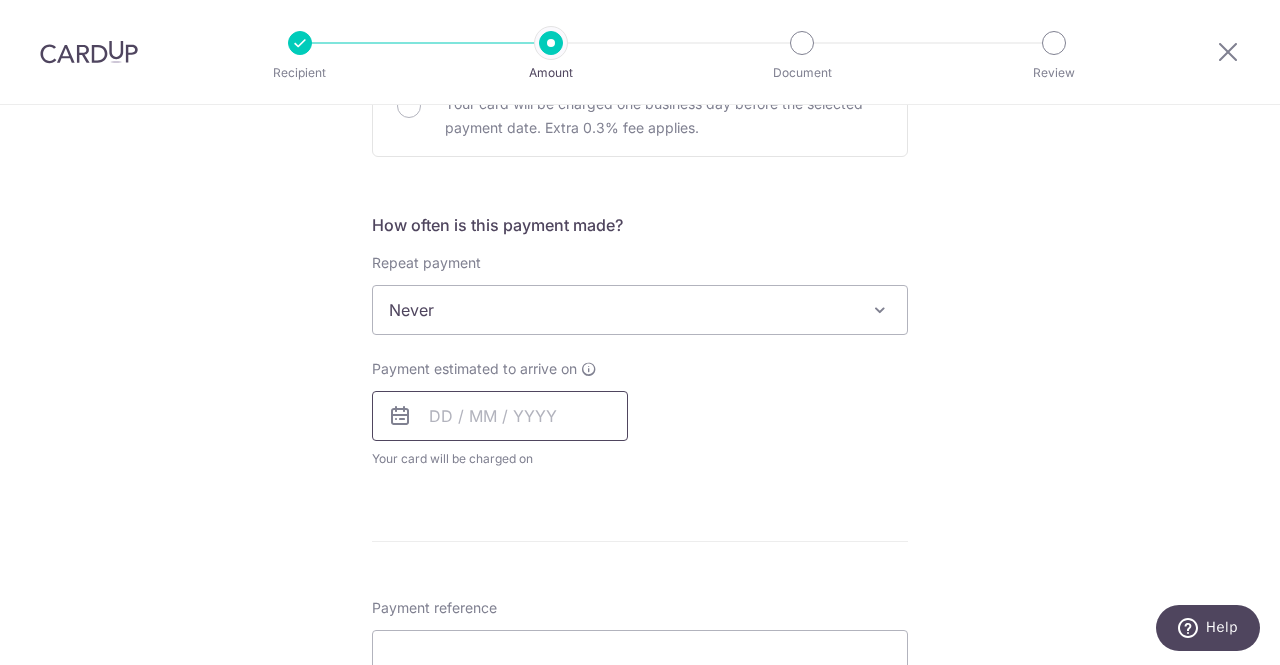 click at bounding box center (500, 416) 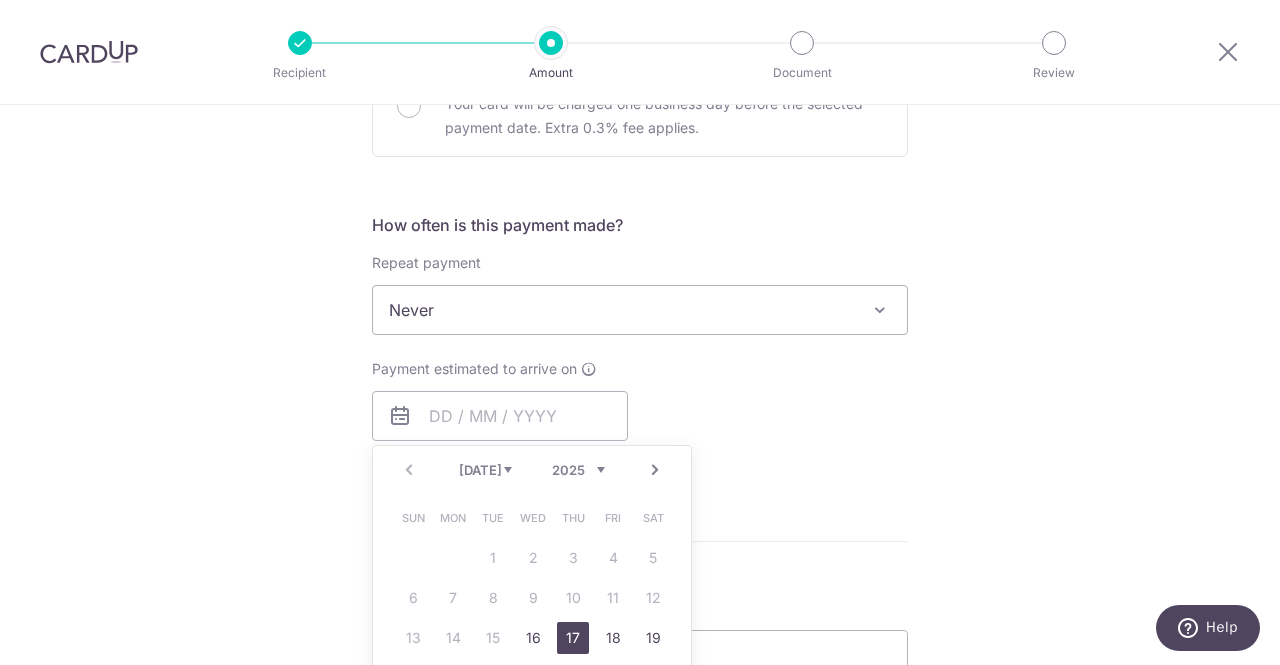 click on "17" at bounding box center [573, 638] 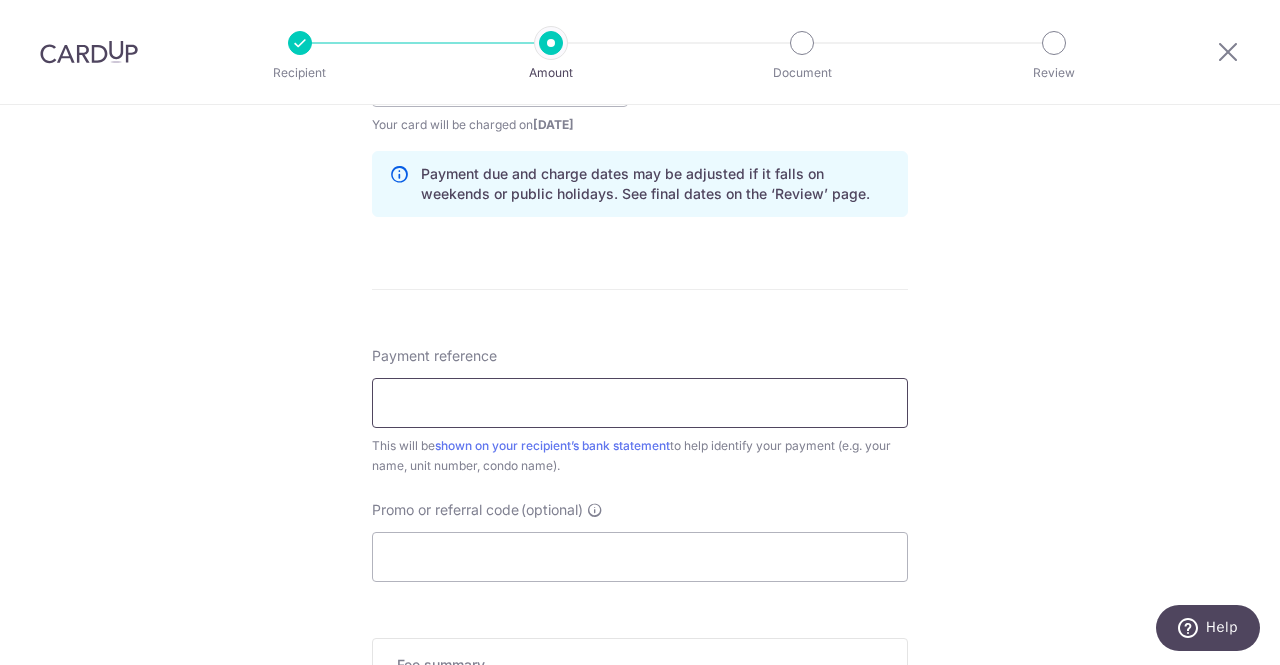 scroll, scrollTop: 1166, scrollLeft: 0, axis: vertical 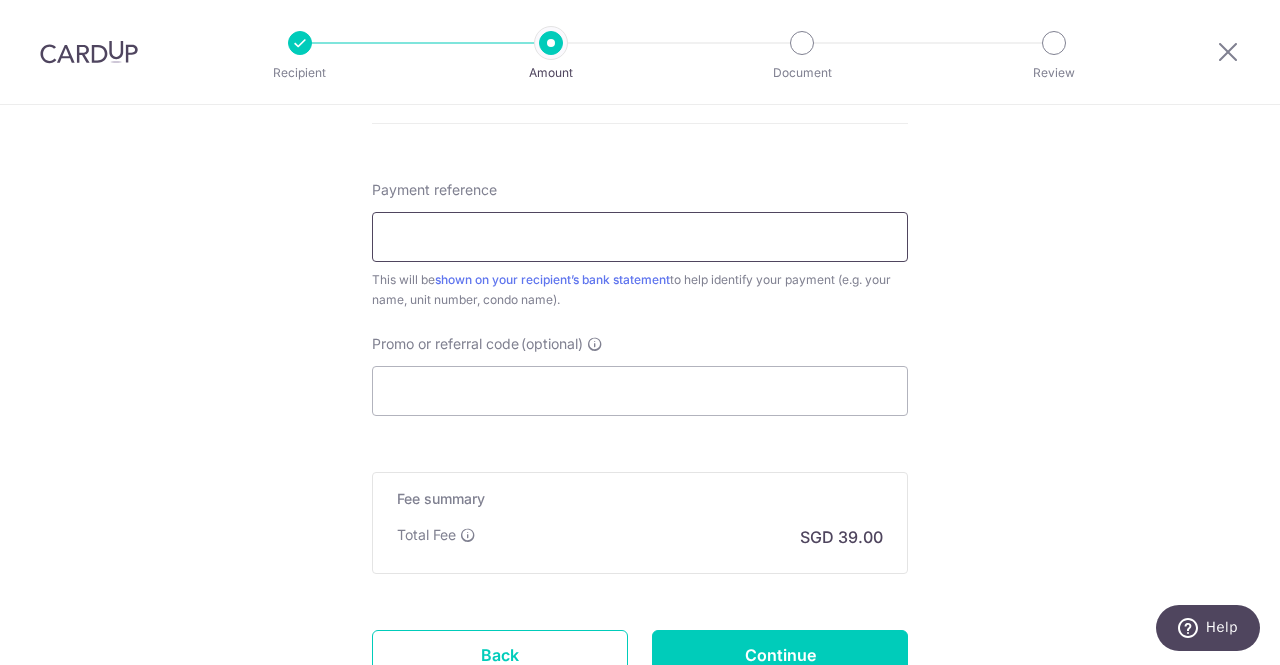 click on "Payment reference" at bounding box center [640, 237] 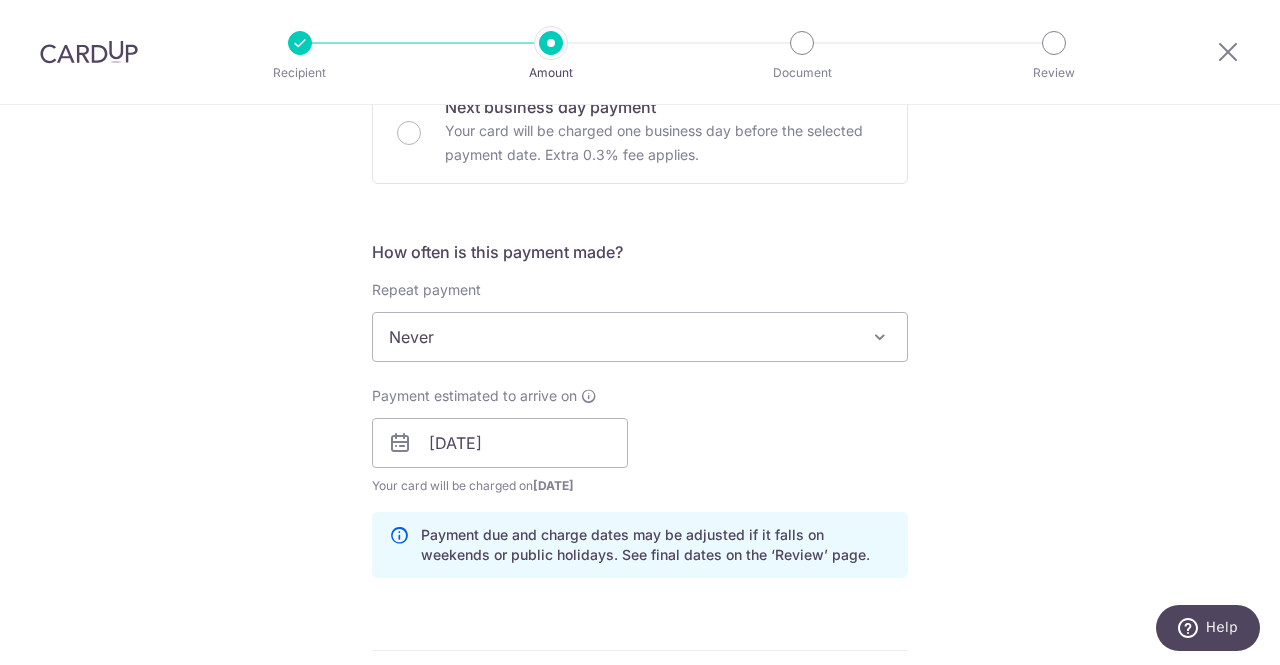 scroll, scrollTop: 666, scrollLeft: 0, axis: vertical 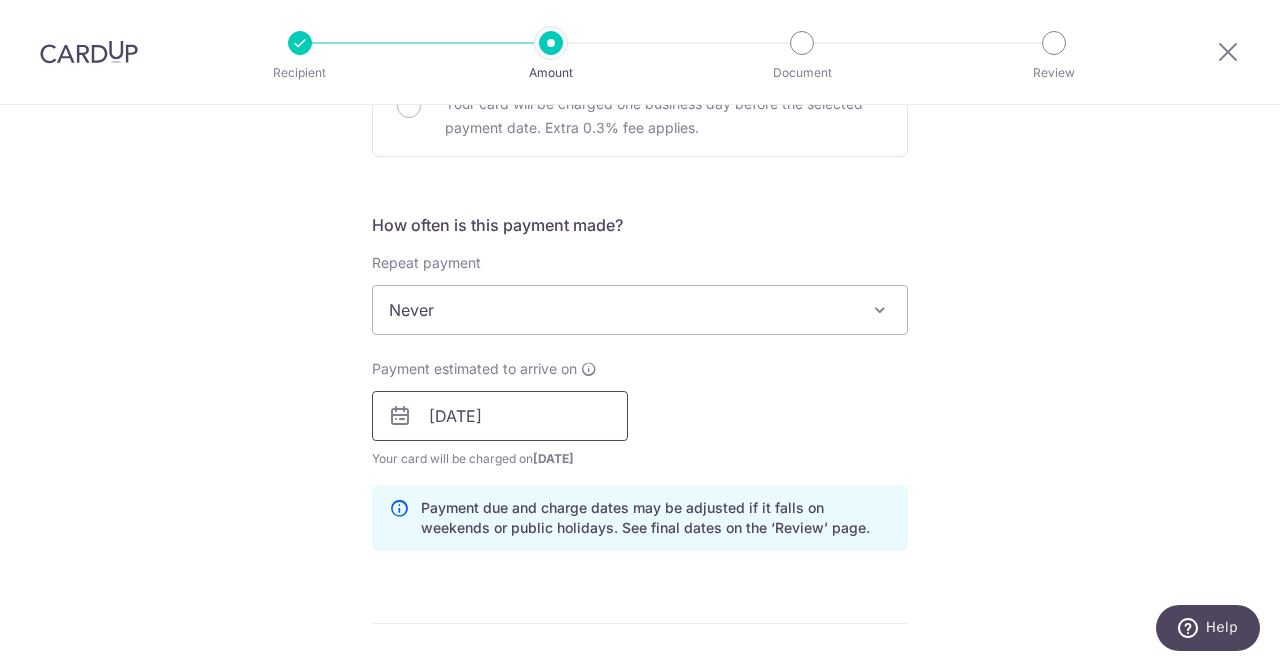 type on "jovell" 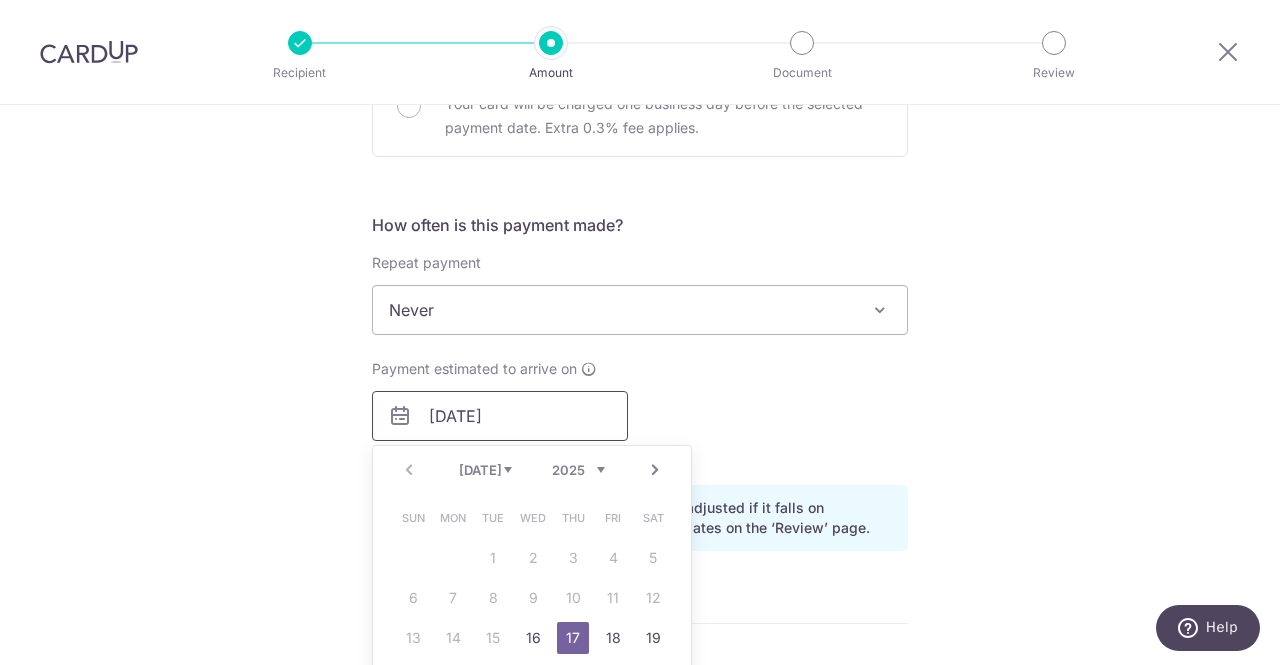 scroll, scrollTop: 833, scrollLeft: 0, axis: vertical 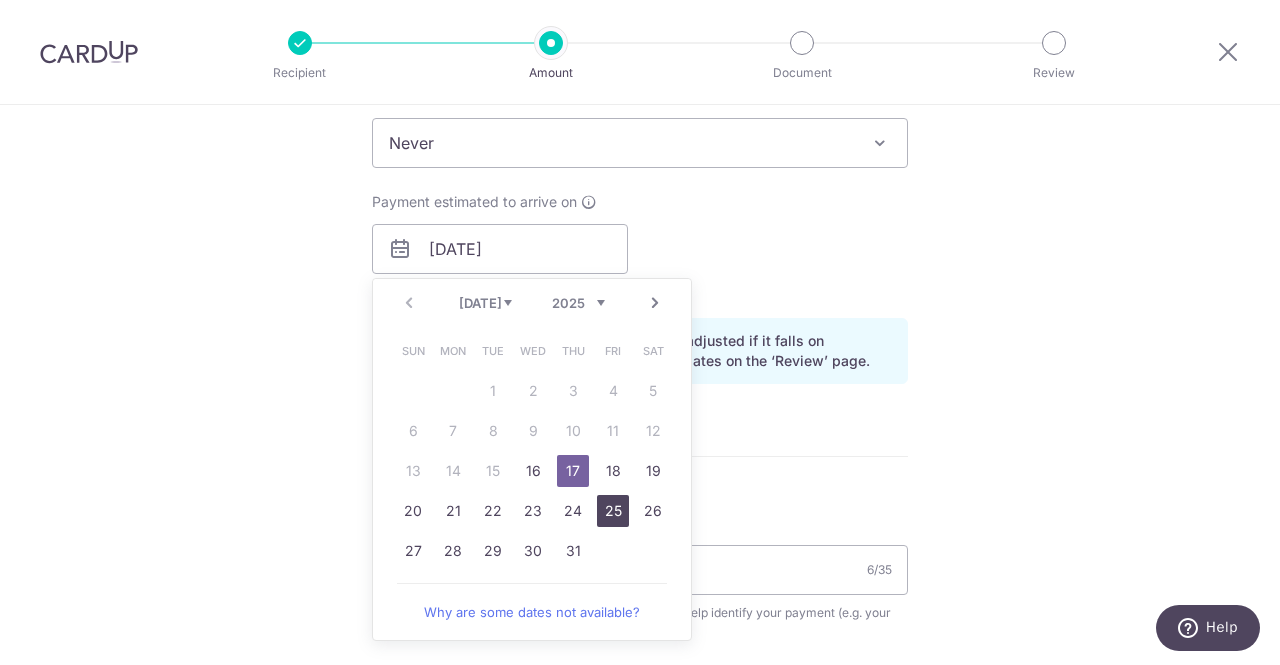 click on "25" at bounding box center (613, 511) 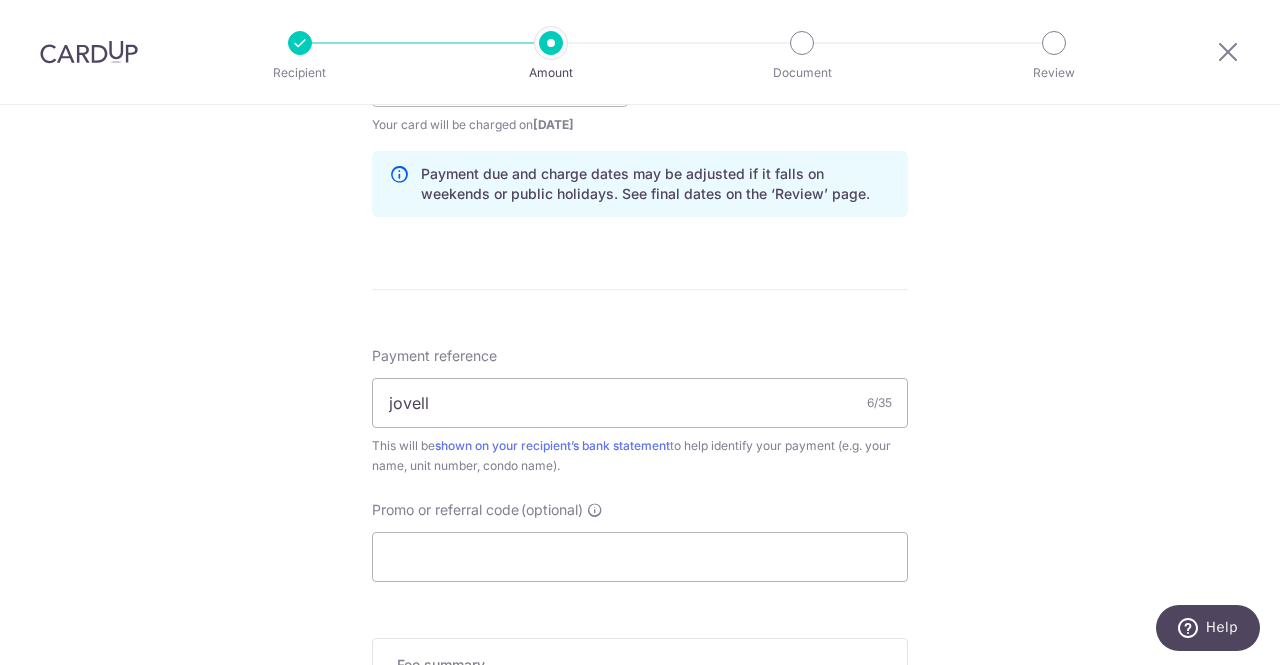 scroll, scrollTop: 1326, scrollLeft: 0, axis: vertical 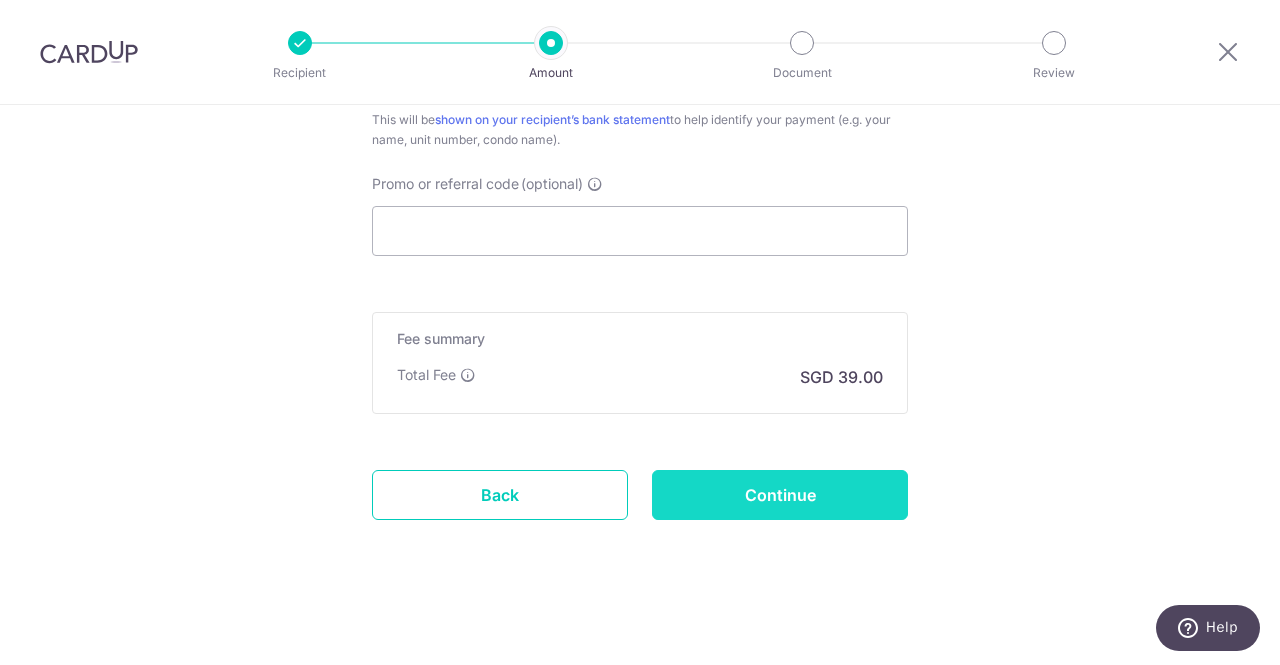 click on "Continue" at bounding box center (780, 495) 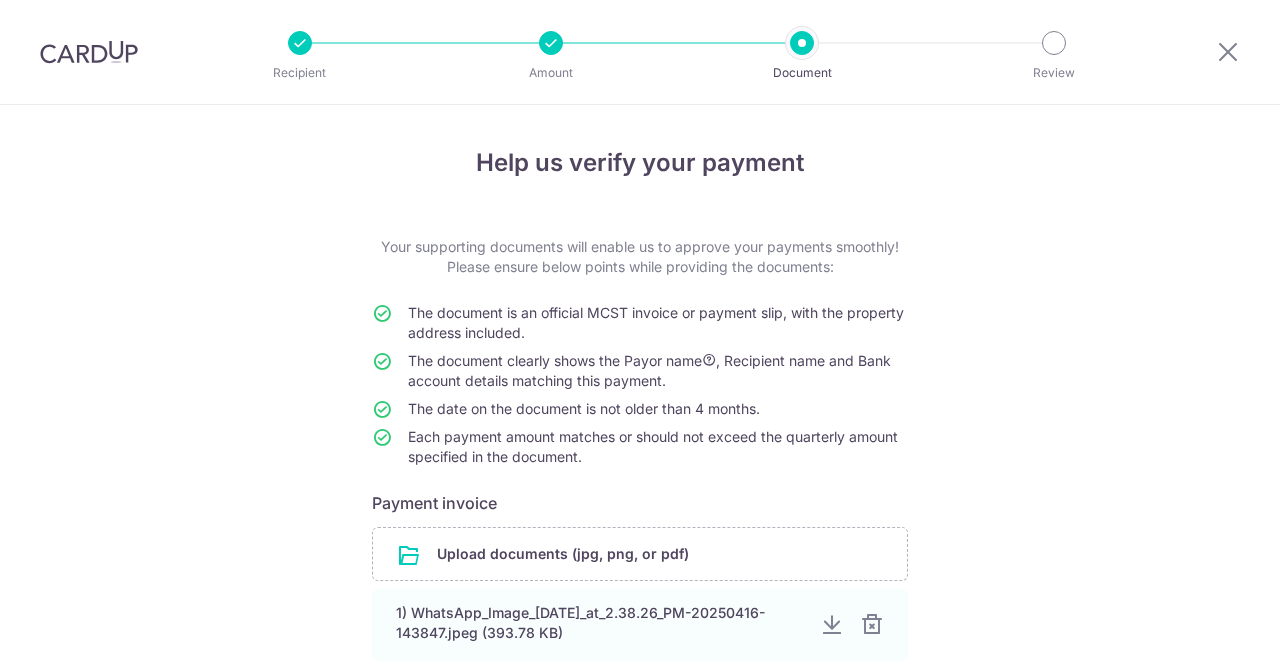 scroll, scrollTop: 0, scrollLeft: 0, axis: both 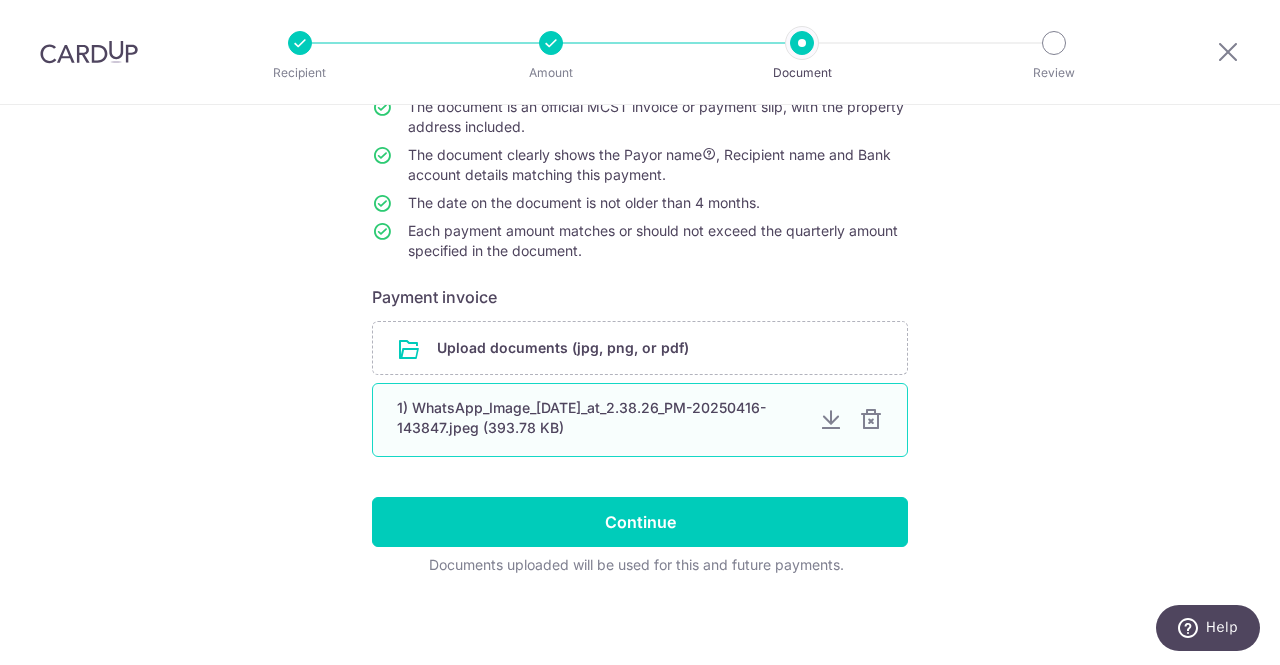 click on "1) WhatsApp_Image_[DATE]_at_2.38.26_PM-20250416-143847.jpeg (393.78 KB)" at bounding box center [600, 418] 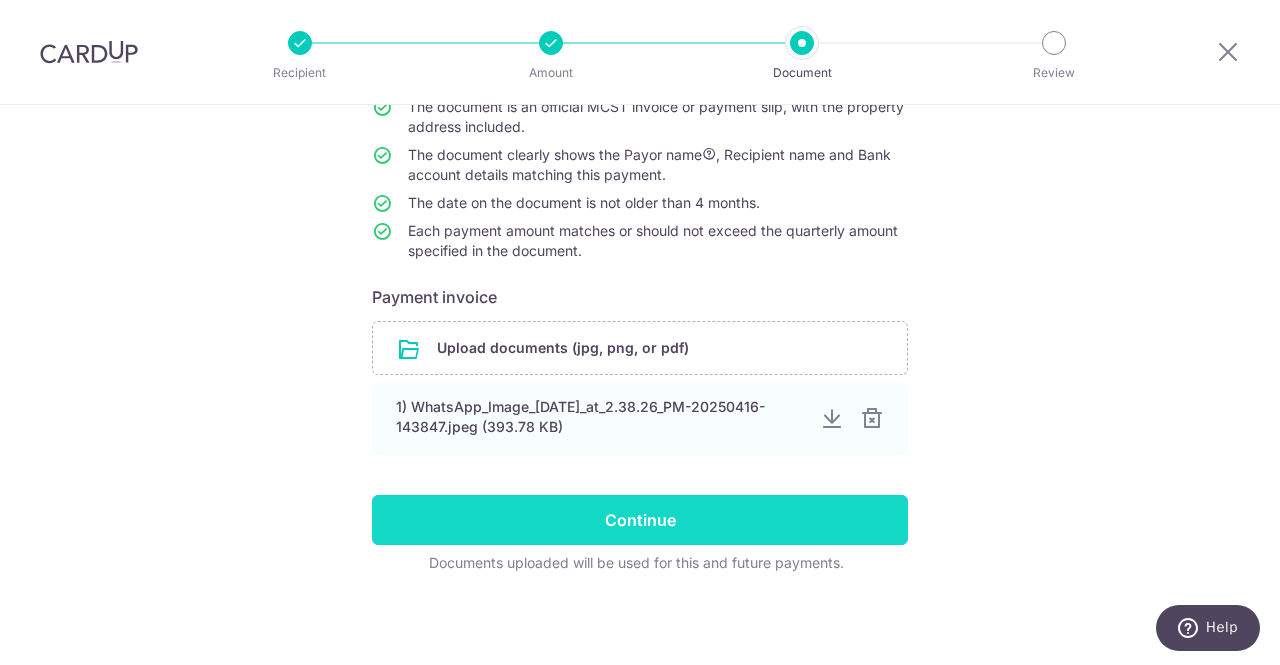click on "Continue" at bounding box center [640, 520] 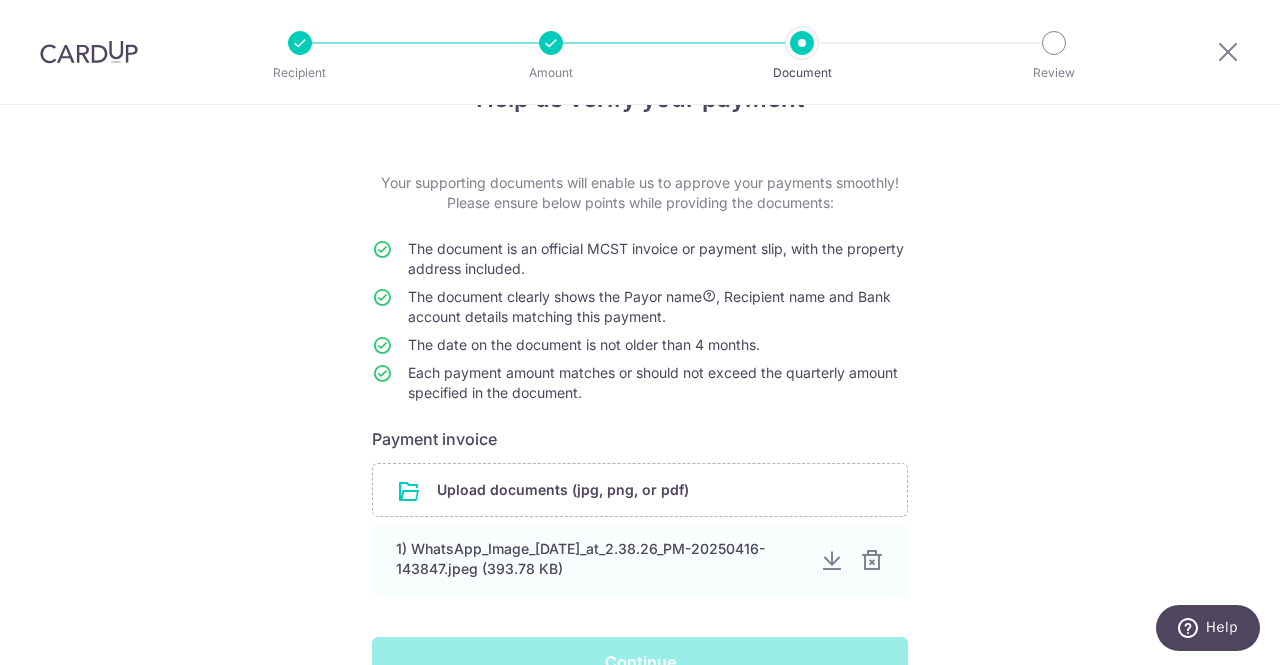 scroll, scrollTop: 0, scrollLeft: 0, axis: both 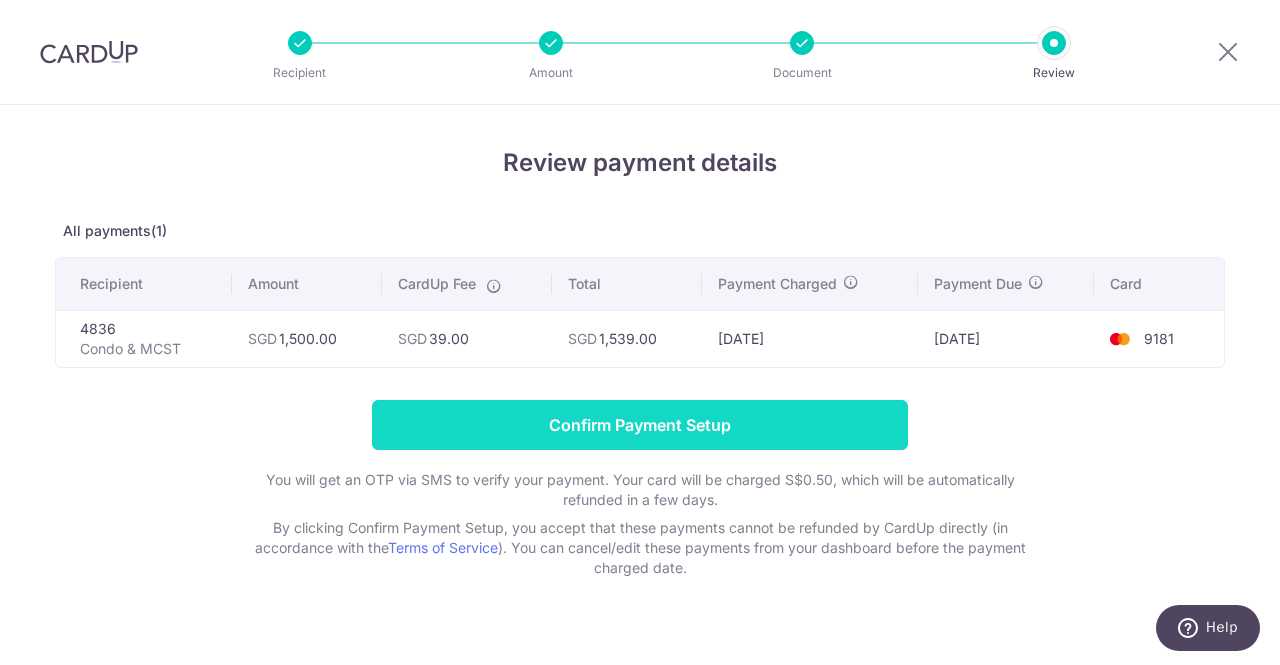 click on "Confirm Payment Setup" at bounding box center [640, 425] 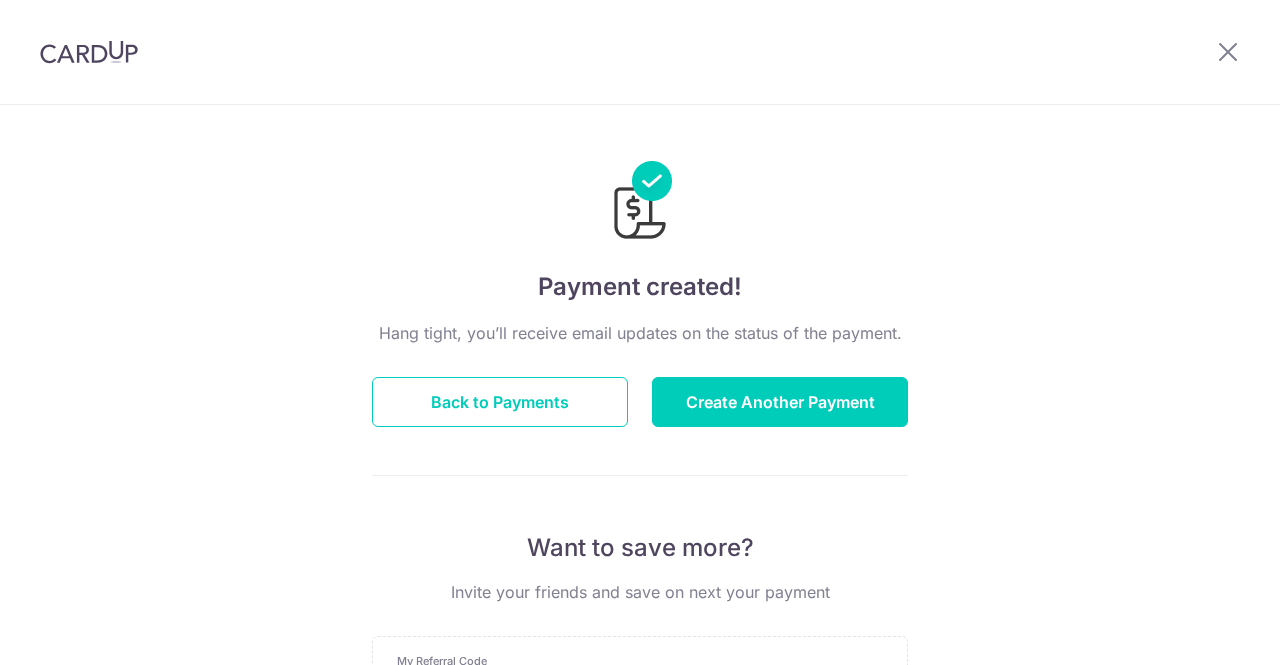 scroll, scrollTop: 0, scrollLeft: 0, axis: both 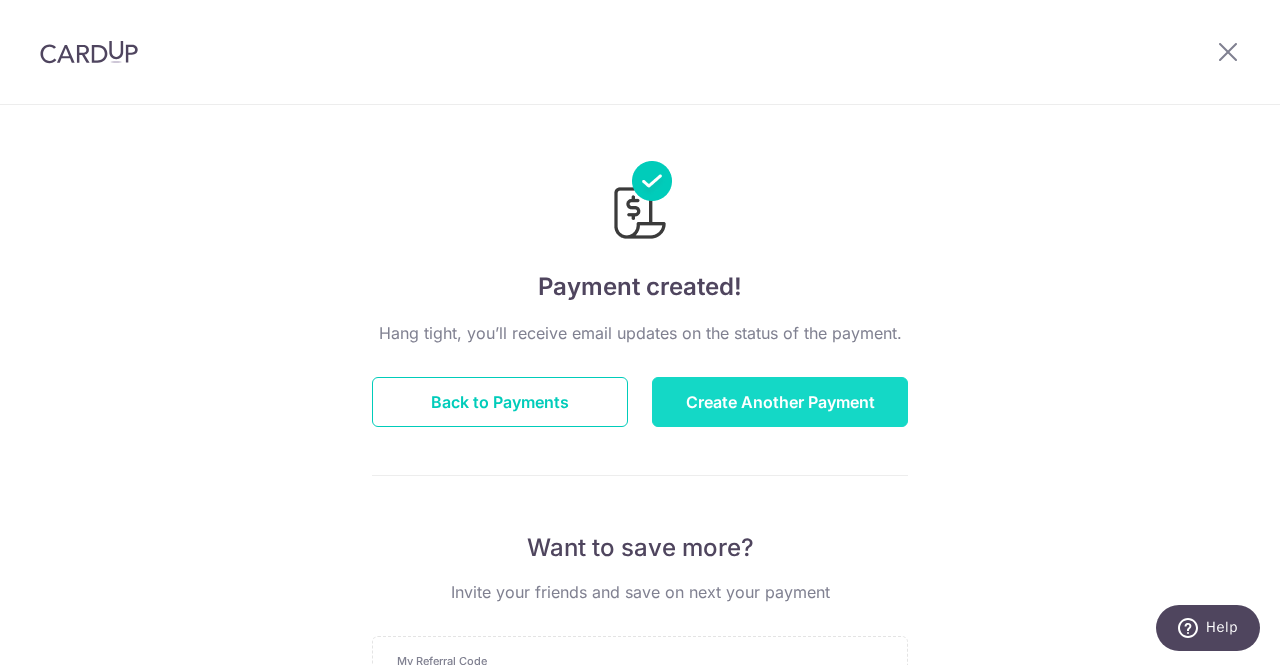 click on "Create Another Payment" at bounding box center (780, 402) 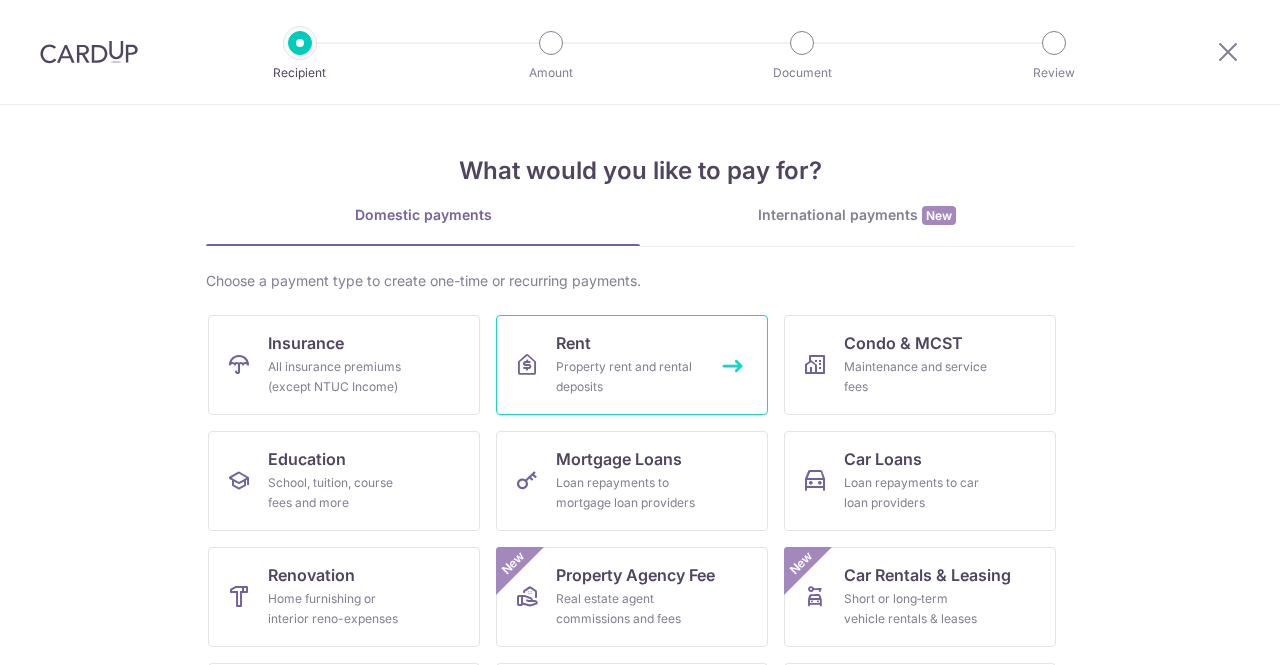 scroll, scrollTop: 0, scrollLeft: 0, axis: both 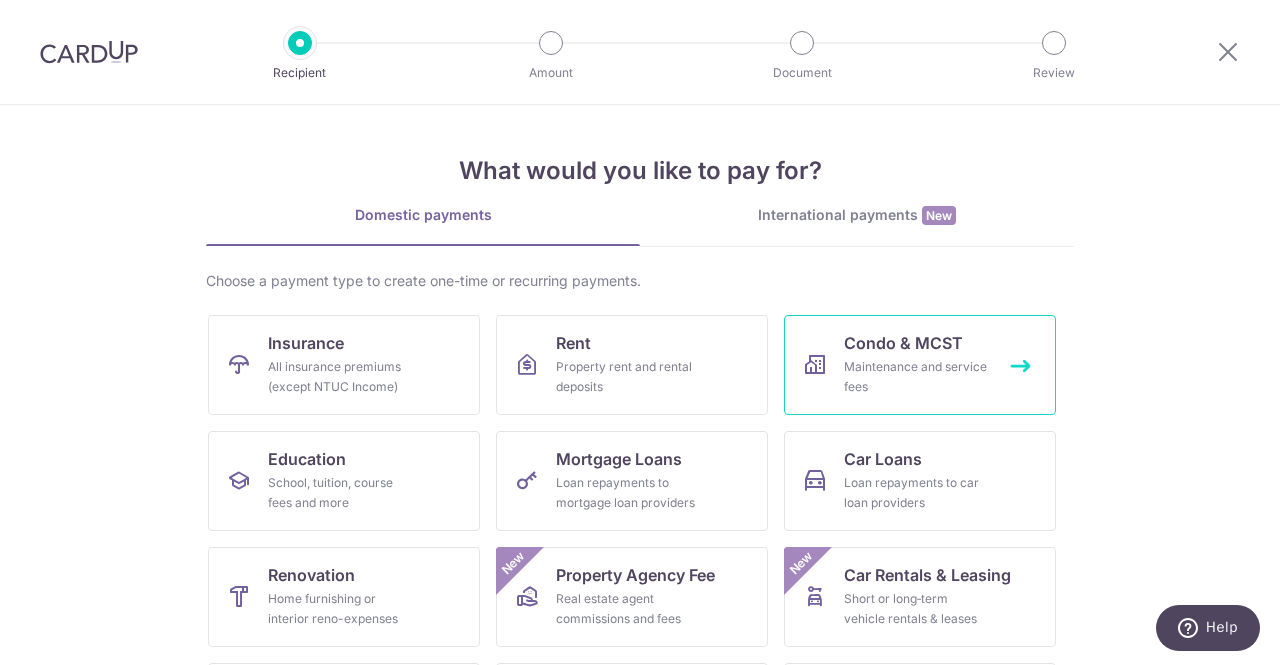 click on "Condo & MCST" at bounding box center (903, 343) 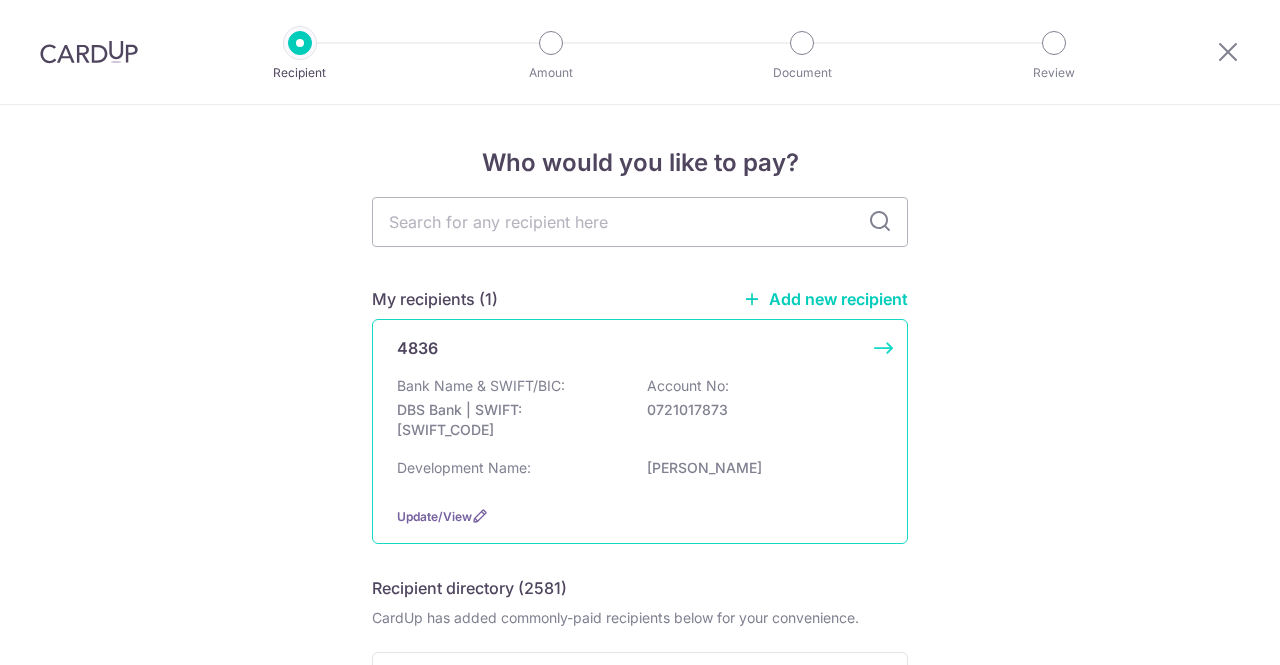 scroll, scrollTop: 0, scrollLeft: 0, axis: both 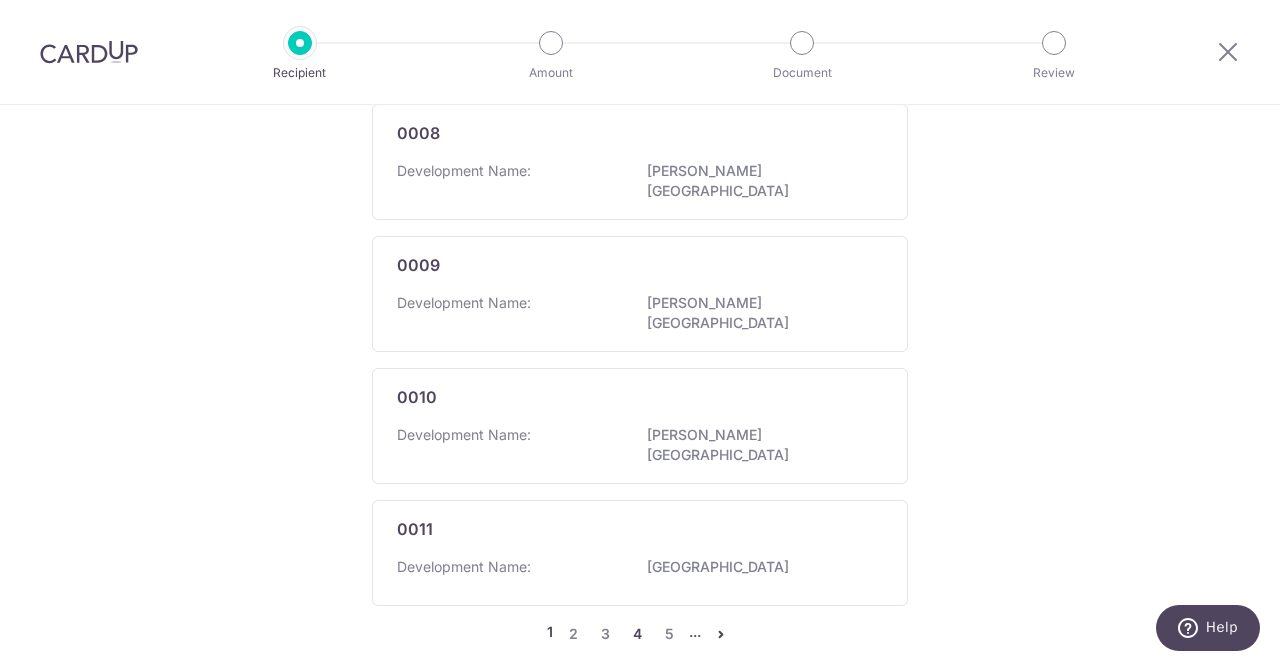 click on "4" at bounding box center [637, 634] 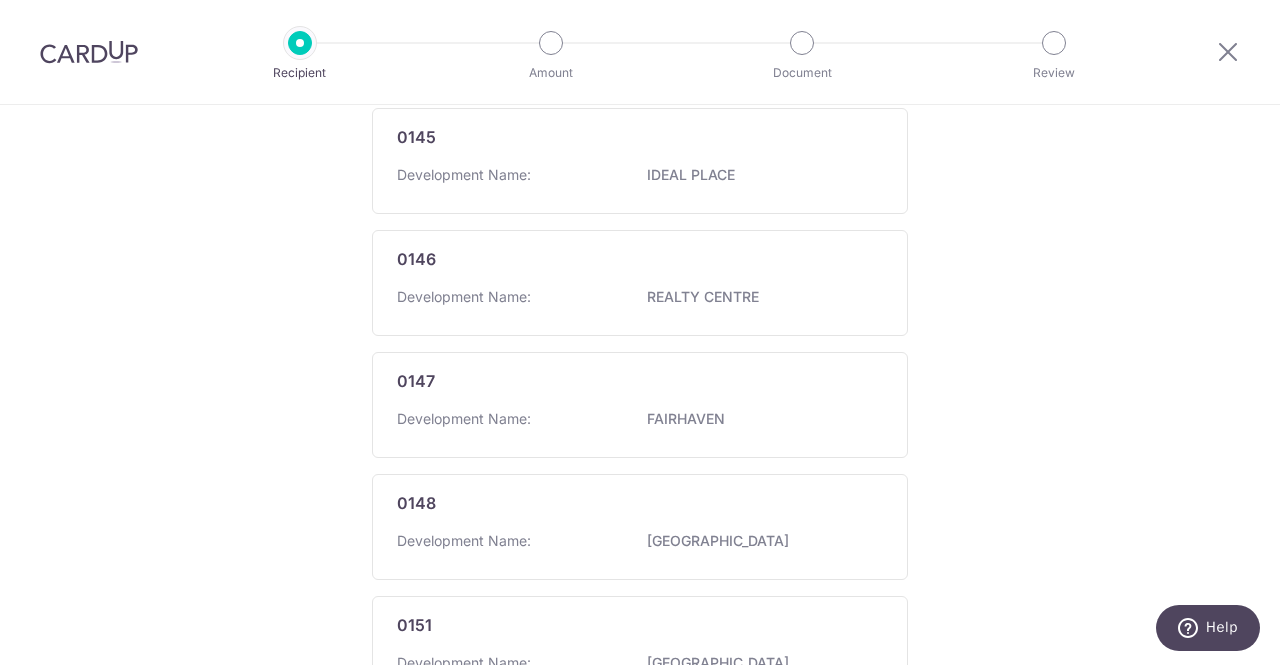 scroll, scrollTop: 1360, scrollLeft: 0, axis: vertical 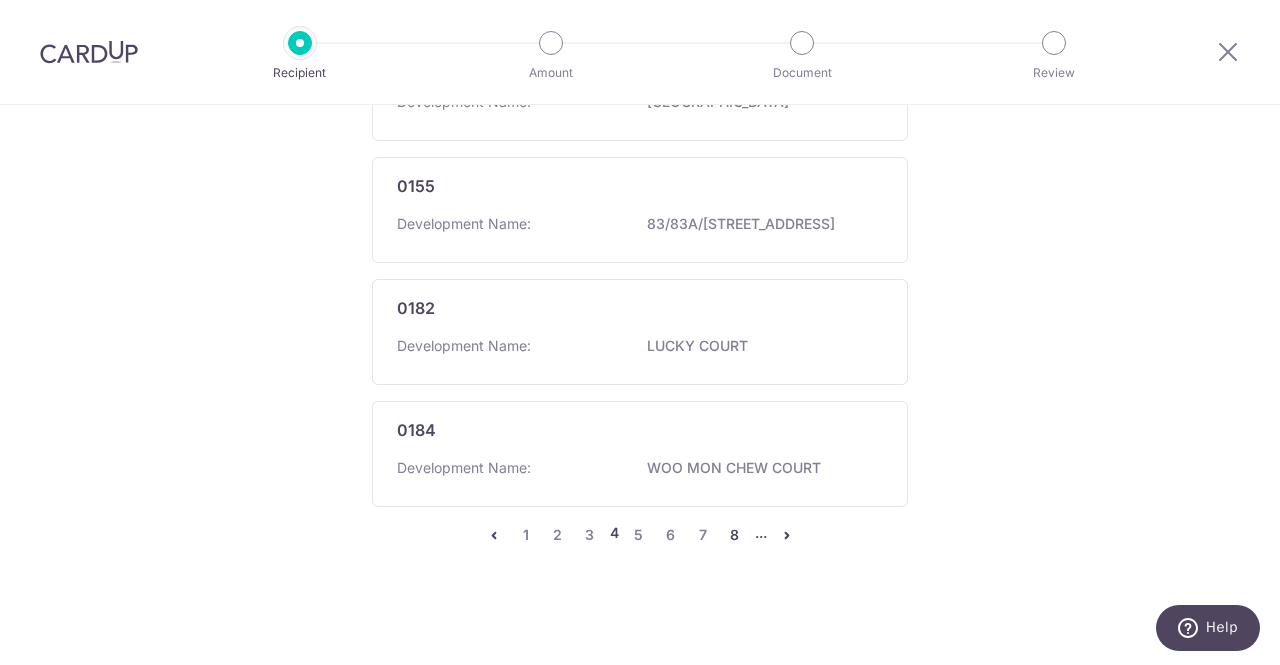 click on "8" at bounding box center (735, 535) 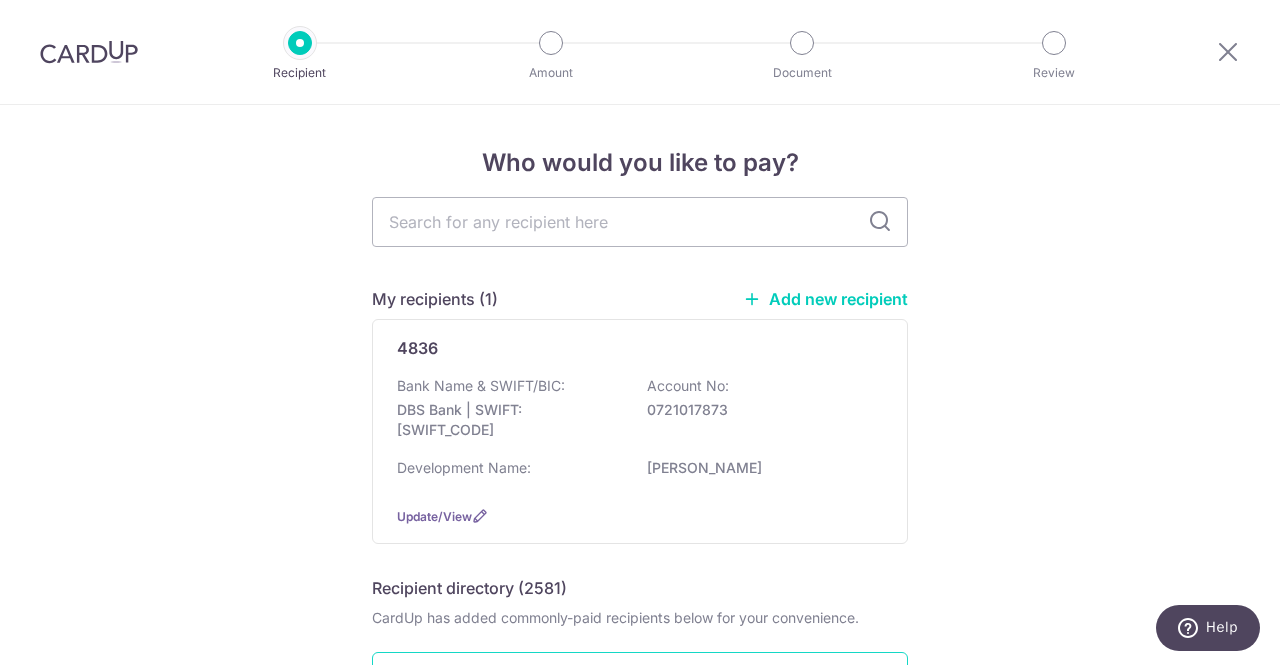 scroll, scrollTop: 1350, scrollLeft: 0, axis: vertical 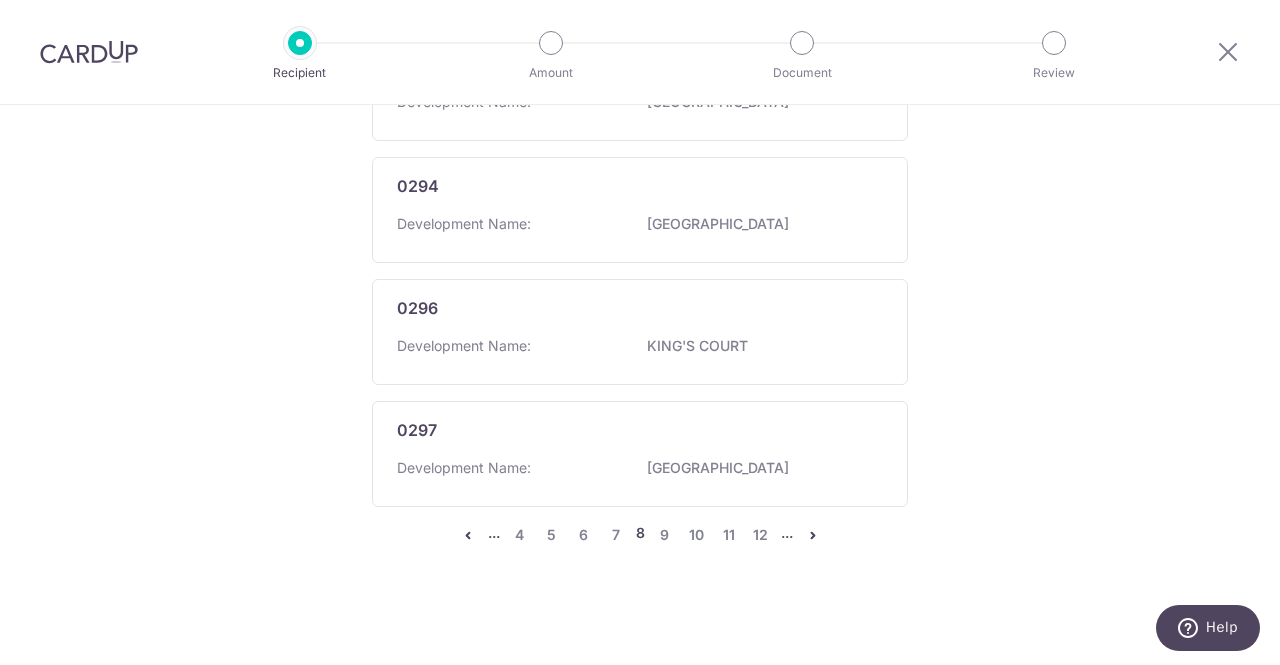 click at bounding box center (813, 535) 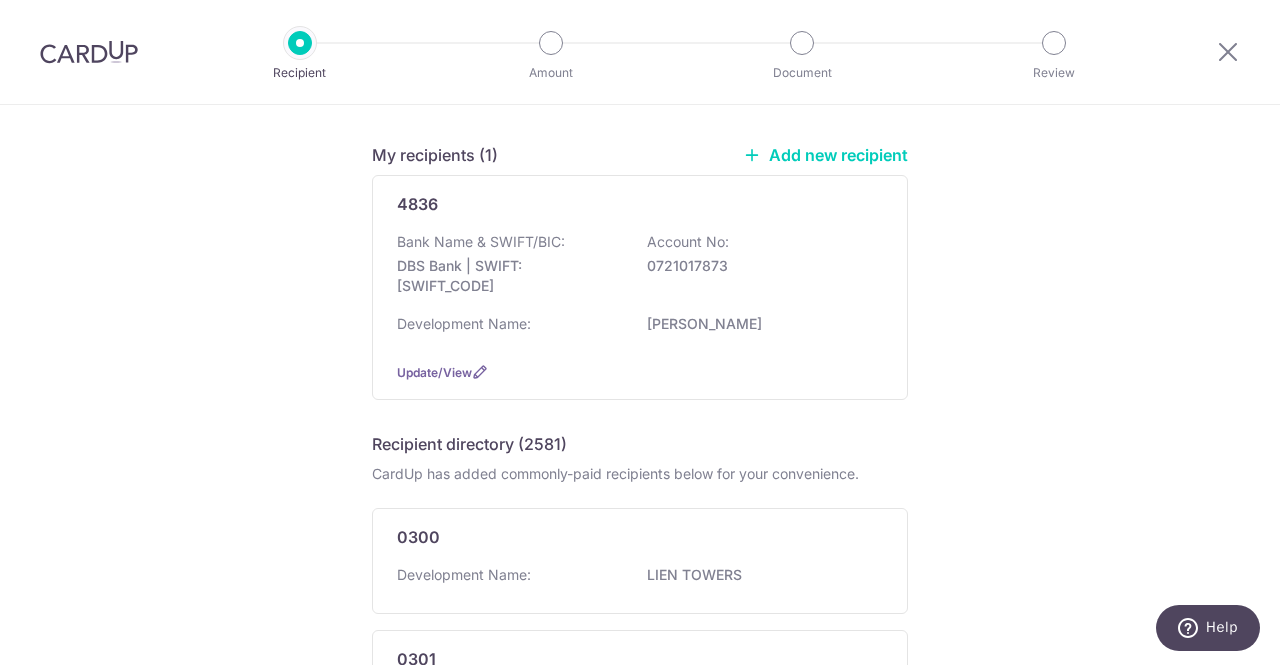 scroll, scrollTop: 0, scrollLeft: 0, axis: both 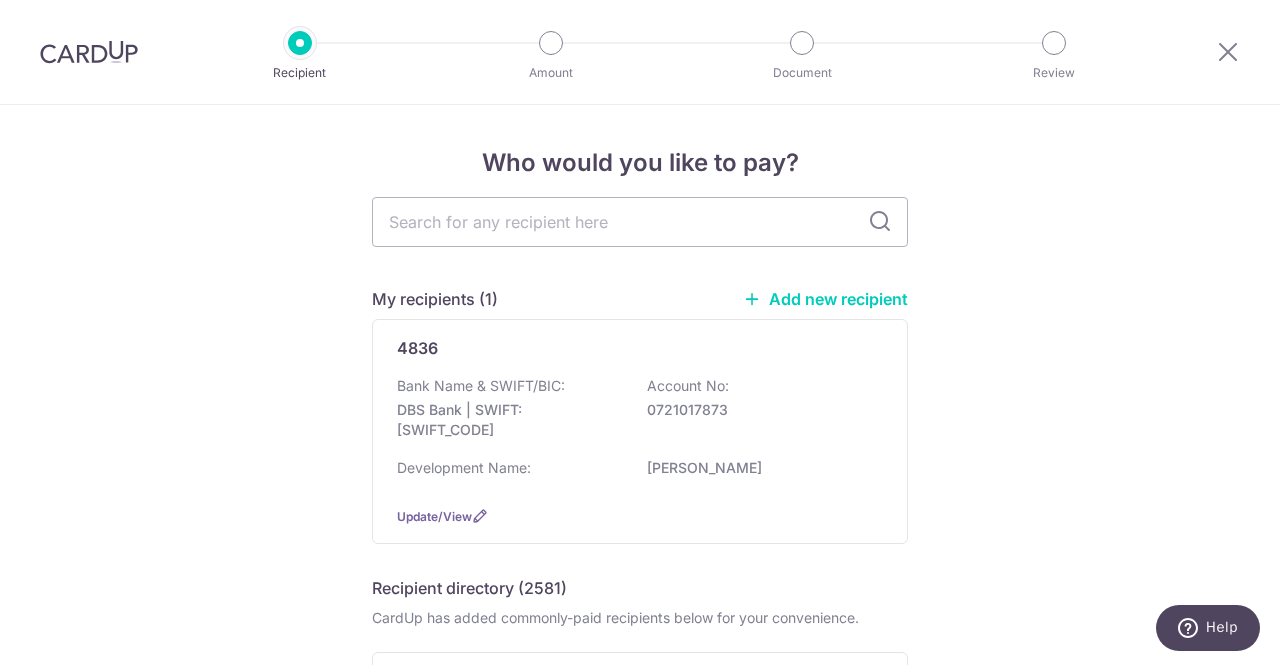 click on "Add new recipient" at bounding box center [825, 299] 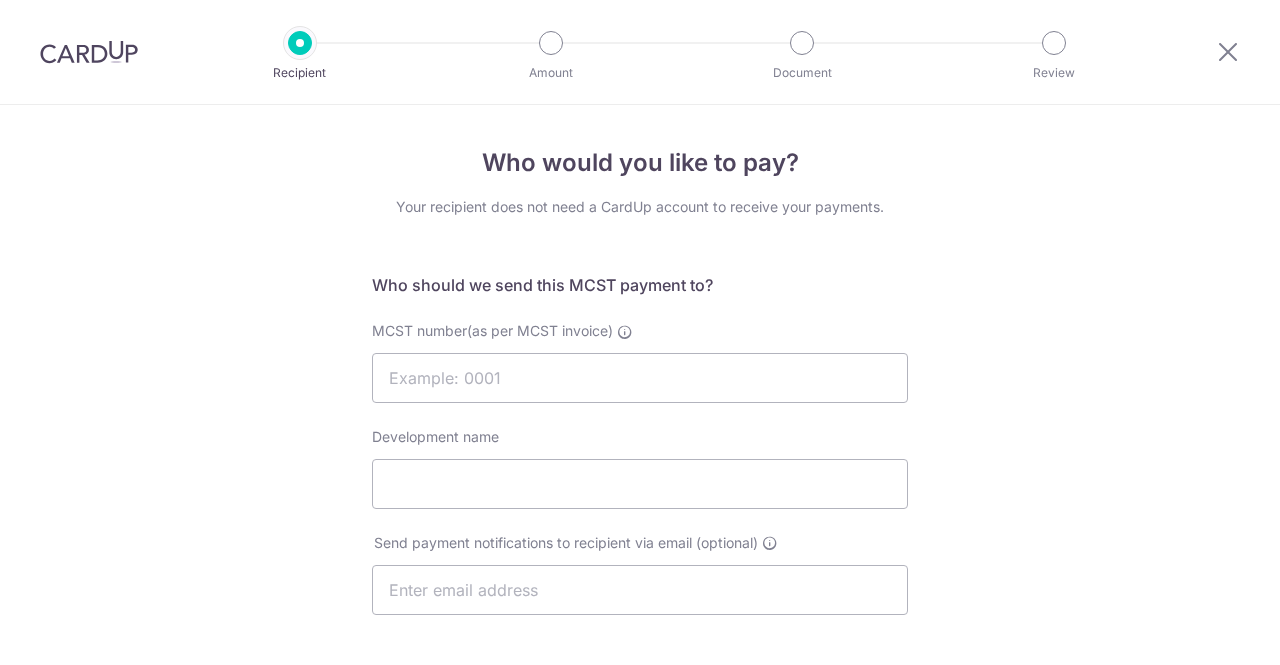 scroll, scrollTop: 0, scrollLeft: 0, axis: both 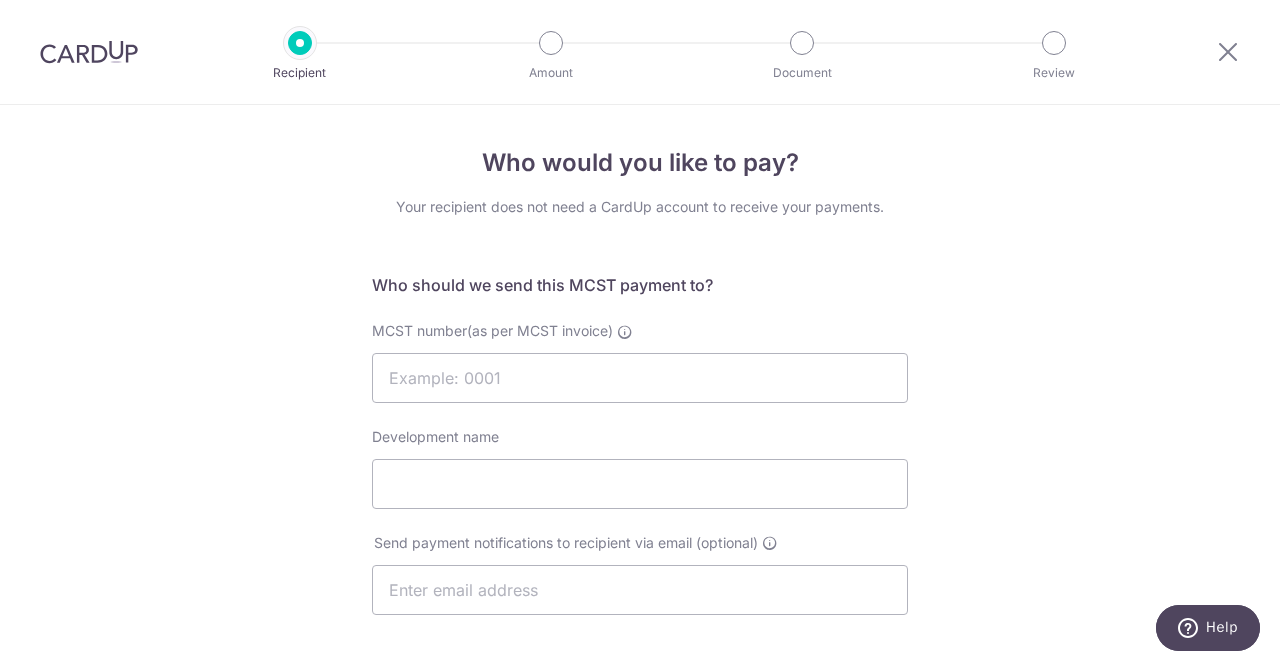 click at bounding box center [1228, 52] 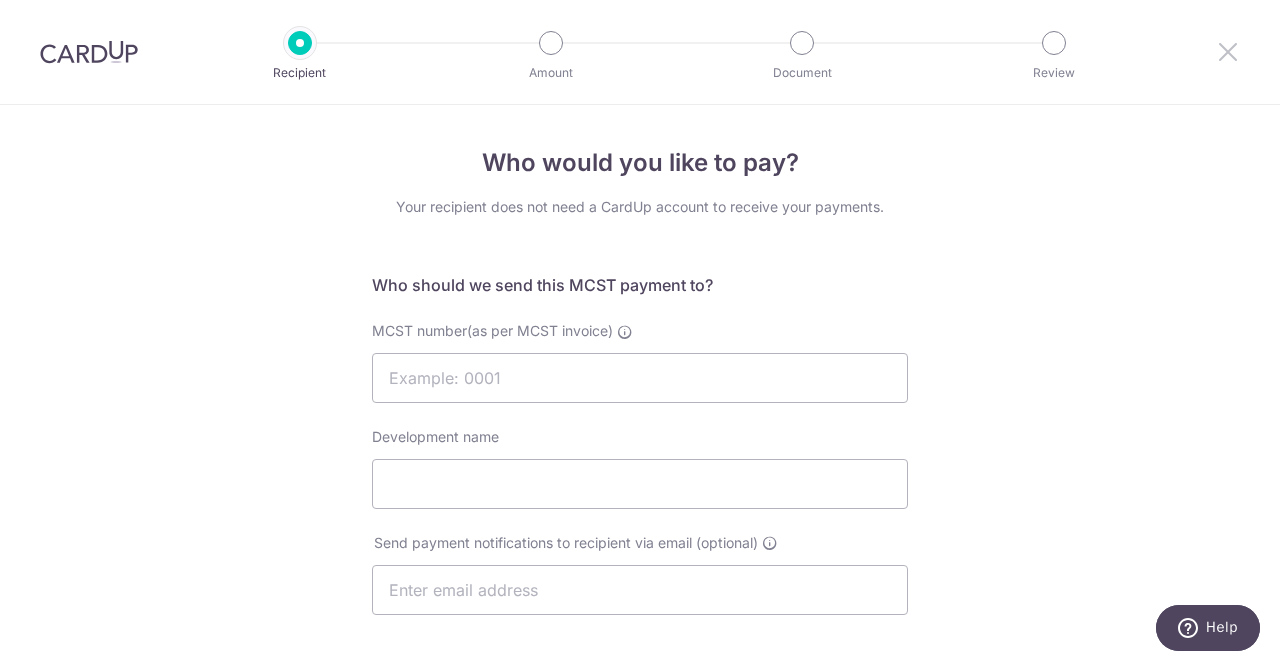 click at bounding box center [1228, 51] 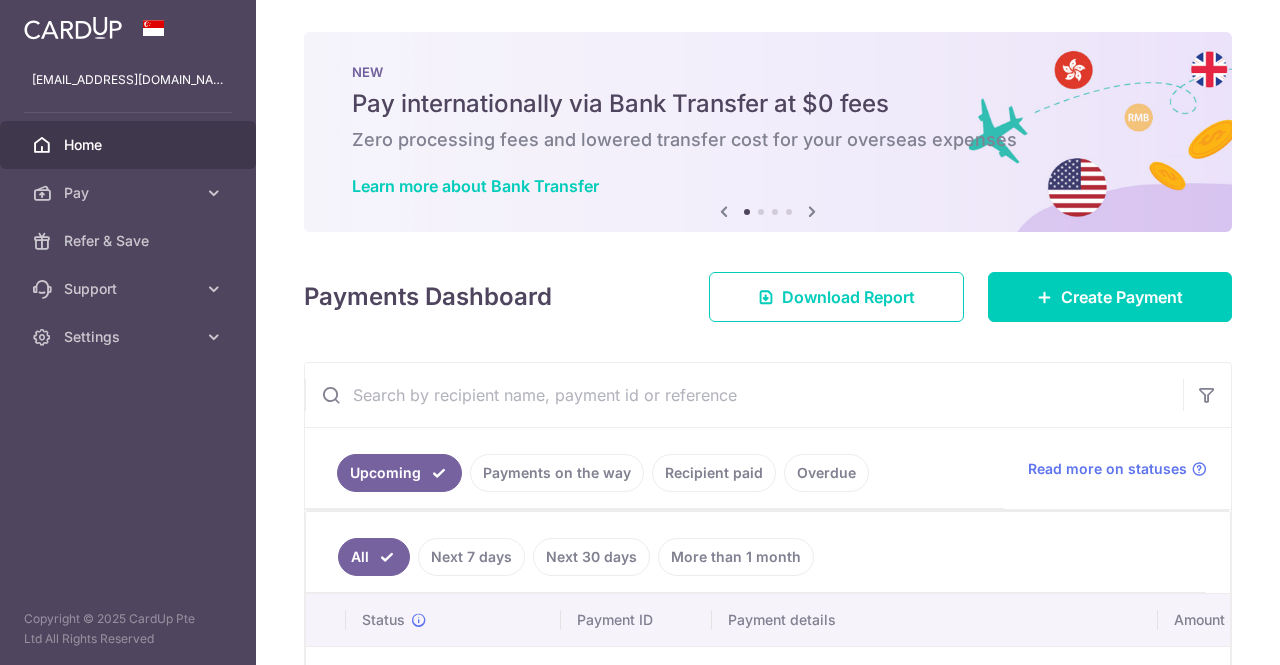 scroll, scrollTop: 0, scrollLeft: 0, axis: both 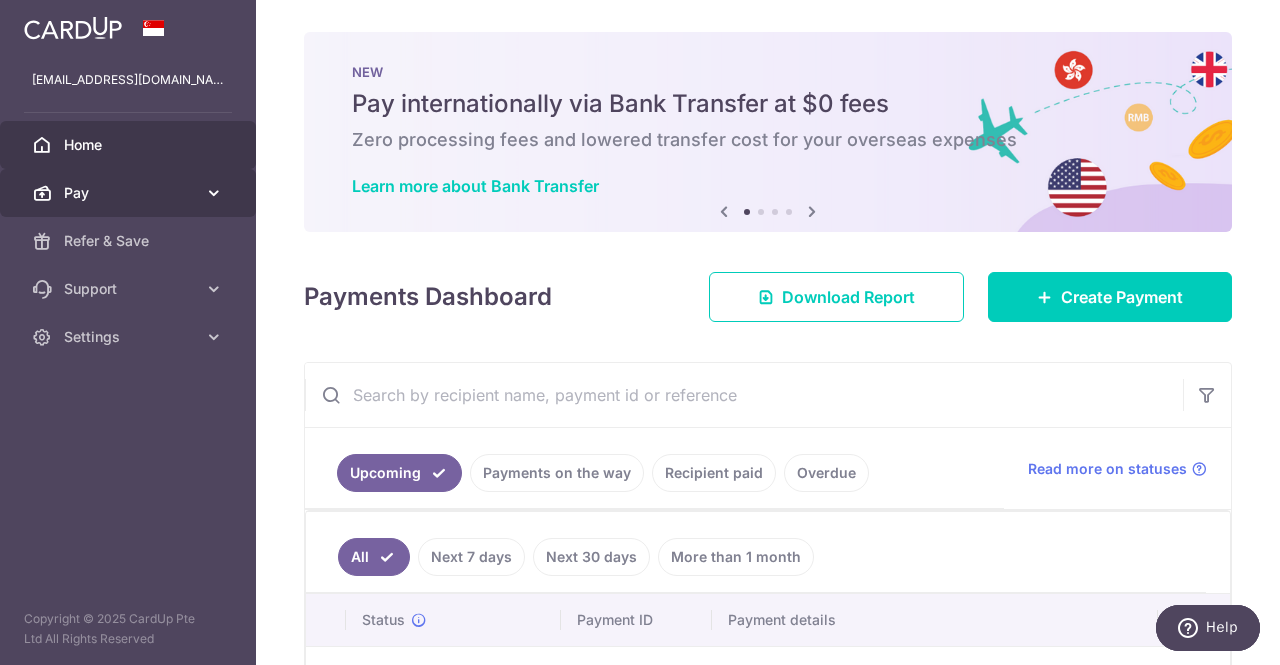 click on "Pay" at bounding box center (128, 193) 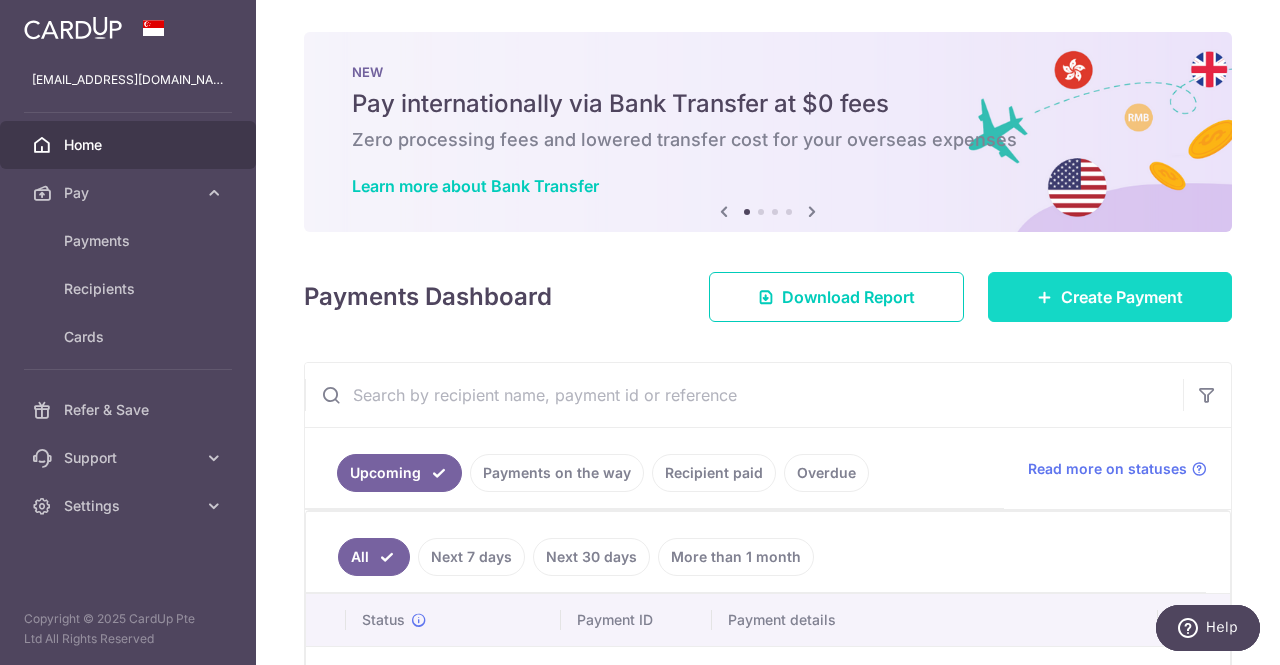 click on "Create Payment" at bounding box center [1110, 297] 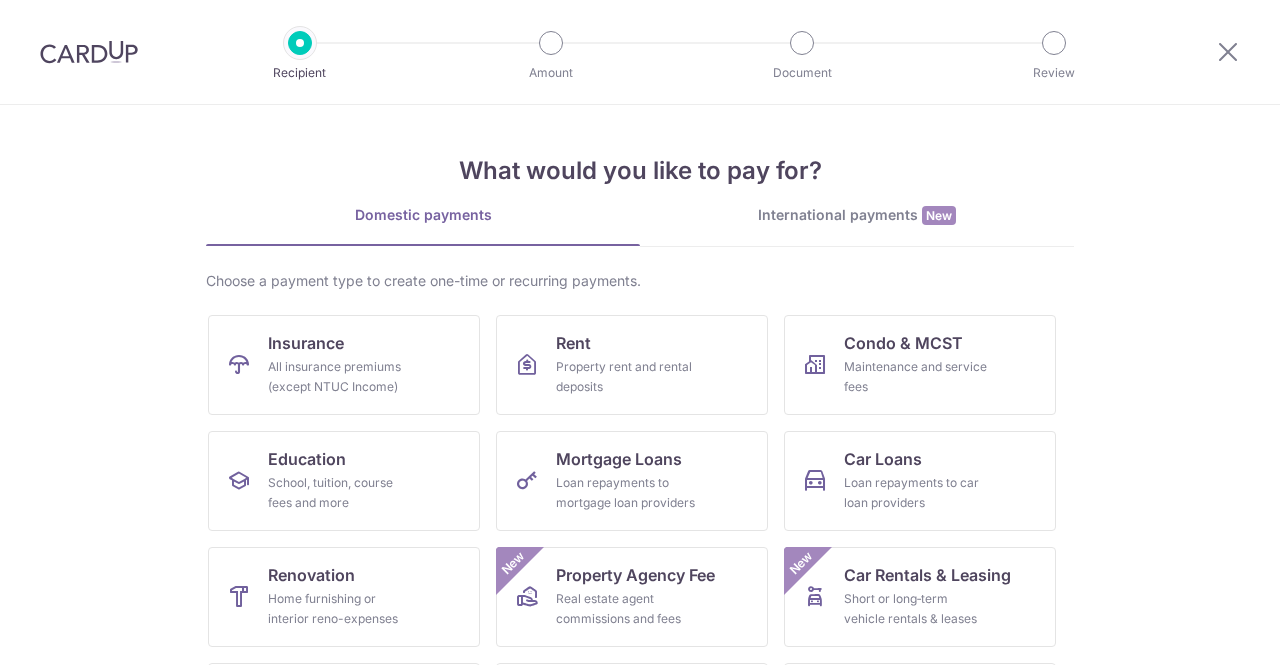 scroll, scrollTop: 0, scrollLeft: 0, axis: both 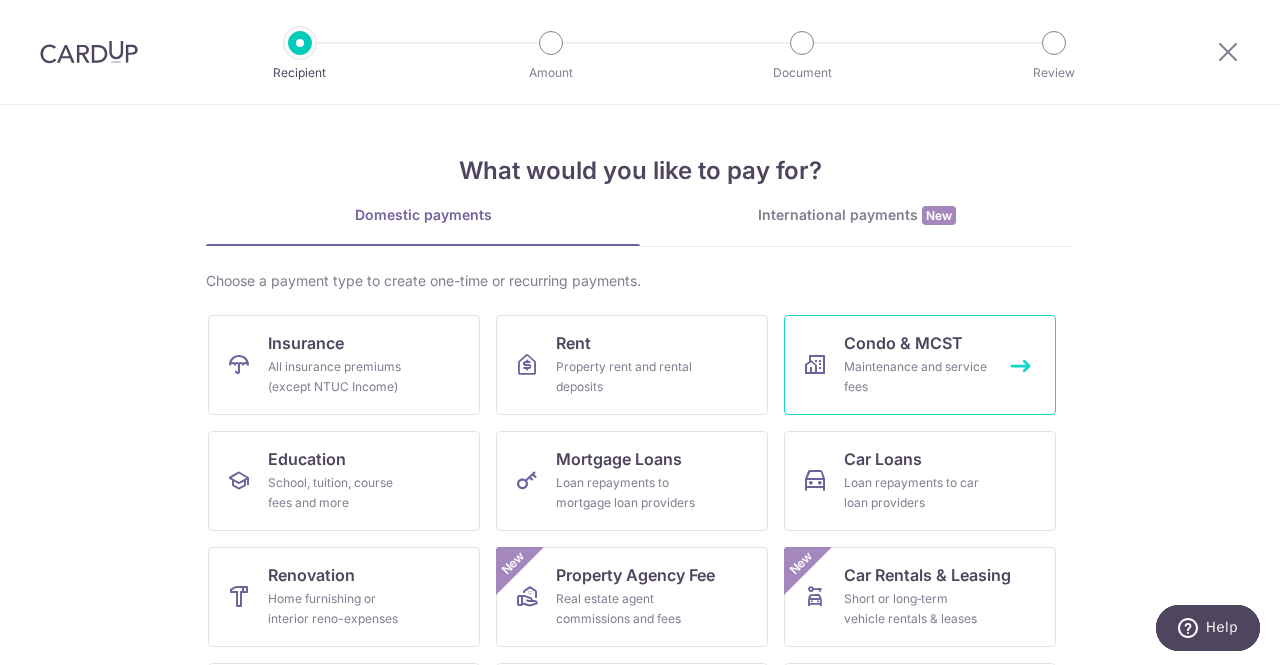 click on "Condo & MCST" at bounding box center [903, 343] 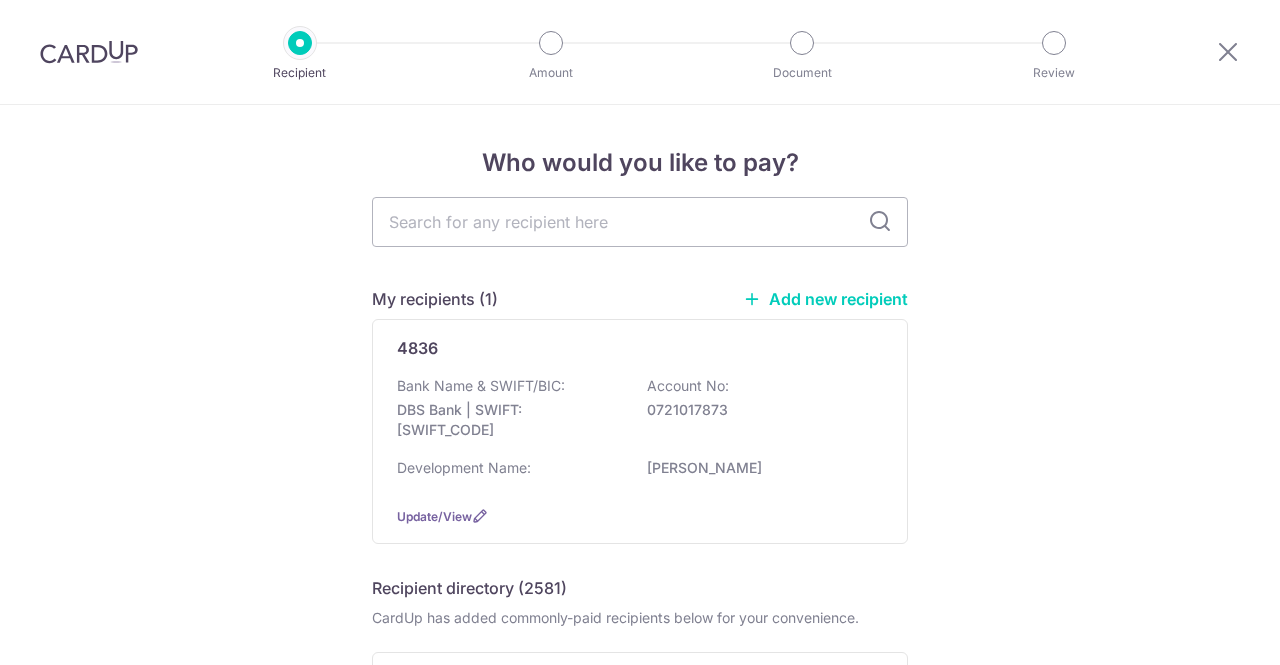 scroll, scrollTop: 0, scrollLeft: 0, axis: both 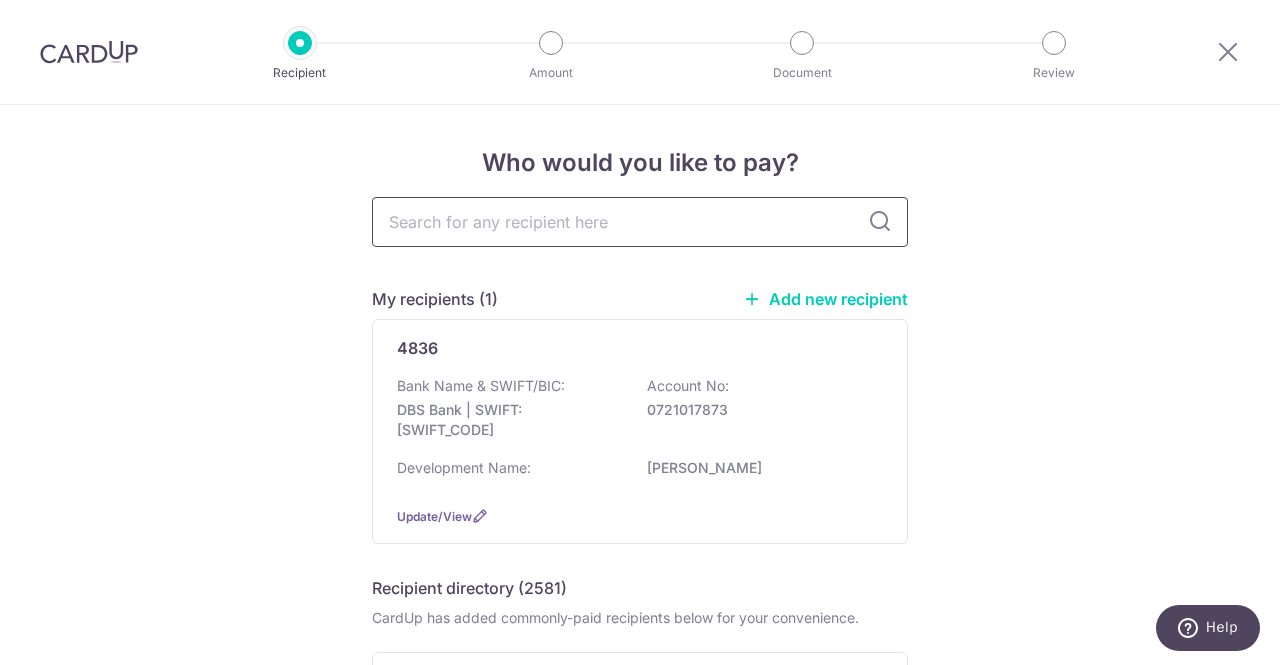 click at bounding box center (640, 222) 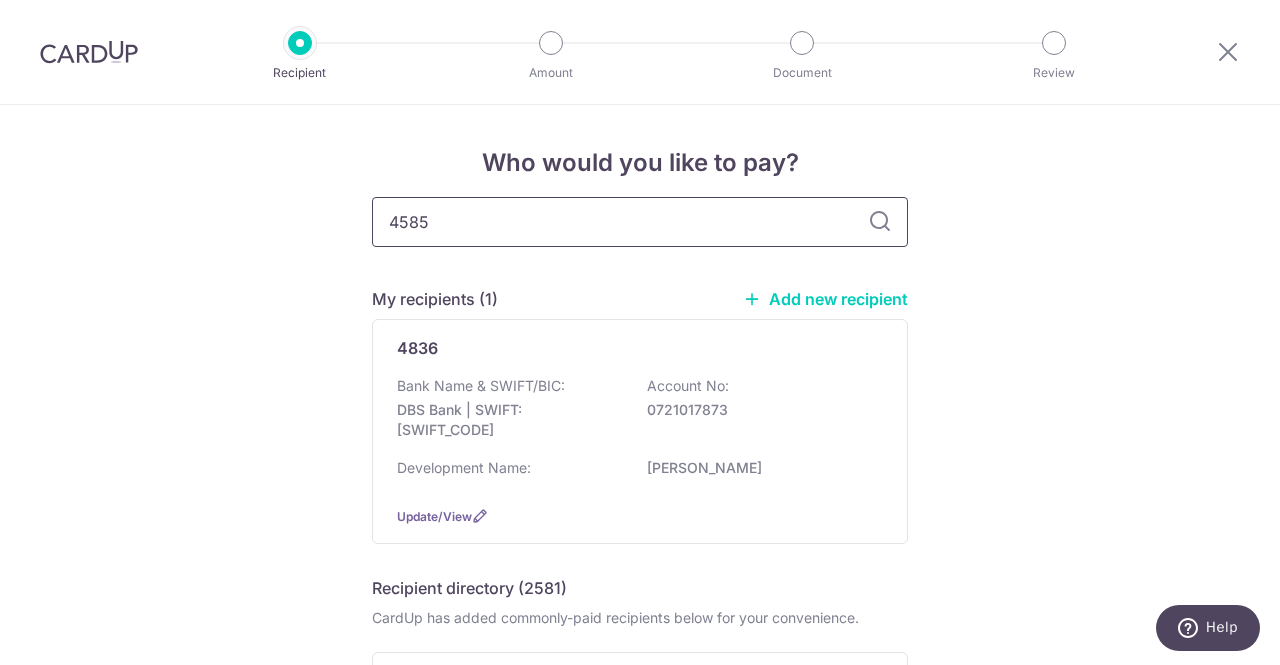 type on "4585" 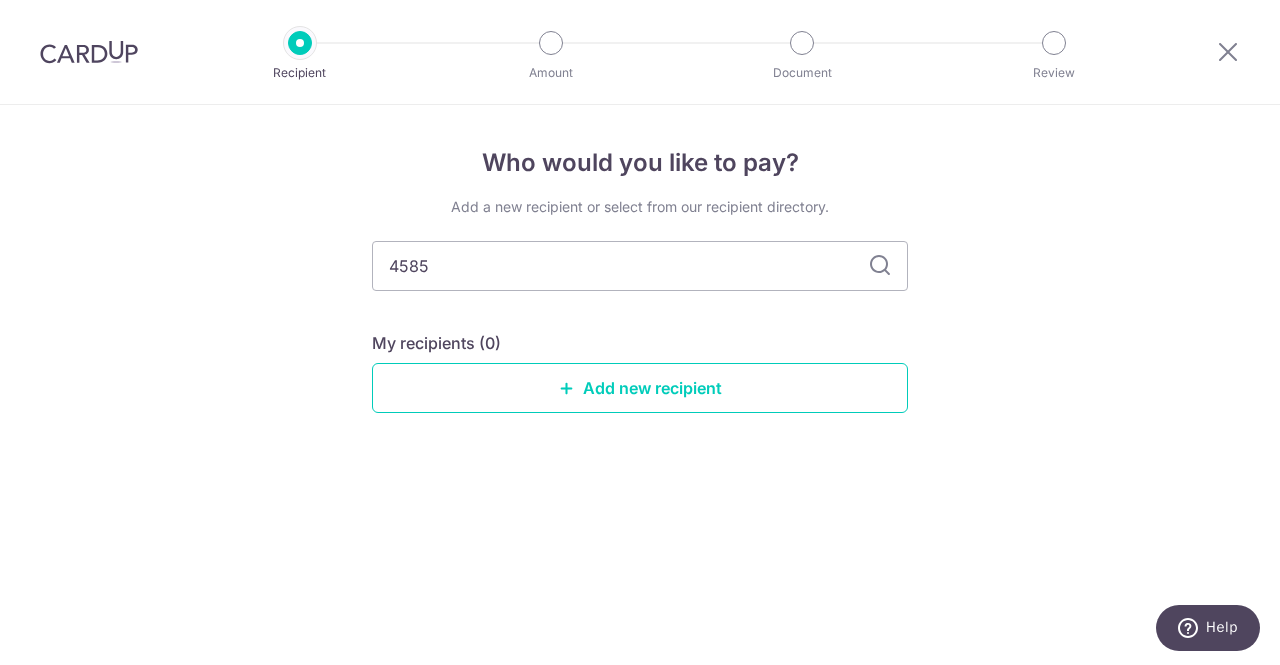 click at bounding box center [880, 266] 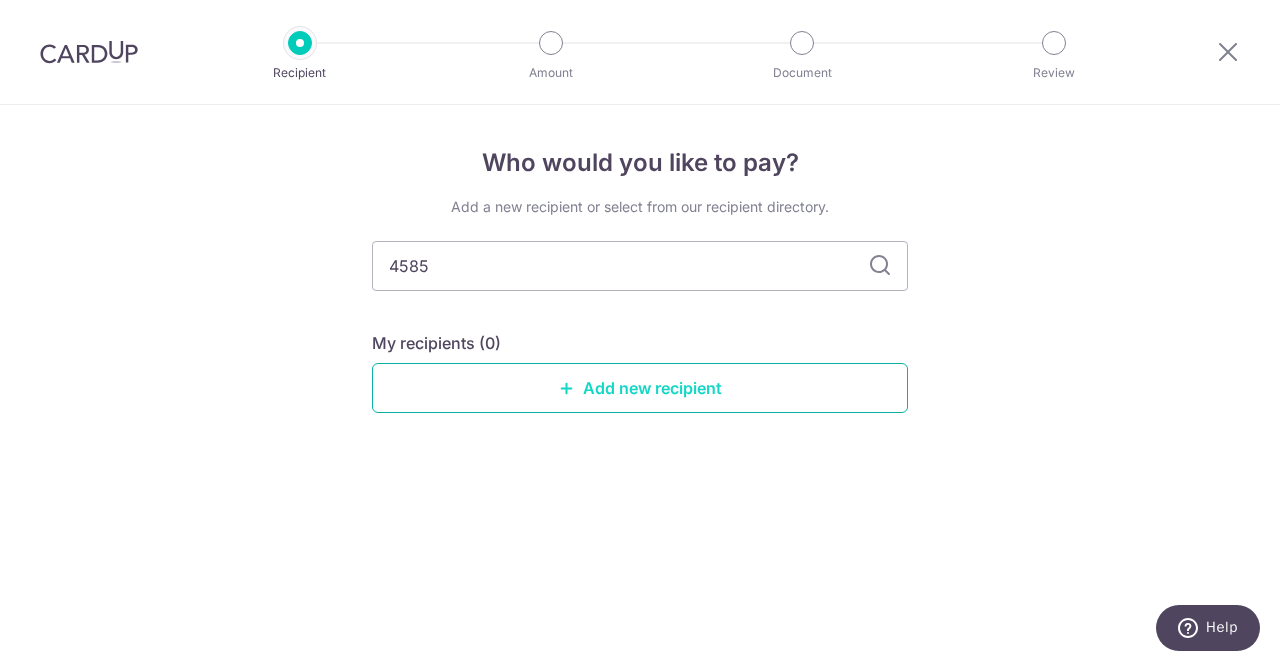 click on "Add new recipient" at bounding box center (640, 388) 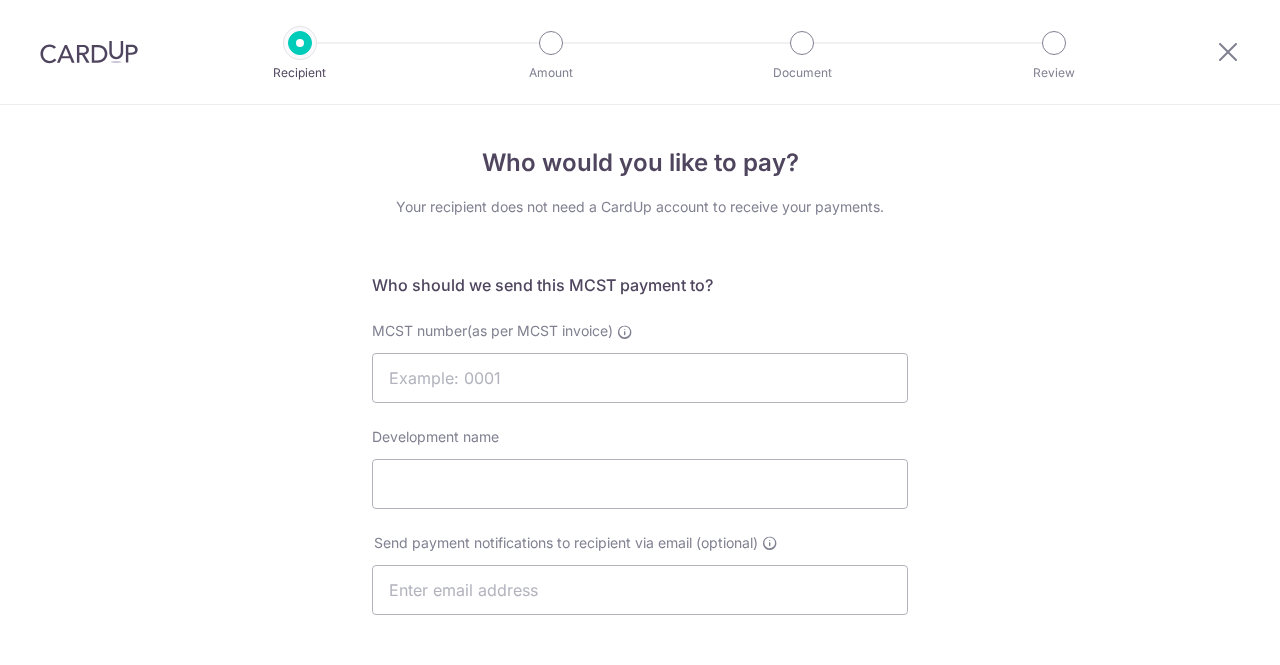 scroll, scrollTop: 0, scrollLeft: 0, axis: both 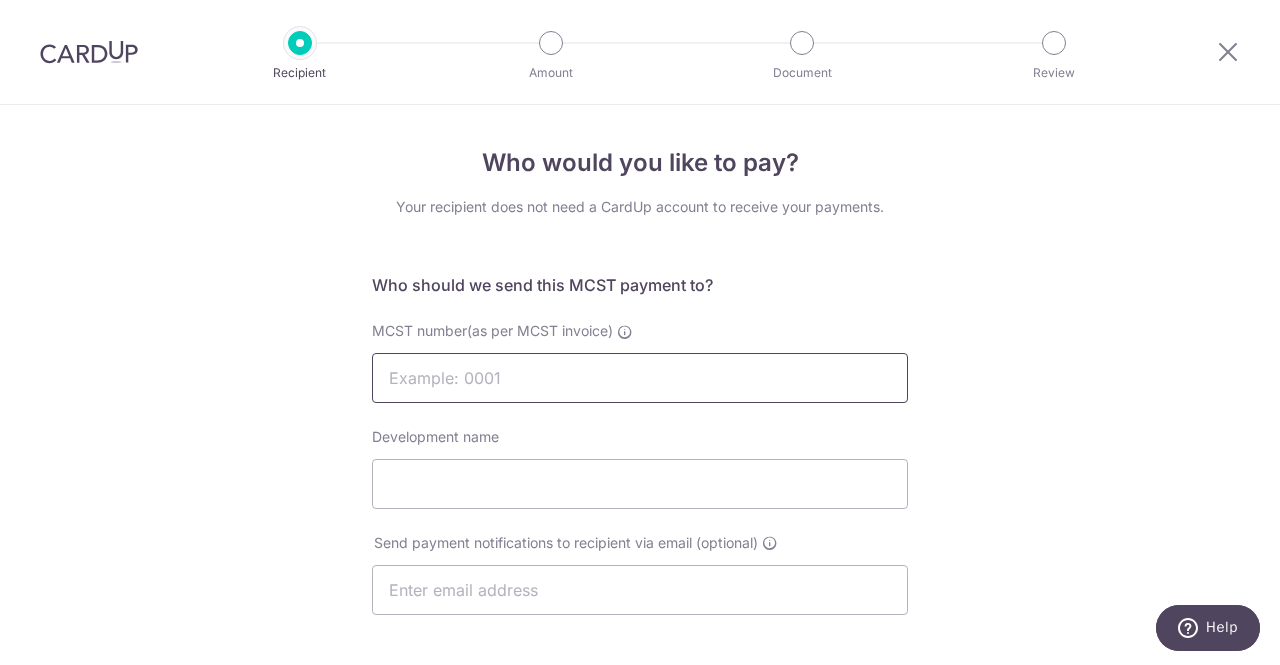 click on "MCST number(as per MCST invoice)" at bounding box center (640, 378) 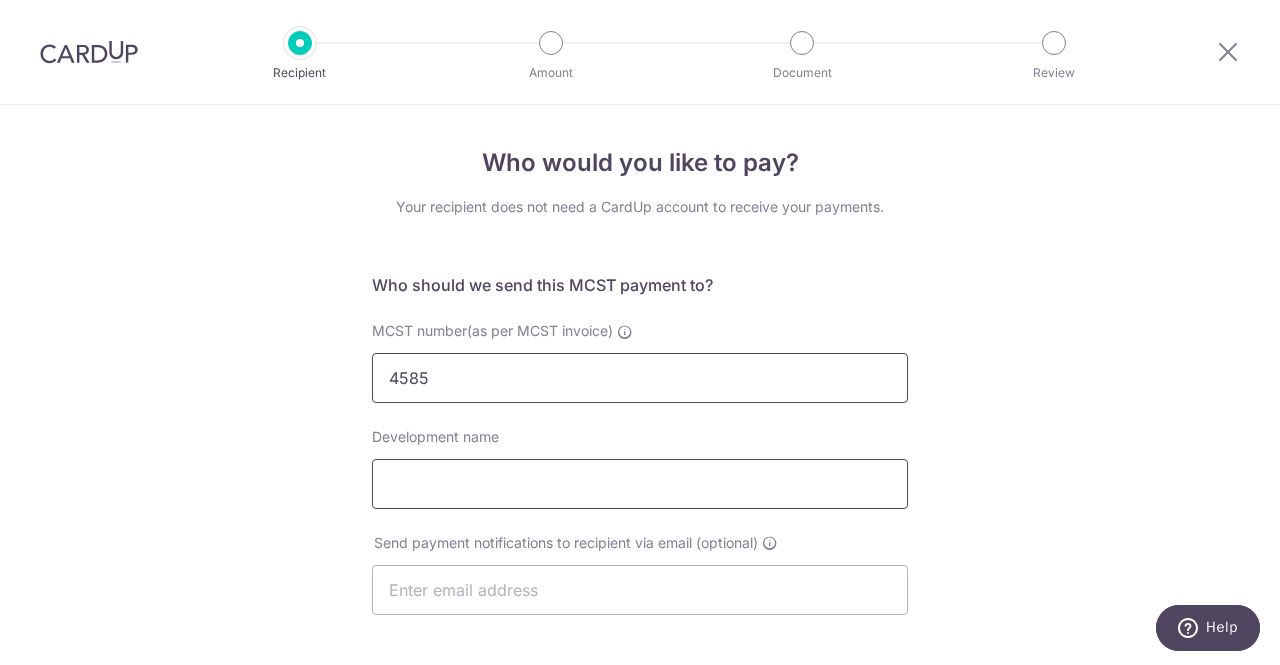 type on "4585" 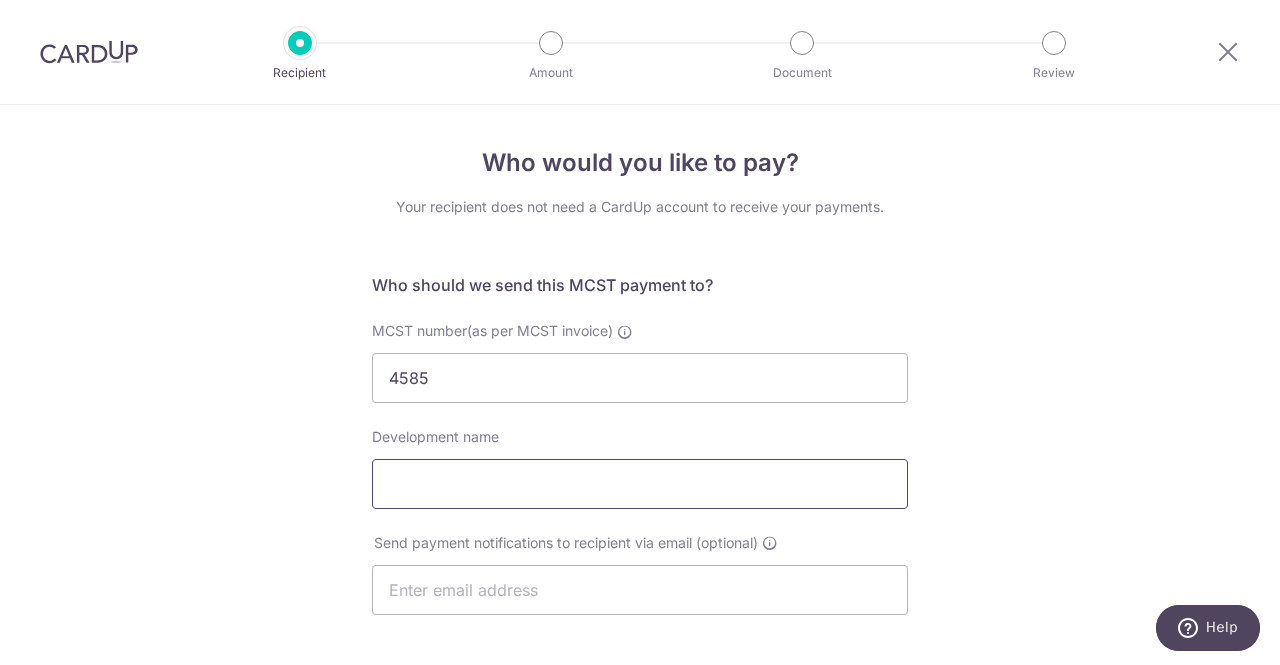 click on "Development name" at bounding box center [640, 484] 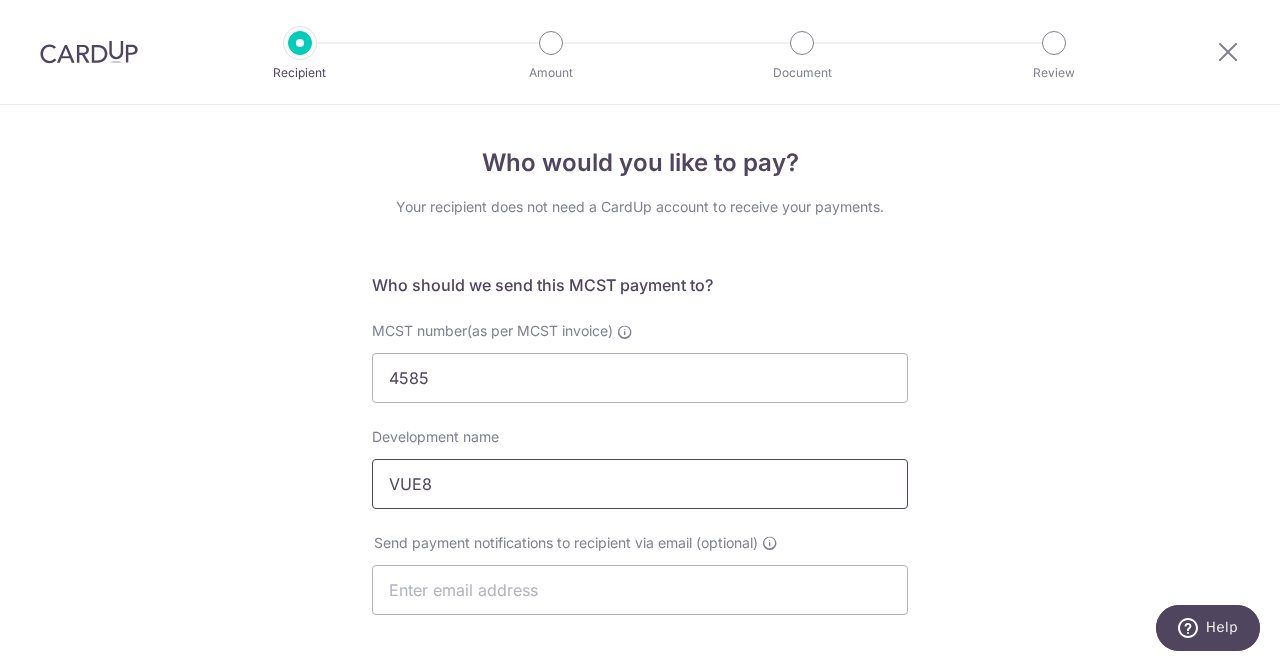 scroll, scrollTop: 166, scrollLeft: 0, axis: vertical 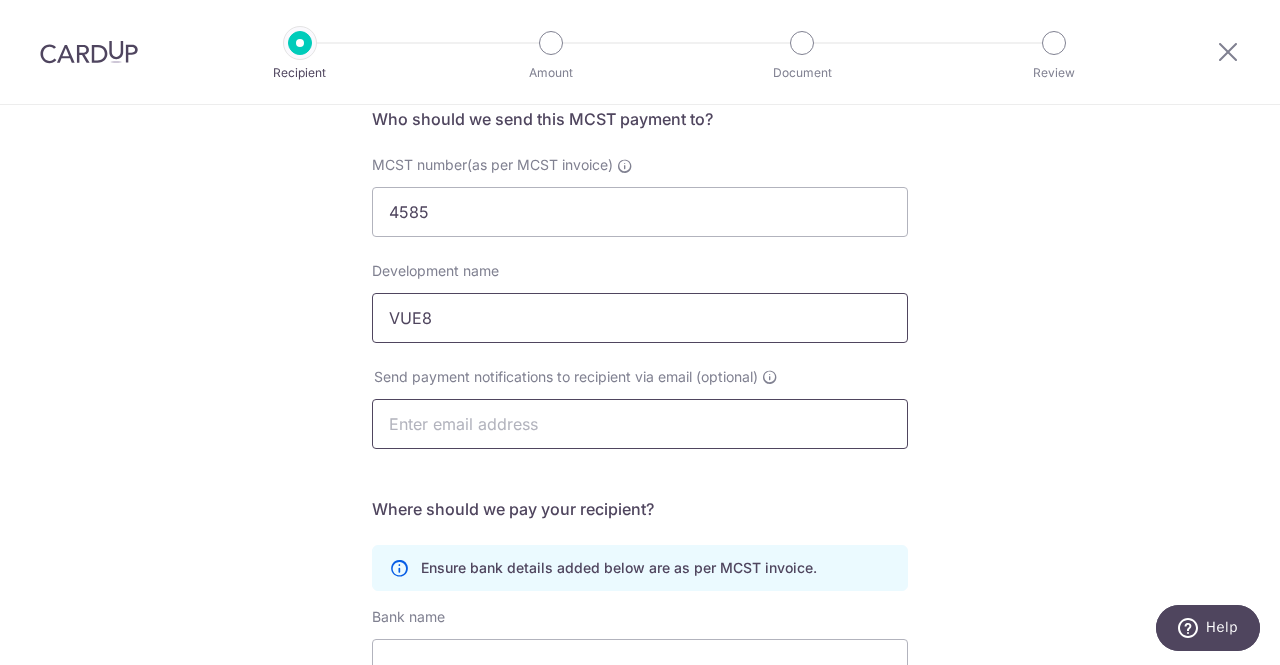 type on "VUE8" 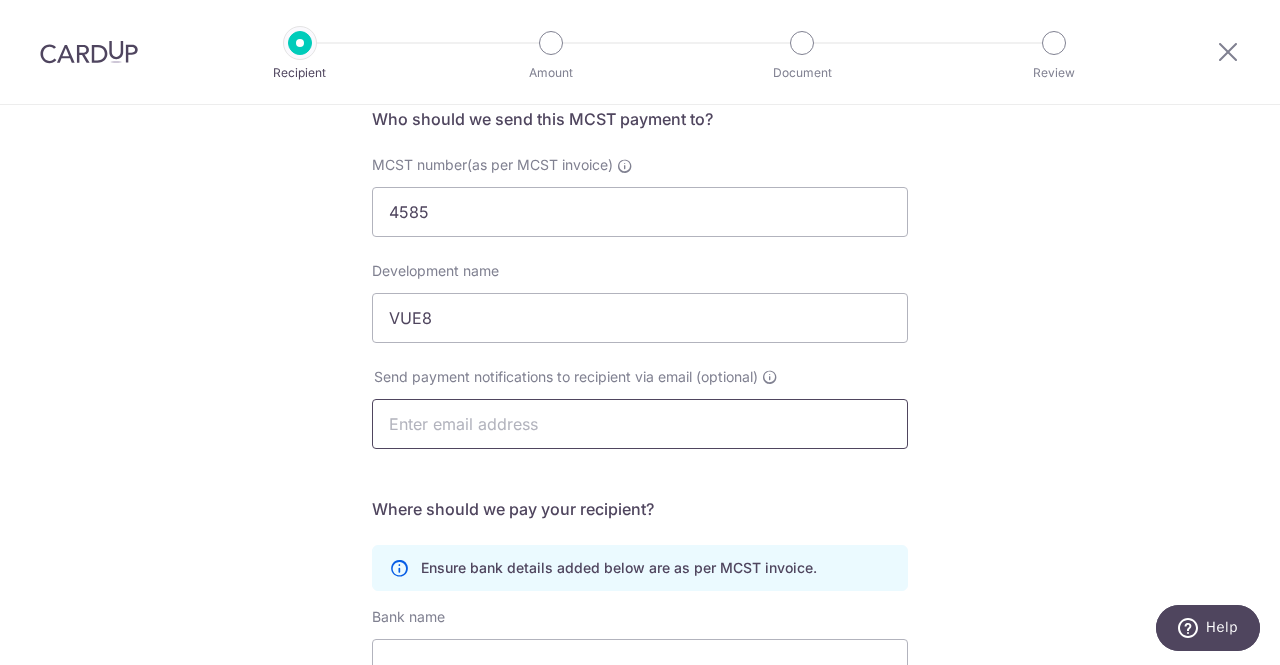 click at bounding box center [640, 424] 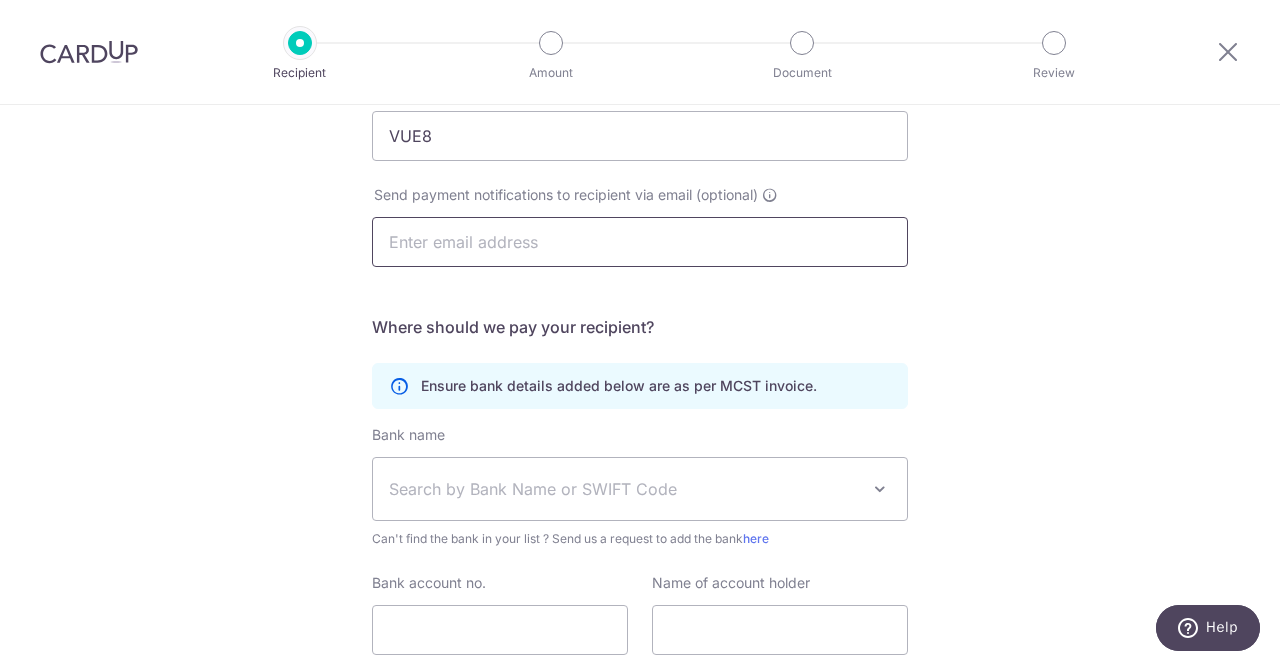 scroll, scrollTop: 496, scrollLeft: 0, axis: vertical 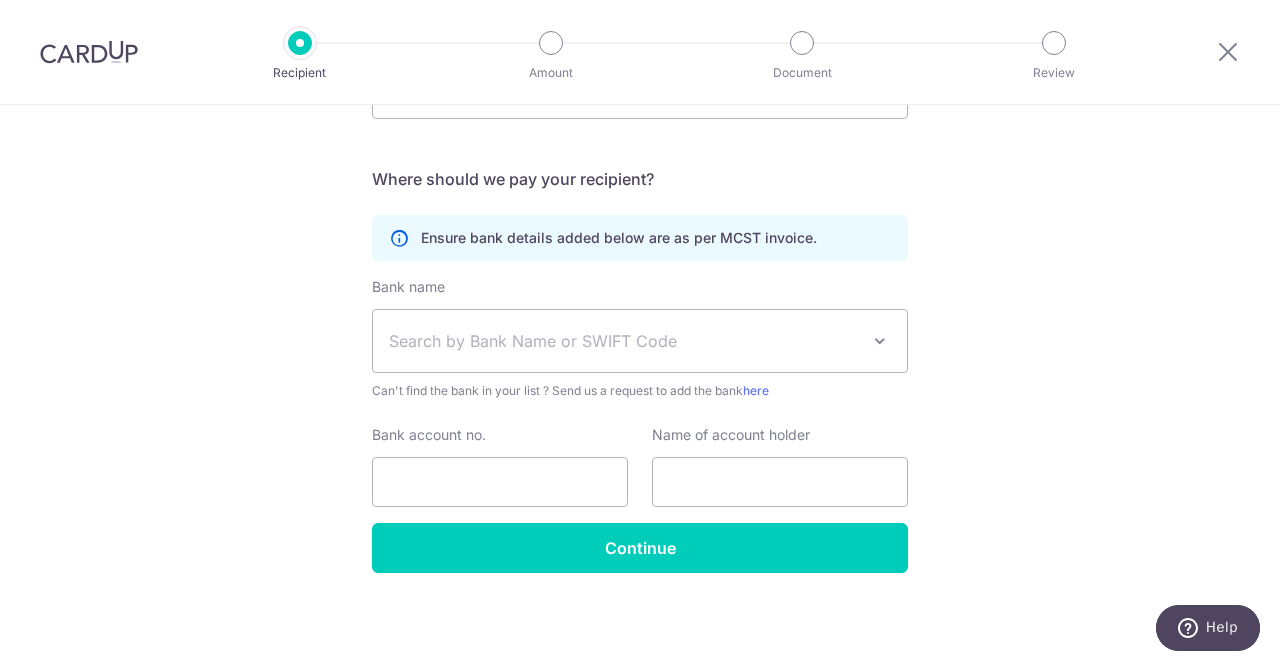 click on "Search by Bank Name or SWIFT Code" at bounding box center (624, 341) 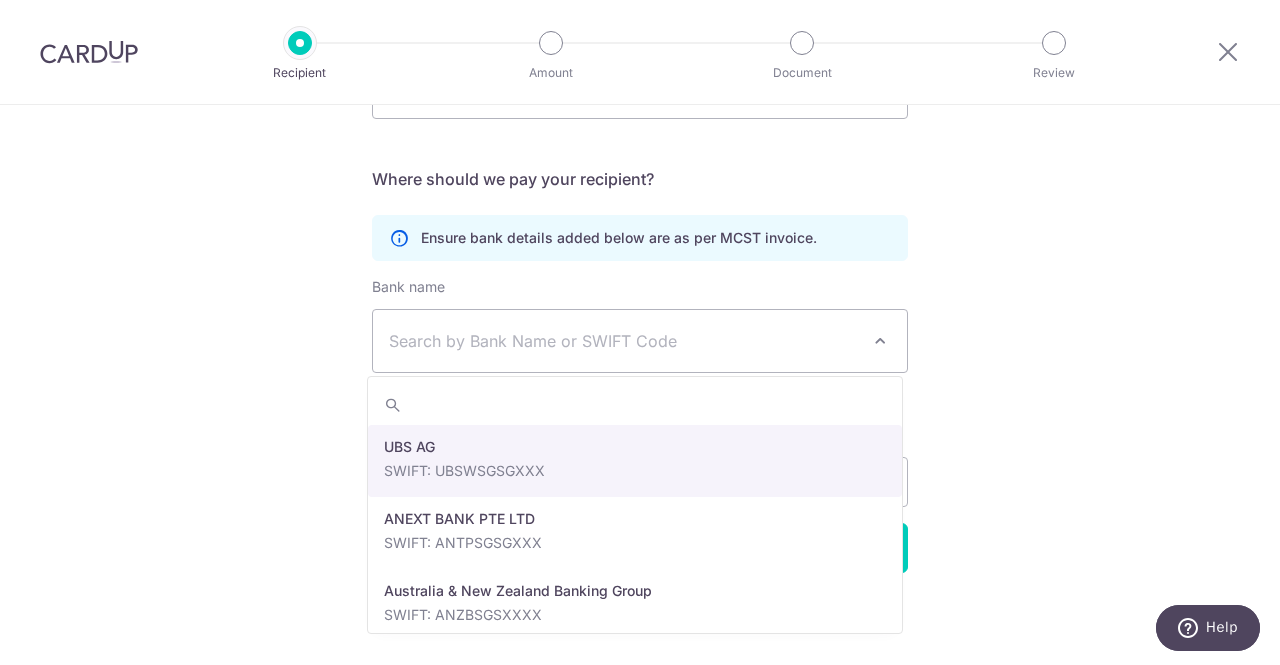 click on "Who would you like to pay?
Your recipient does not need a CardUp account to receive your payments.
Who should we send this MCST payment to?
MCST number(as per MCST invoice)
4585
Development name
VUE8
Send payment notifications to recipient via email (optional)
translation missing: en.no key
URL" at bounding box center (640, 138) 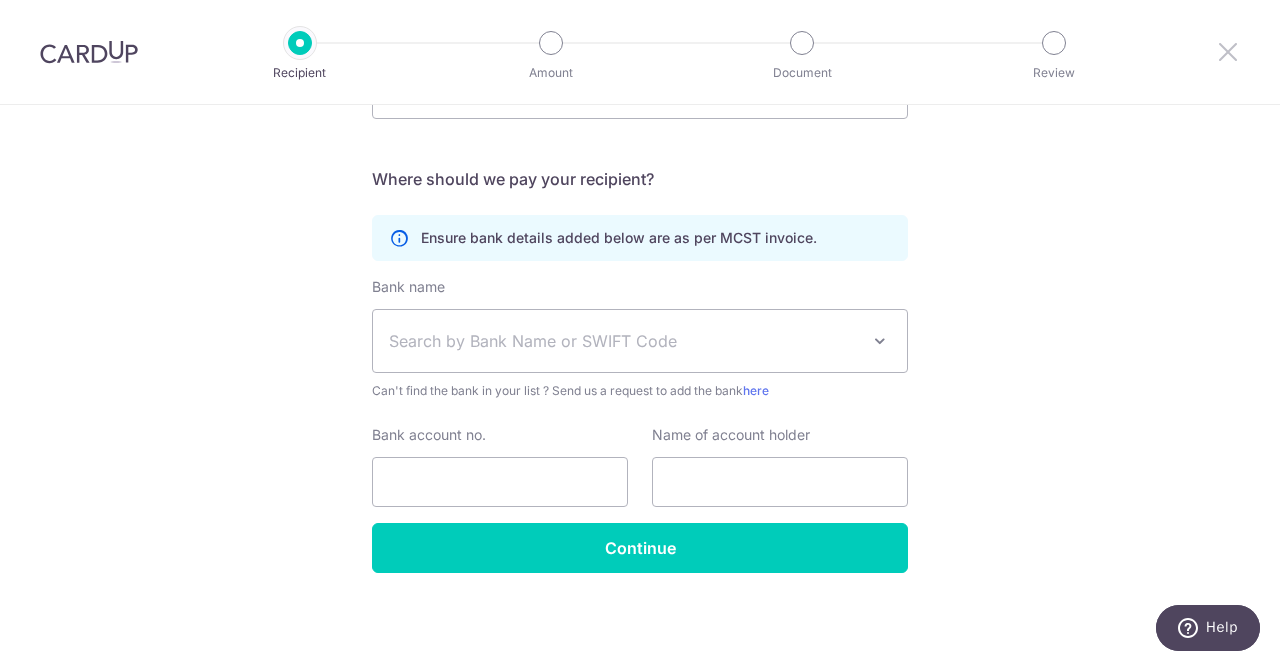 click at bounding box center [1228, 51] 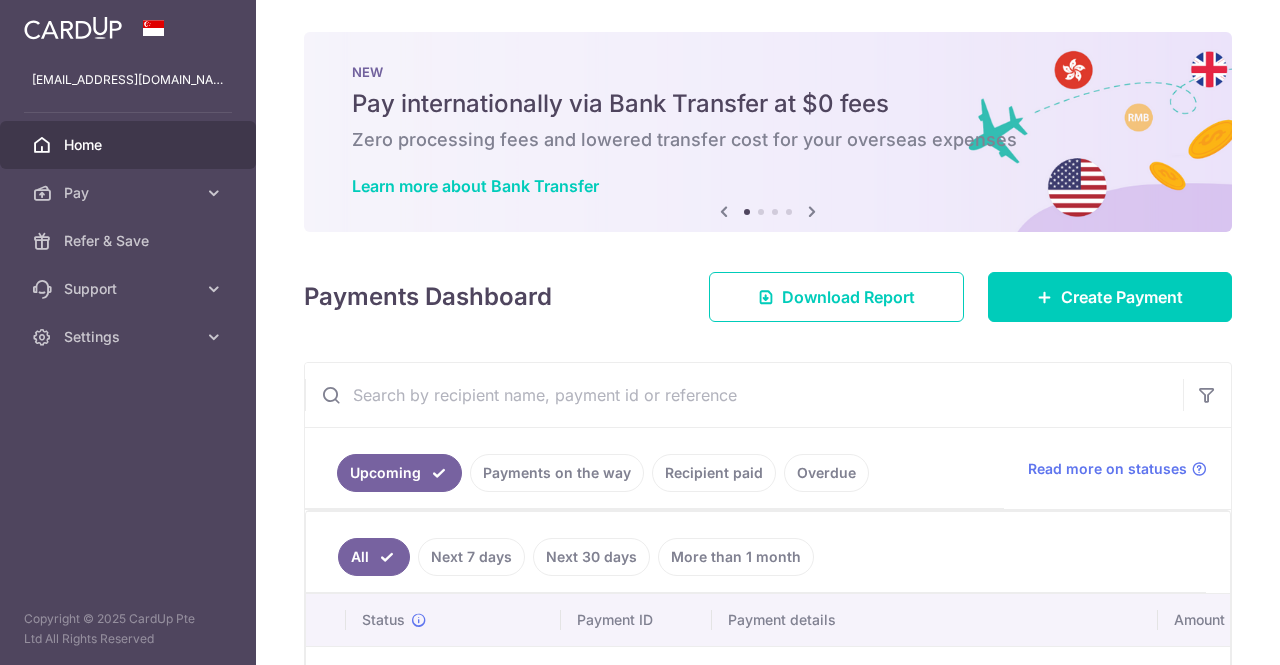 scroll, scrollTop: 0, scrollLeft: 0, axis: both 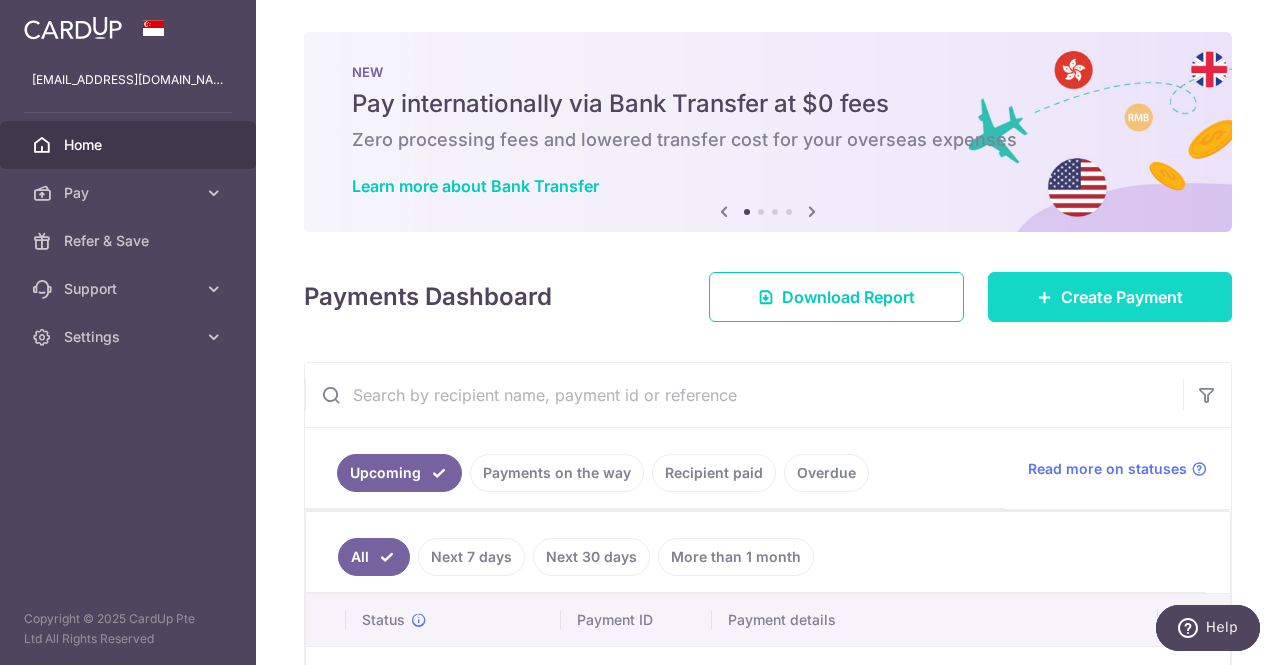 click on "Create Payment" at bounding box center [1122, 297] 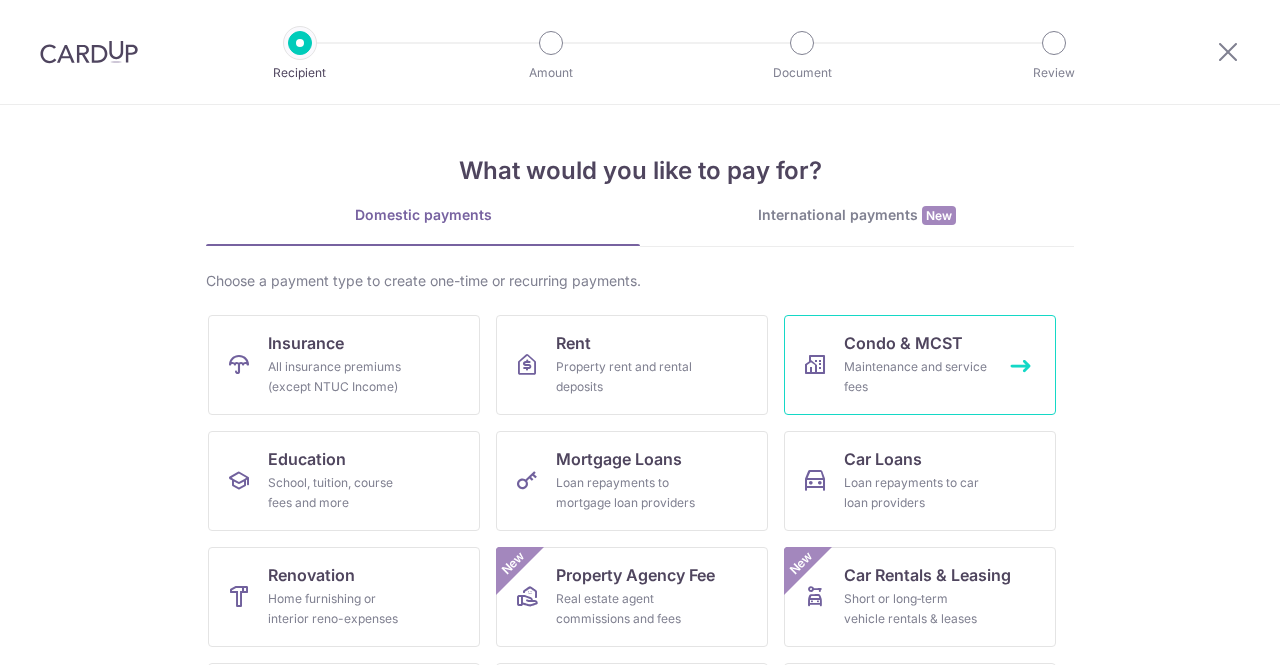 scroll, scrollTop: 0, scrollLeft: 0, axis: both 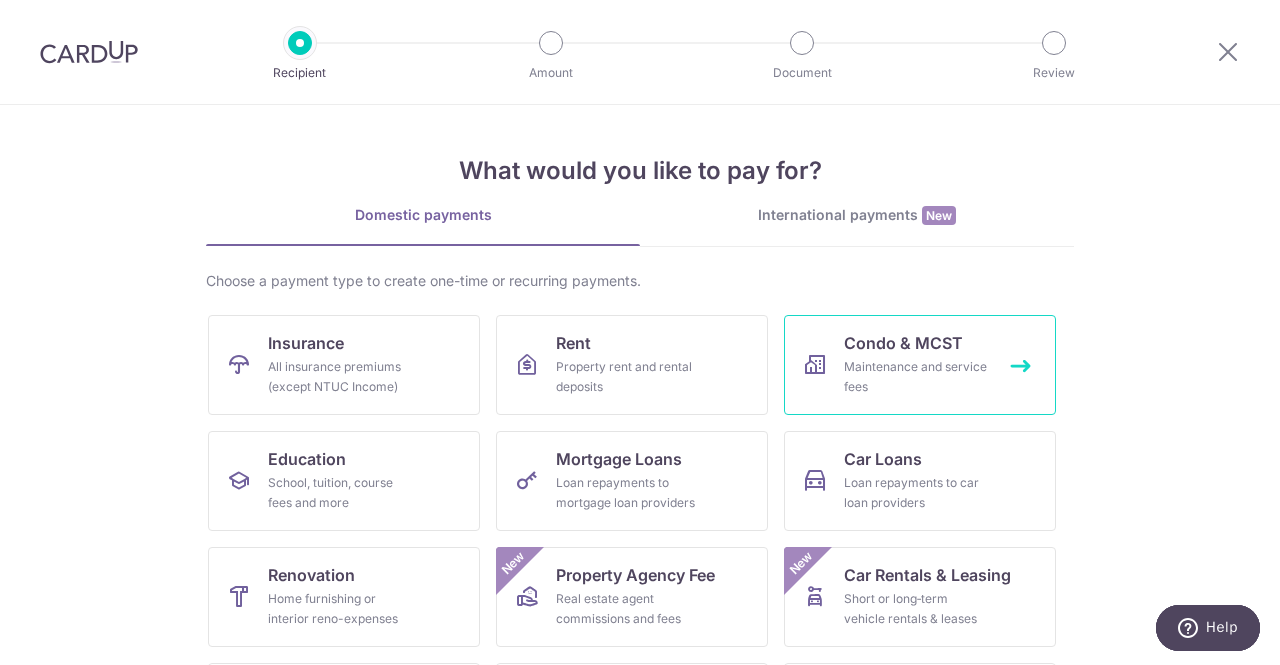 click on "Condo & MCST Maintenance and service fees" at bounding box center (920, 365) 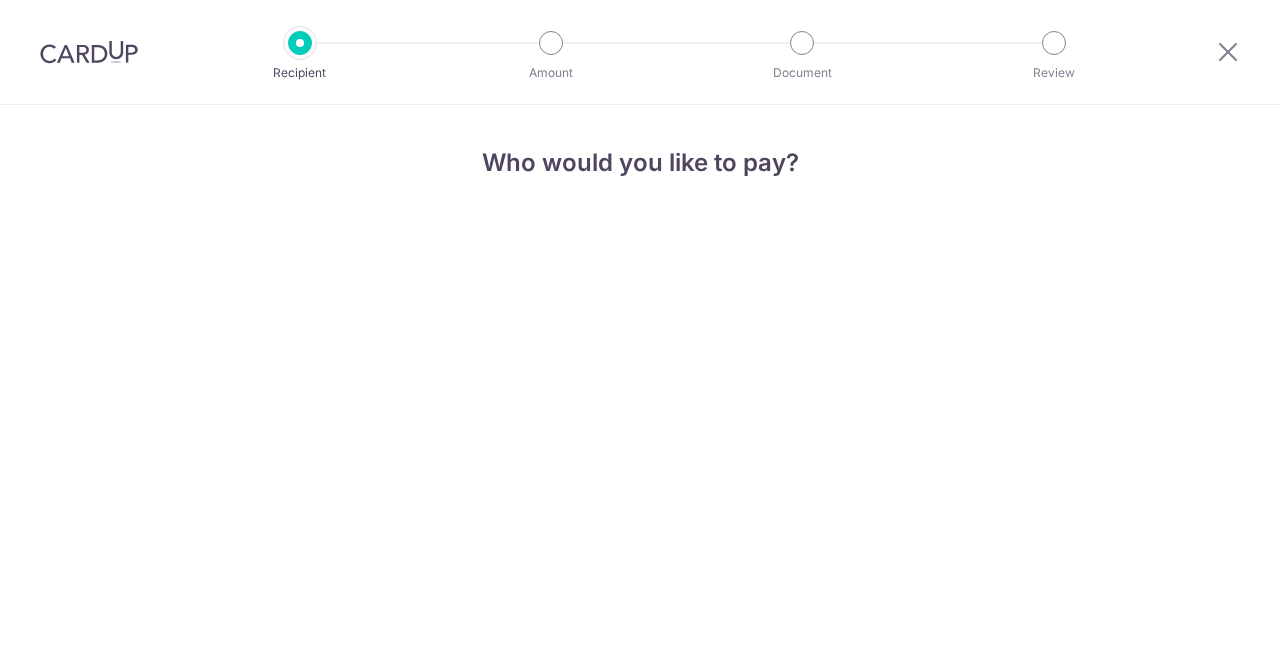 scroll, scrollTop: 0, scrollLeft: 0, axis: both 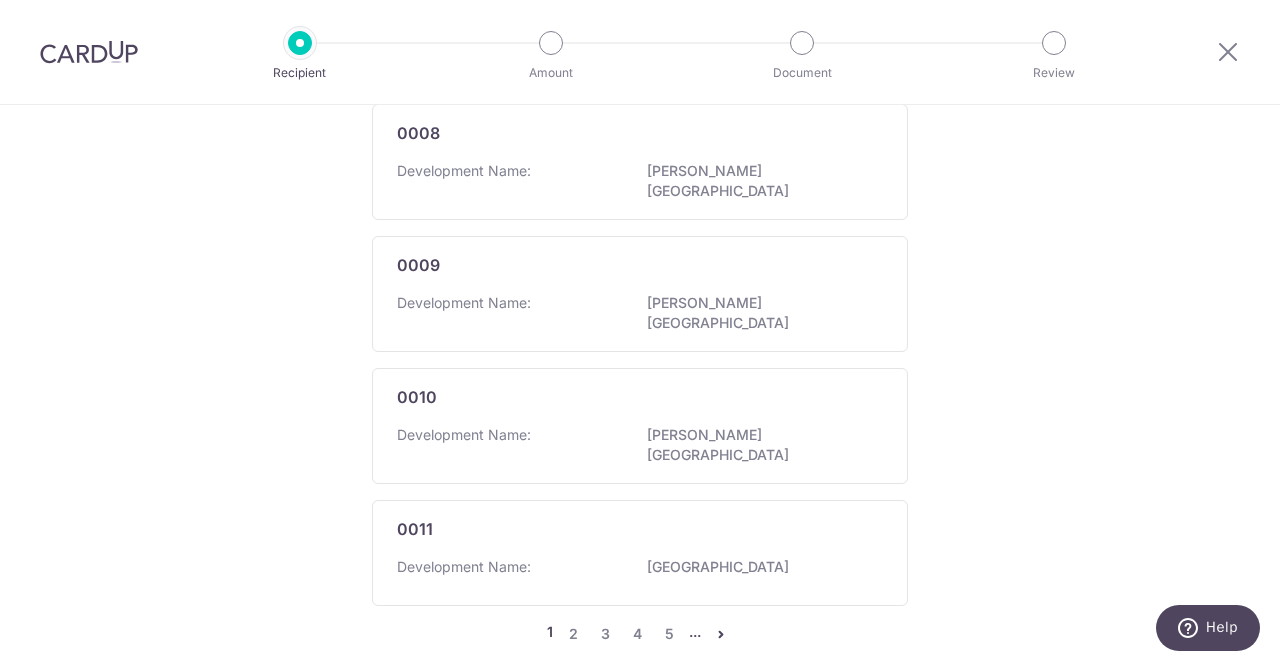 click on "1
2
3
4
5
..." at bounding box center [640, 634] 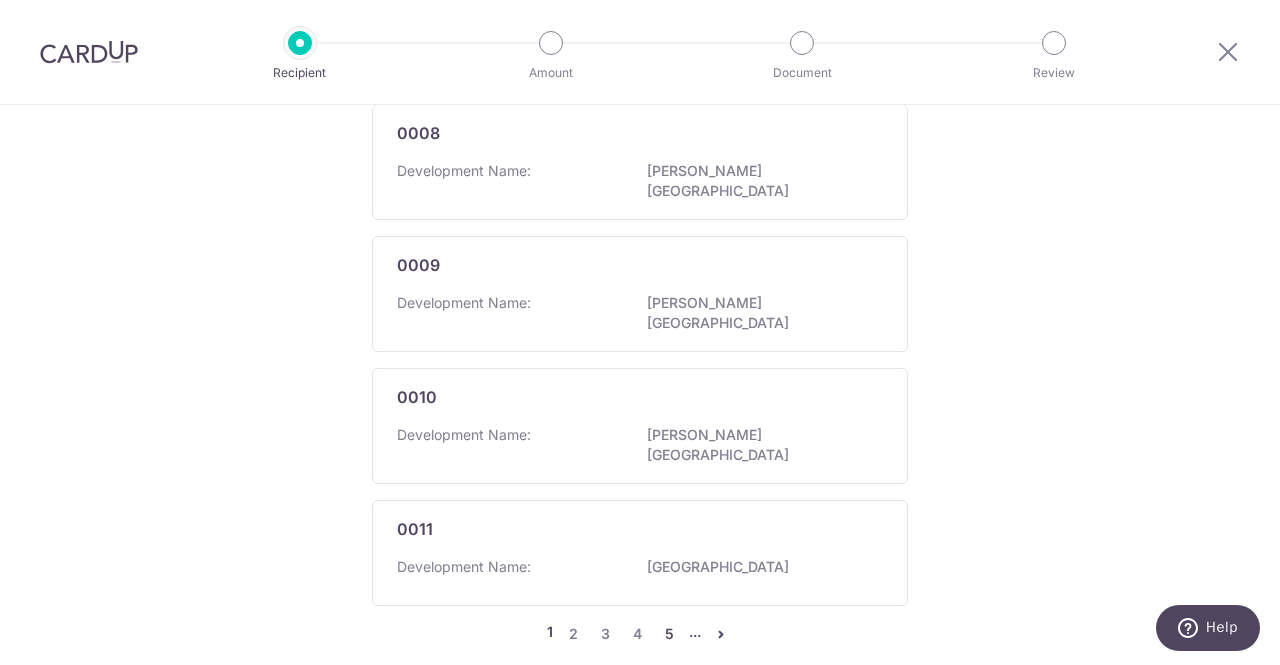 click on "5" at bounding box center [669, 634] 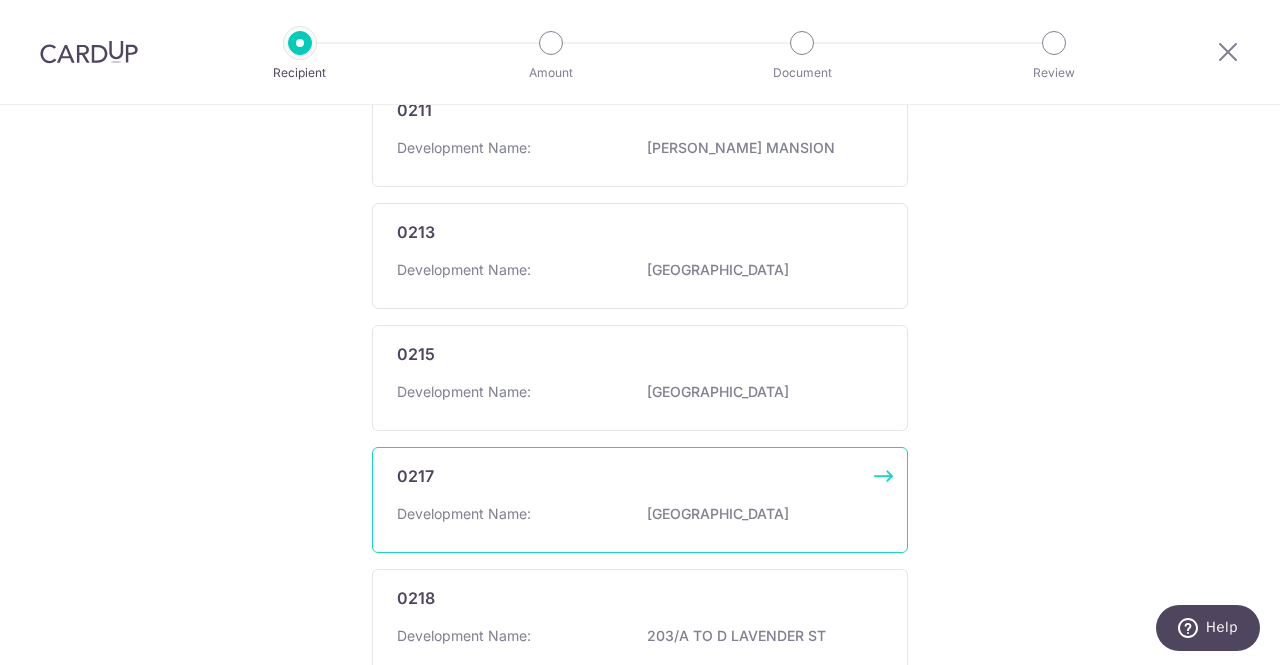 scroll, scrollTop: 1350, scrollLeft: 0, axis: vertical 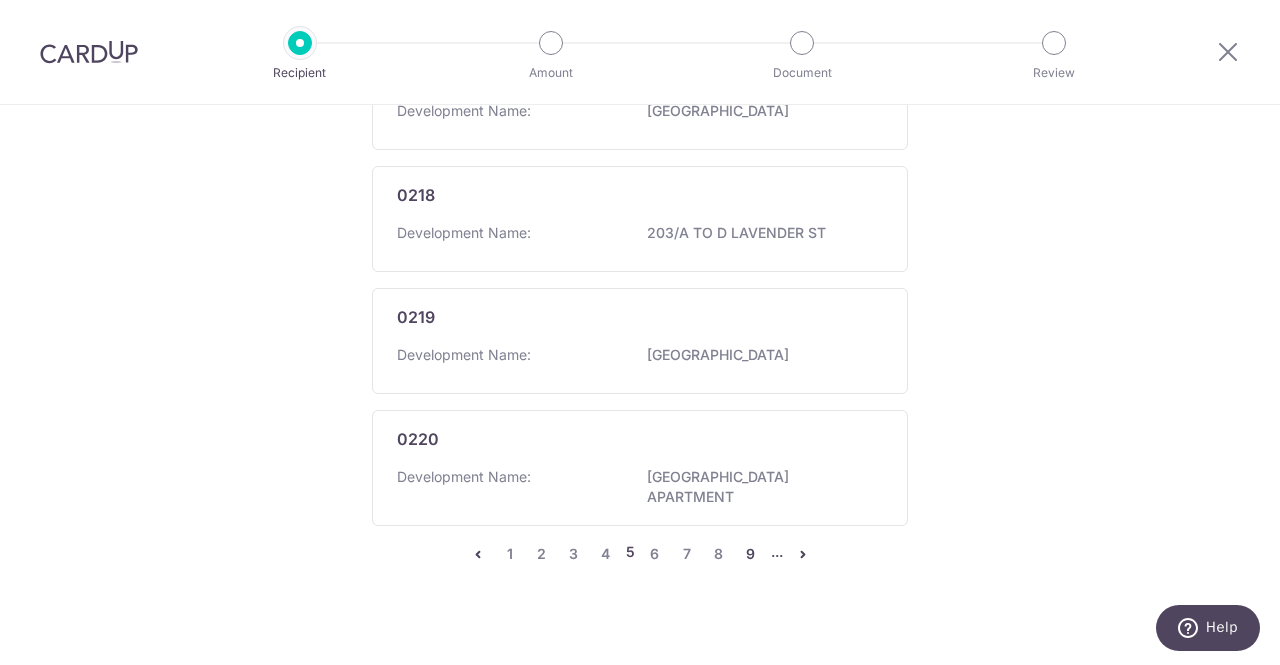 click on "9" at bounding box center [751, 554] 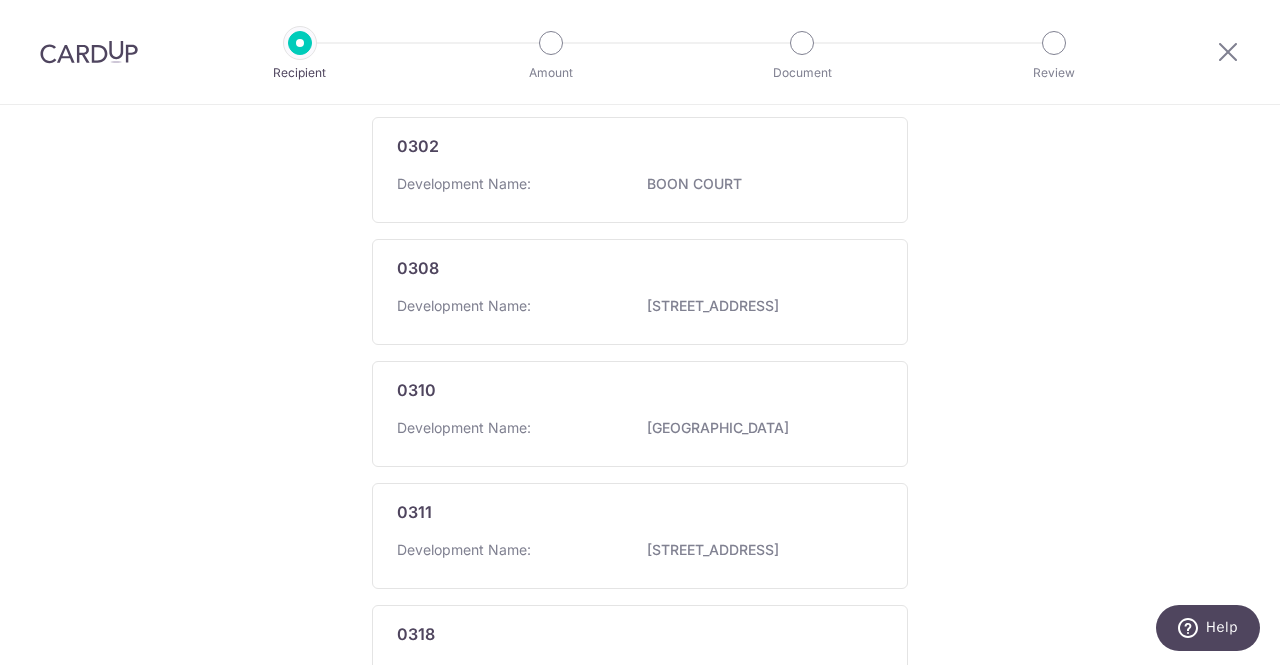 scroll, scrollTop: 1340, scrollLeft: 0, axis: vertical 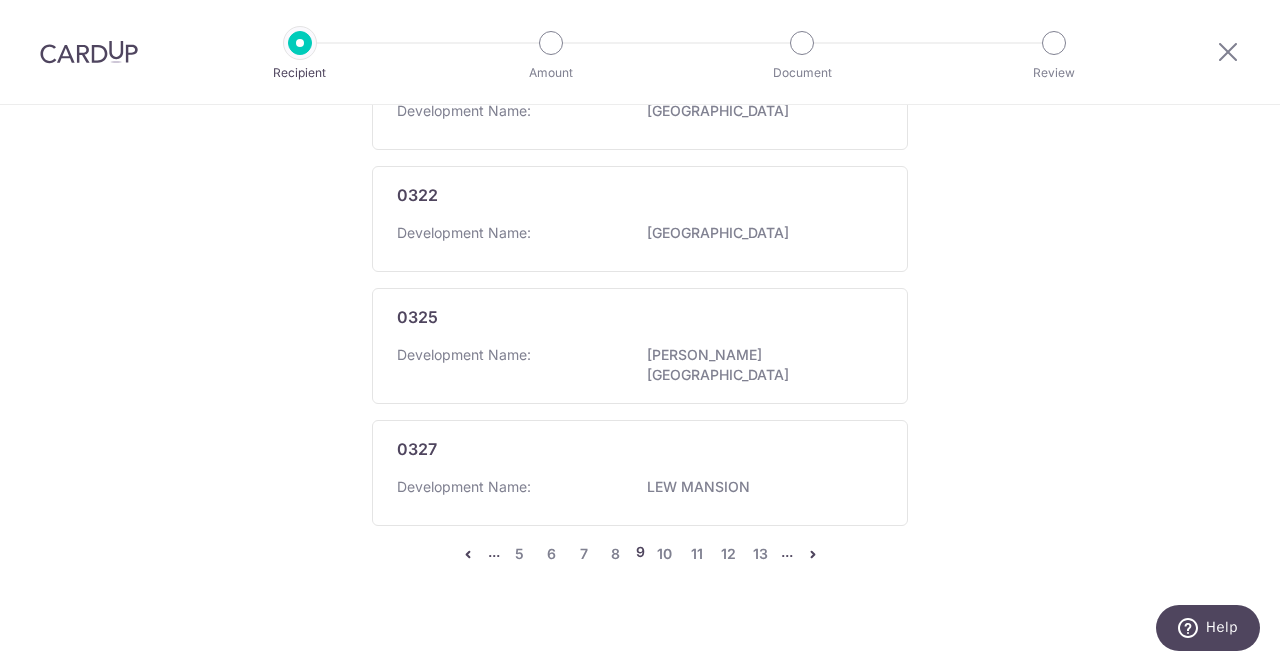click on "...
5
6
7
8
9
10
11
12
13
..." at bounding box center [640, 554] 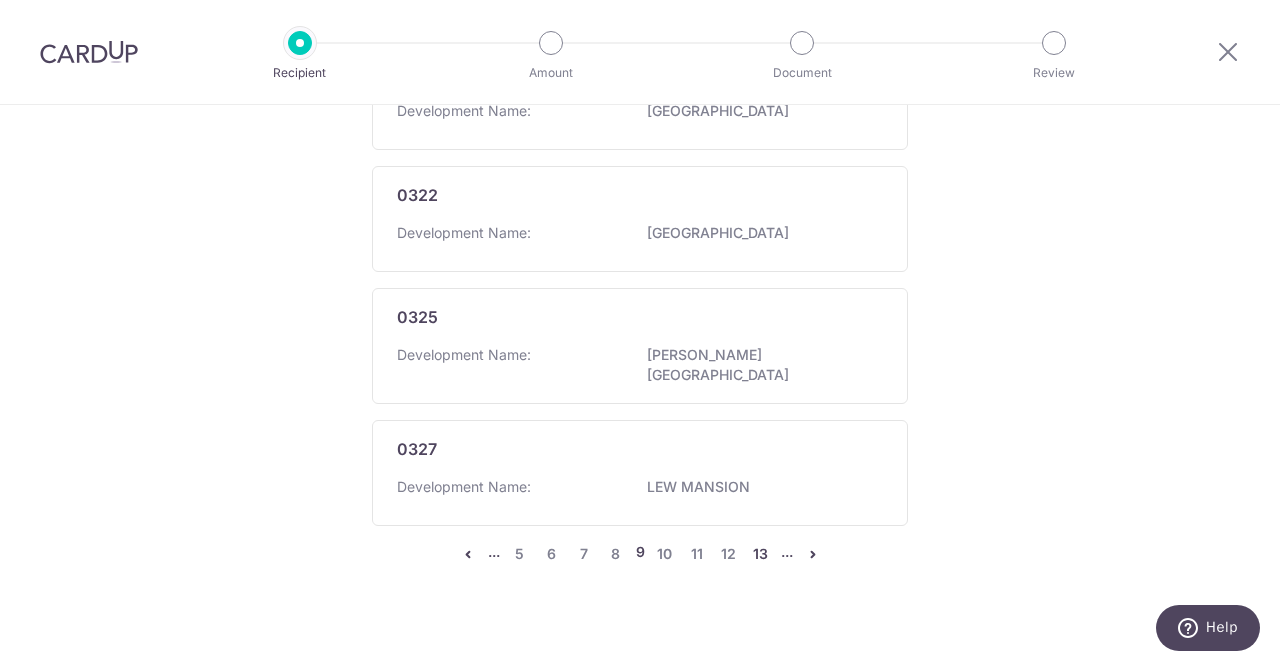 click on "13" at bounding box center [761, 554] 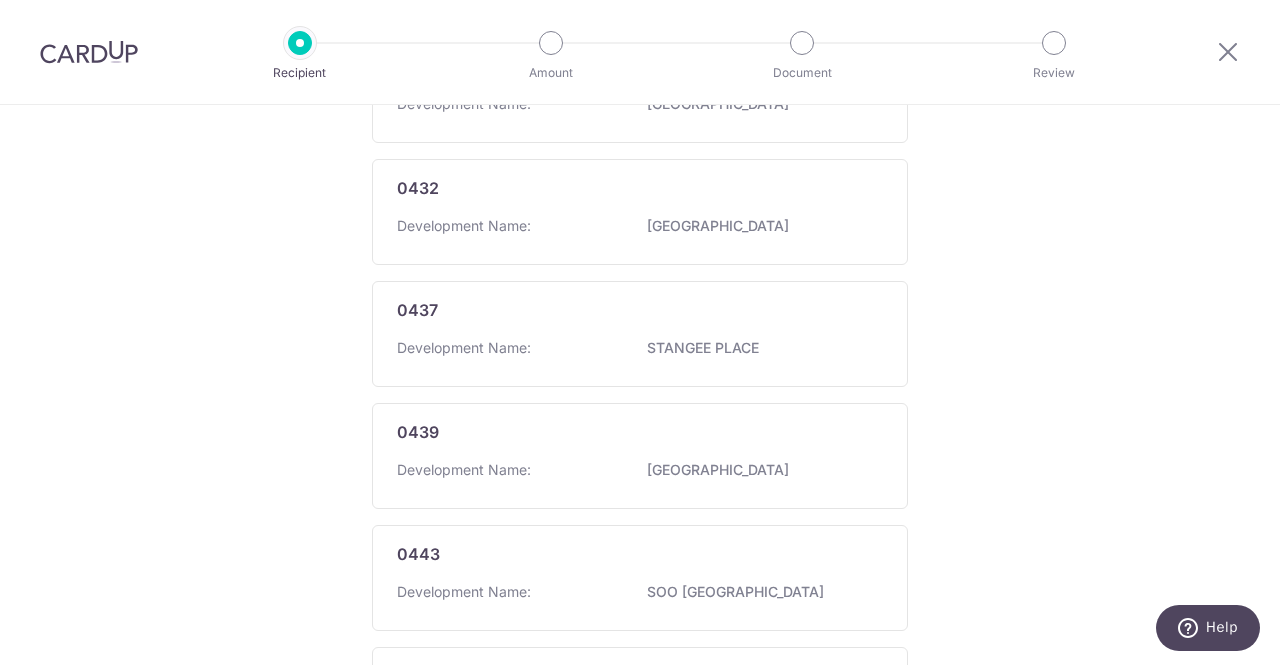 scroll, scrollTop: 1340, scrollLeft: 0, axis: vertical 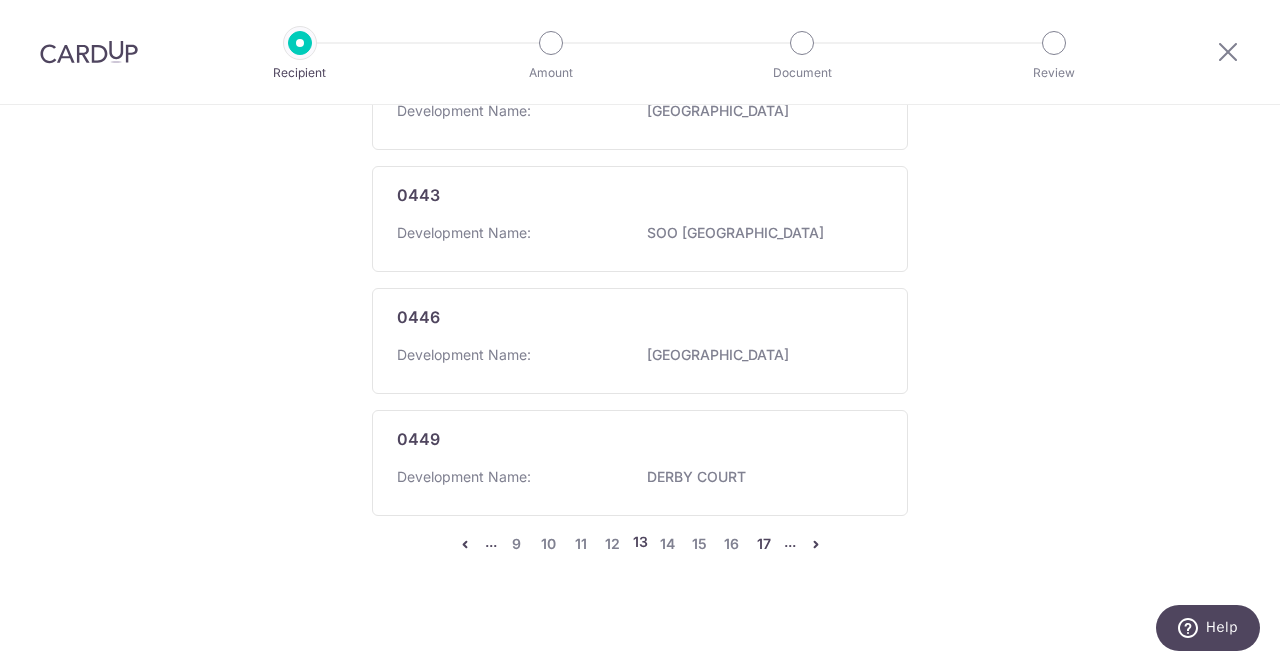 click on "17" at bounding box center (764, 544) 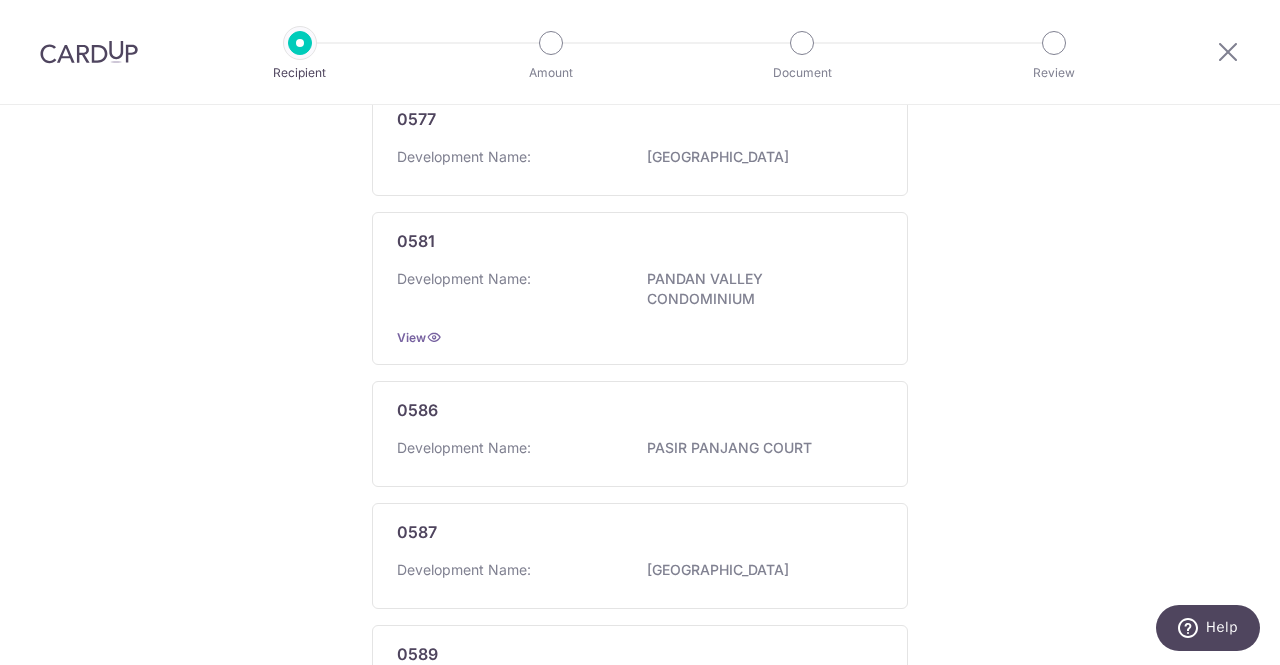 scroll, scrollTop: 1397, scrollLeft: 0, axis: vertical 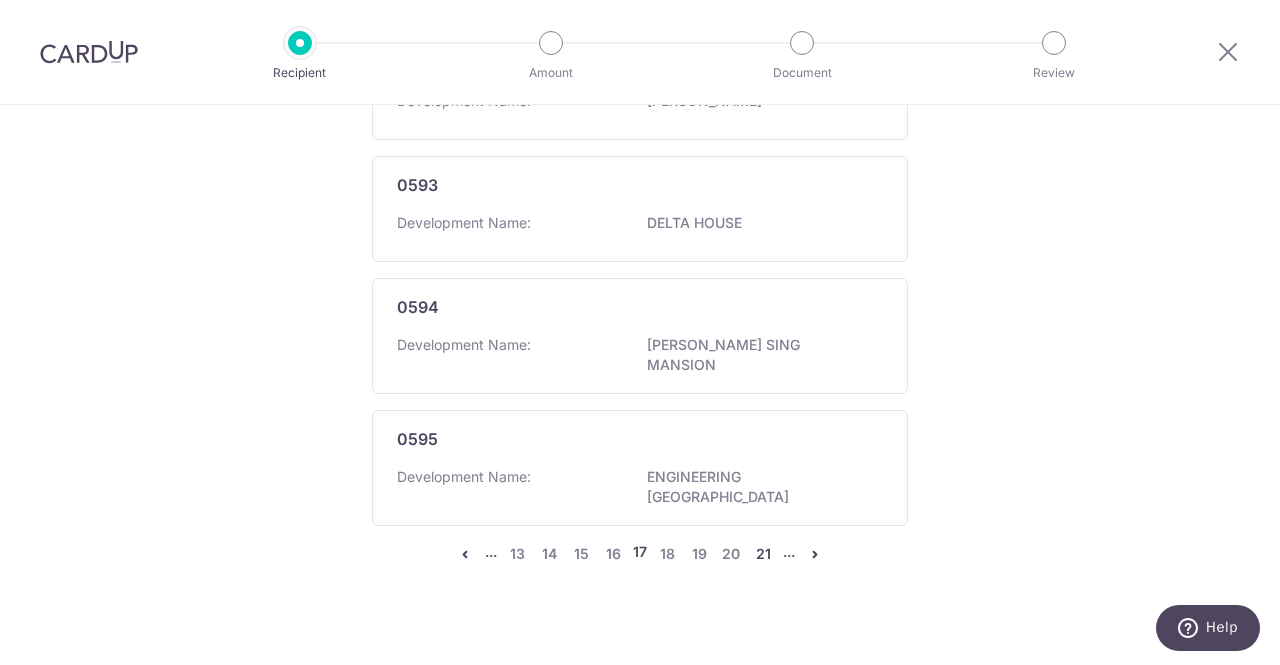click on "21" at bounding box center (763, 554) 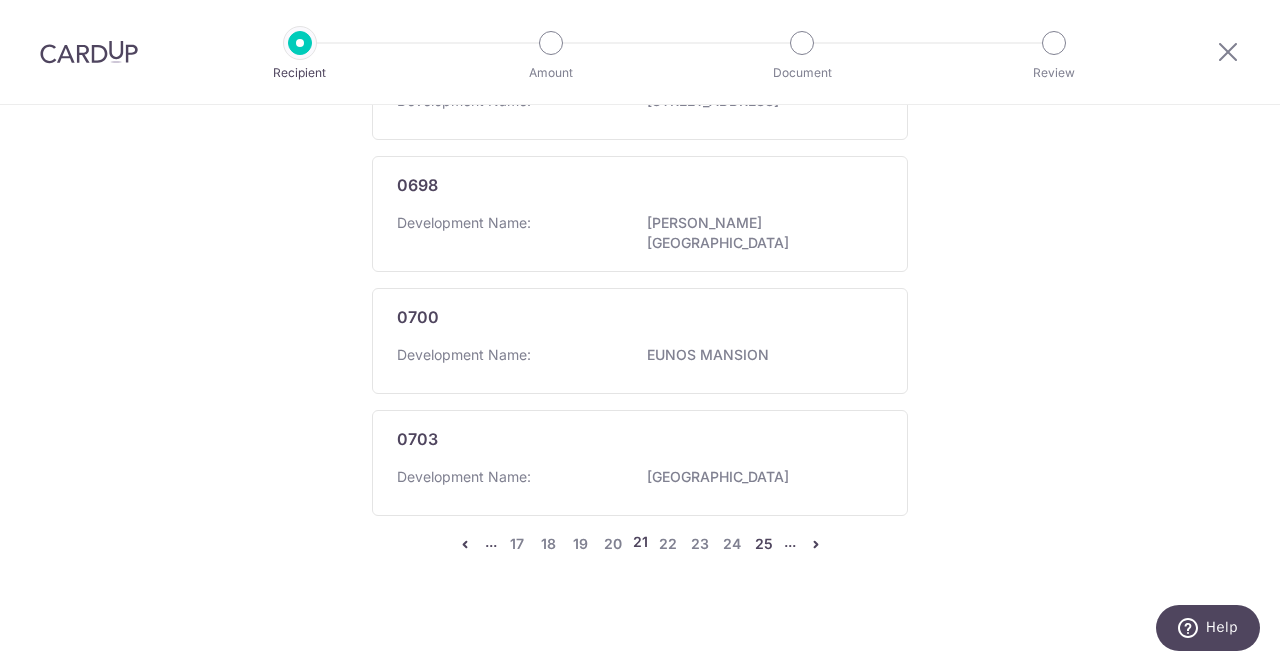 click on "25" at bounding box center (764, 544) 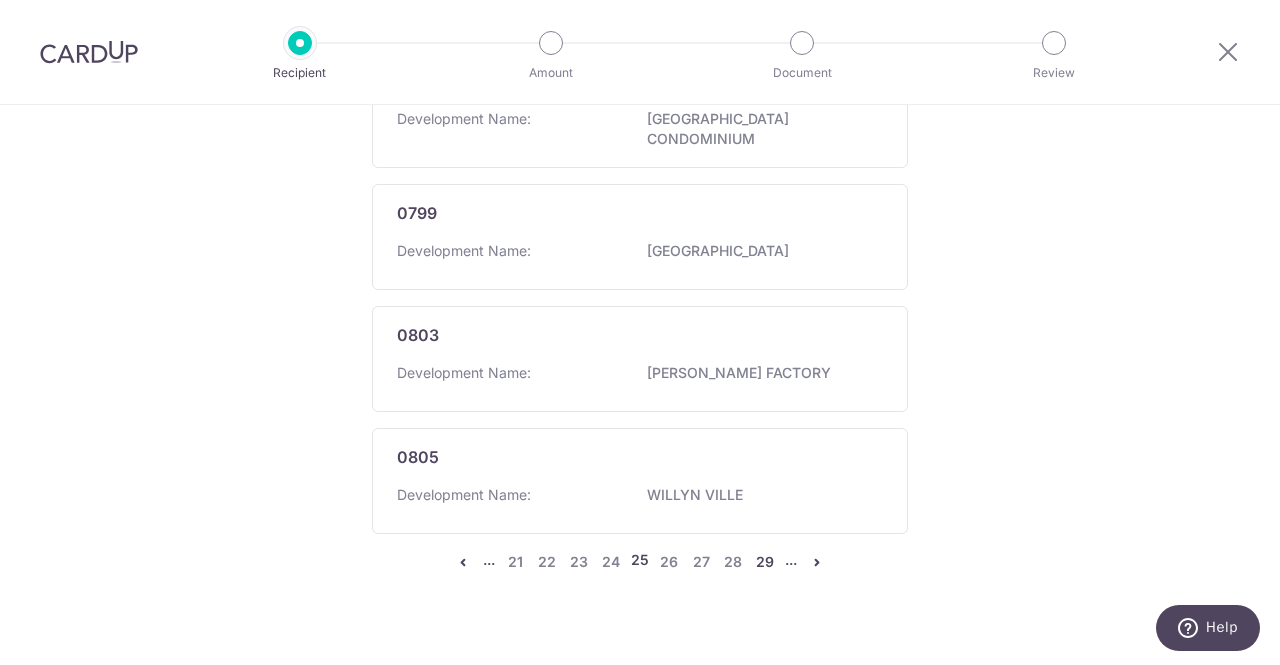 click on "29" at bounding box center (765, 562) 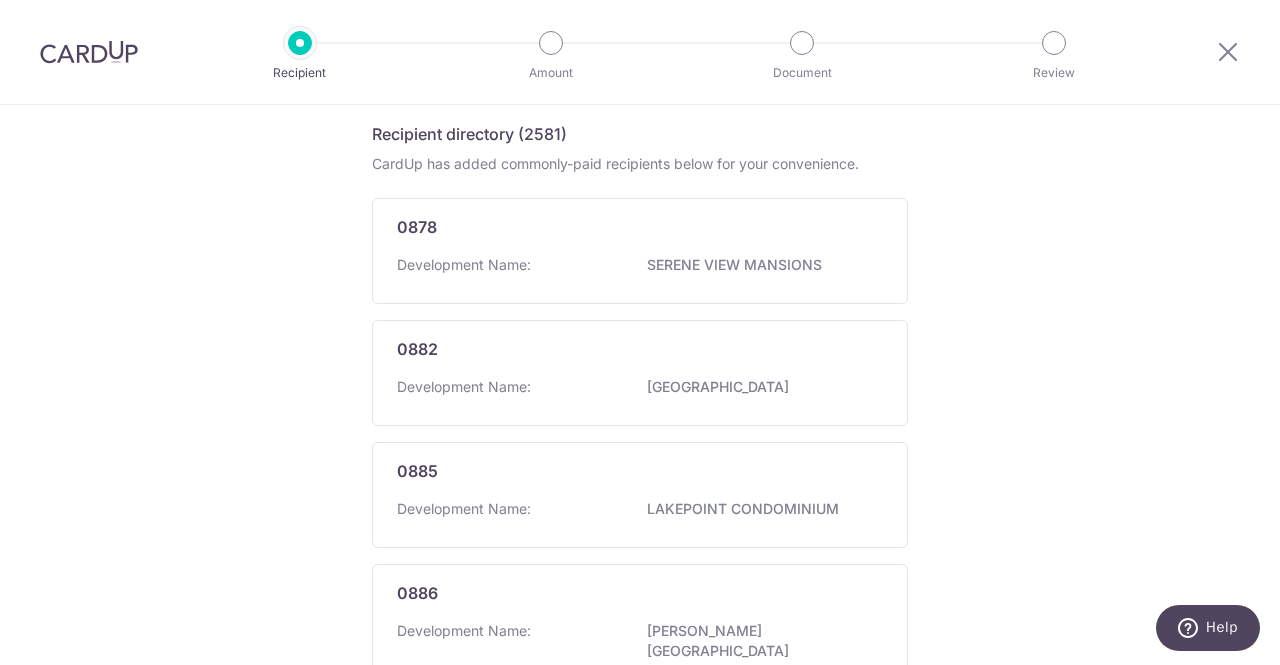 scroll, scrollTop: 1340, scrollLeft: 0, axis: vertical 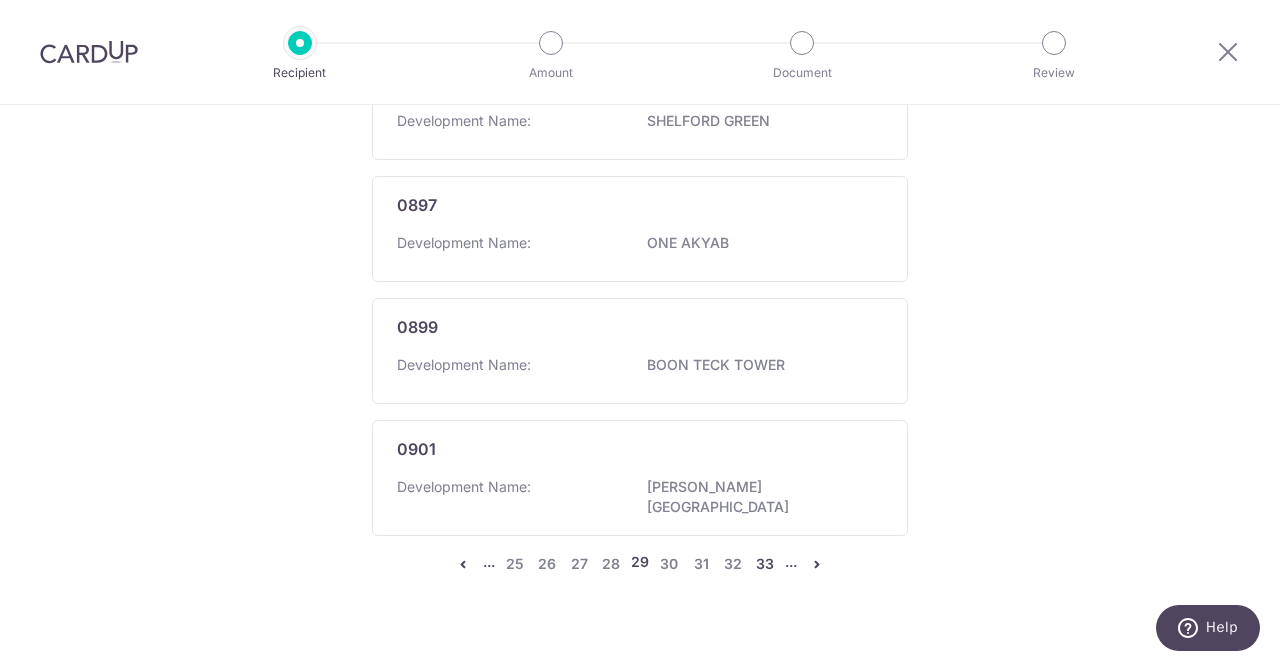 click on "33" at bounding box center (765, 564) 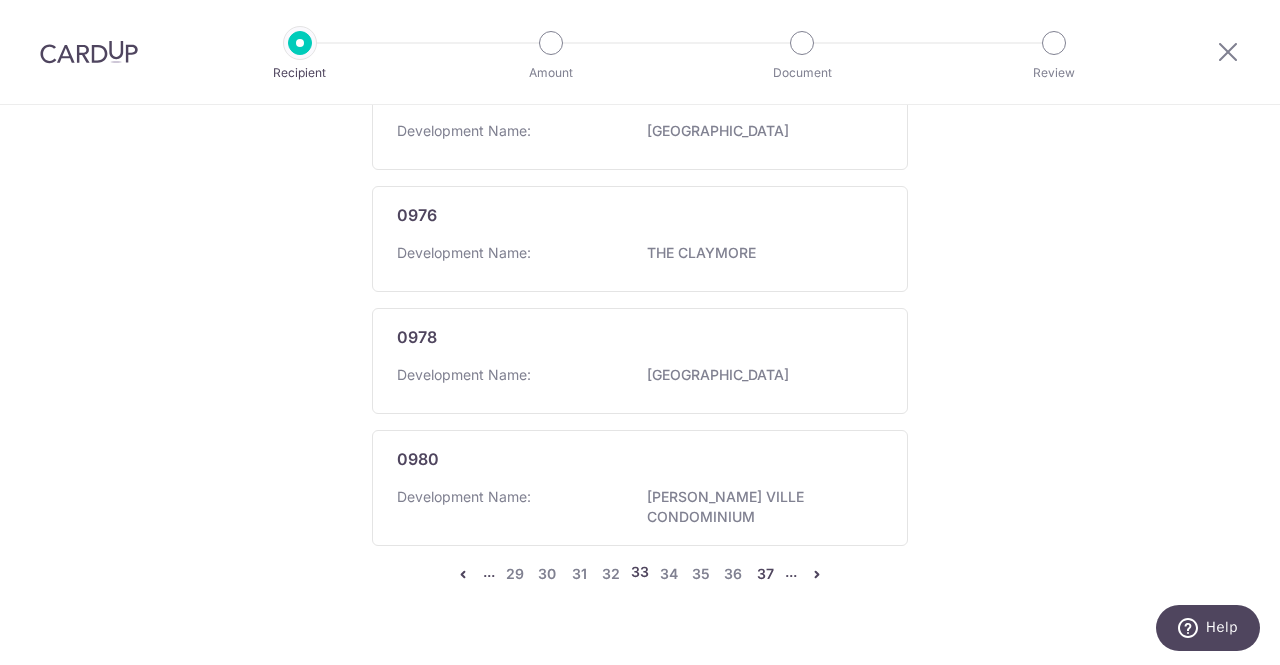 click on "37" at bounding box center [765, 574] 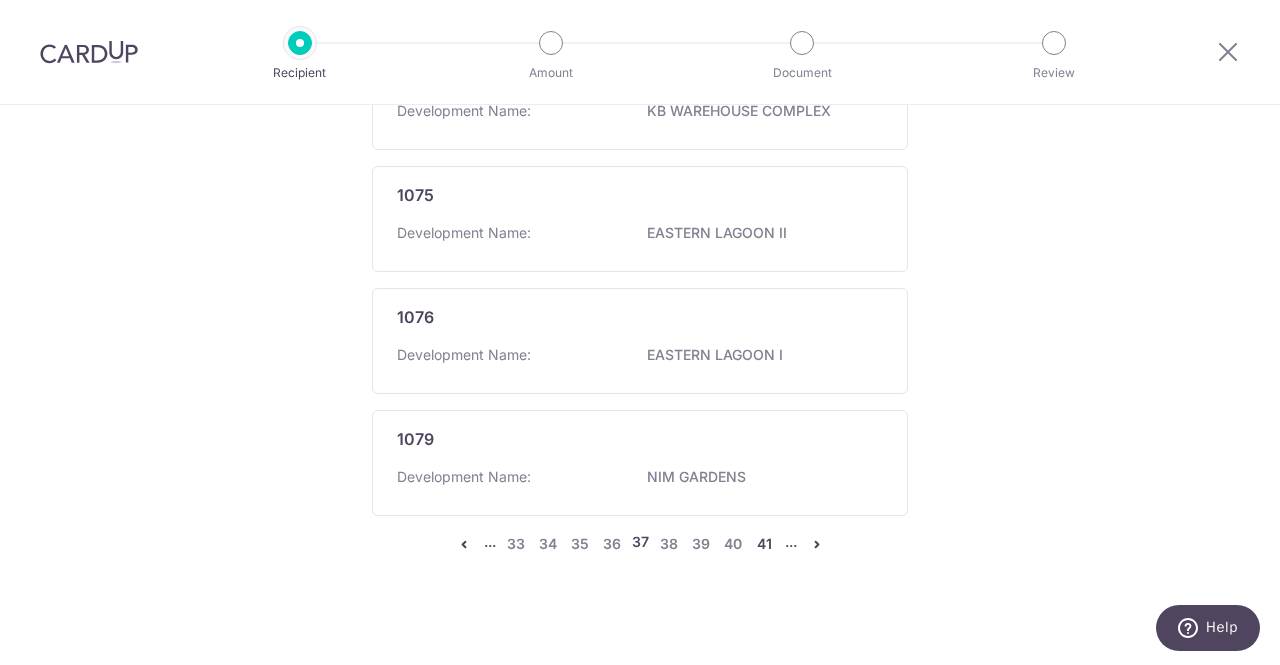 click on "41" at bounding box center [765, 544] 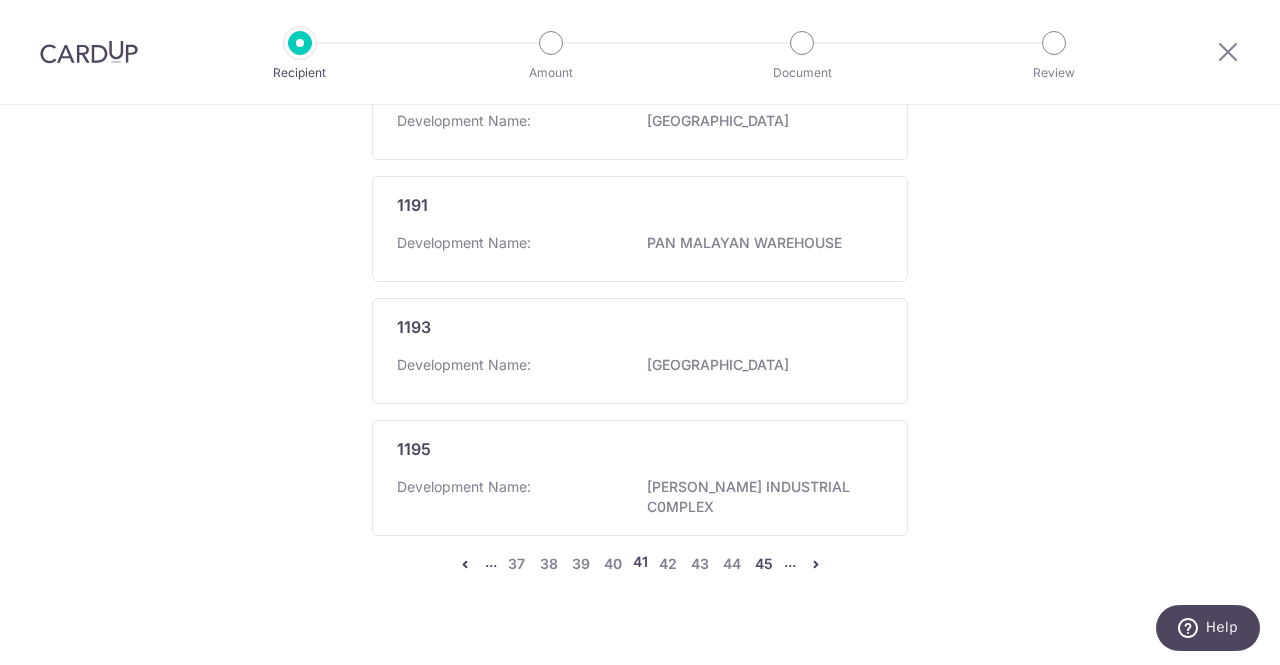 click on "45" at bounding box center [764, 564] 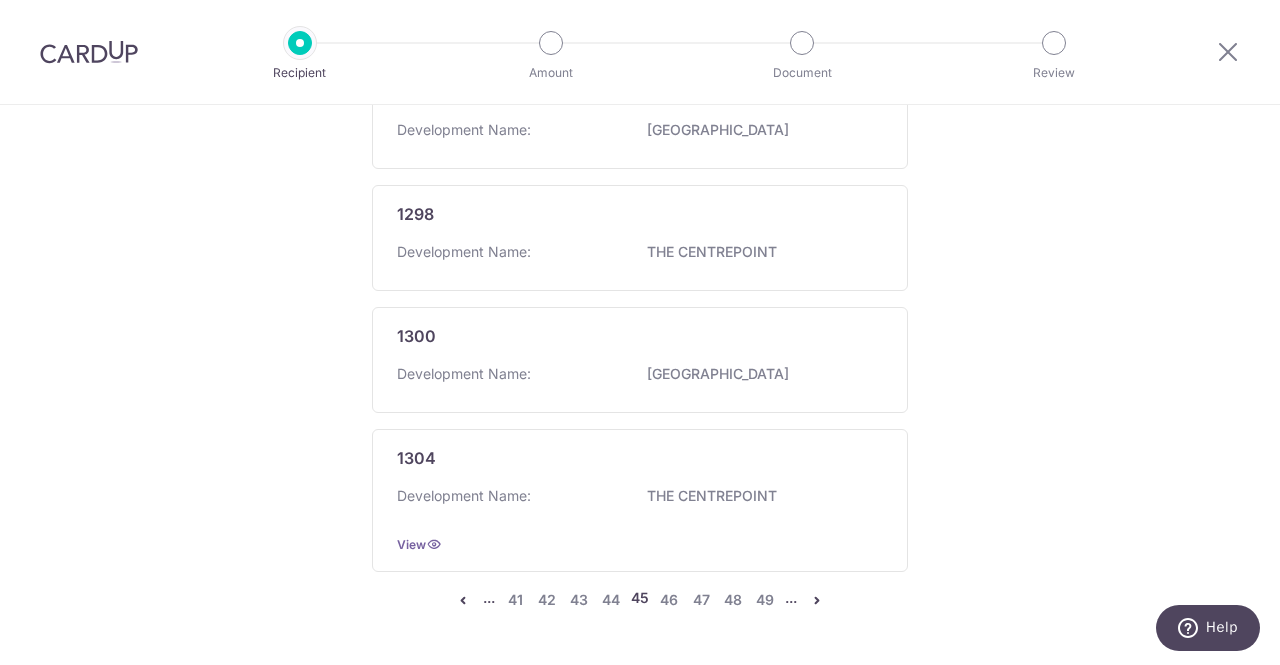 scroll, scrollTop: 1424, scrollLeft: 0, axis: vertical 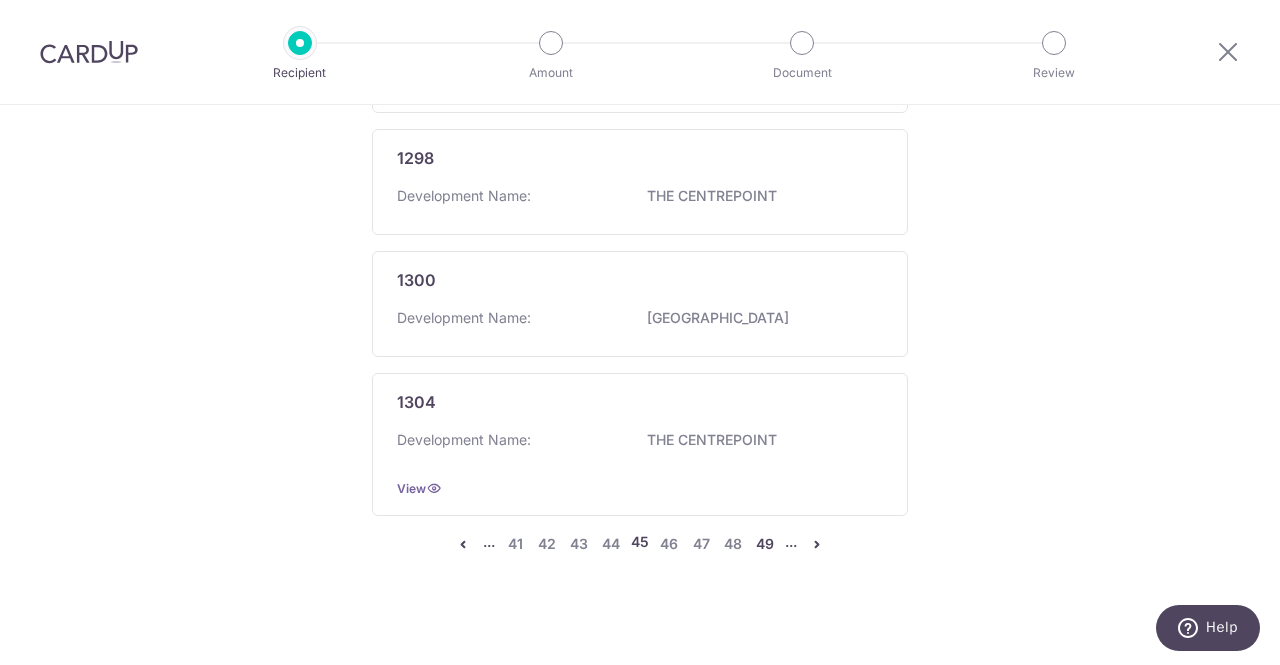 click on "49" at bounding box center [765, 544] 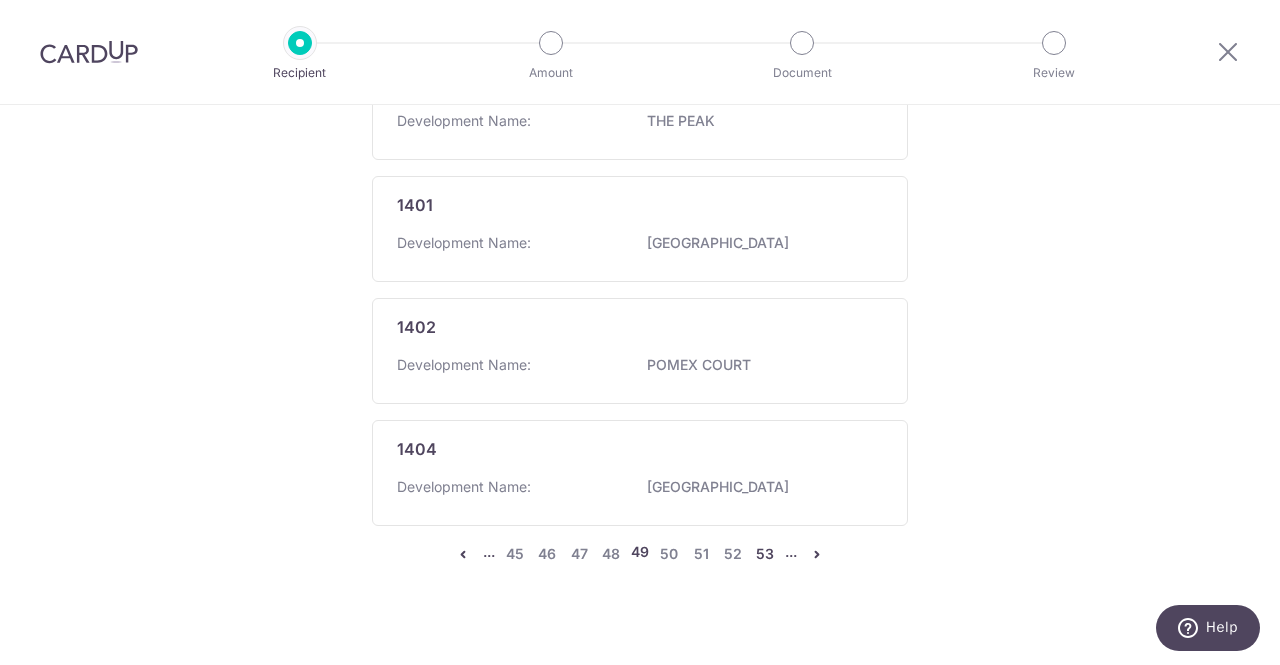 click on "53" at bounding box center [765, 554] 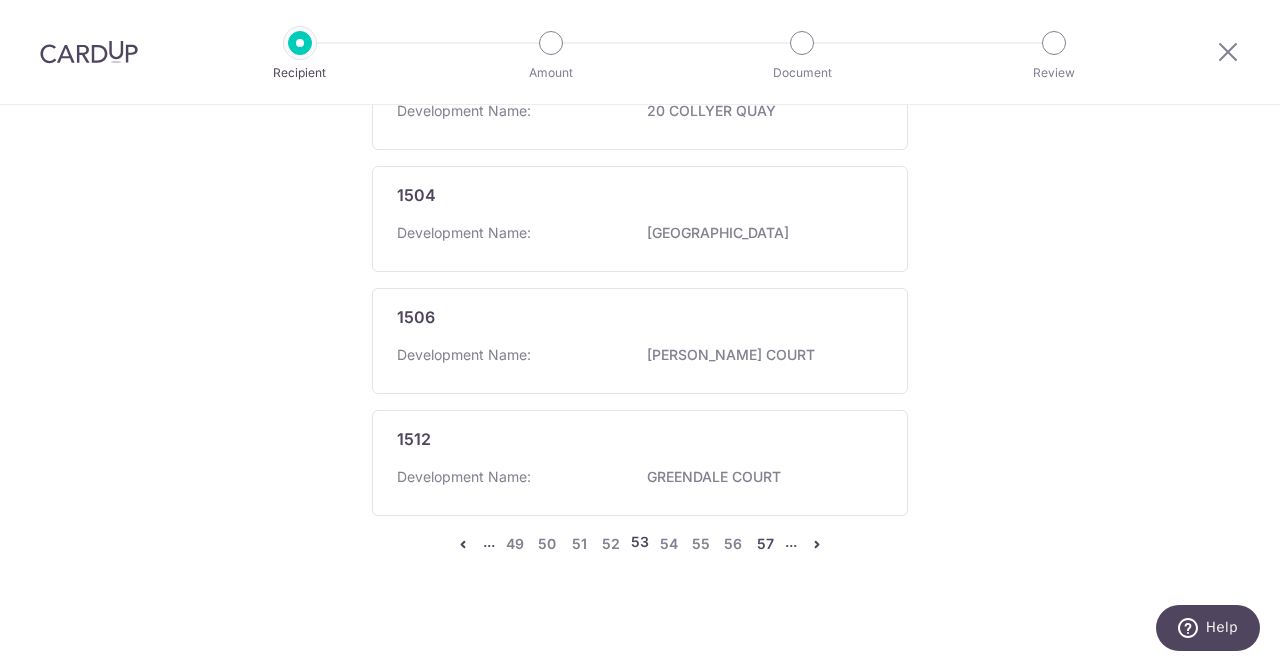 click on "57" at bounding box center (765, 544) 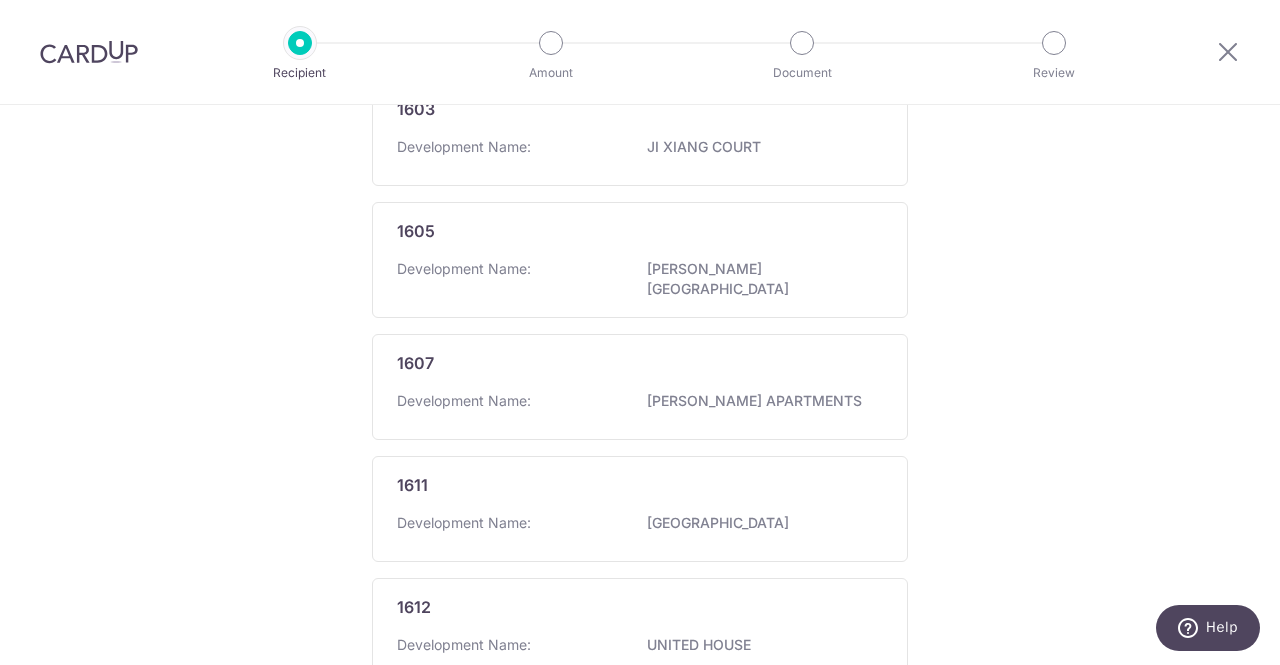 scroll, scrollTop: 1350, scrollLeft: 0, axis: vertical 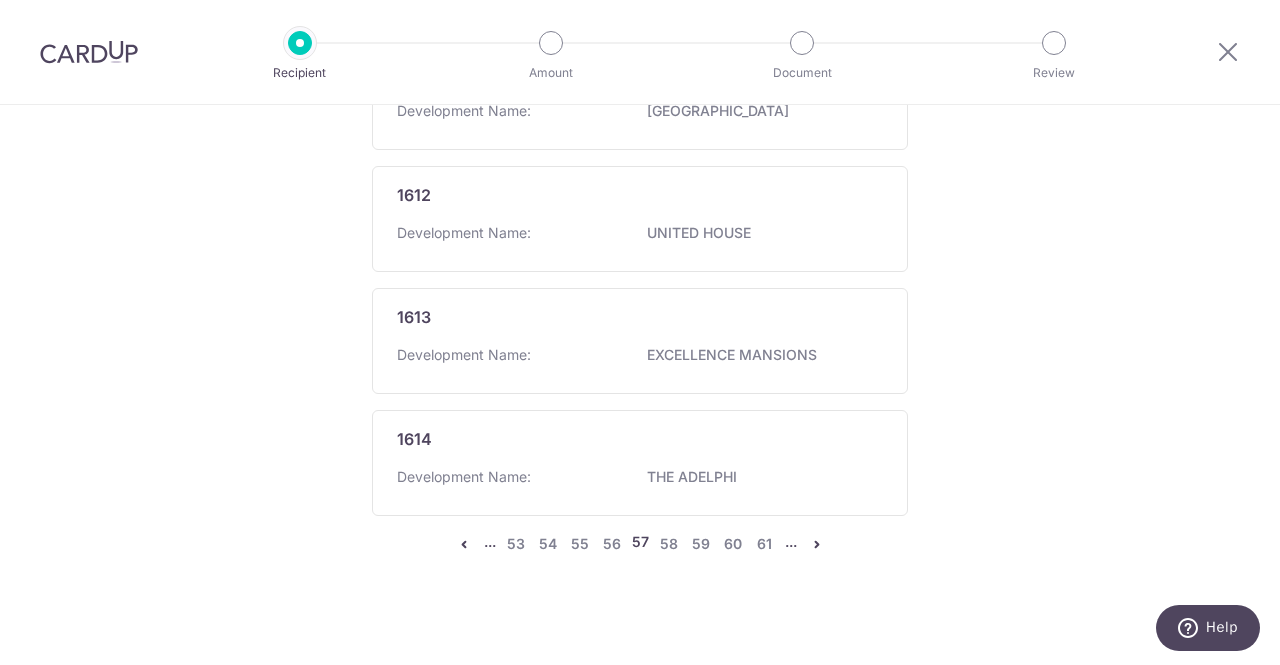 click at bounding box center [817, 544] 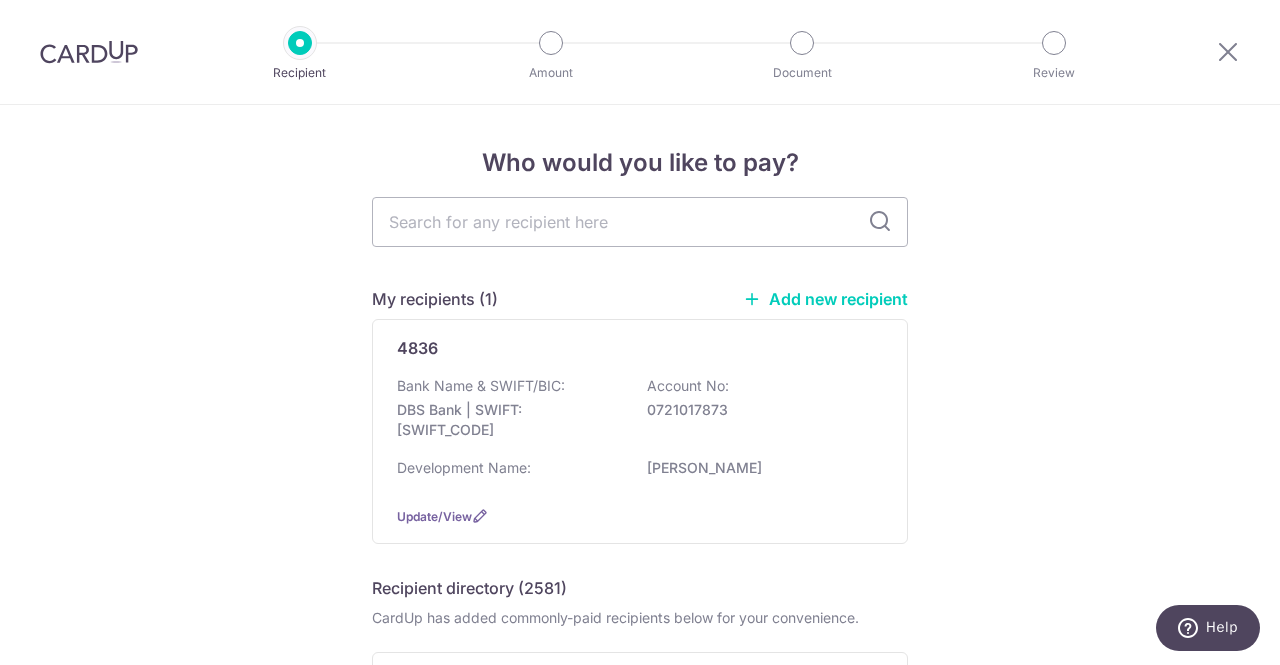 scroll, scrollTop: 1340, scrollLeft: 0, axis: vertical 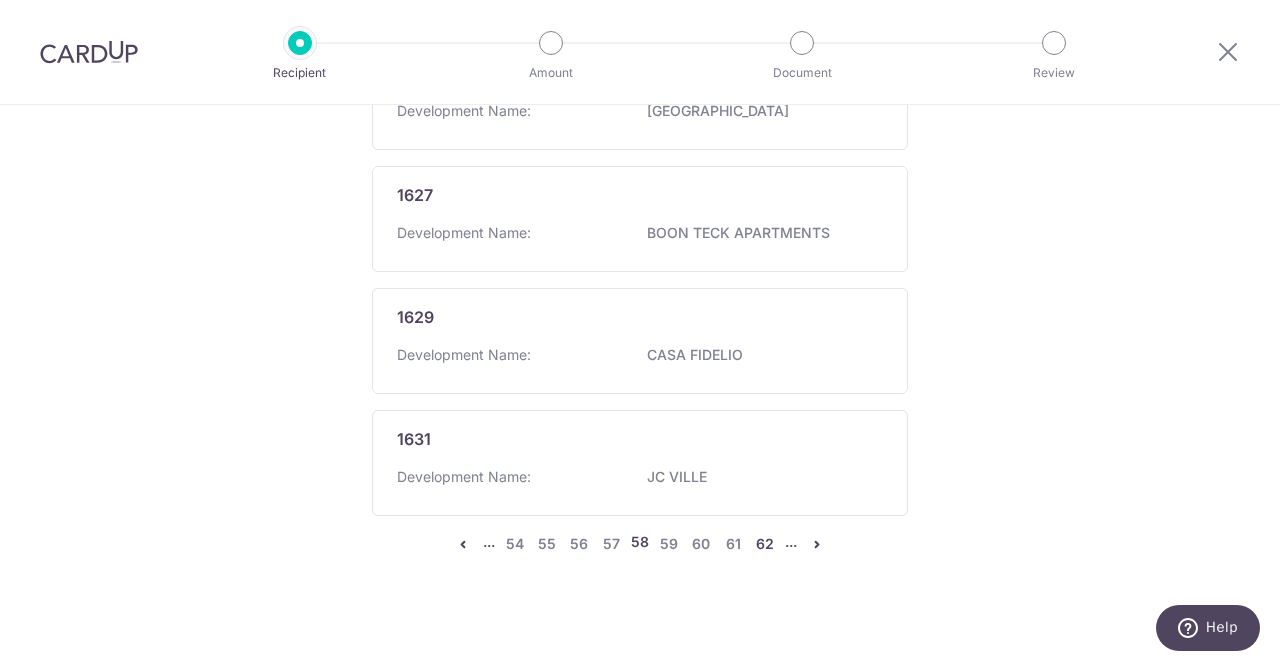 click on "62" at bounding box center (765, 544) 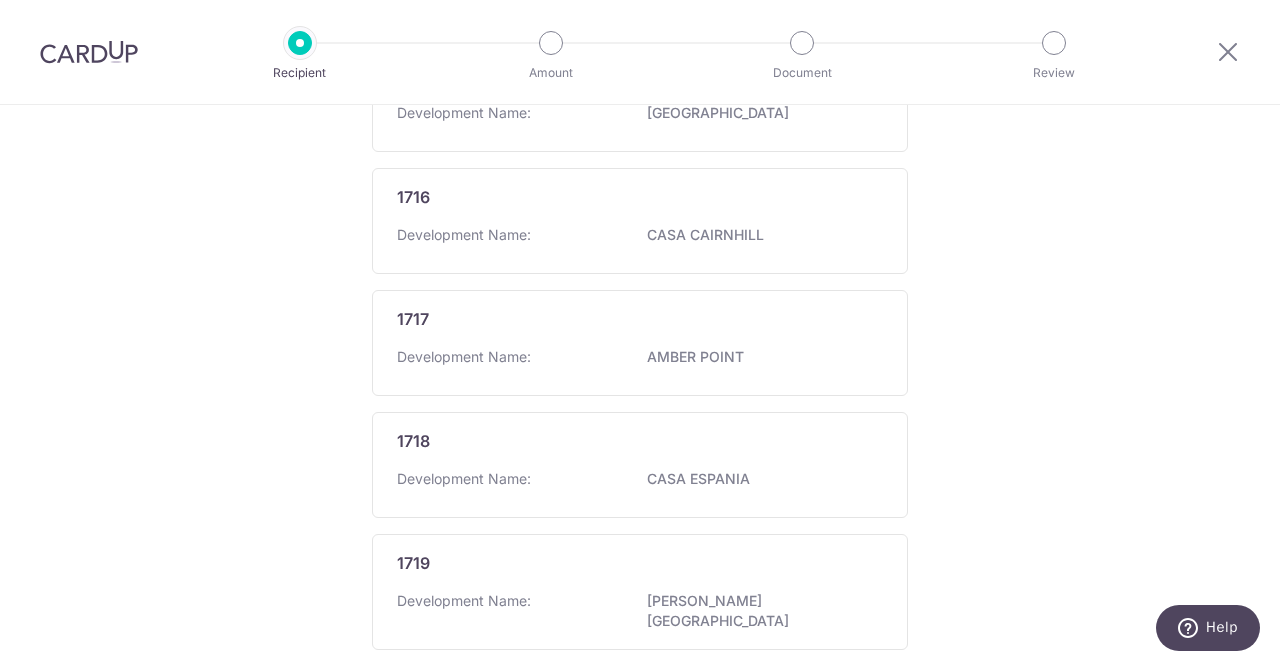scroll, scrollTop: 1340, scrollLeft: 0, axis: vertical 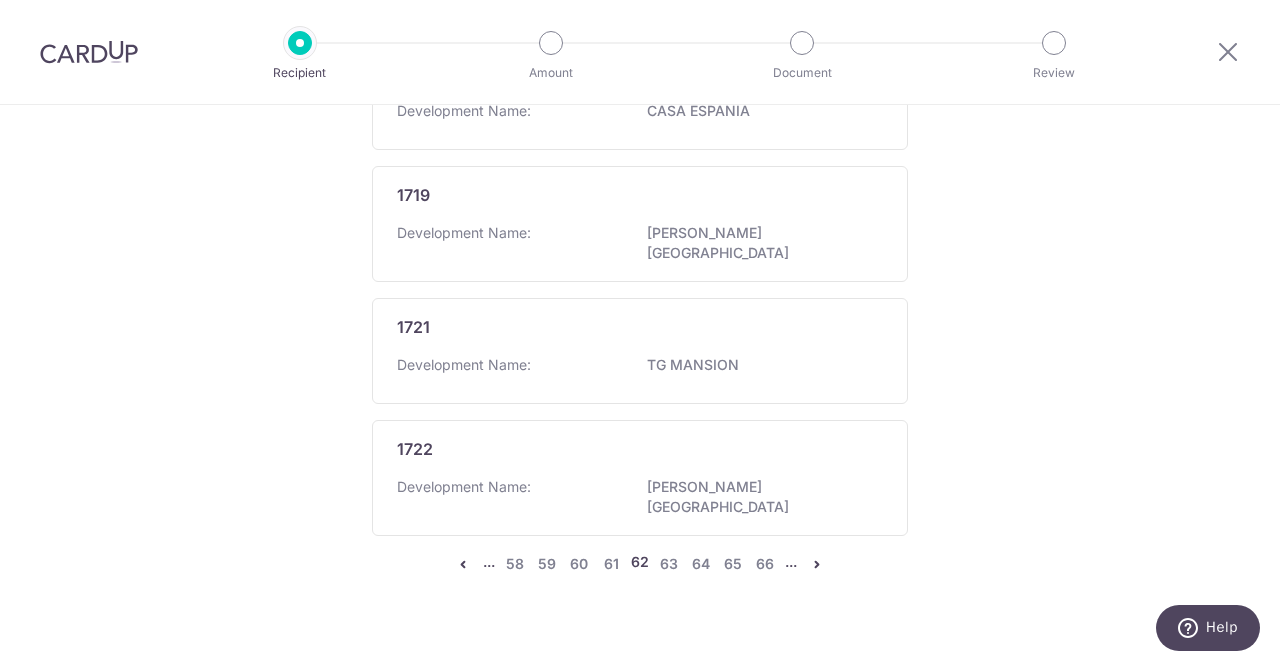 click at bounding box center (817, 564) 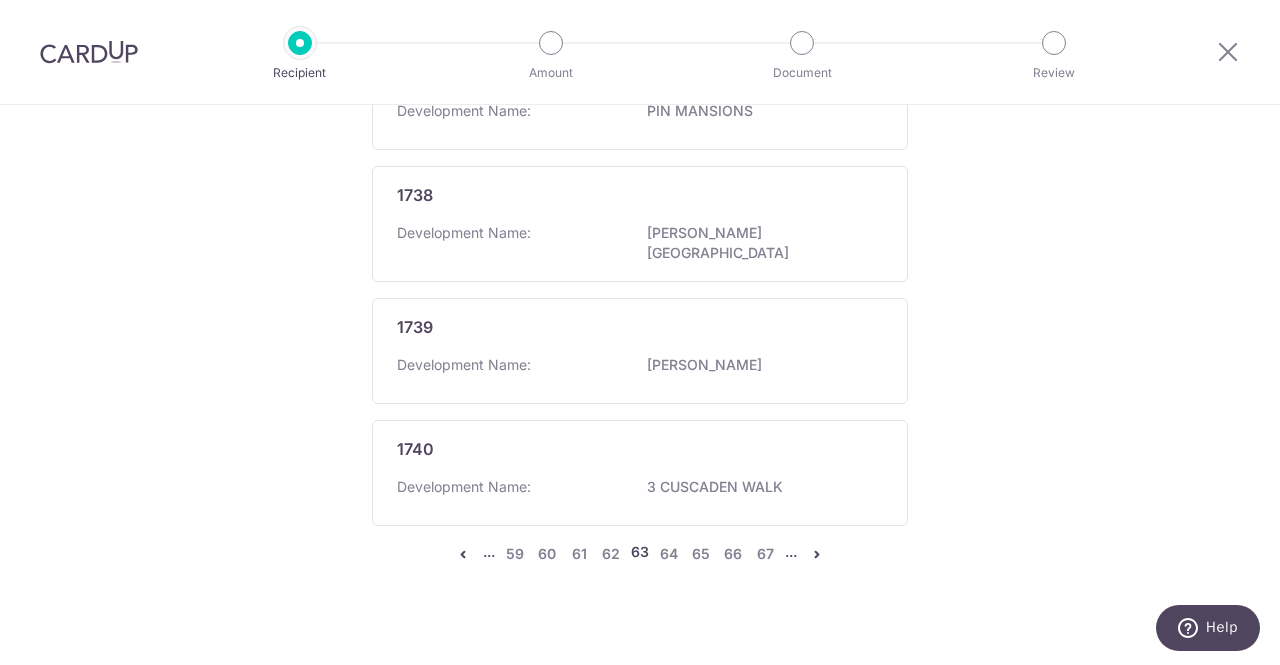 click at bounding box center (817, 554) 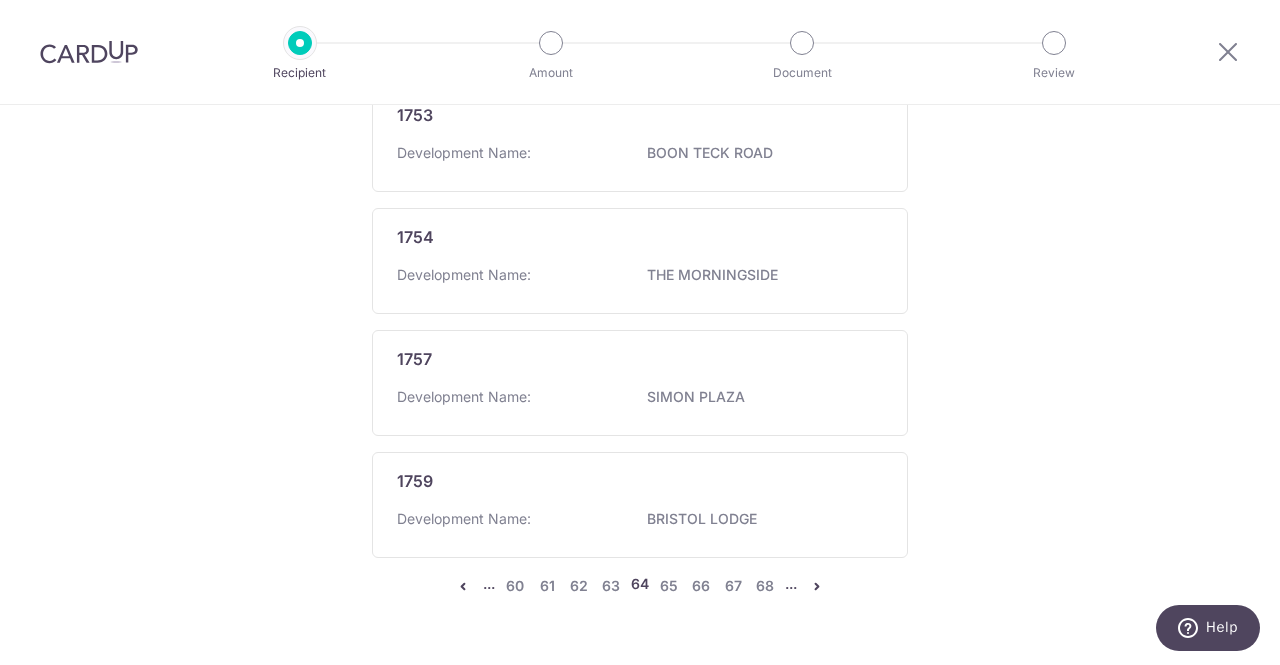 scroll, scrollTop: 1340, scrollLeft: 0, axis: vertical 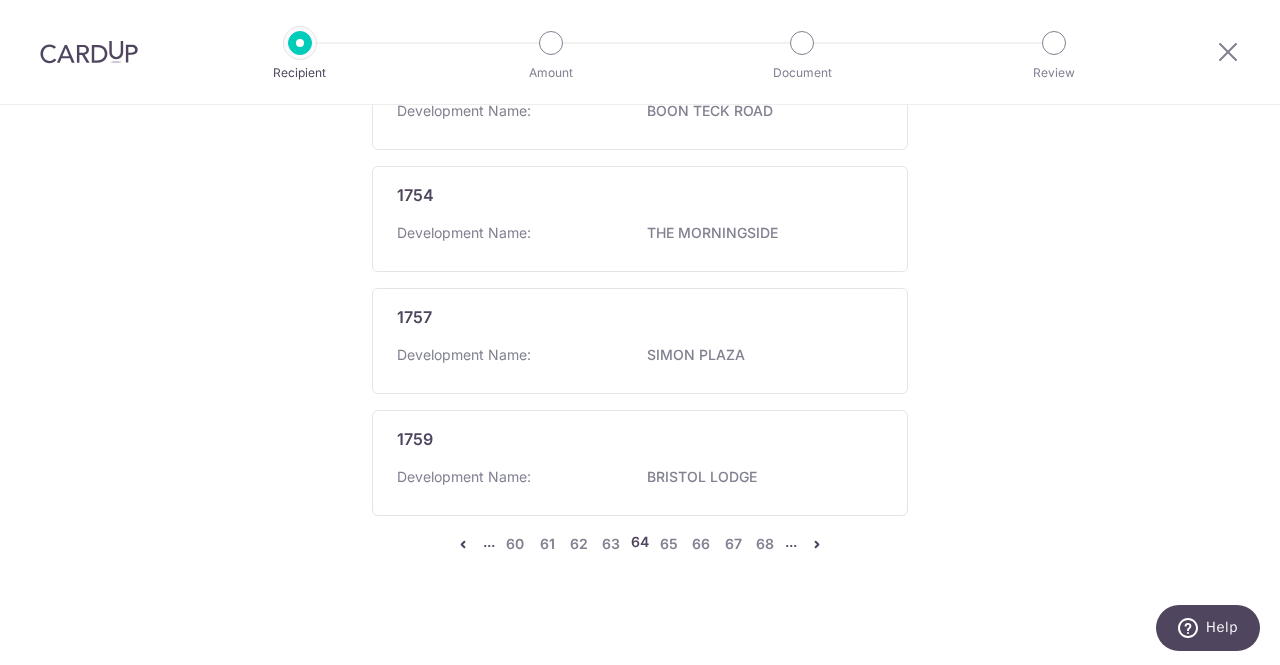 click at bounding box center [817, 544] 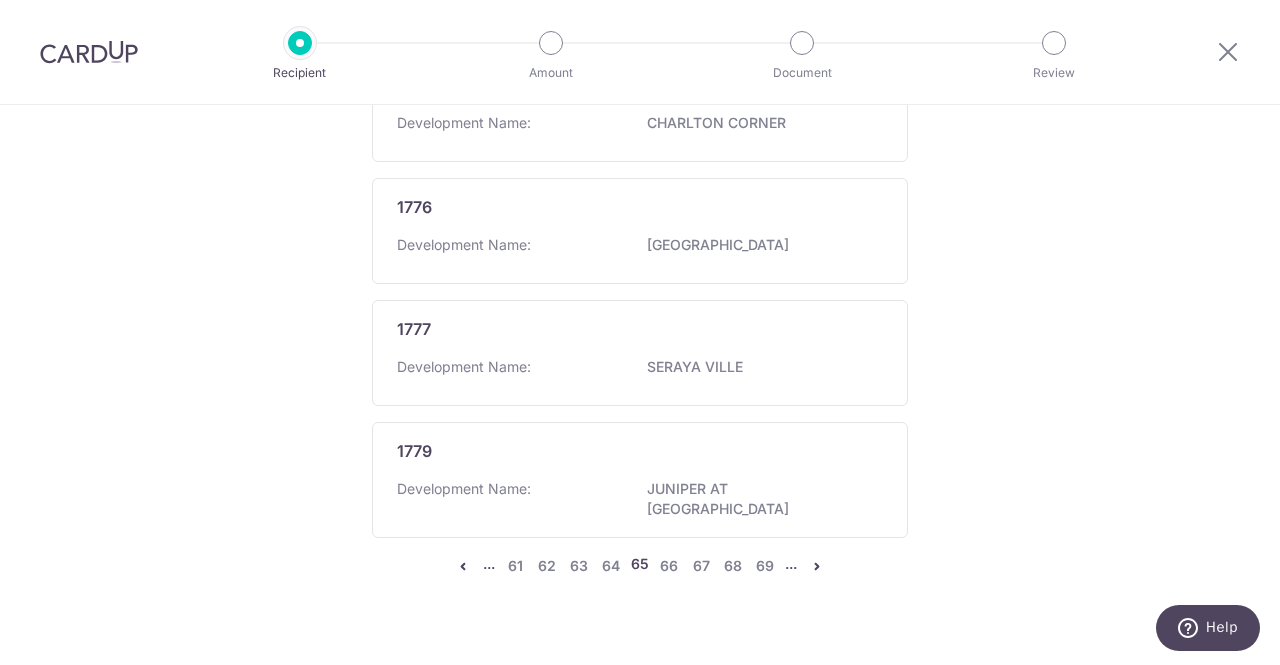 scroll, scrollTop: 1377, scrollLeft: 0, axis: vertical 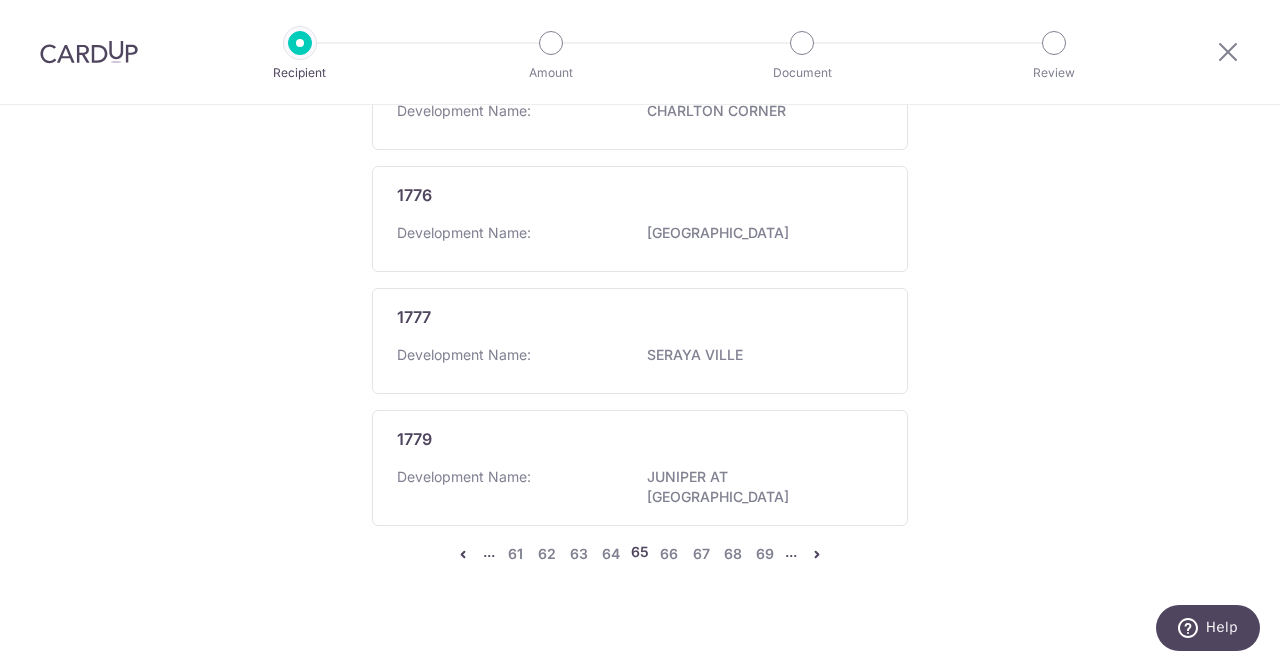 click at bounding box center (817, 554) 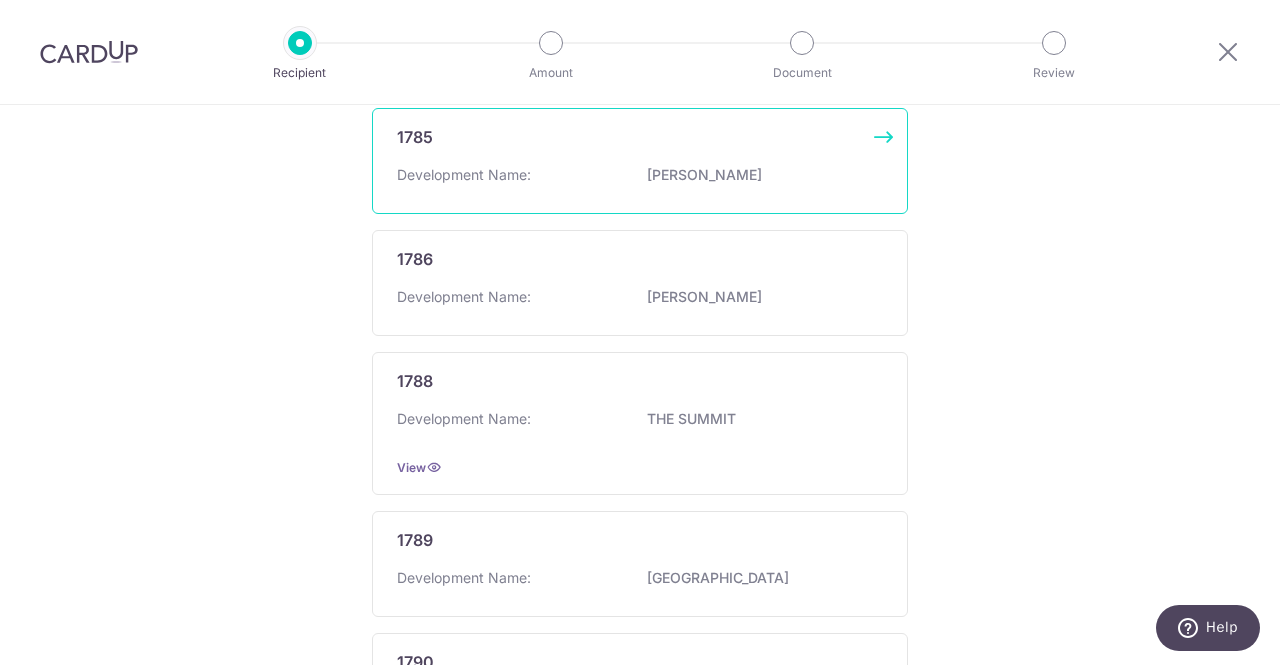 scroll, scrollTop: 1377, scrollLeft: 0, axis: vertical 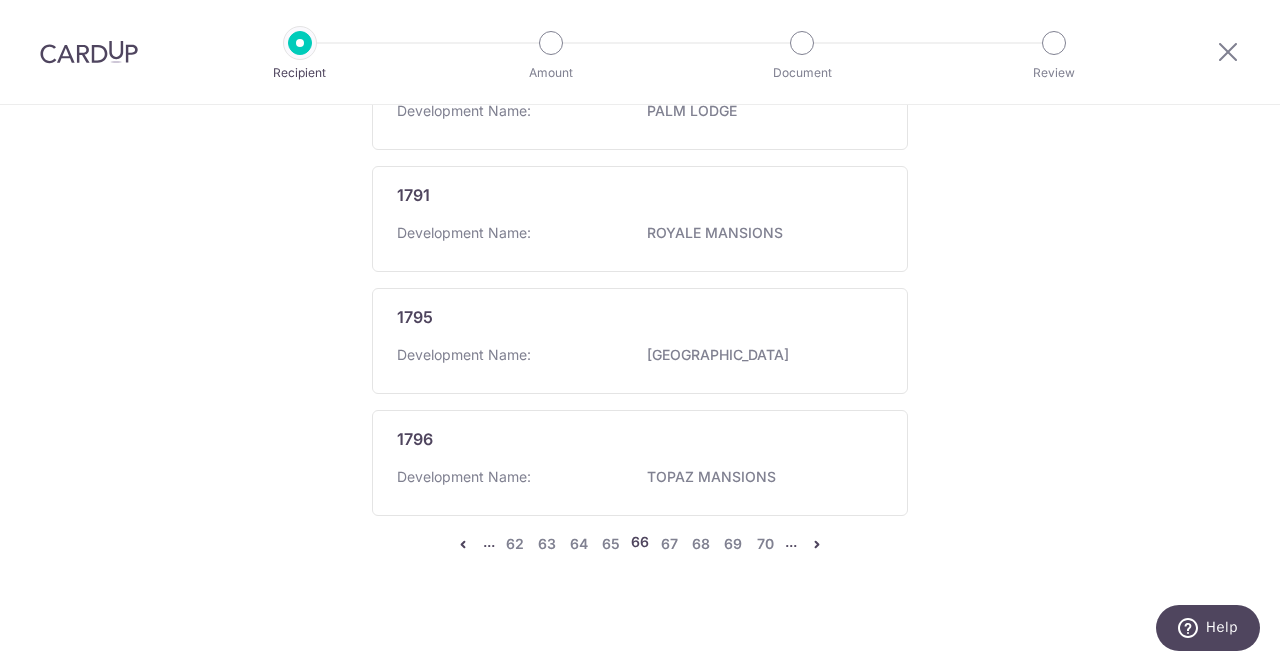 click at bounding box center [817, 544] 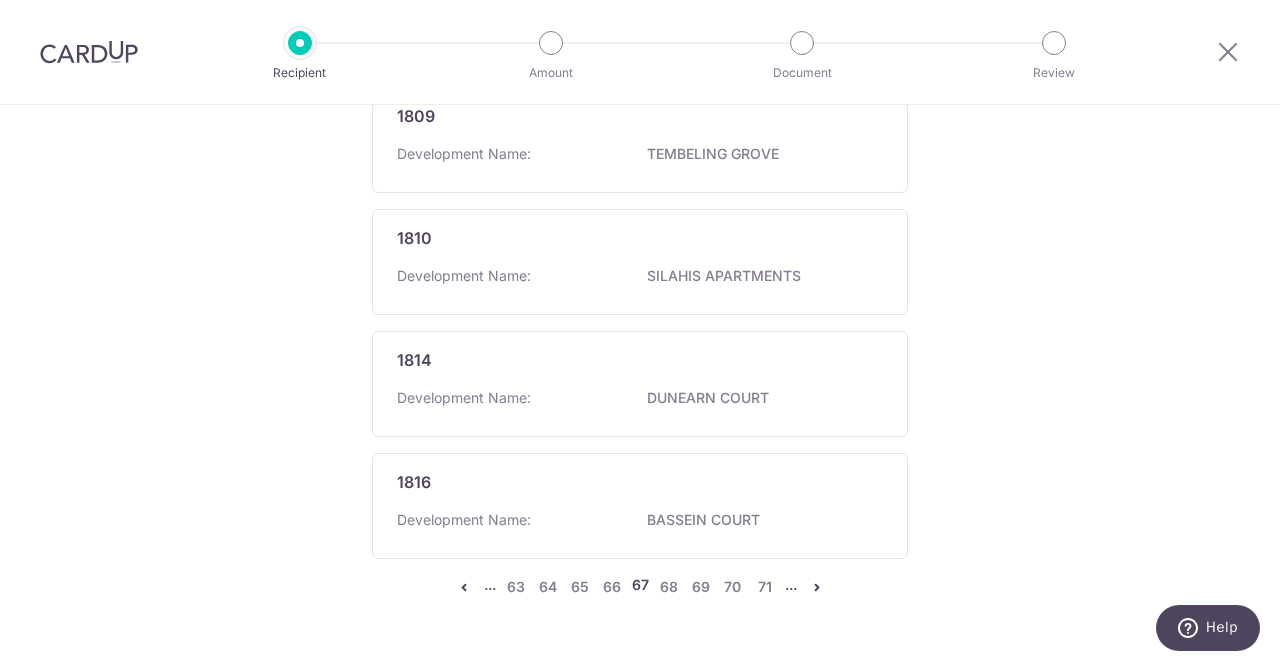 scroll, scrollTop: 1377, scrollLeft: 0, axis: vertical 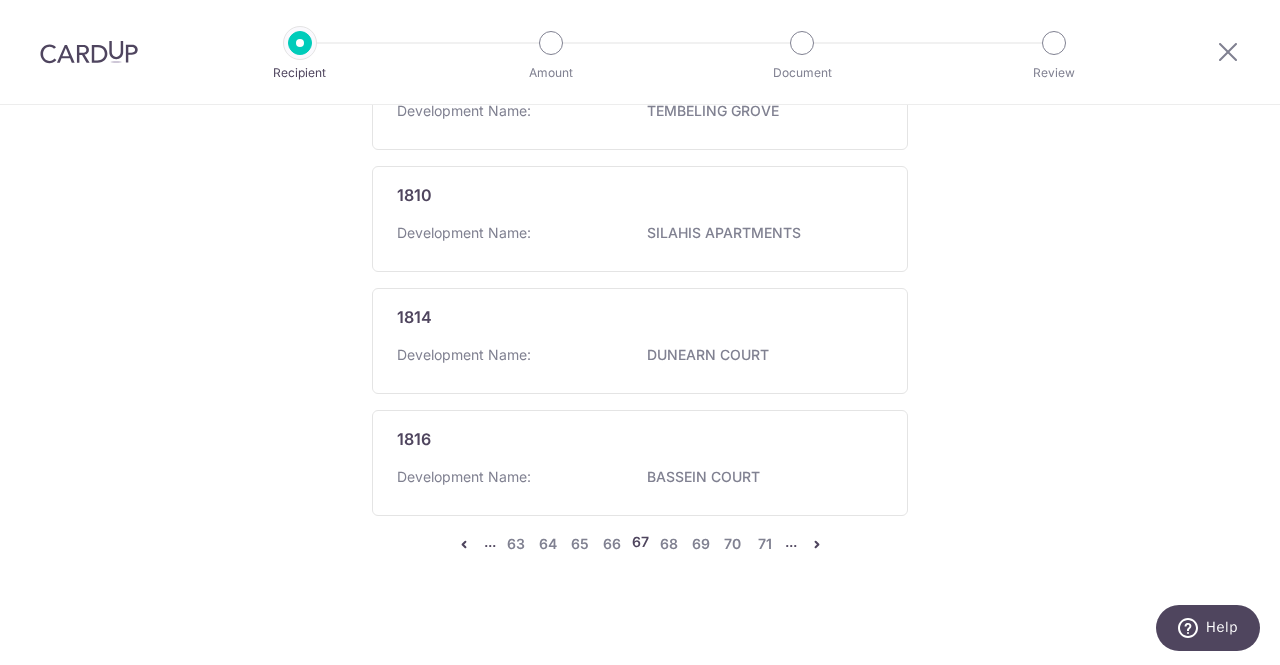 click at bounding box center [817, 544] 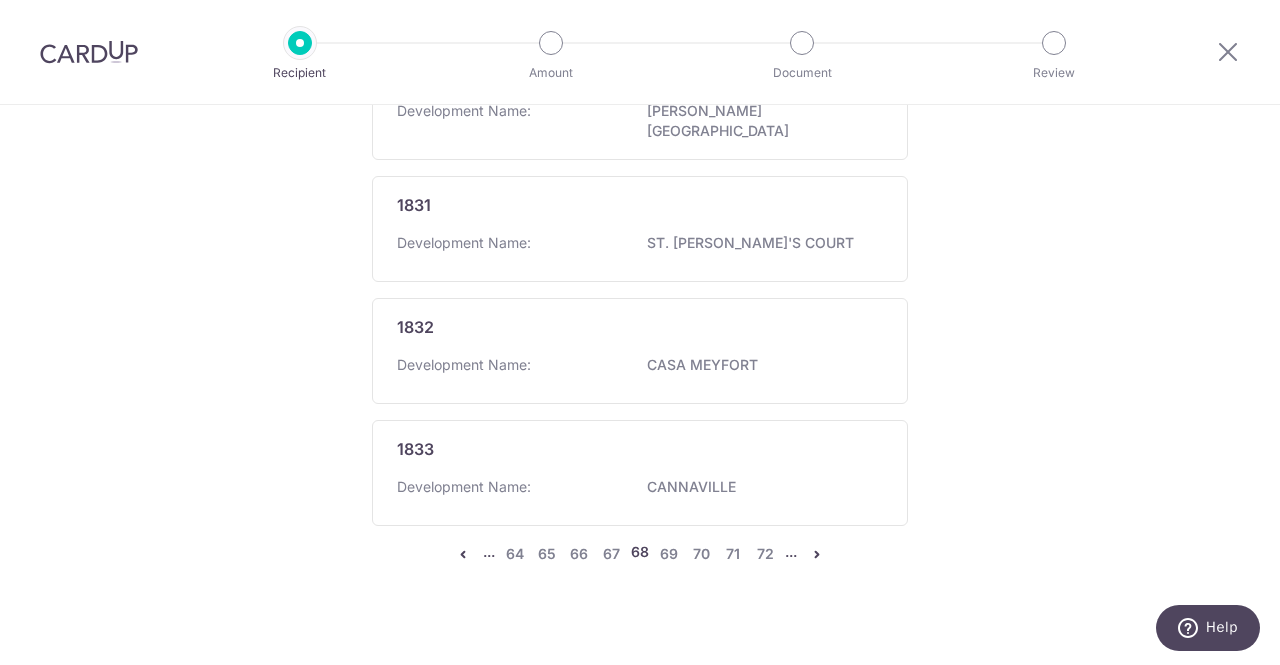click at bounding box center [817, 554] 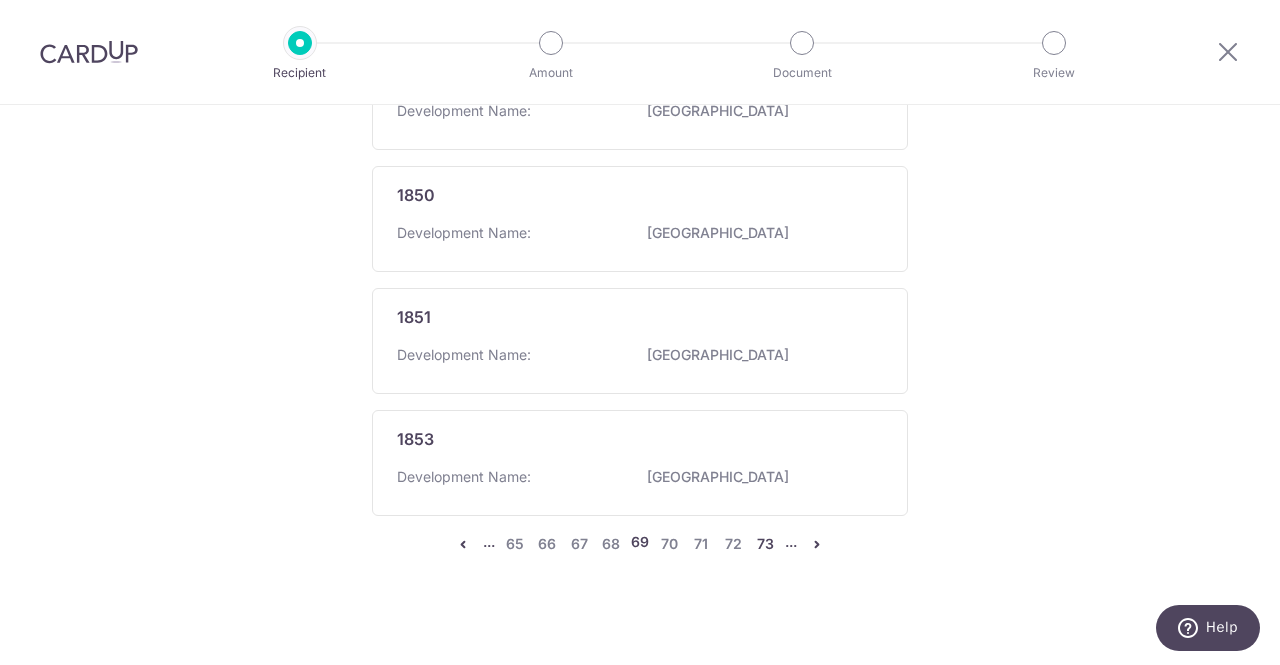 click on "73" at bounding box center [765, 544] 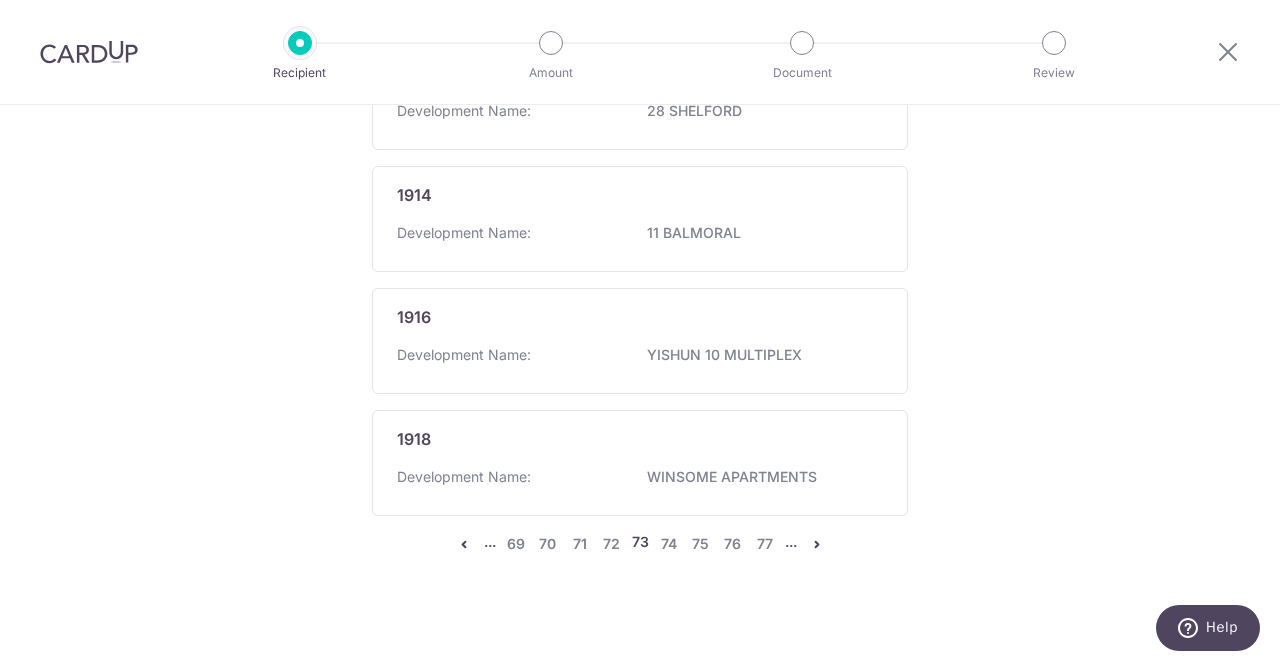 click at bounding box center [817, 544] 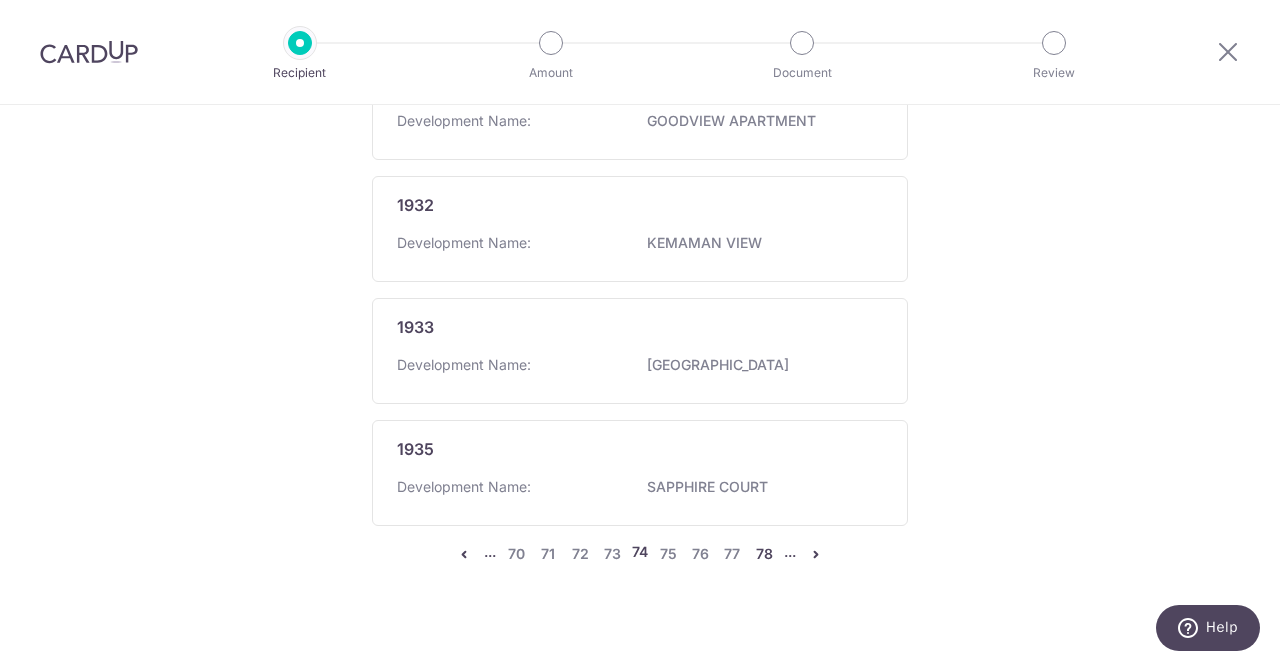 click on "78" at bounding box center (764, 554) 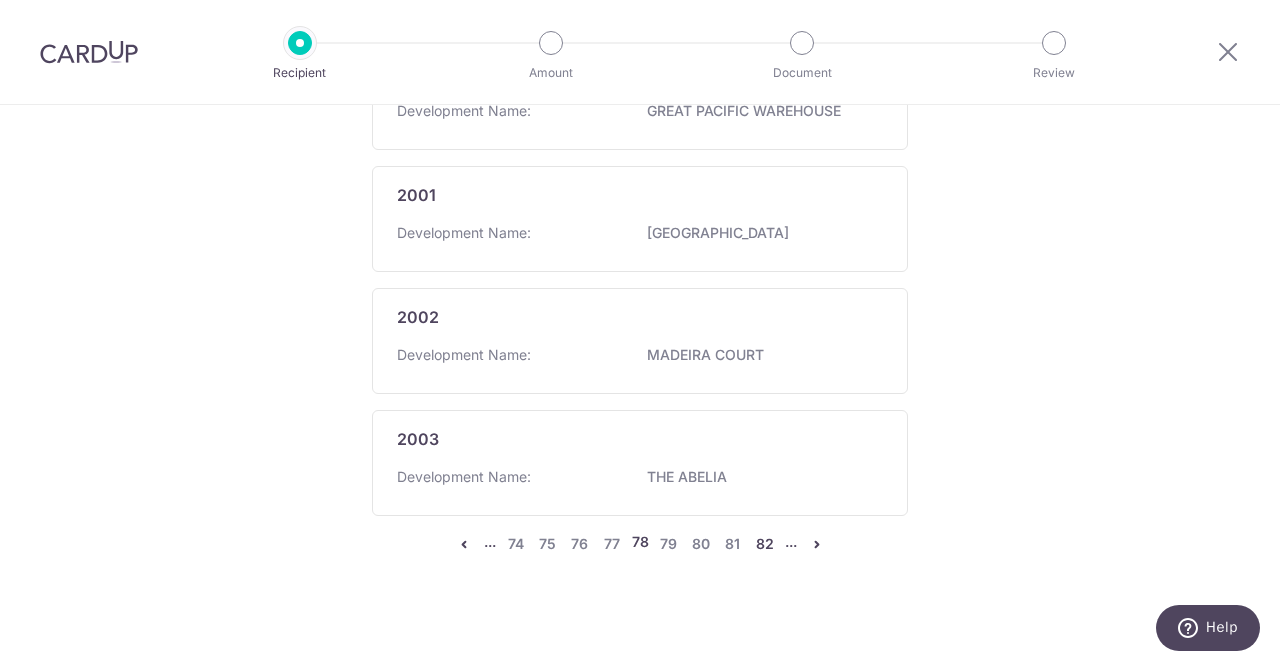 click on "82" at bounding box center [765, 544] 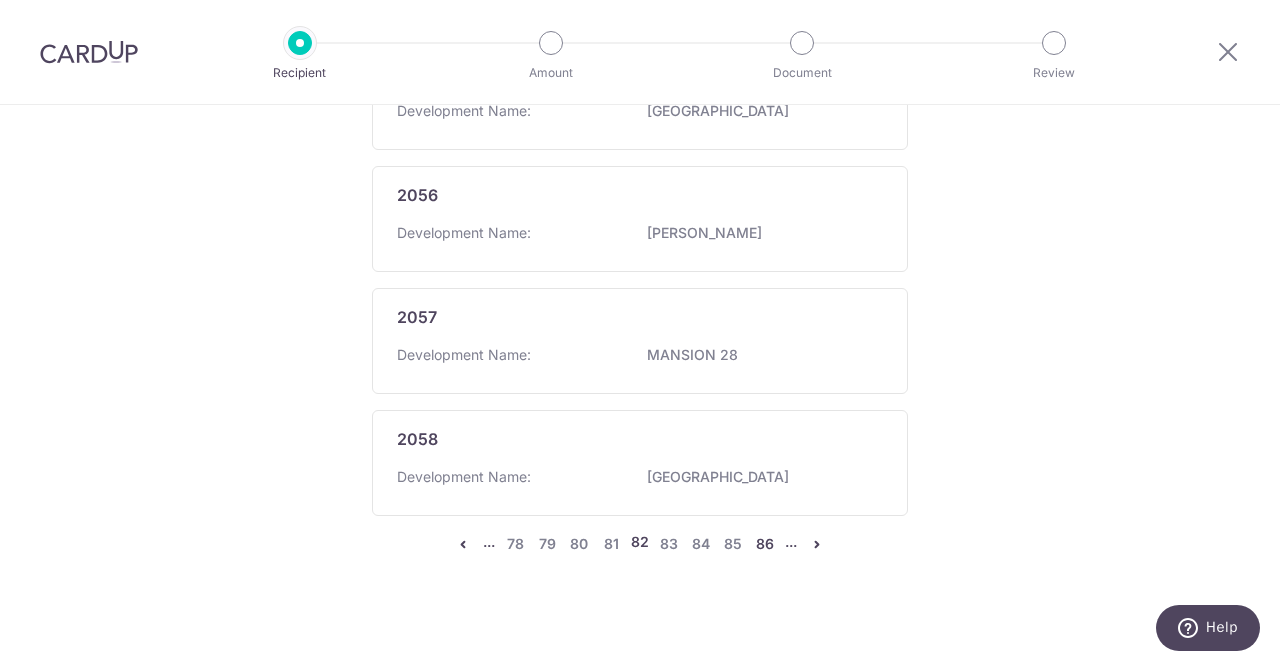 click on "86" at bounding box center (765, 544) 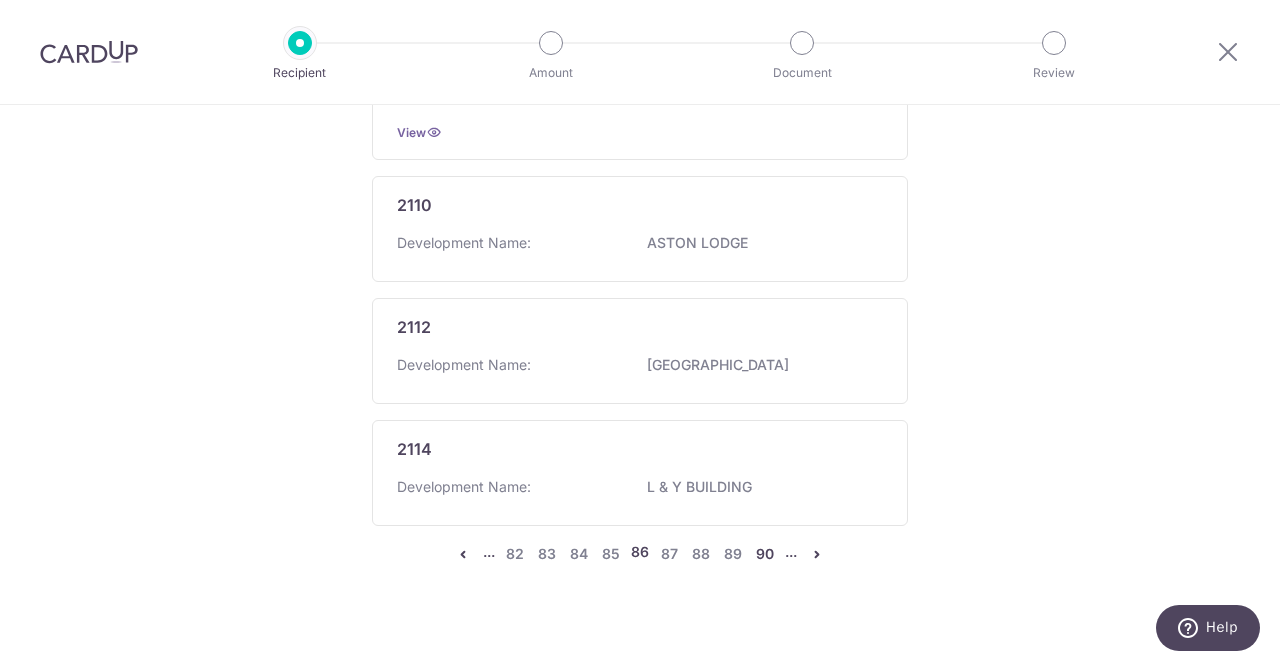 click on "90" at bounding box center [765, 554] 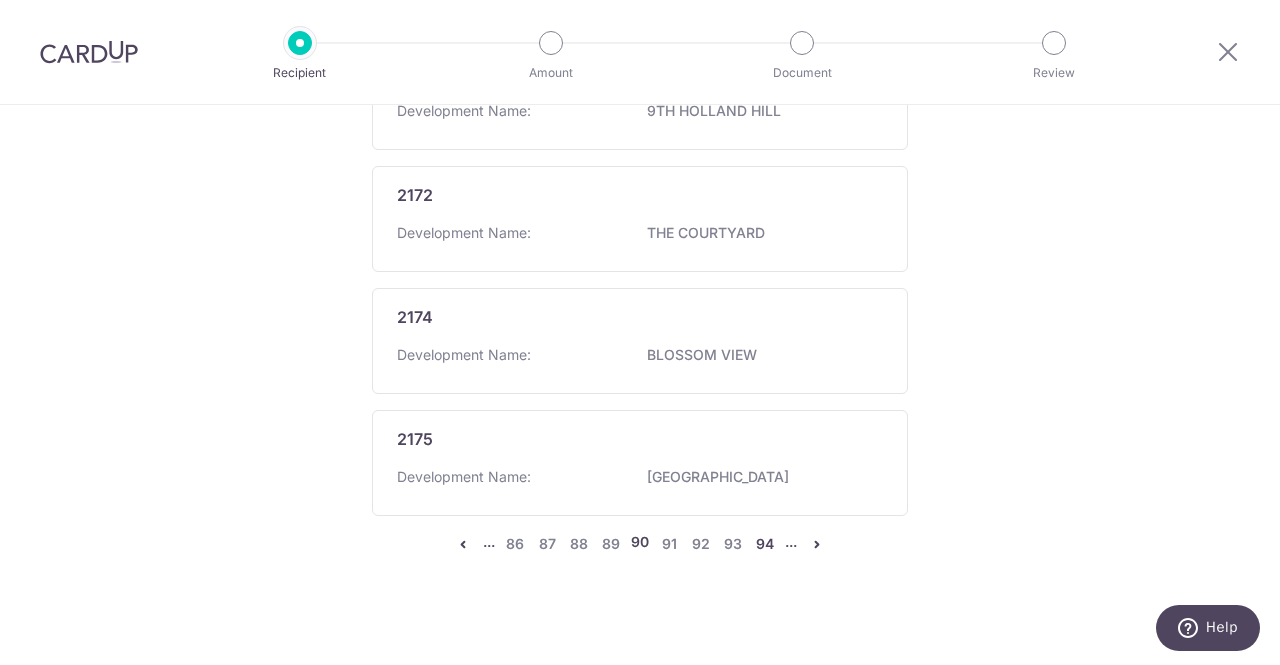 click on "94" at bounding box center [765, 544] 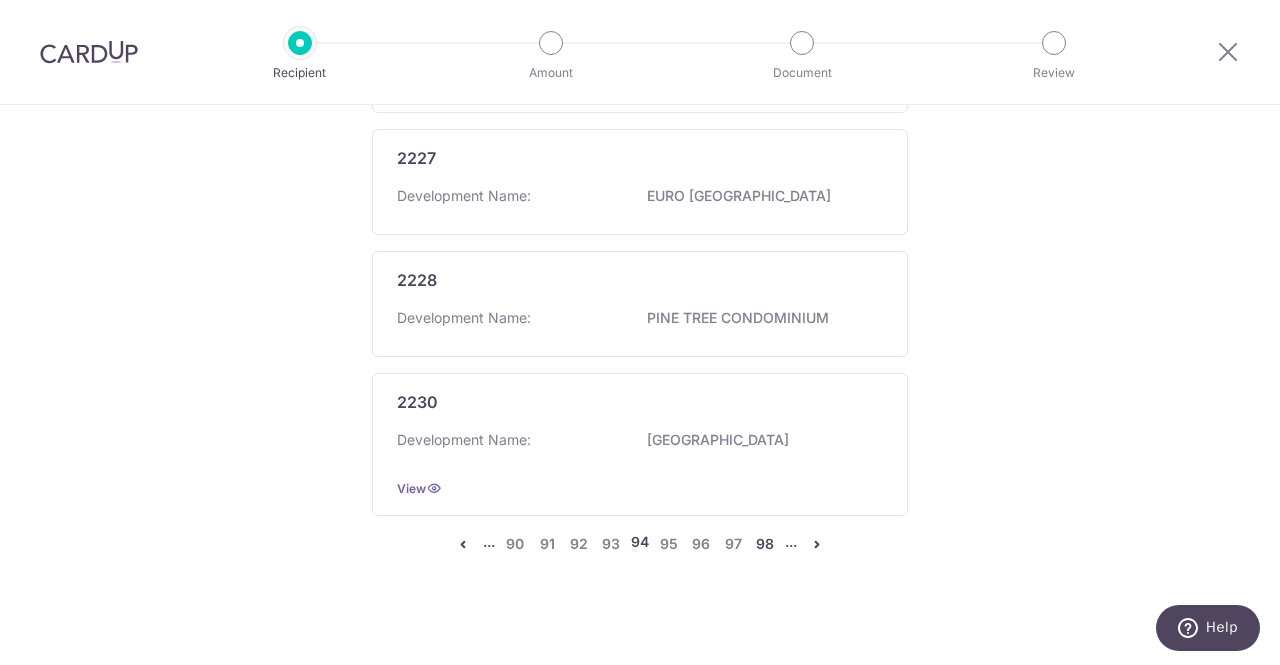 click on "98" at bounding box center [765, 544] 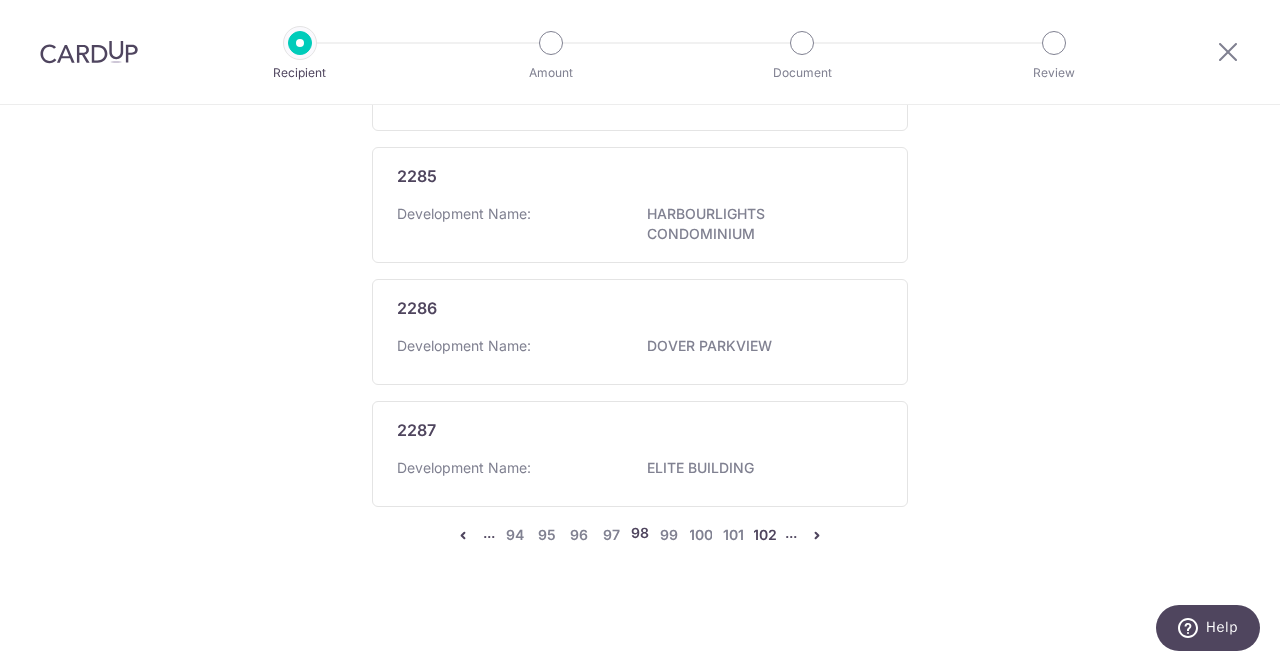click on "102" at bounding box center [765, 535] 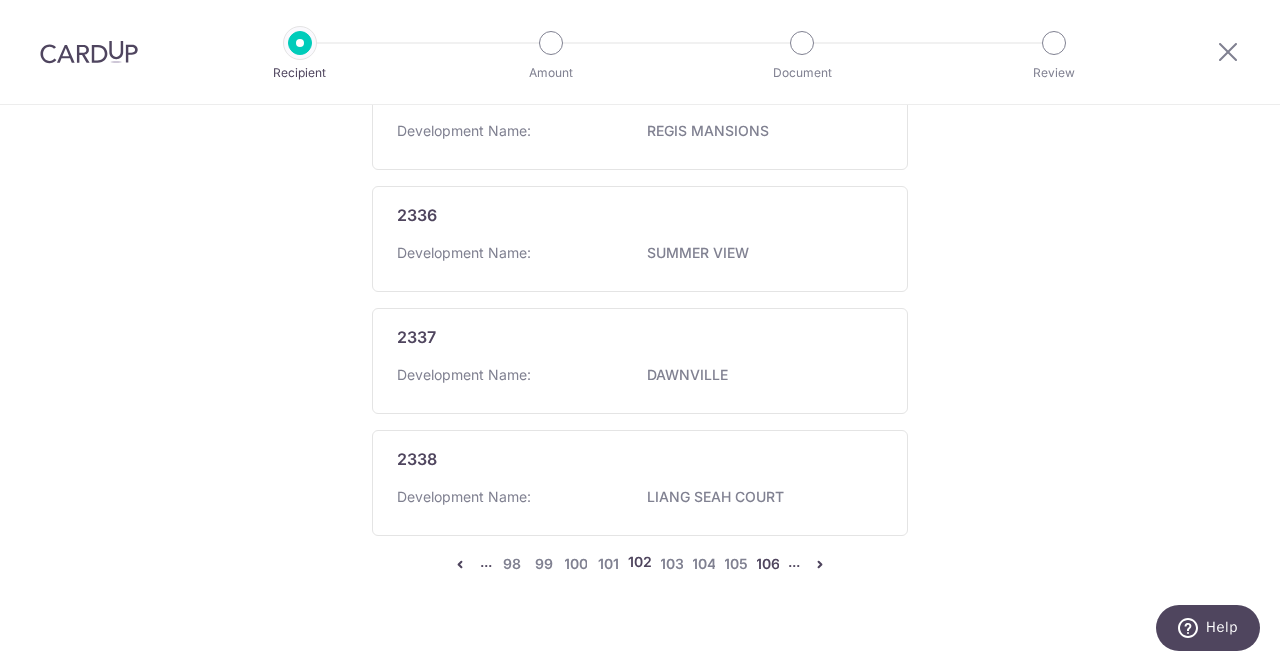 click on "106" at bounding box center [768, 564] 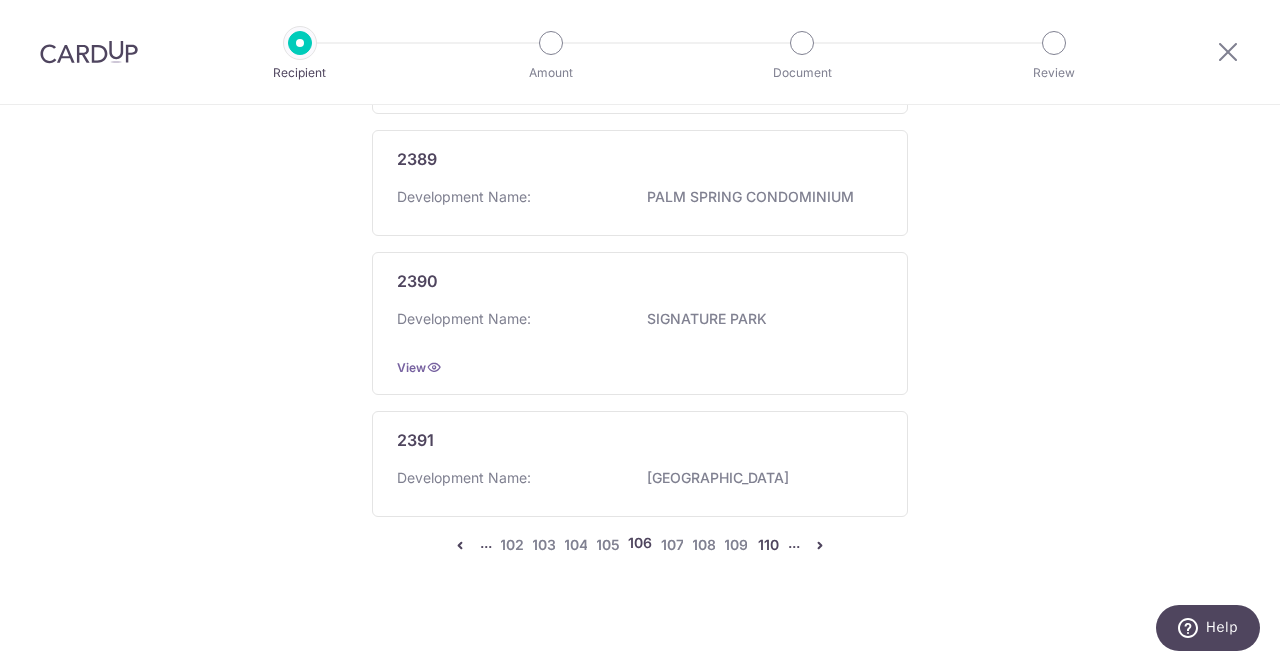 click on "110" at bounding box center [768, 545] 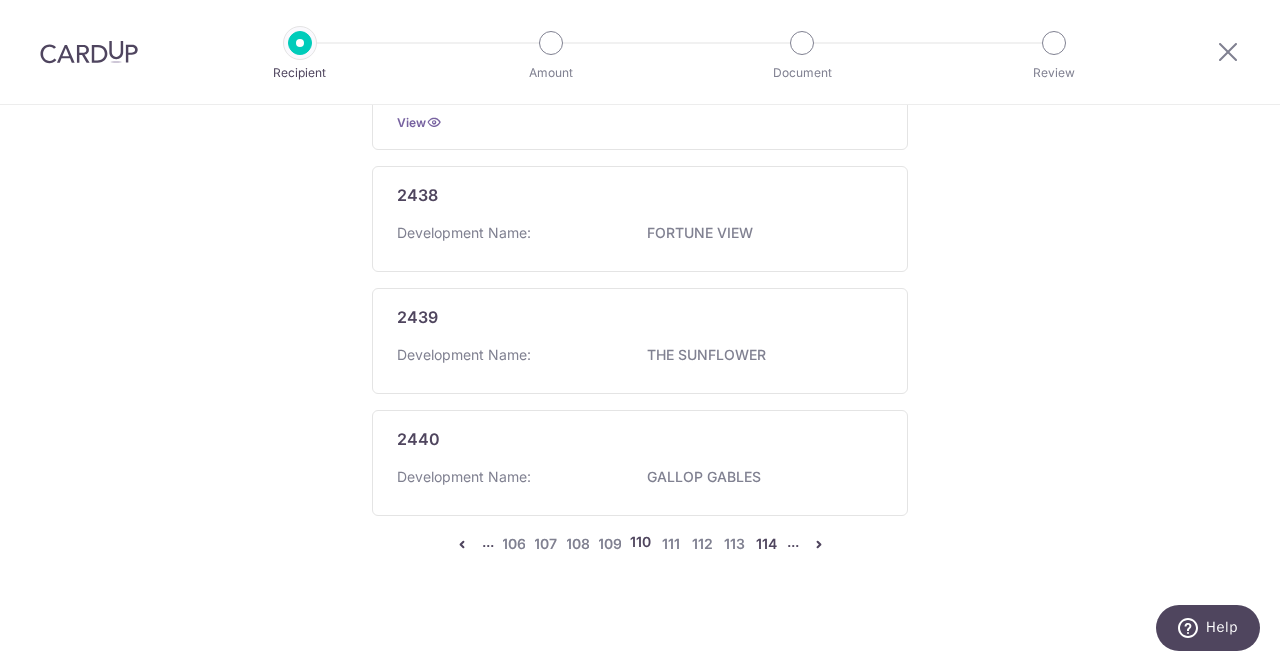 click on "114" at bounding box center (767, 544) 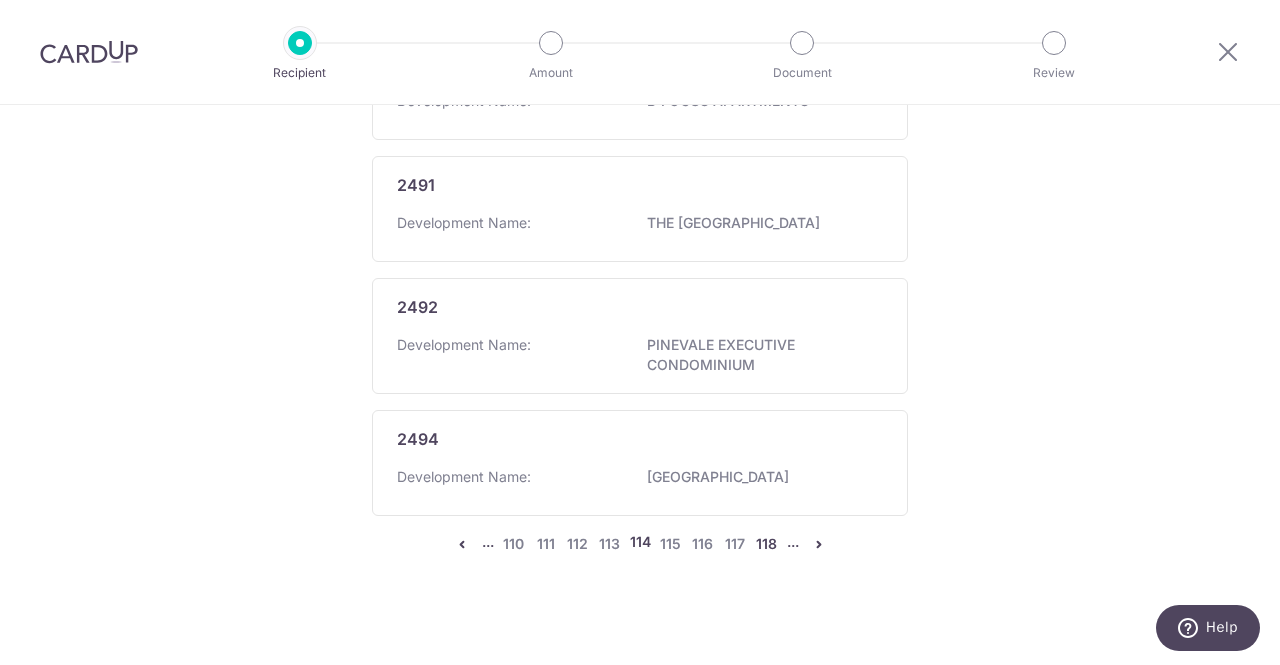 click on "118" at bounding box center (767, 544) 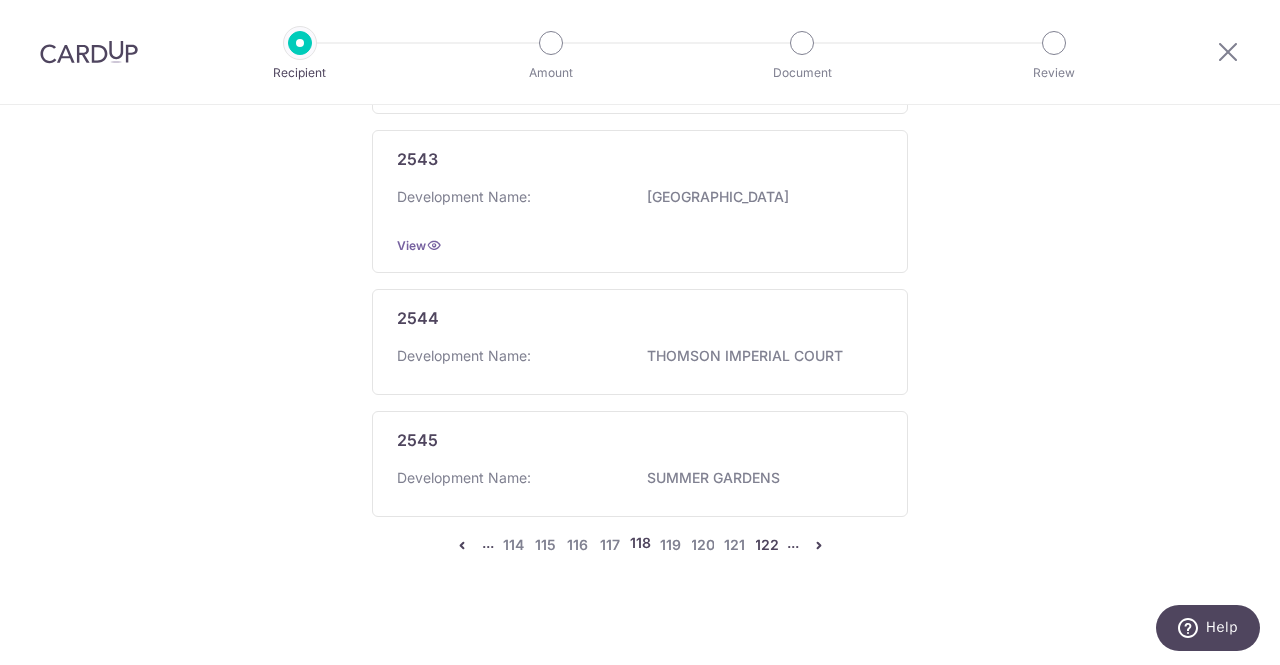 click on "122" at bounding box center [767, 545] 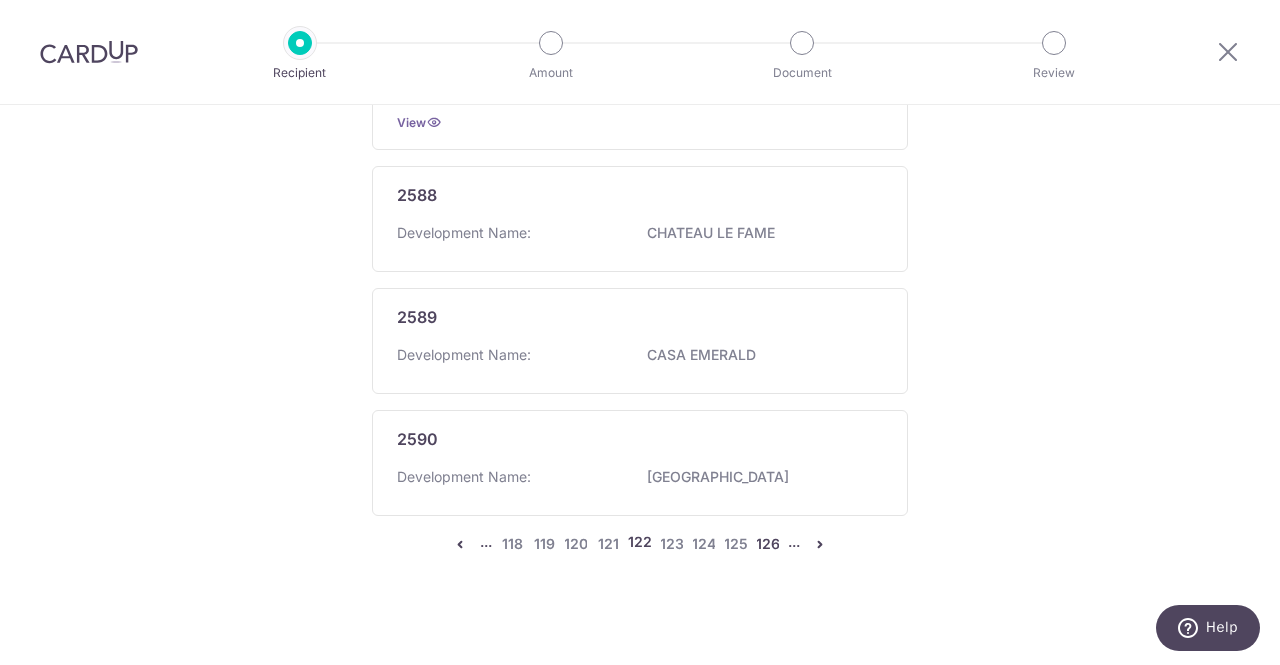 click on "126" at bounding box center (768, 544) 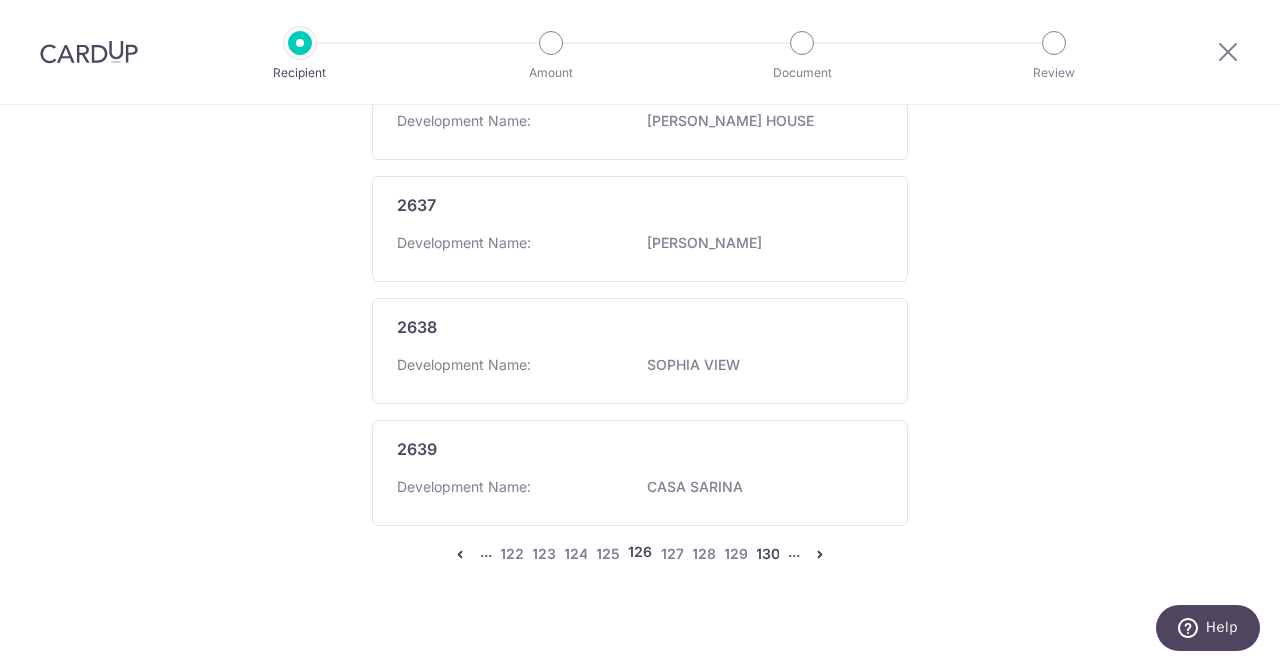 click on "130" at bounding box center (768, 554) 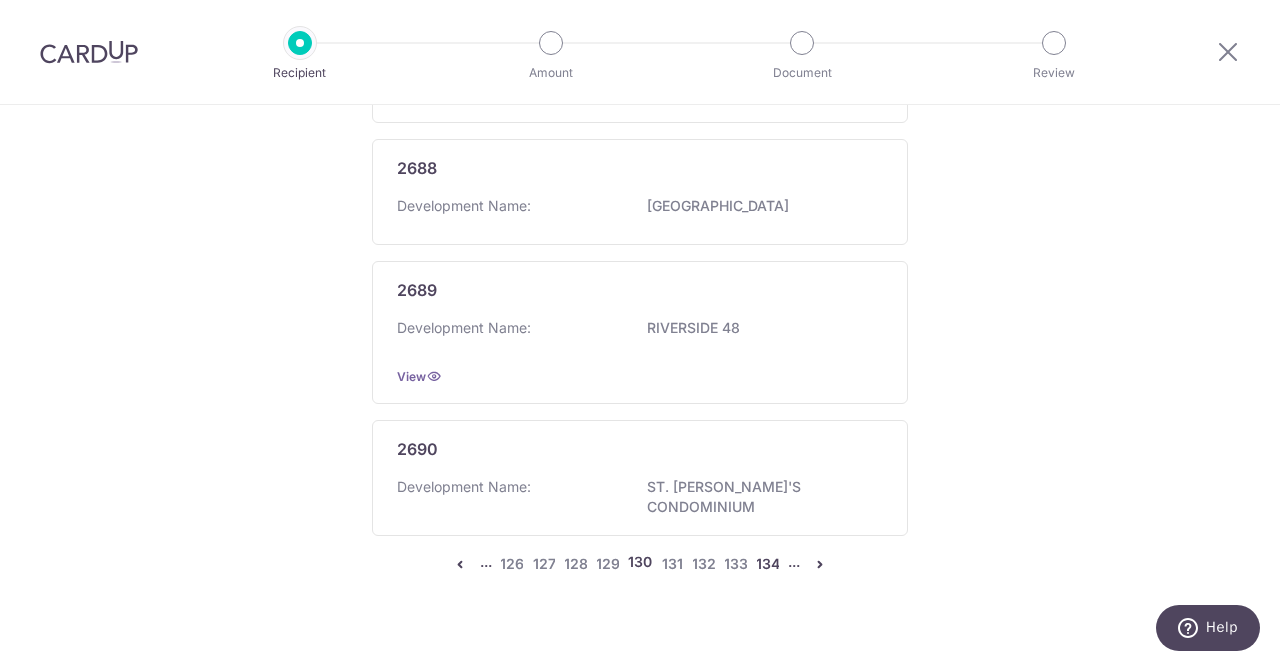 click on "134" at bounding box center [768, 564] 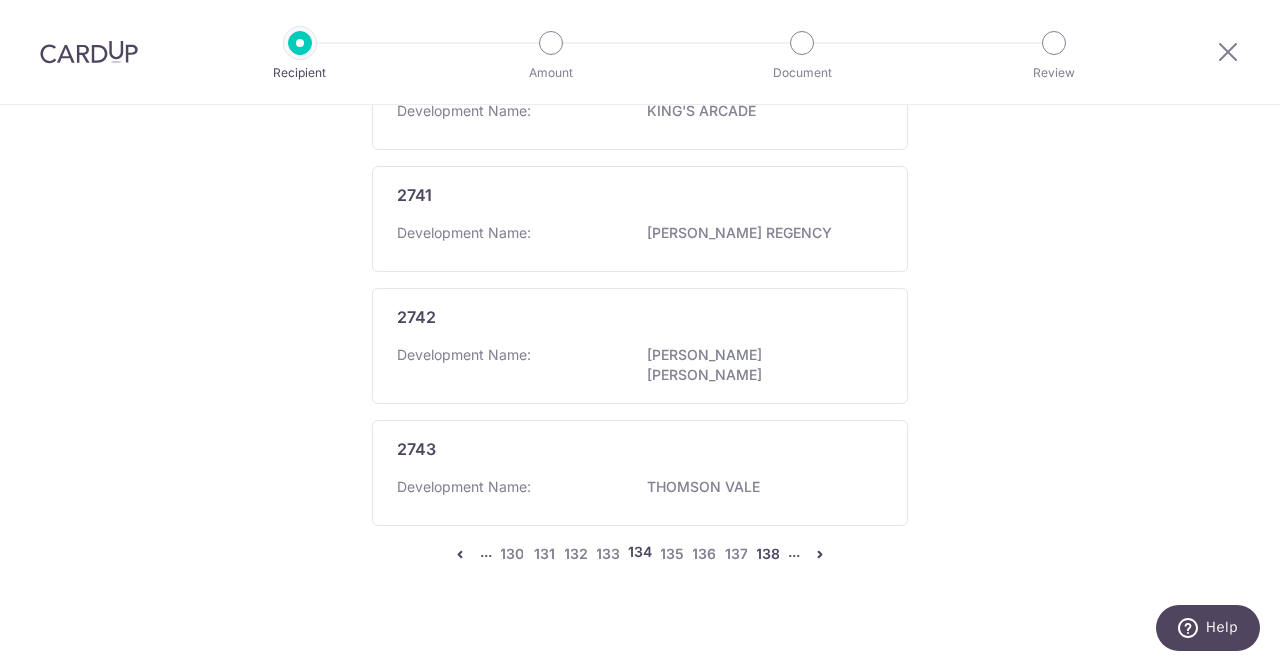 click on "138" at bounding box center [768, 554] 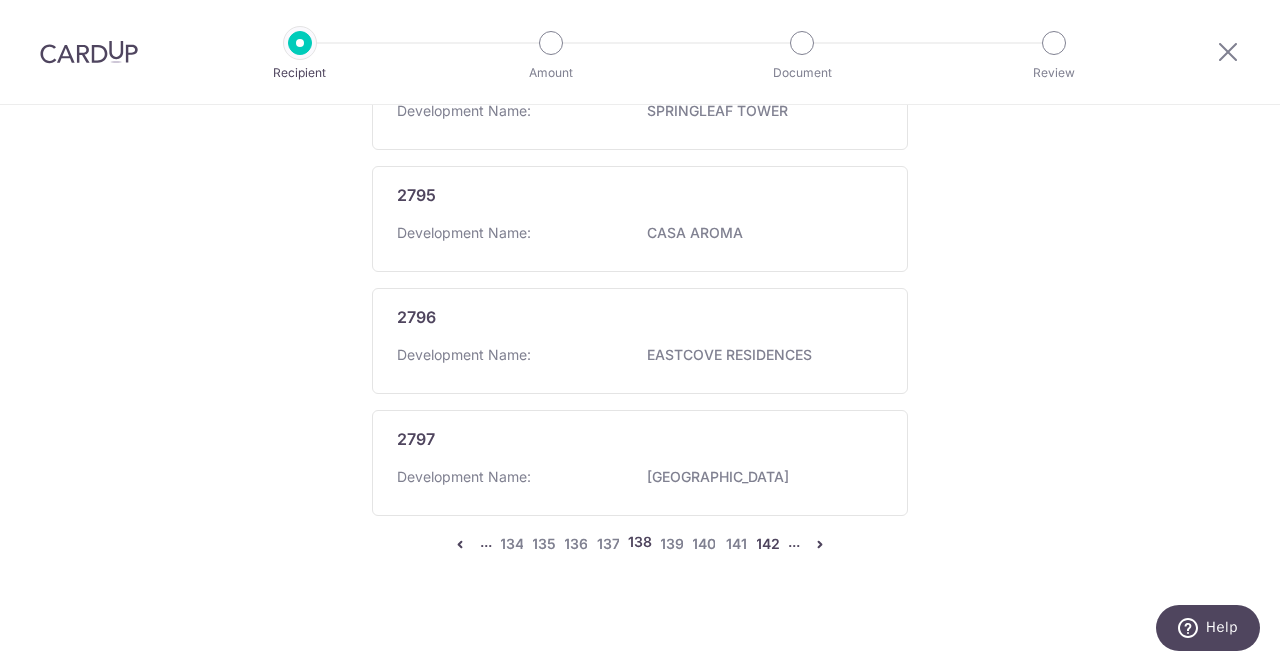 click on "142" at bounding box center [768, 544] 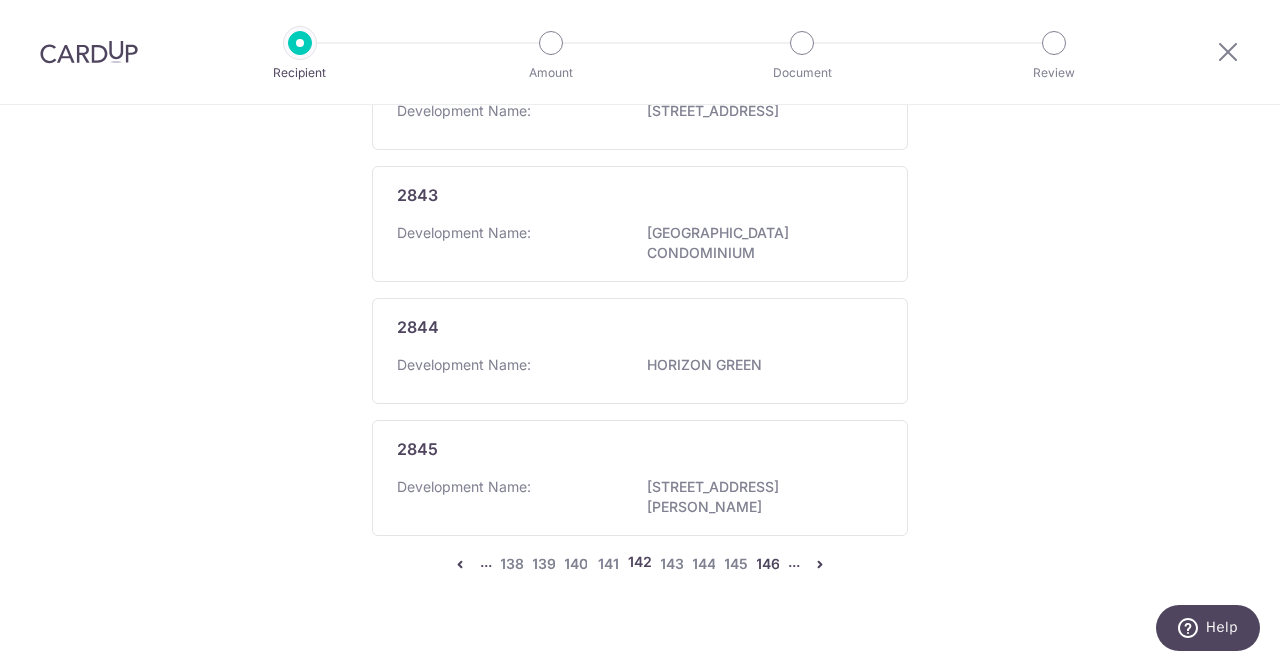 click on "146" at bounding box center (768, 564) 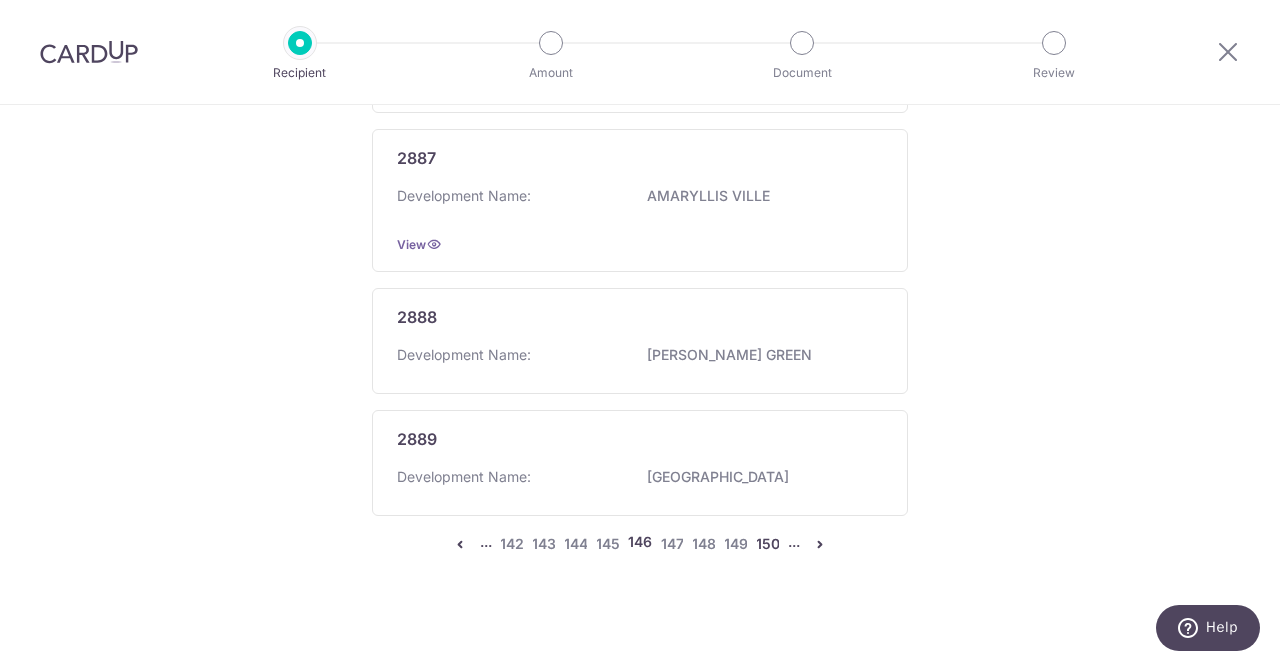 click on "150" at bounding box center (768, 544) 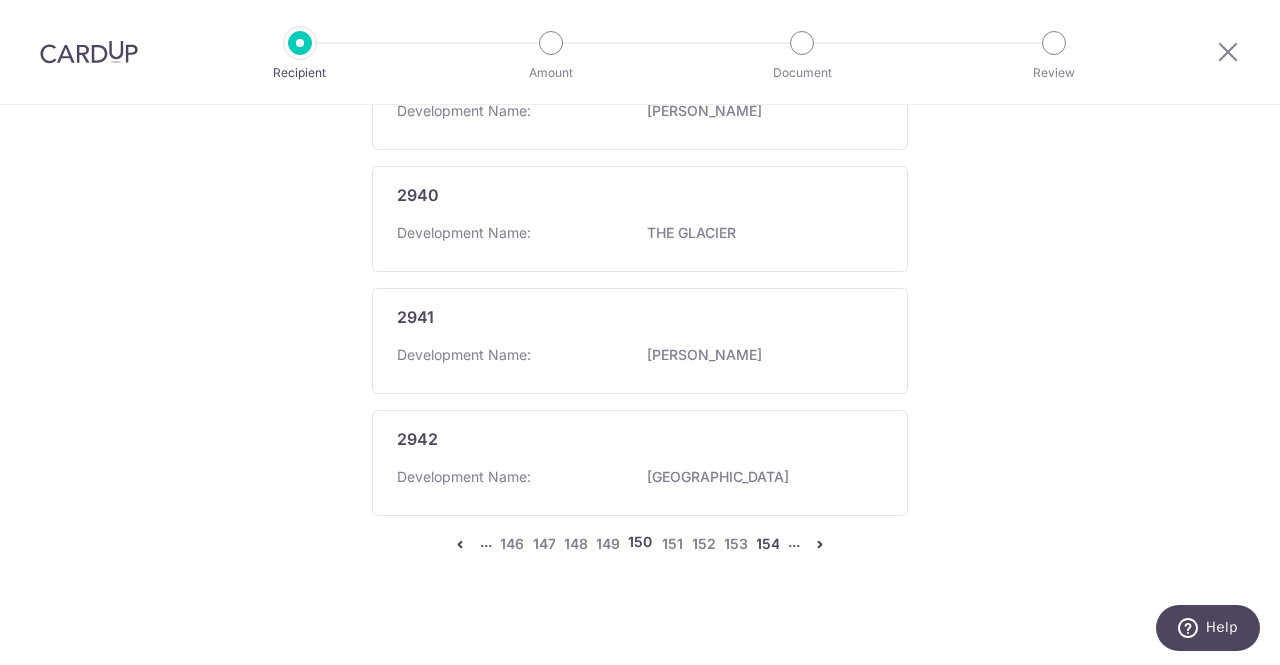 click on "154" at bounding box center (768, 544) 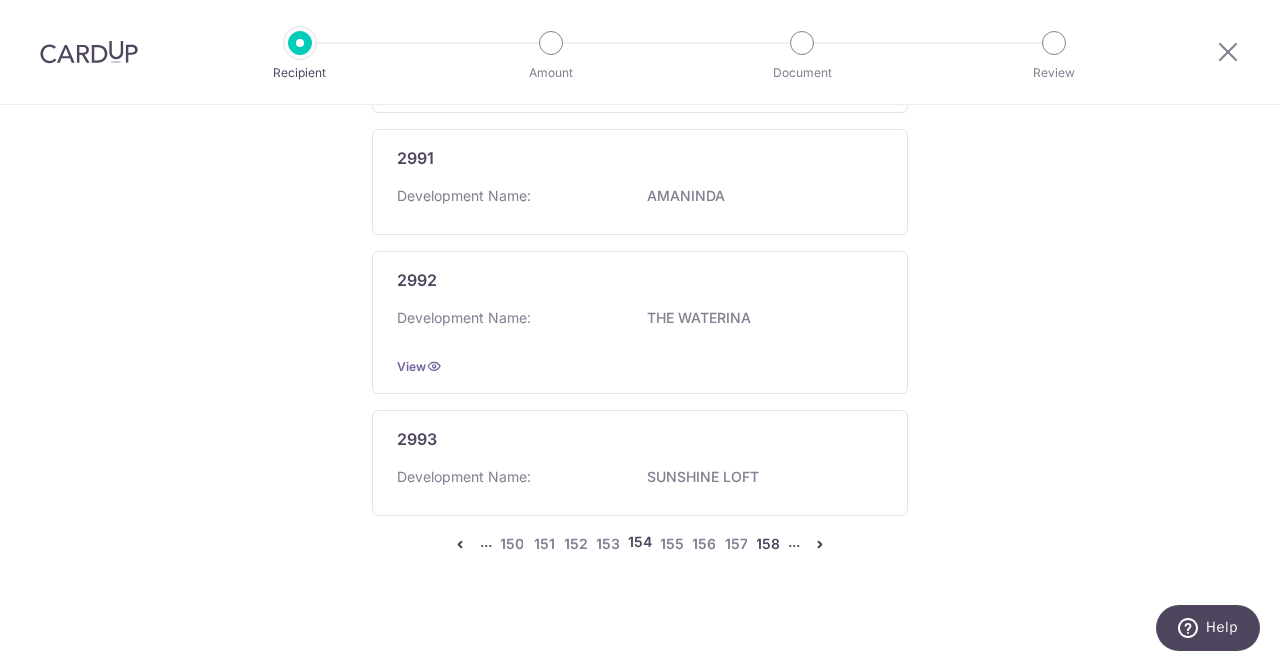 click on "158" at bounding box center [768, 544] 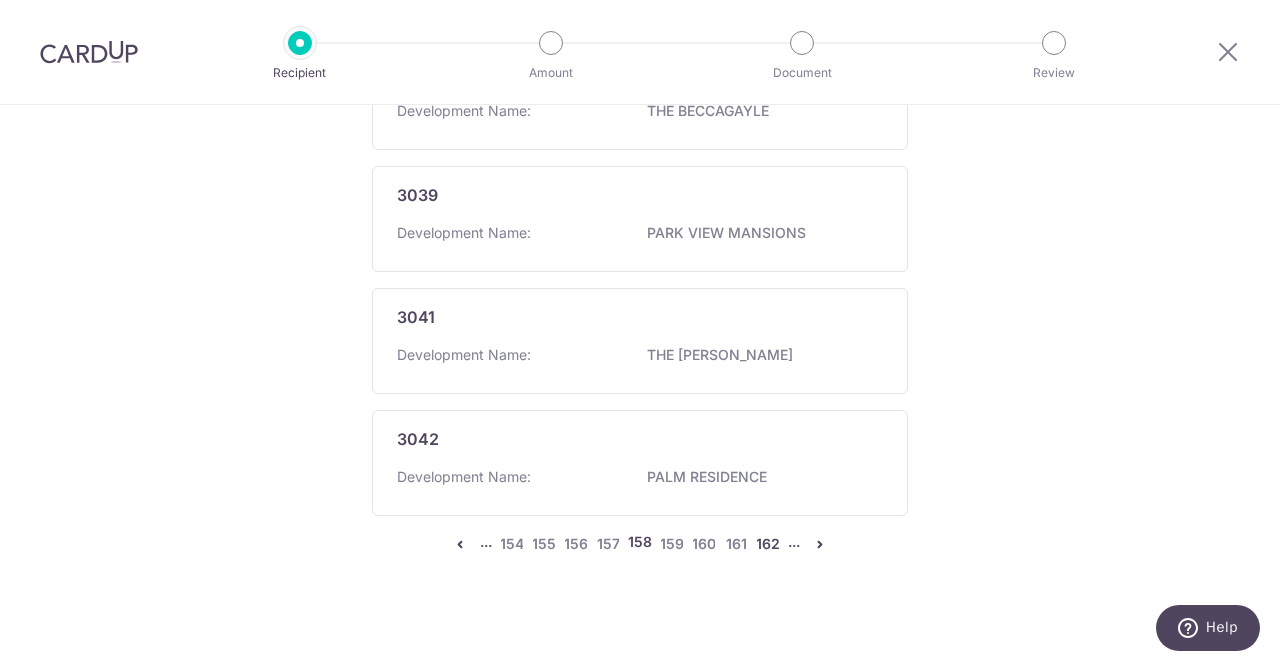 click on "162" at bounding box center (768, 544) 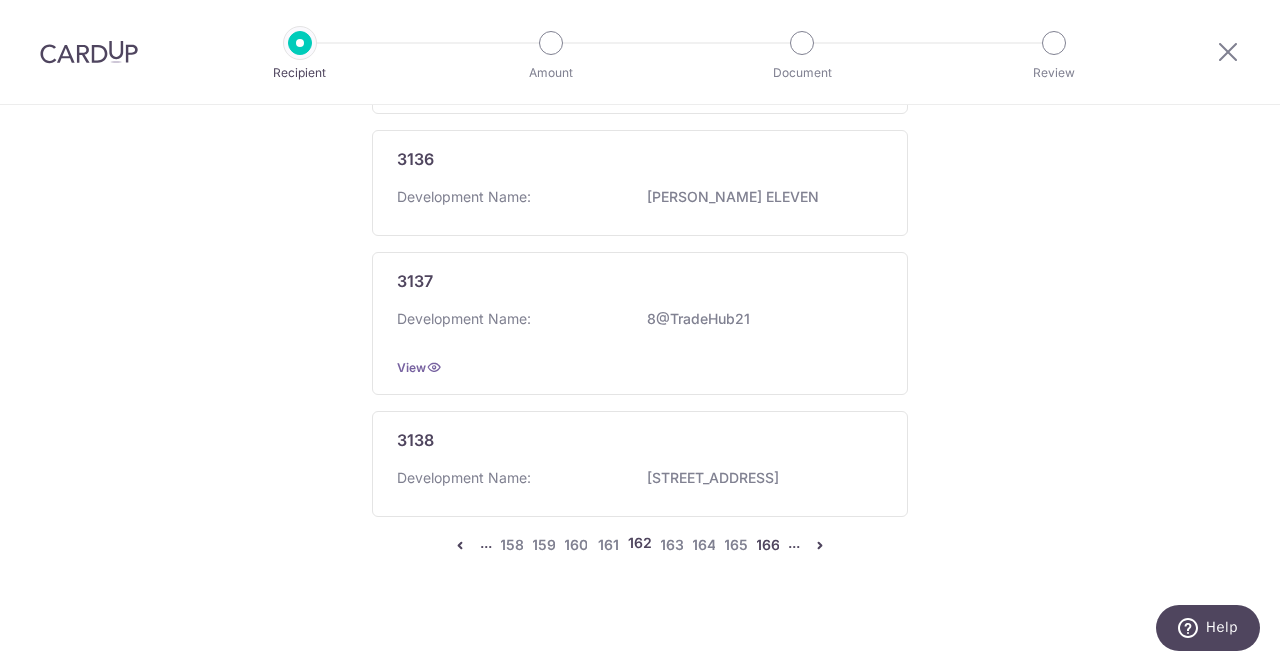 click on "166" at bounding box center (768, 545) 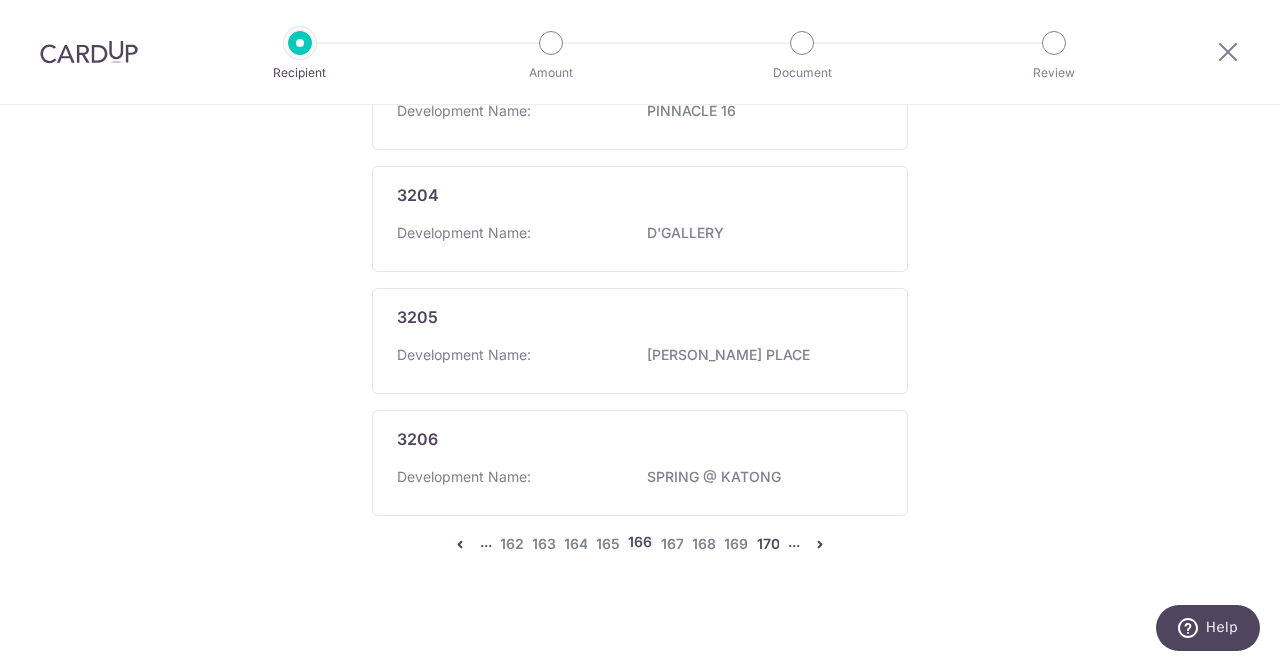 click on "170" at bounding box center (768, 544) 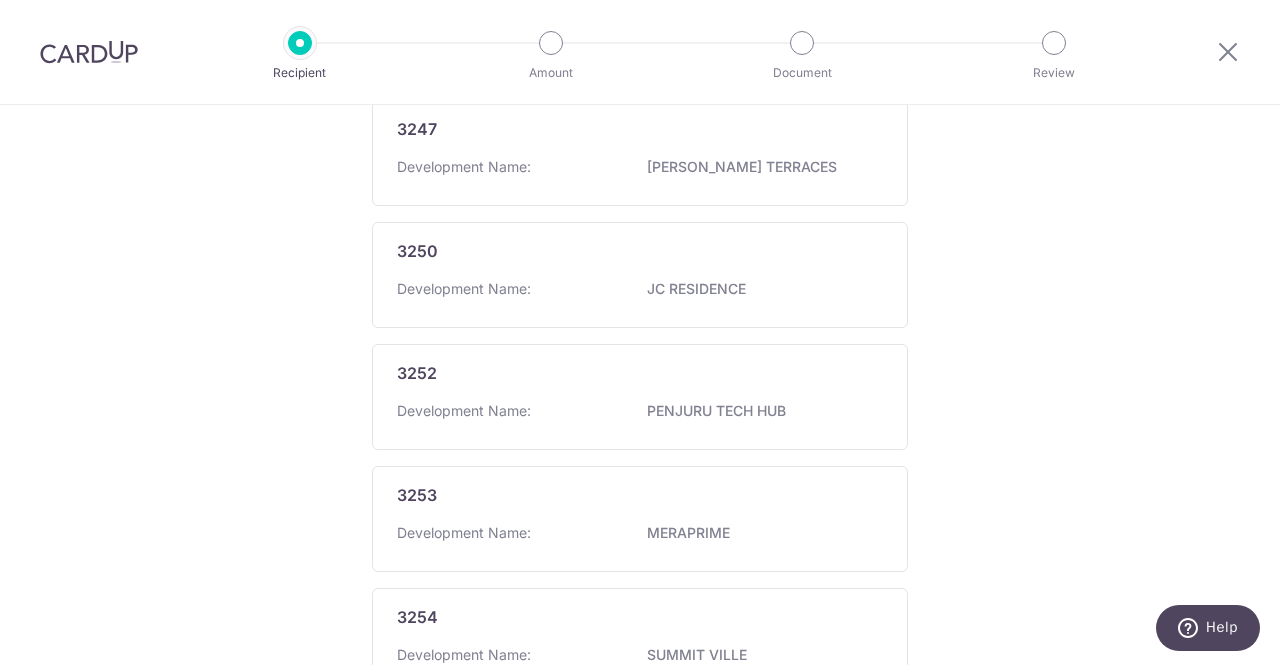 drag, startPoint x: 760, startPoint y: 539, endPoint x: 966, endPoint y: 587, distance: 211.51833 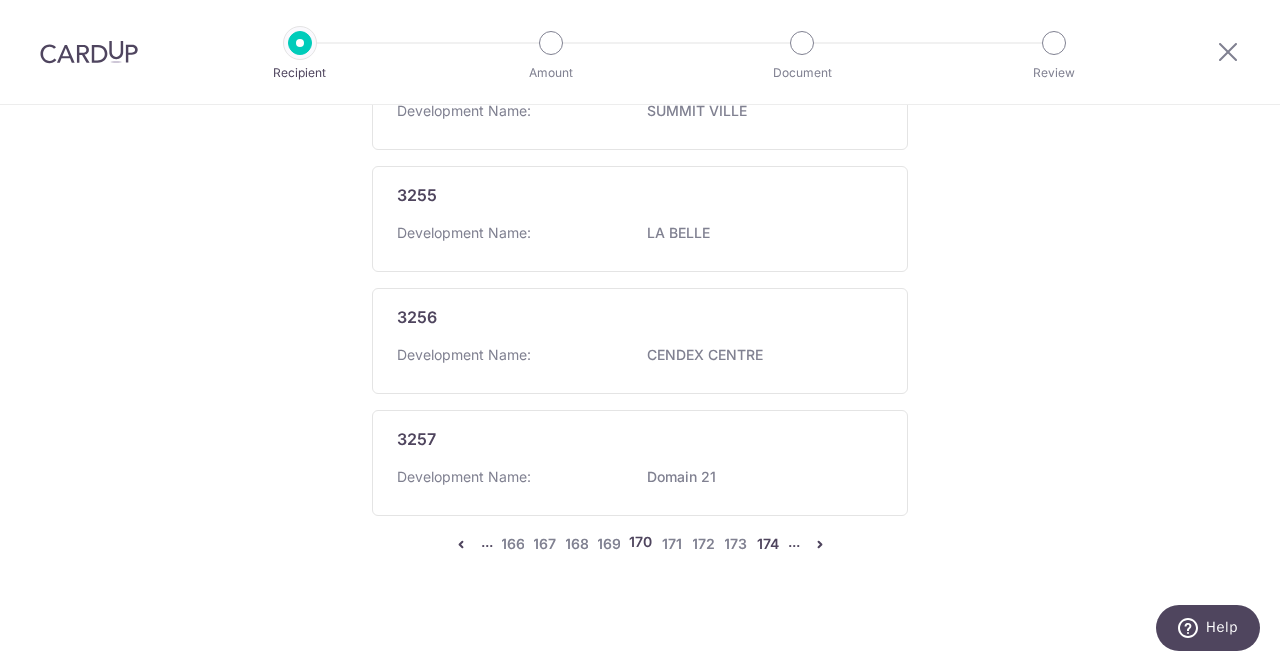 click on "174" at bounding box center [768, 544] 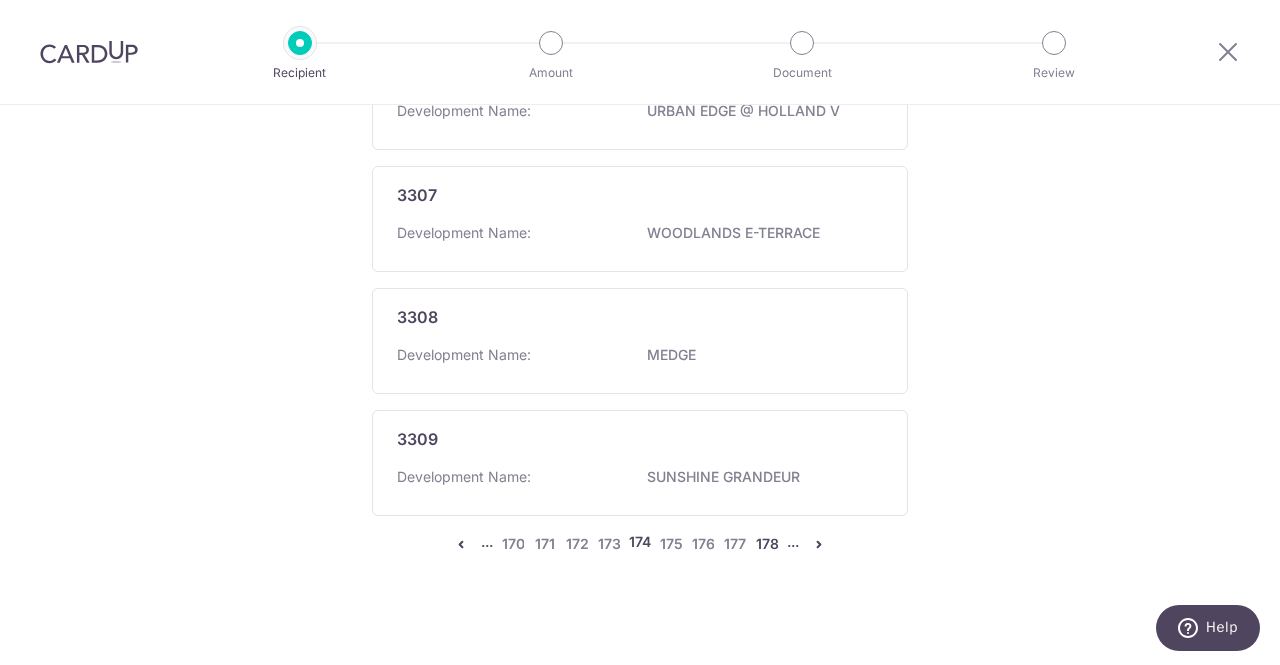 click on "178" at bounding box center (767, 544) 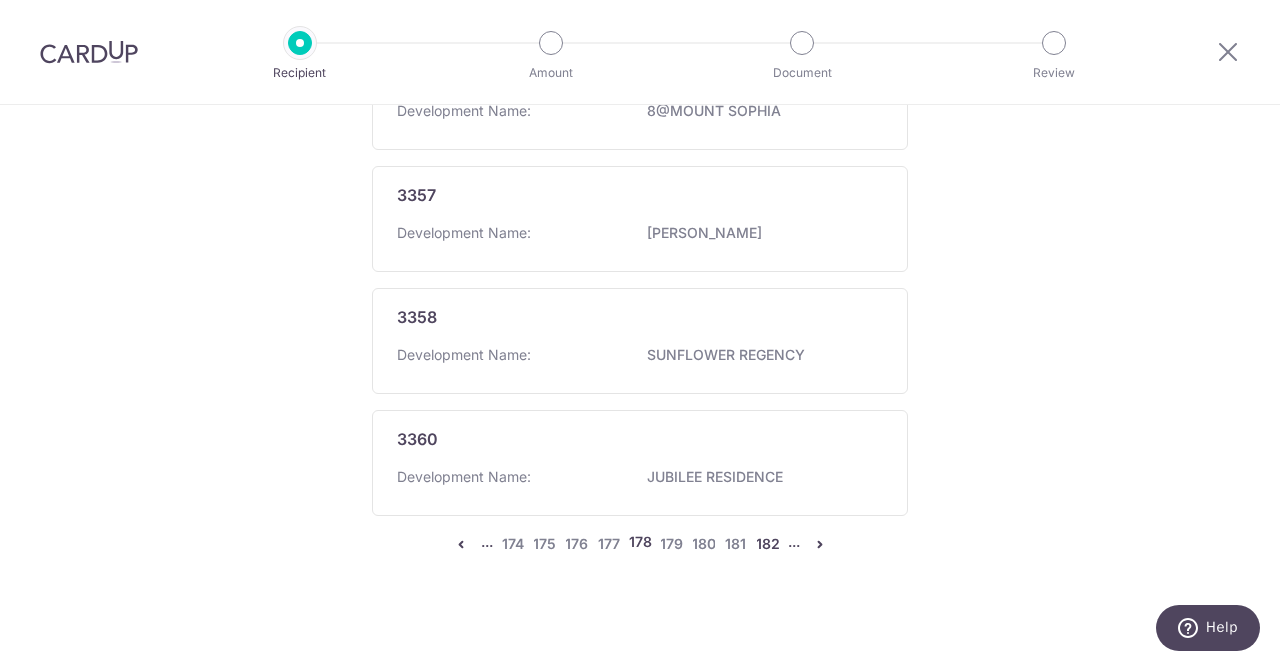 click on "182" at bounding box center [768, 544] 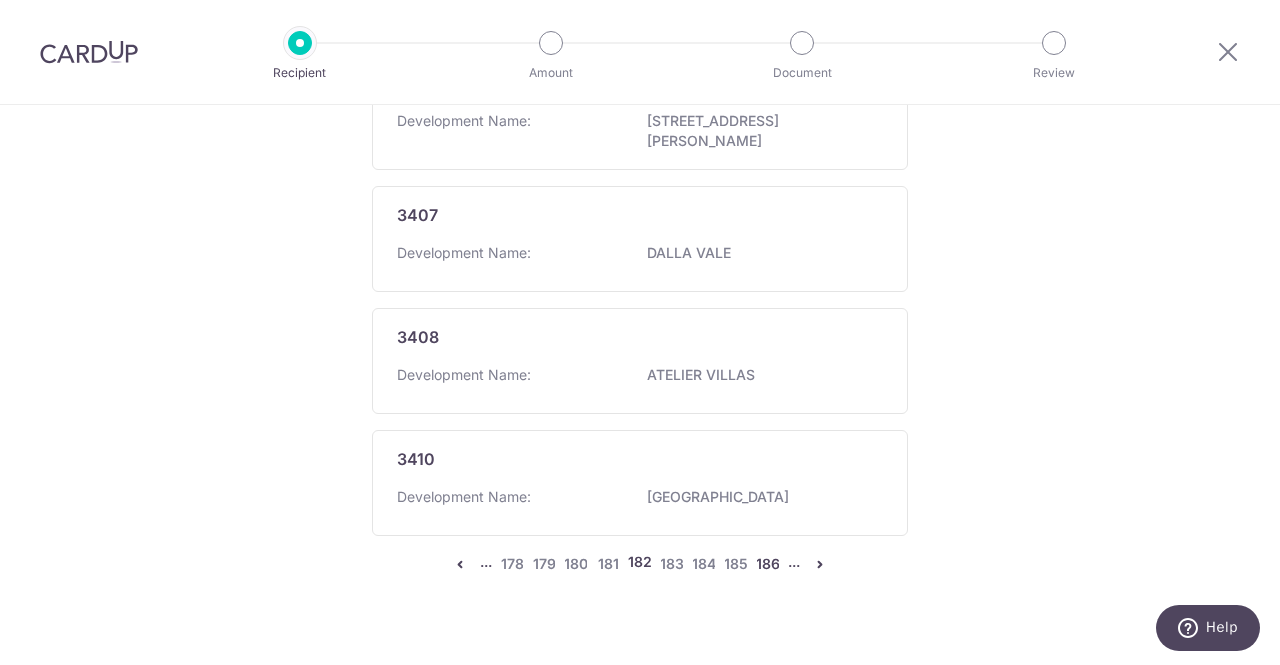click on "186" at bounding box center (768, 564) 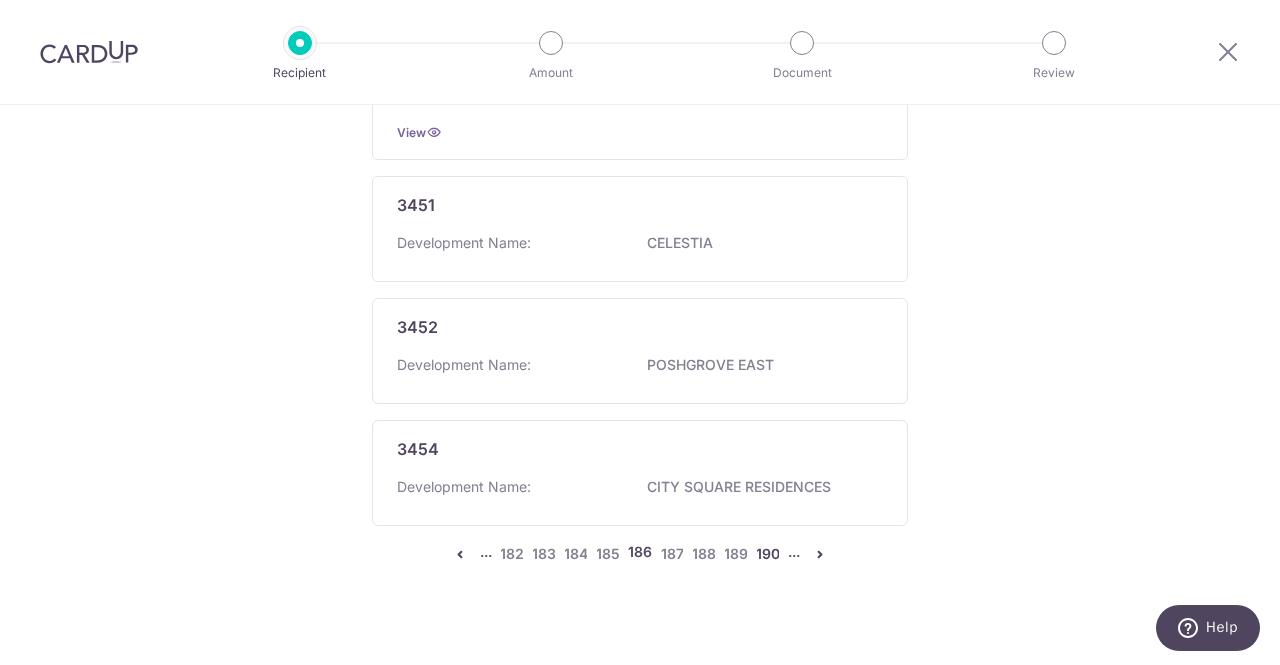 click on "190" at bounding box center [768, 554] 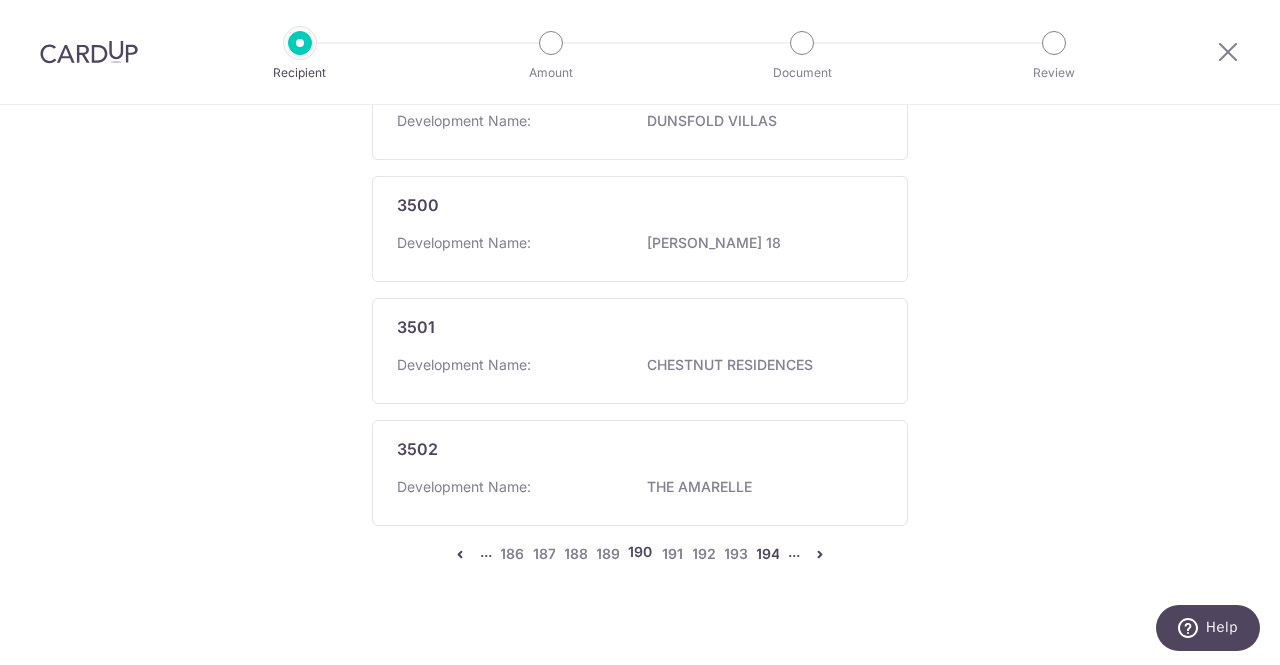 click on "194" at bounding box center [768, 554] 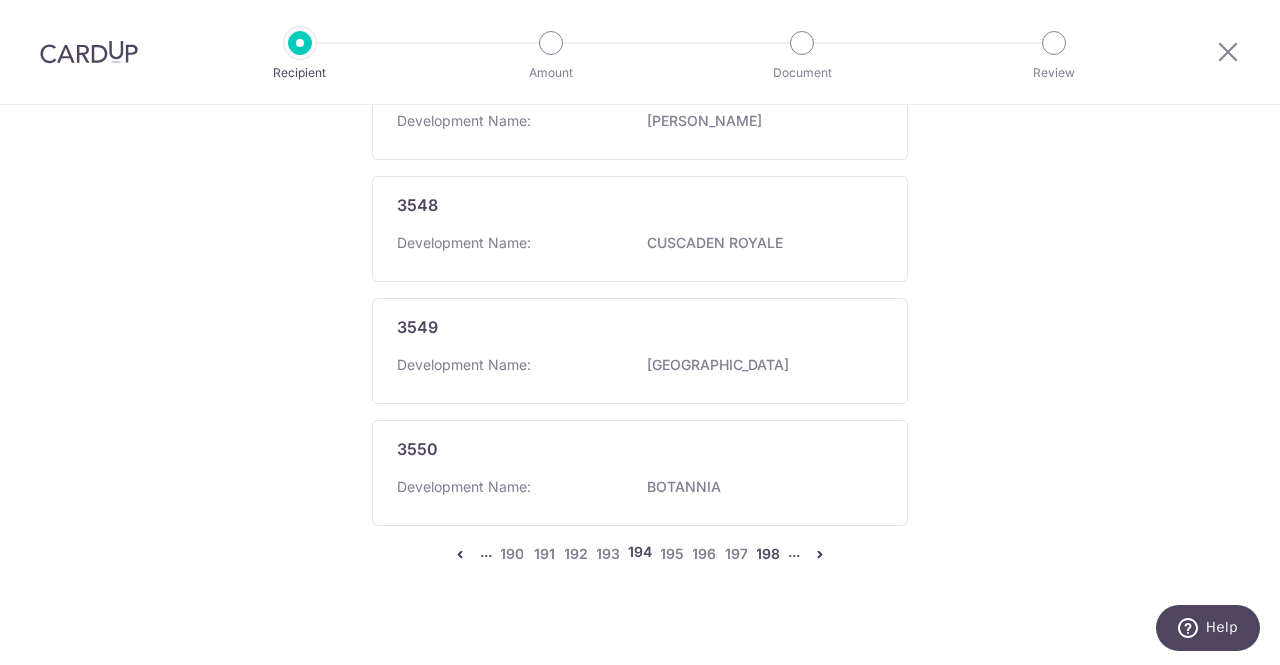 click on "198" at bounding box center (768, 554) 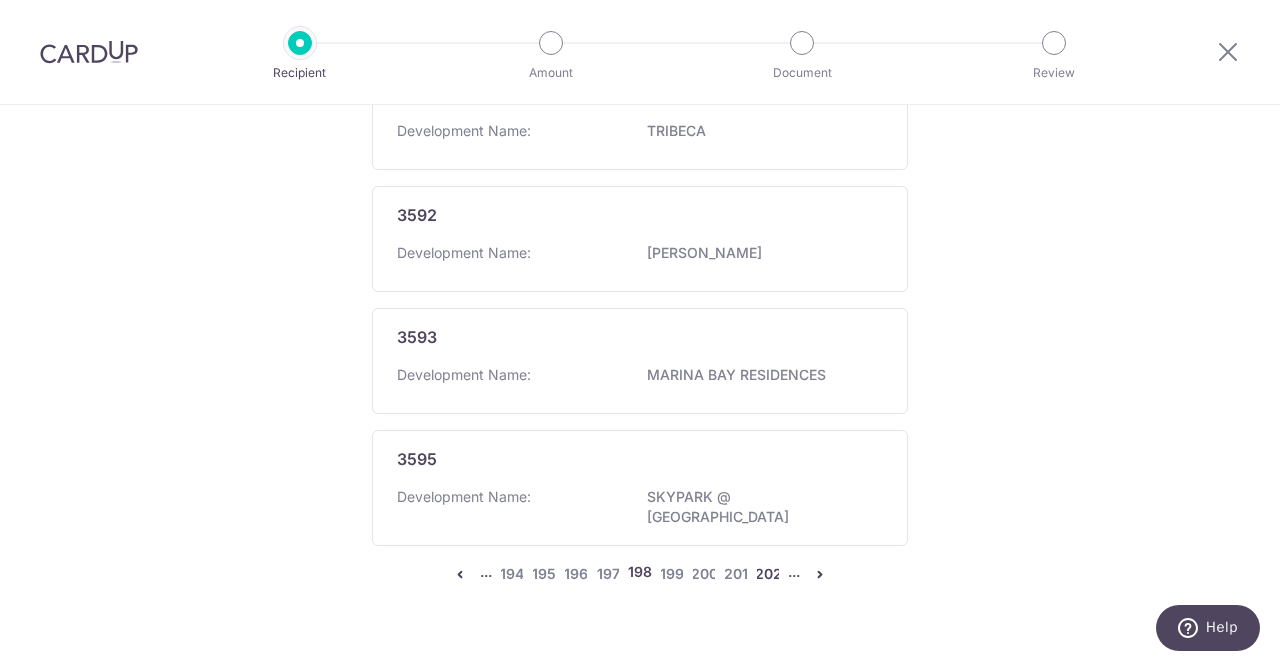click on "202" at bounding box center [768, 574] 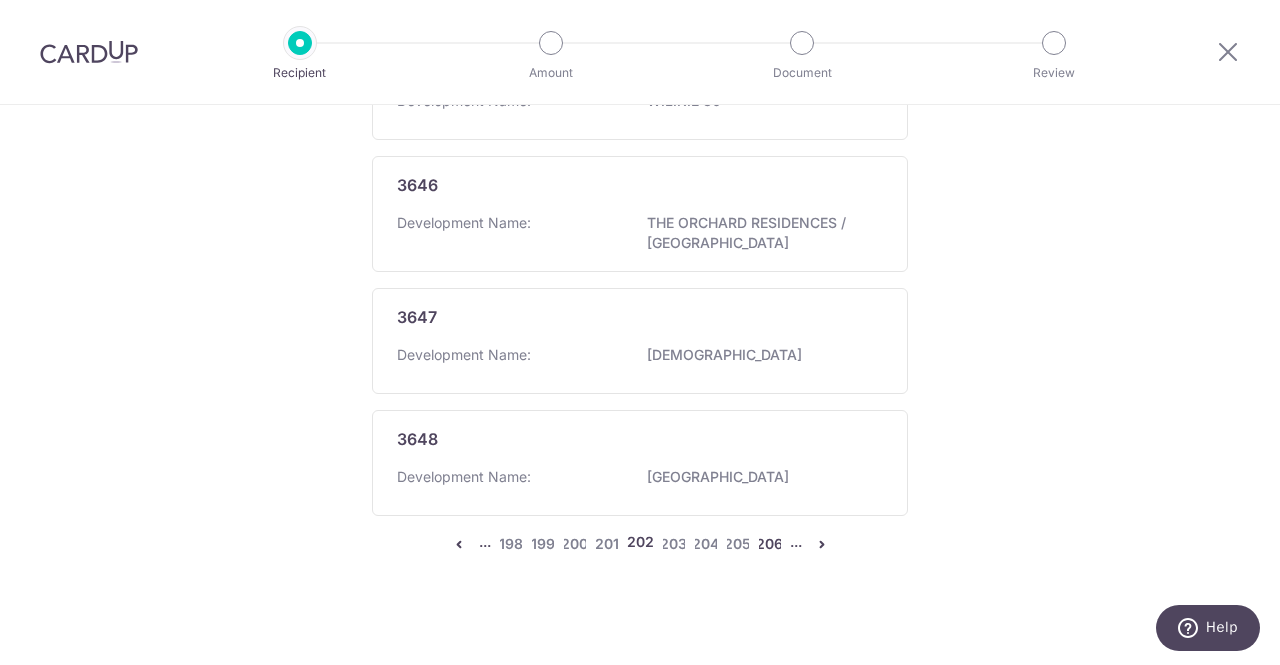 click on "206" at bounding box center (770, 544) 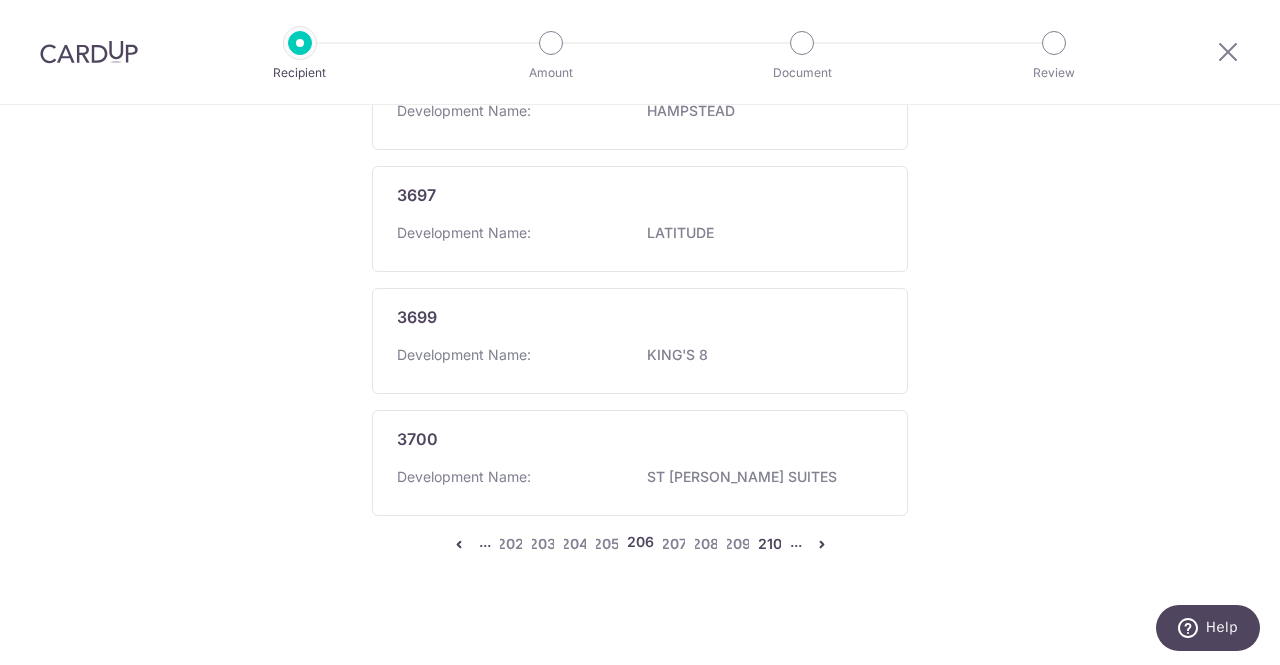 click on "210" at bounding box center (770, 544) 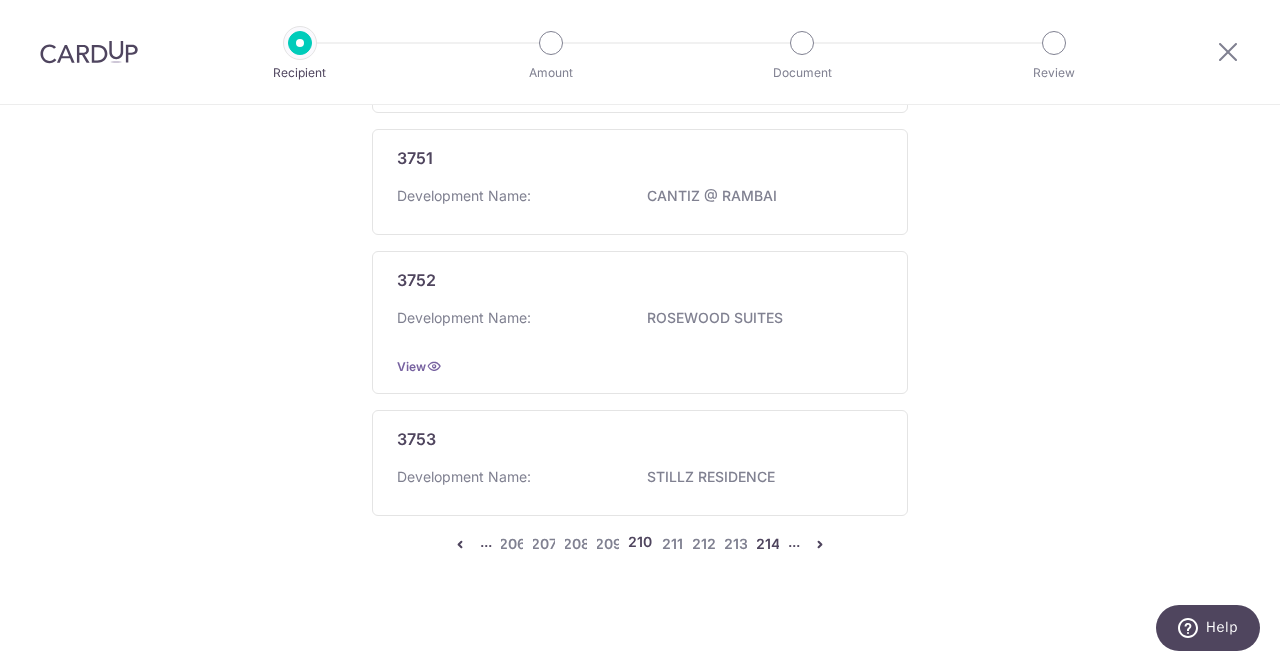 click on "214" at bounding box center [768, 544] 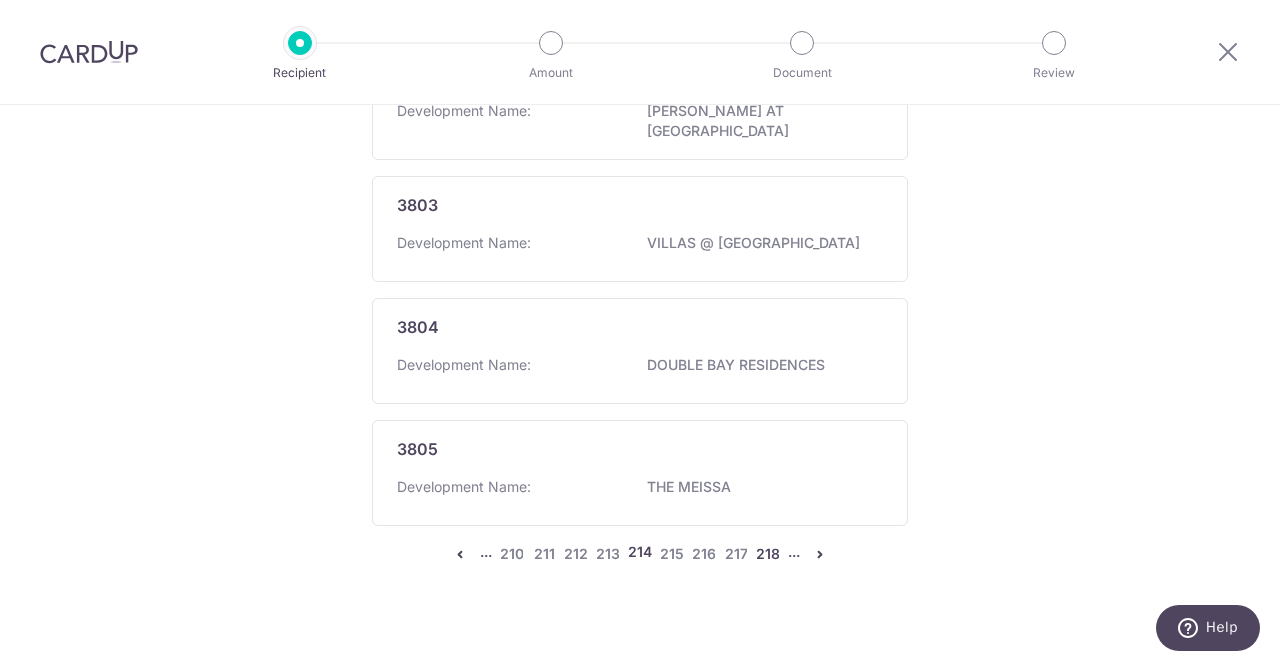 click on "218" at bounding box center (768, 554) 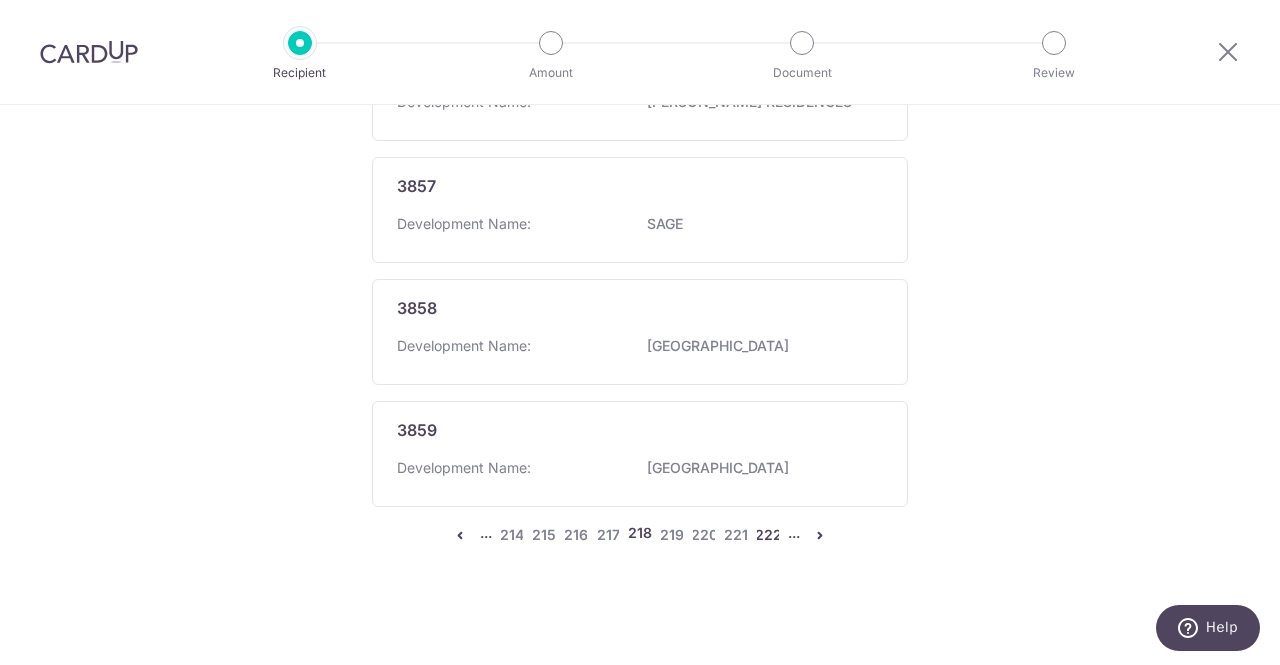 click on "222" at bounding box center [768, 535] 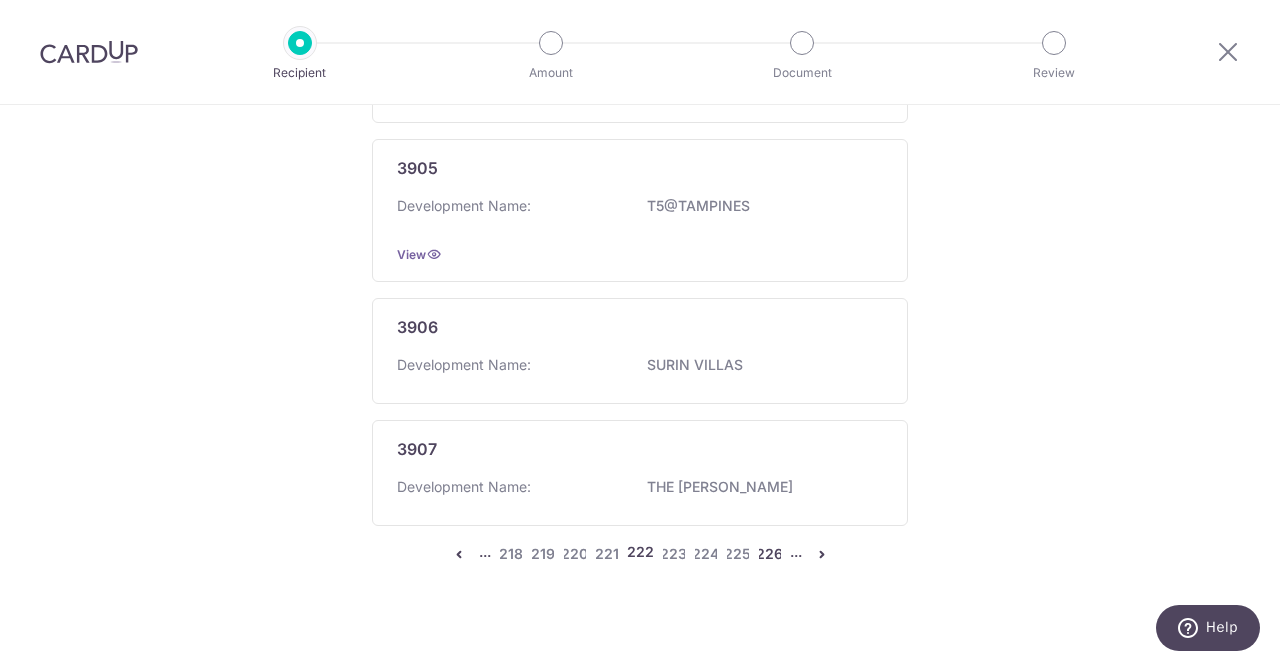 click on "226" at bounding box center (770, 554) 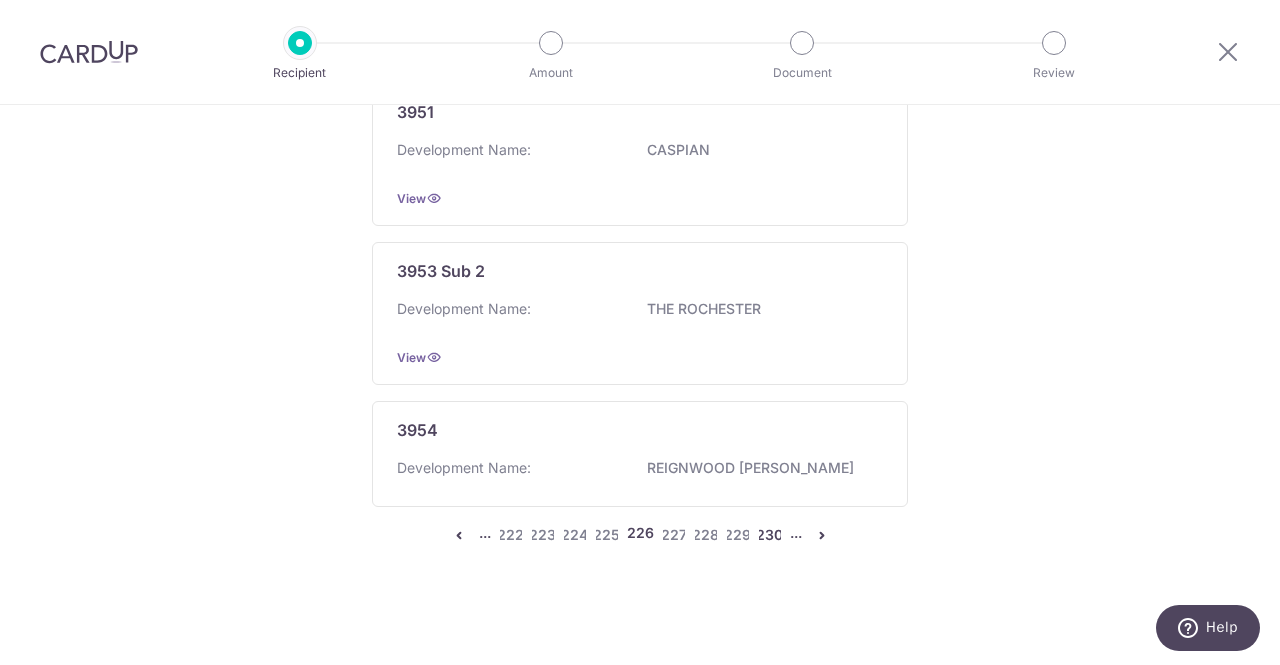 click on "230" at bounding box center [770, 535] 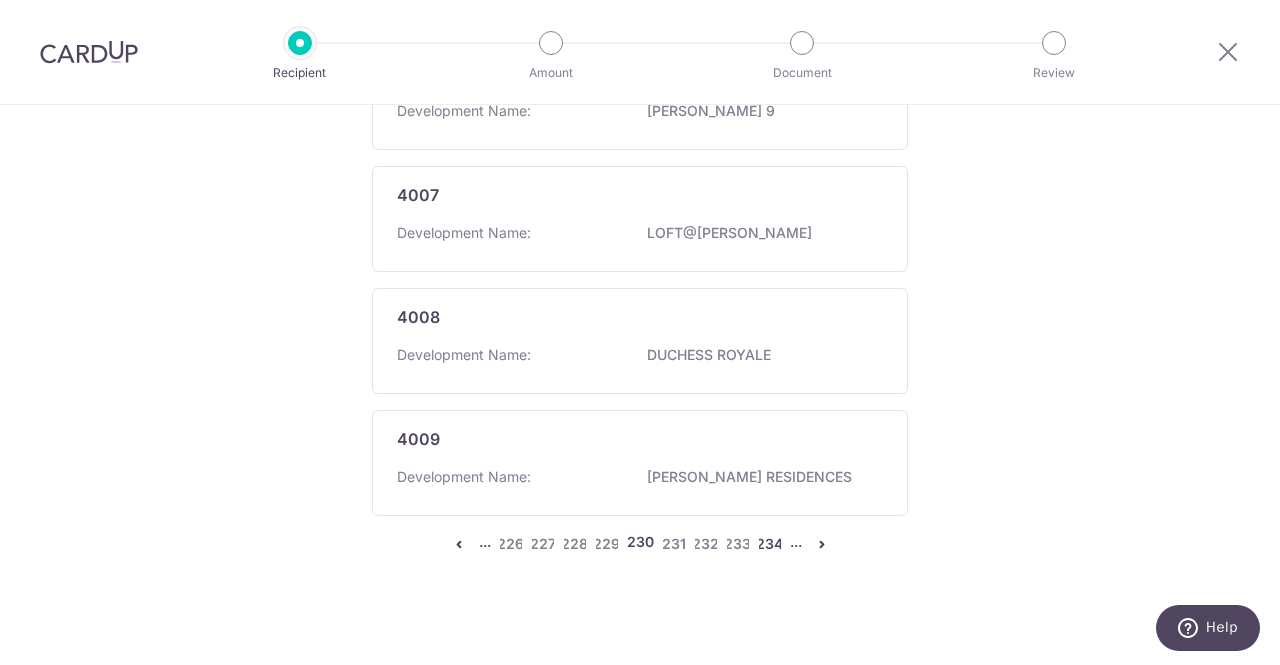 click on "234" at bounding box center [770, 544] 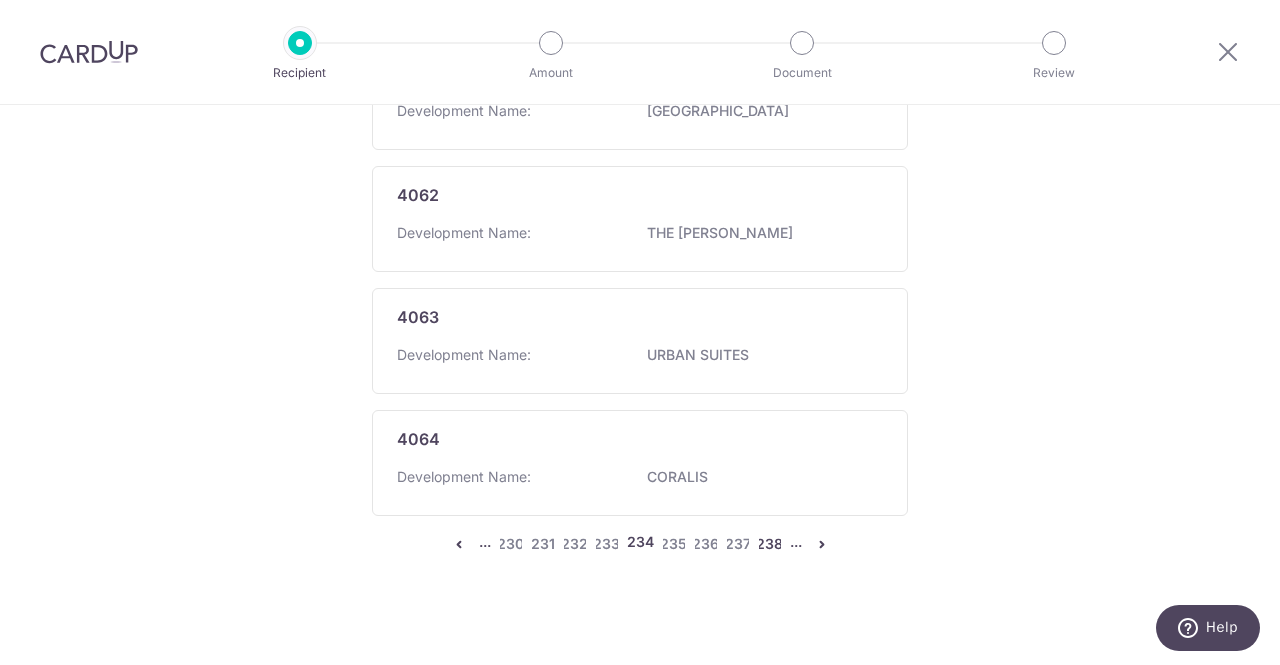 click on "238" at bounding box center (770, 544) 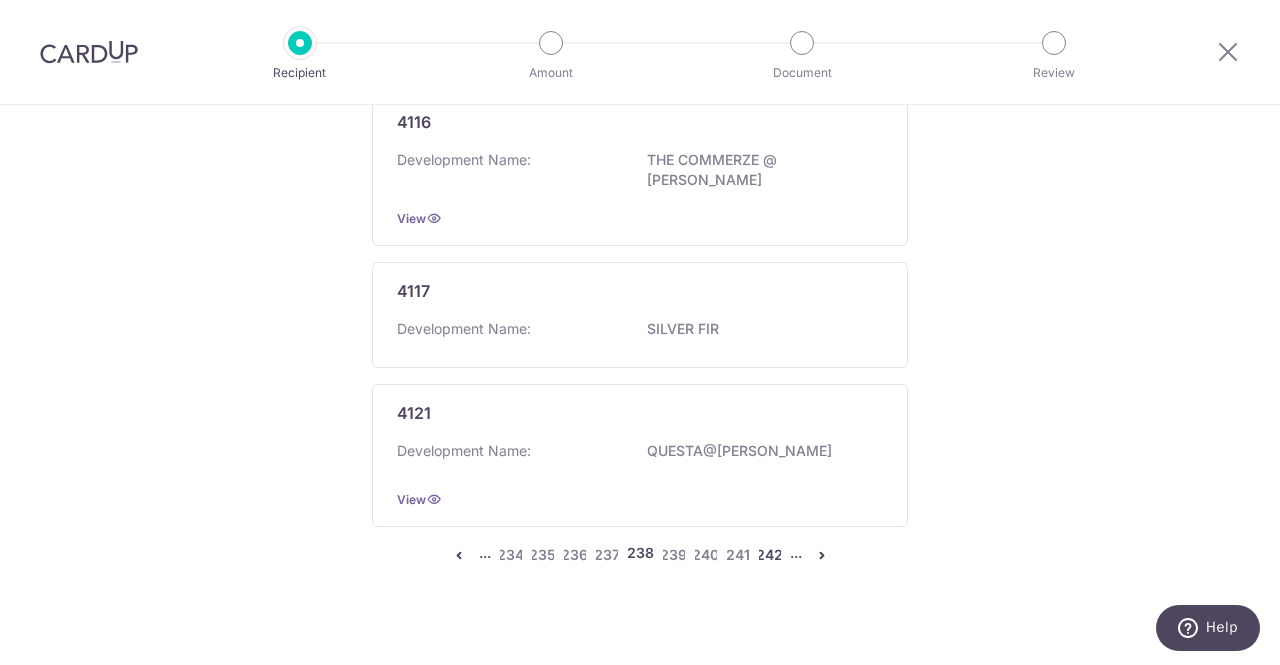 click on "242" at bounding box center [770, 555] 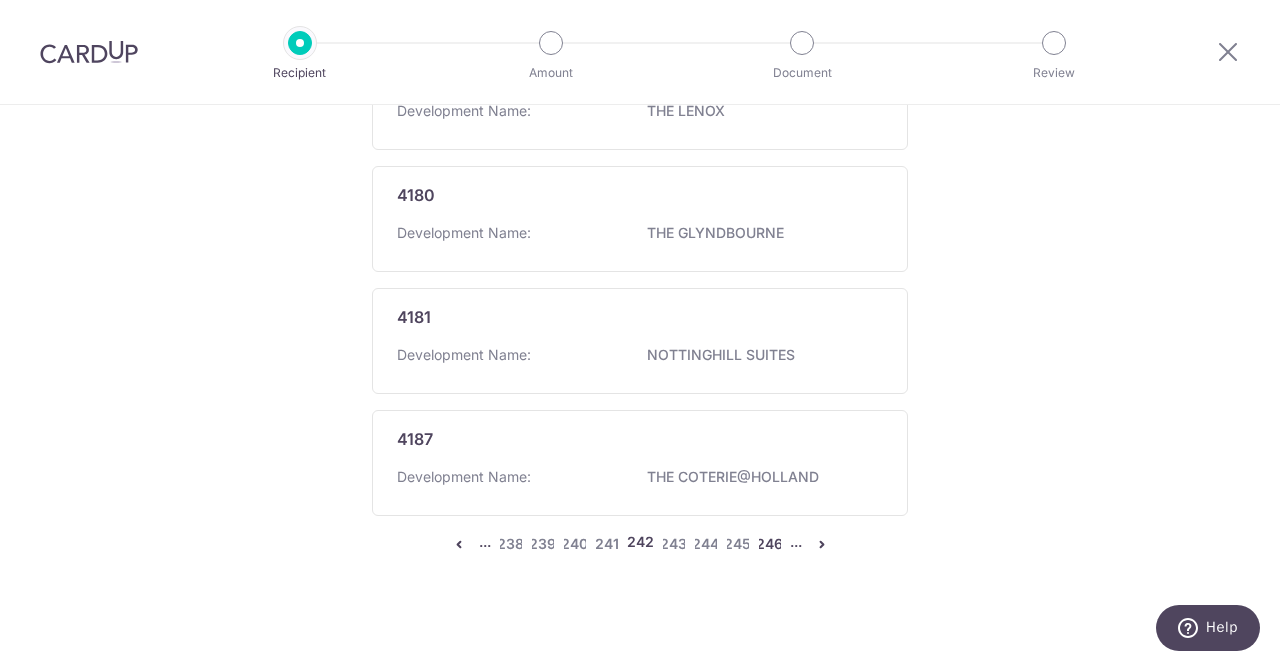 click on "246" at bounding box center (770, 544) 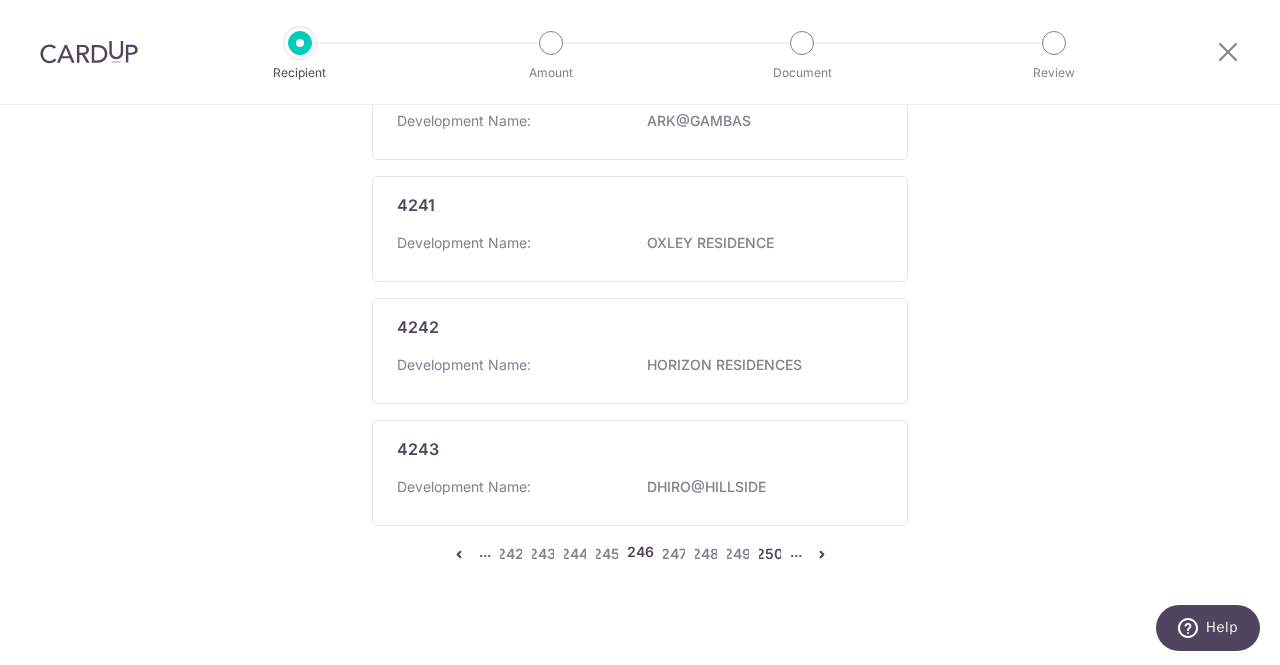 click on "250" at bounding box center (770, 554) 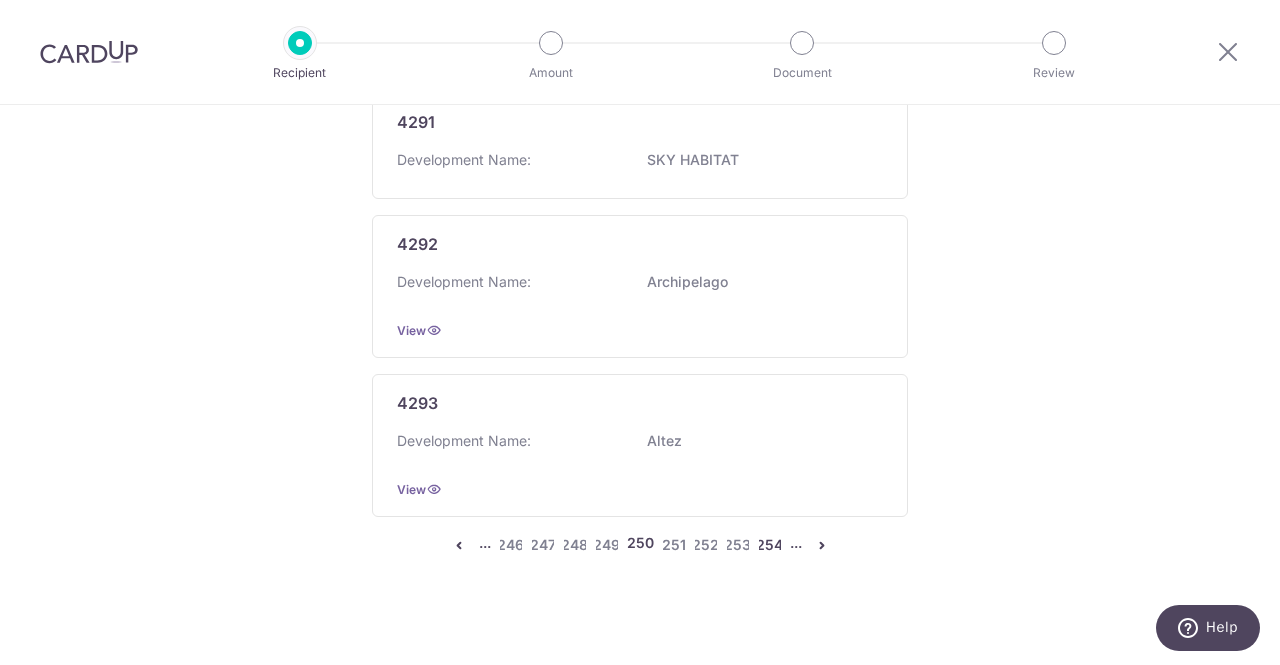 click on "254" at bounding box center (770, 545) 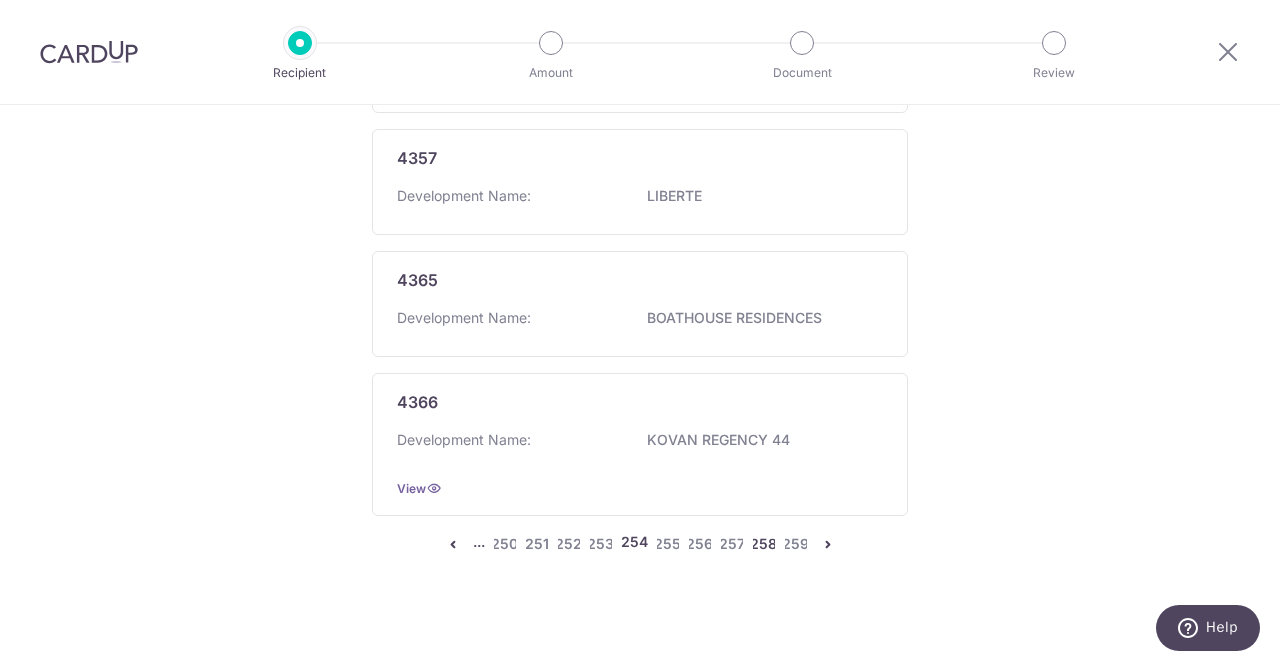 click on "258" at bounding box center [764, 544] 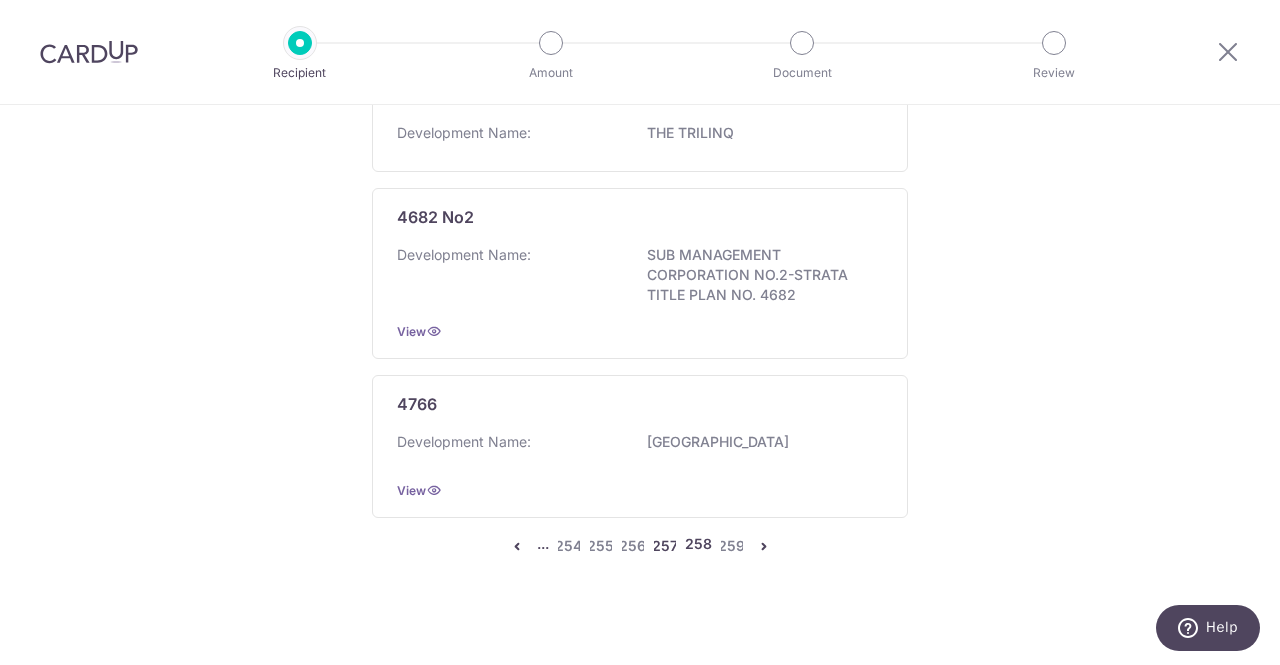 click on "257" at bounding box center (665, 546) 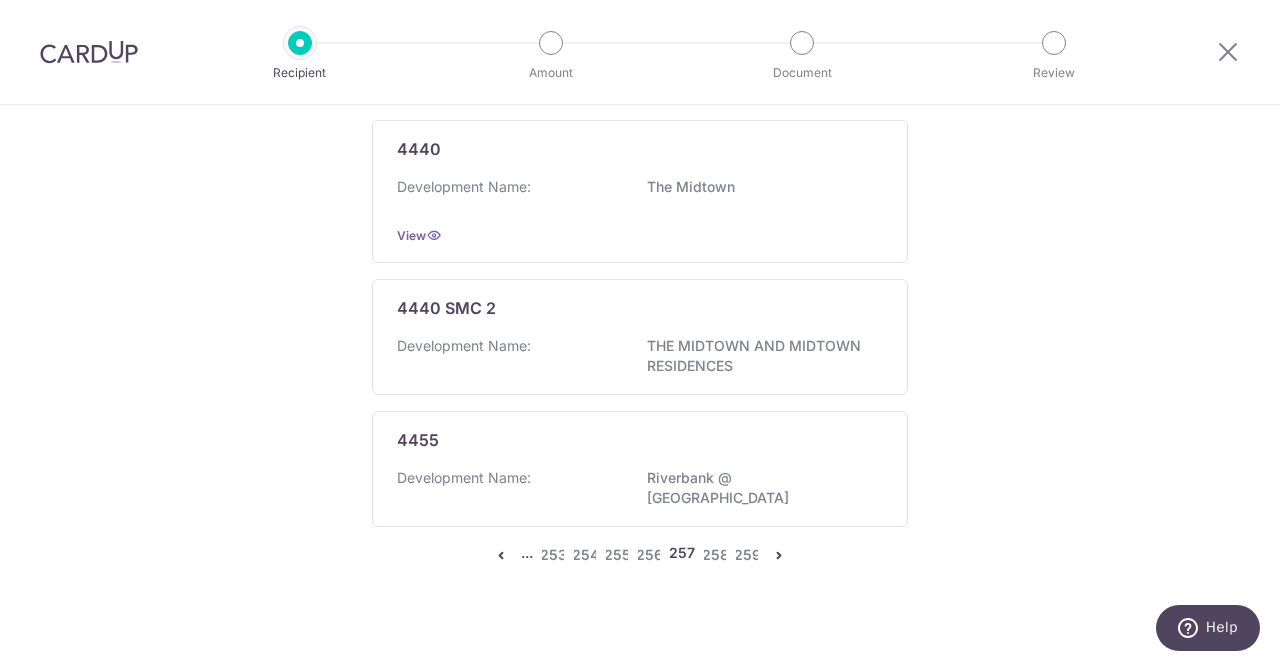 click at bounding box center (779, 555) 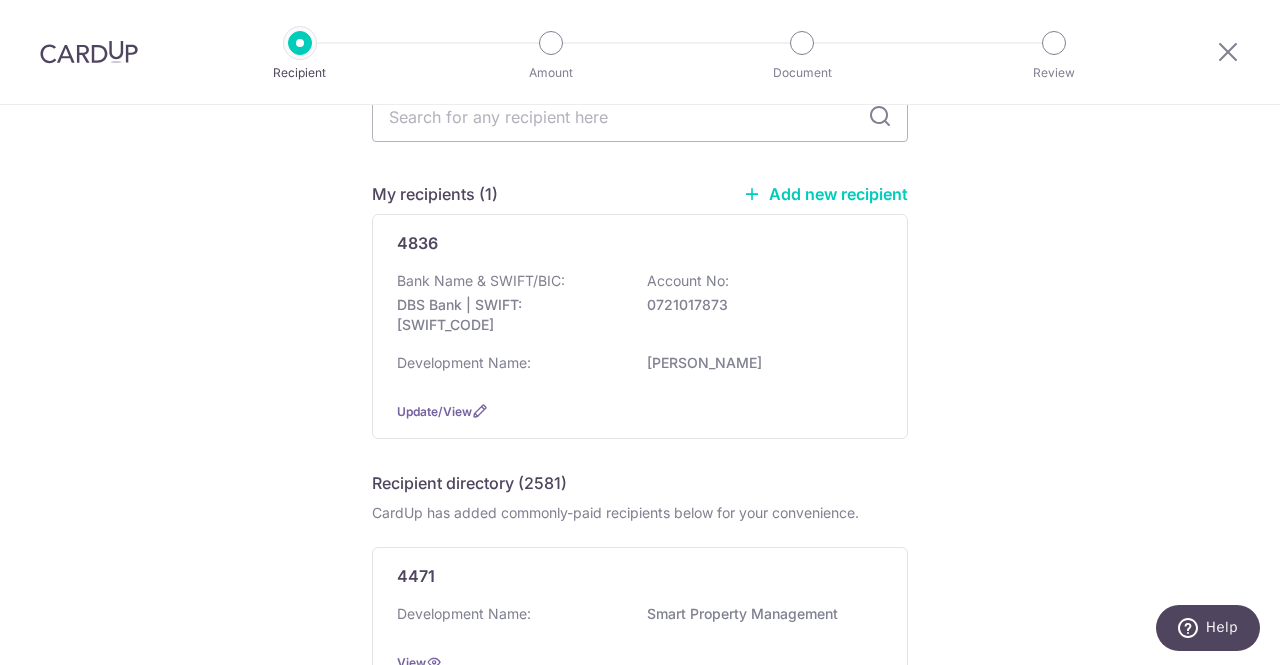 scroll, scrollTop: 0, scrollLeft: 0, axis: both 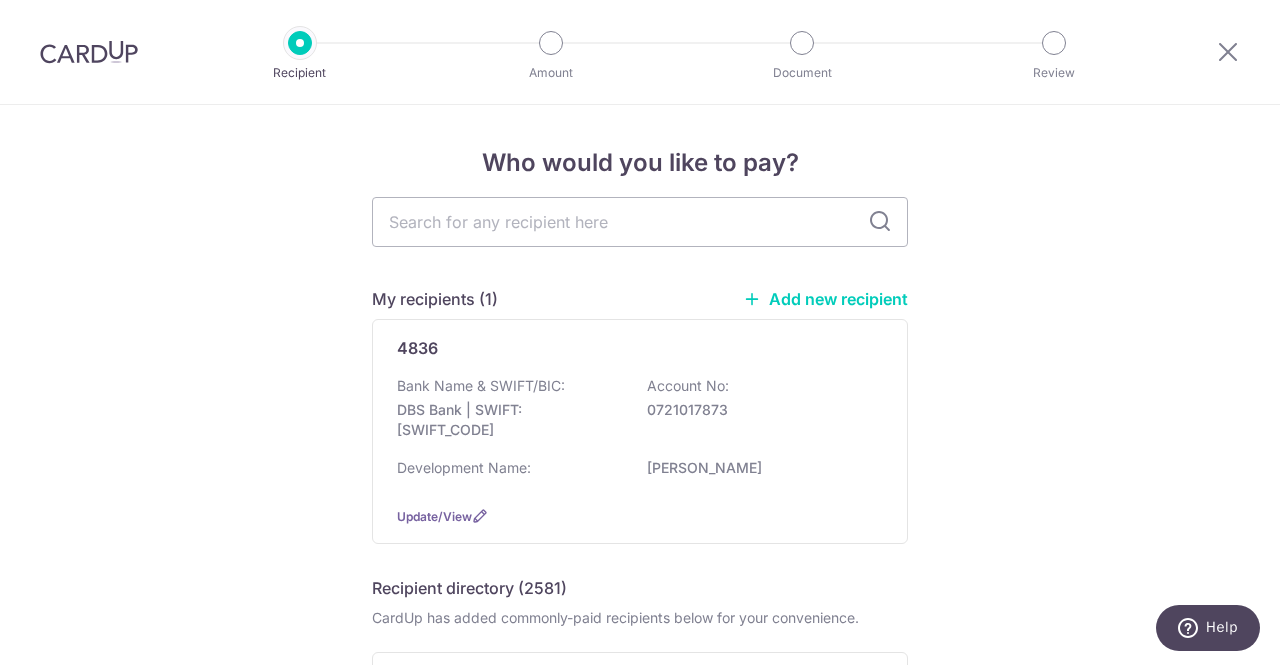 click on "Add new recipient" at bounding box center [825, 299] 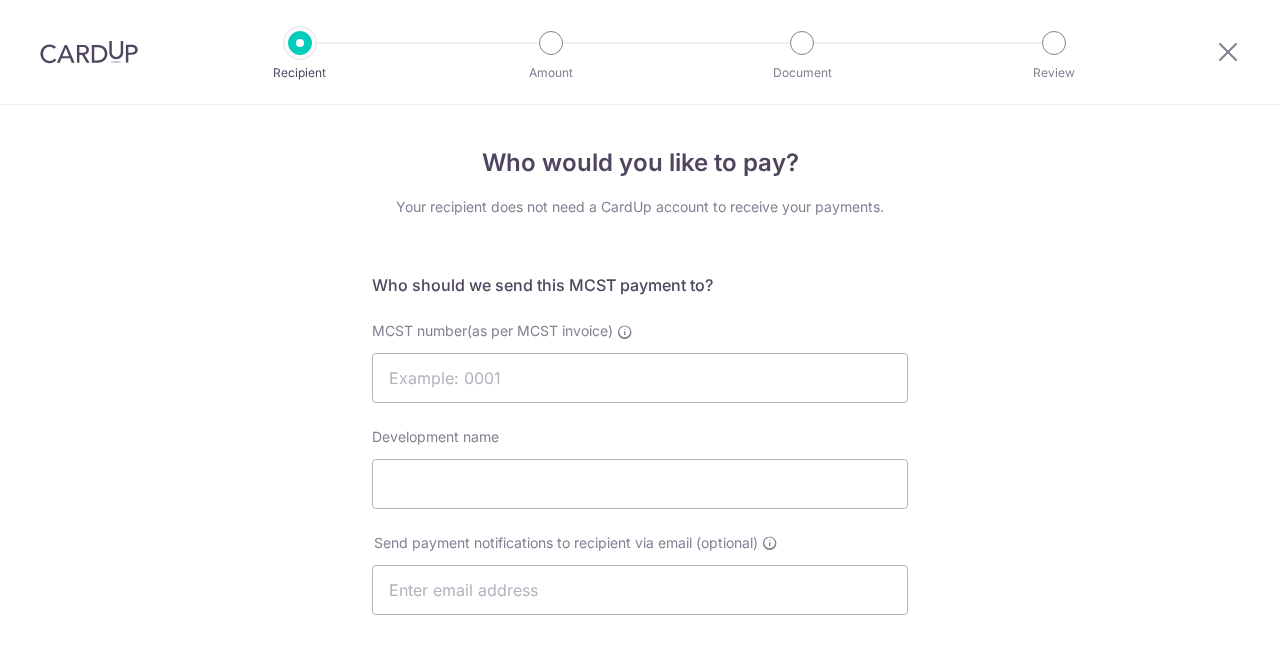 scroll, scrollTop: 0, scrollLeft: 0, axis: both 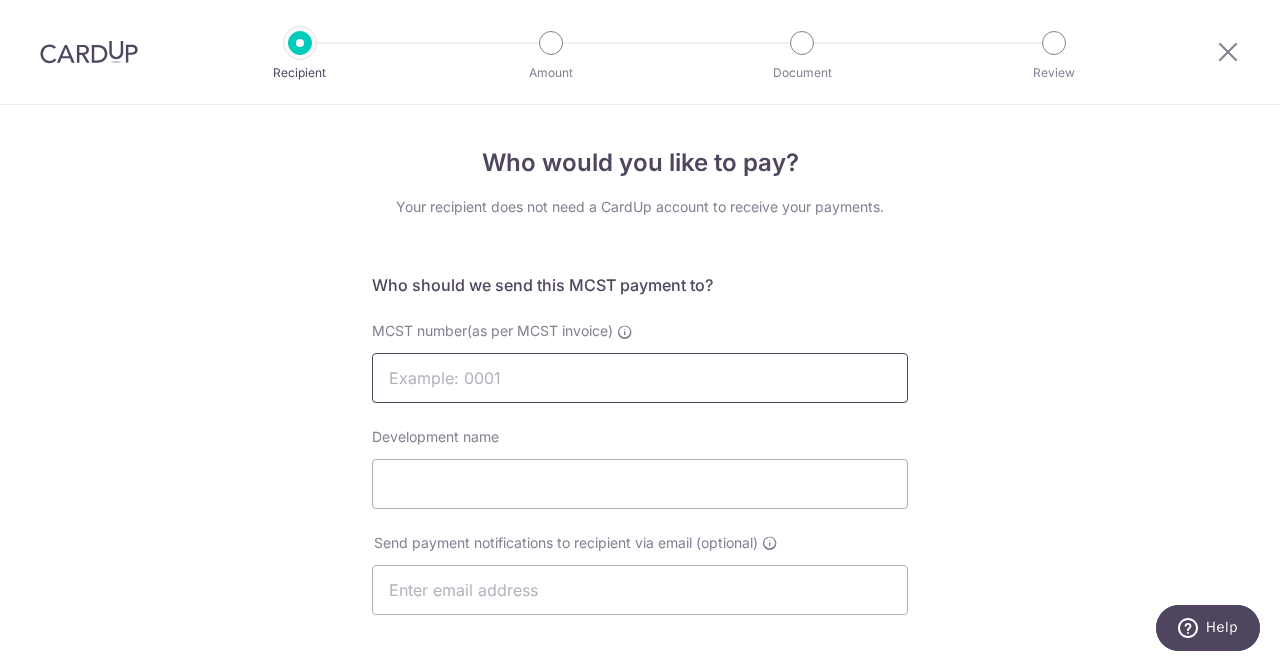 click on "MCST number(as per MCST invoice)" at bounding box center [640, 378] 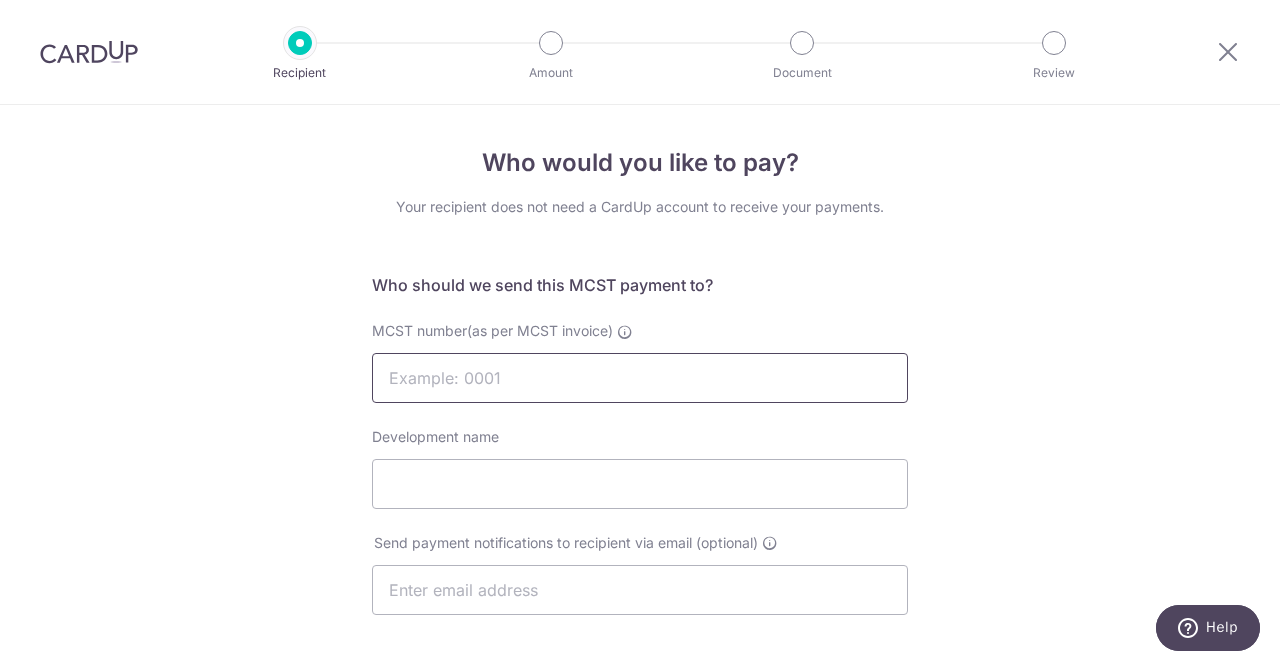 type on "4585" 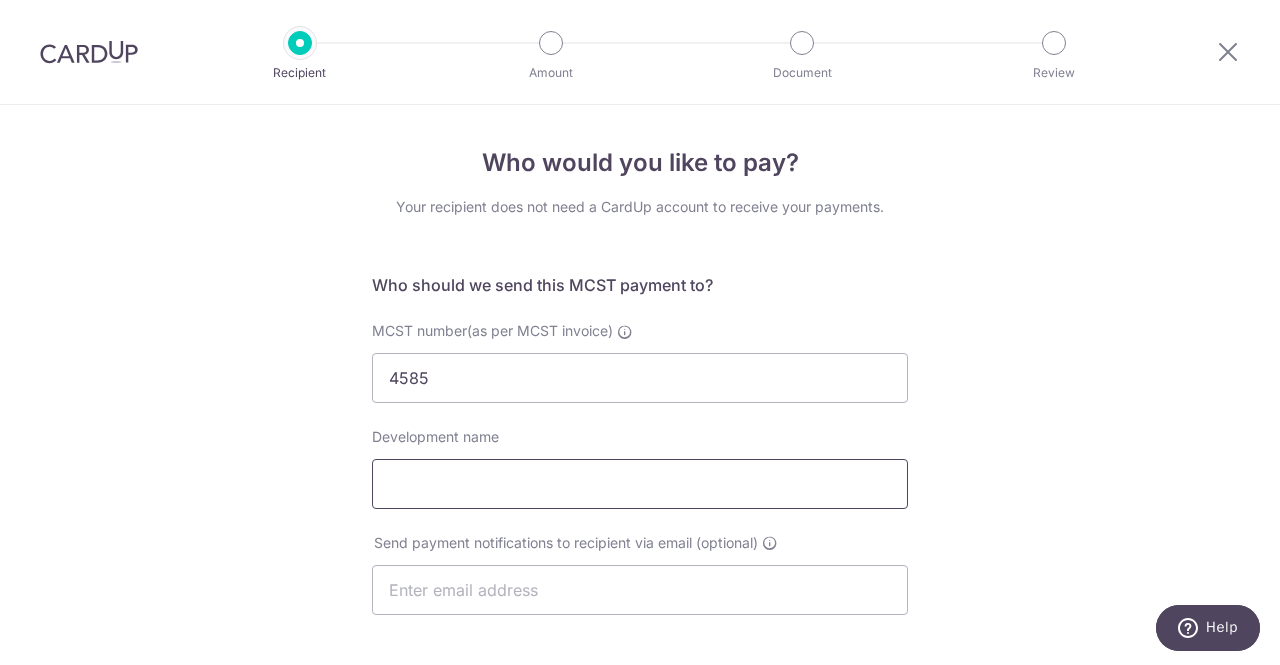 click on "Development name" at bounding box center (640, 484) 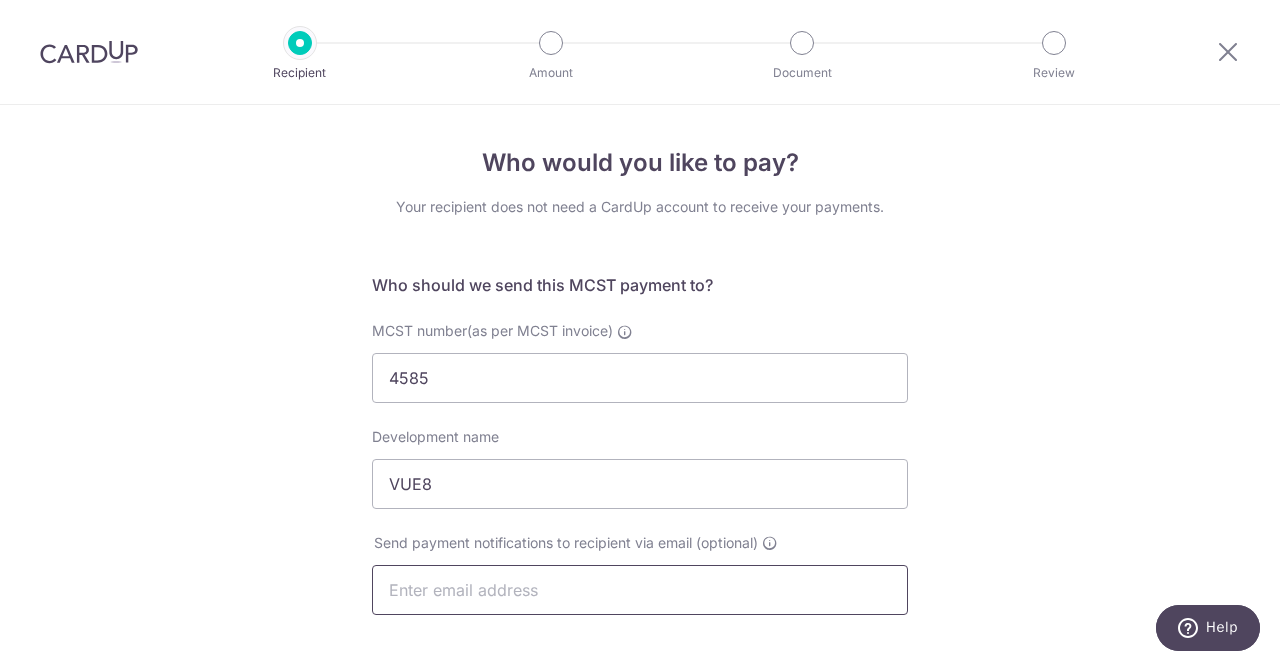 click at bounding box center [640, 590] 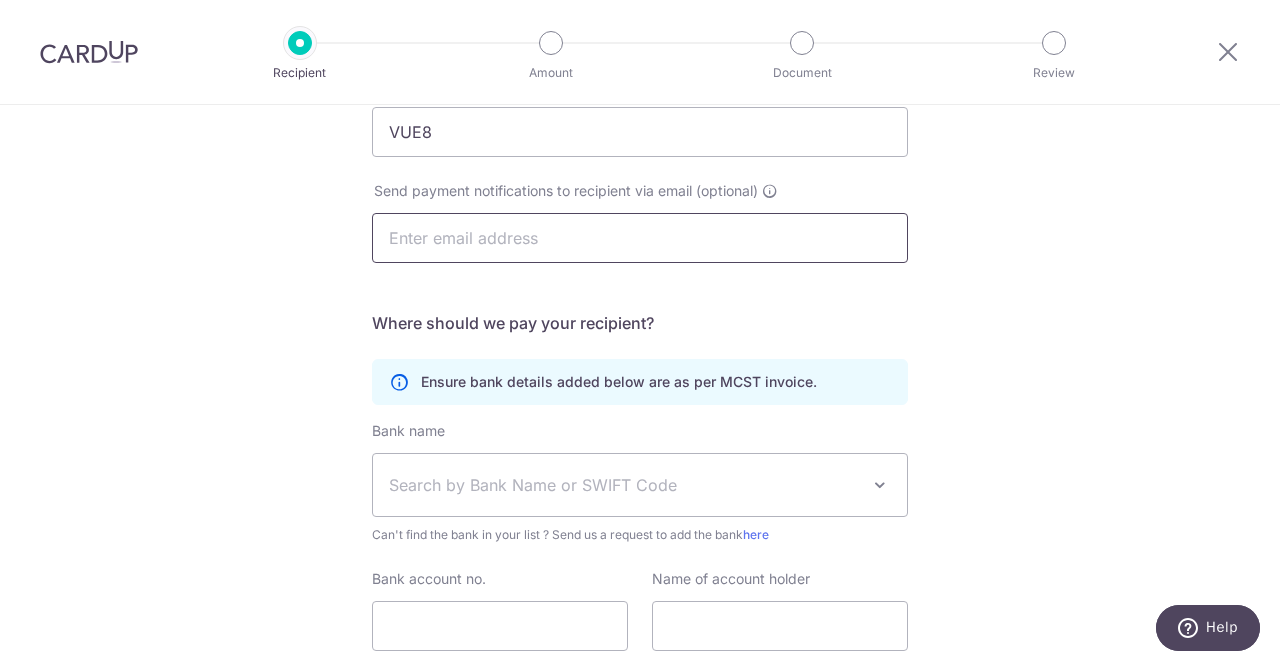 scroll, scrollTop: 496, scrollLeft: 0, axis: vertical 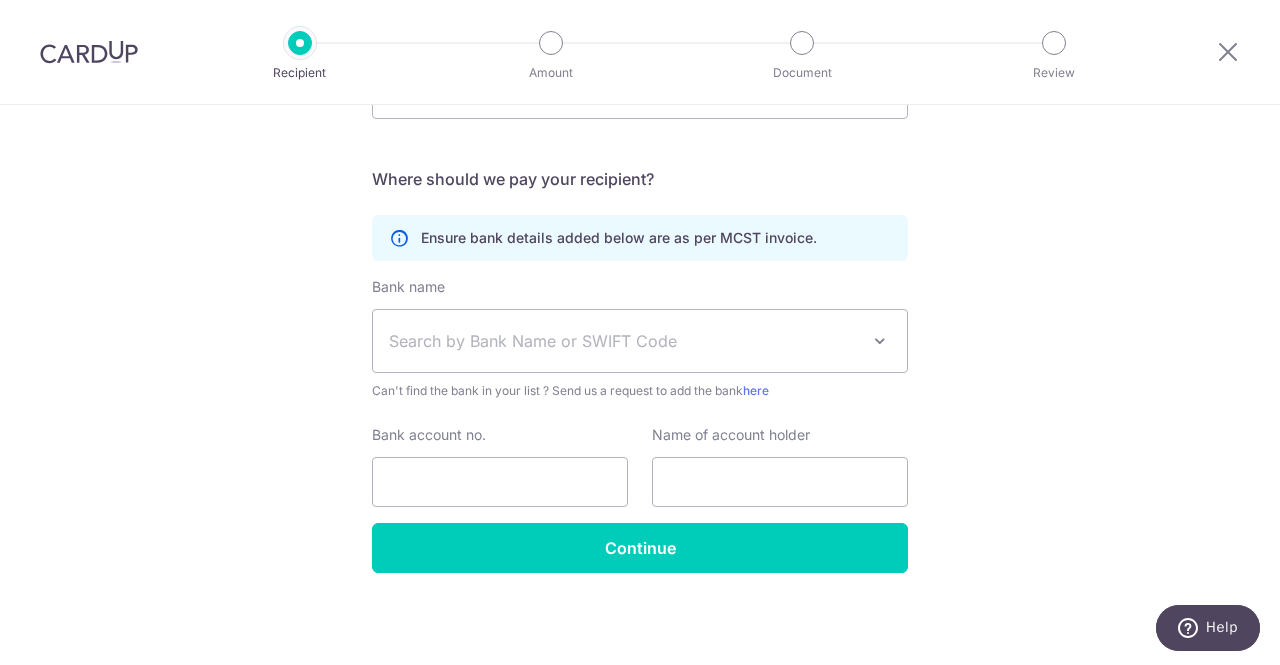 click on "Search by Bank Name or SWIFT Code" at bounding box center [640, 341] 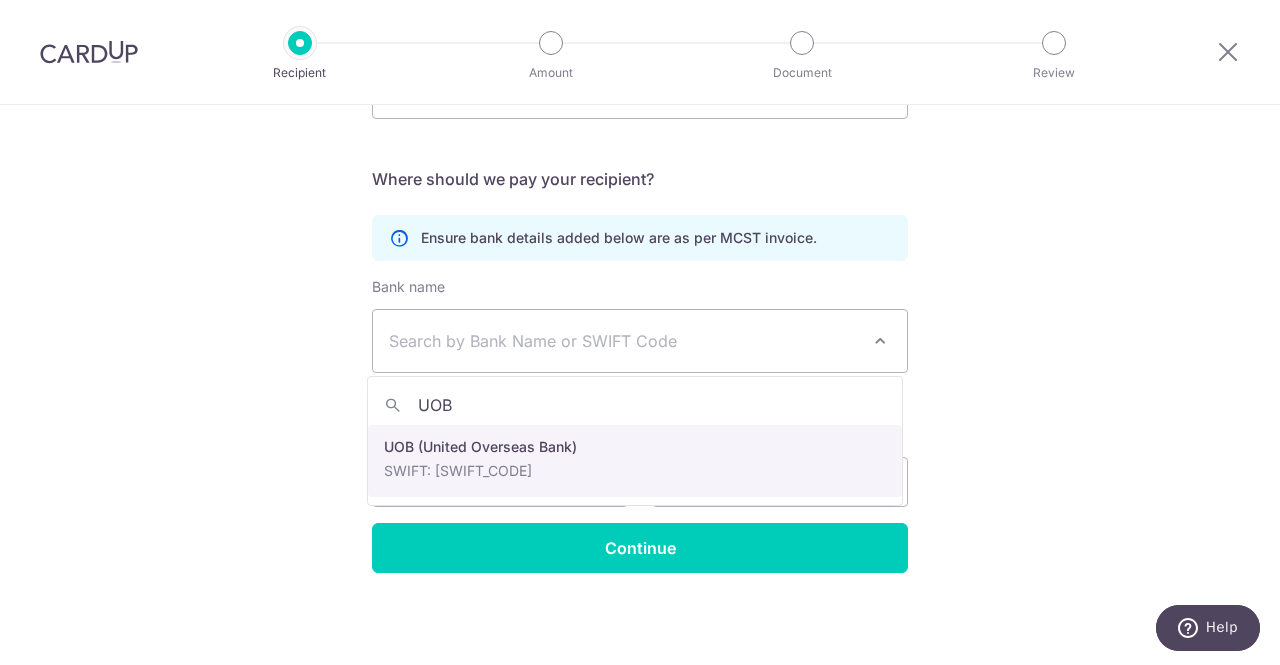 type on "UOB" 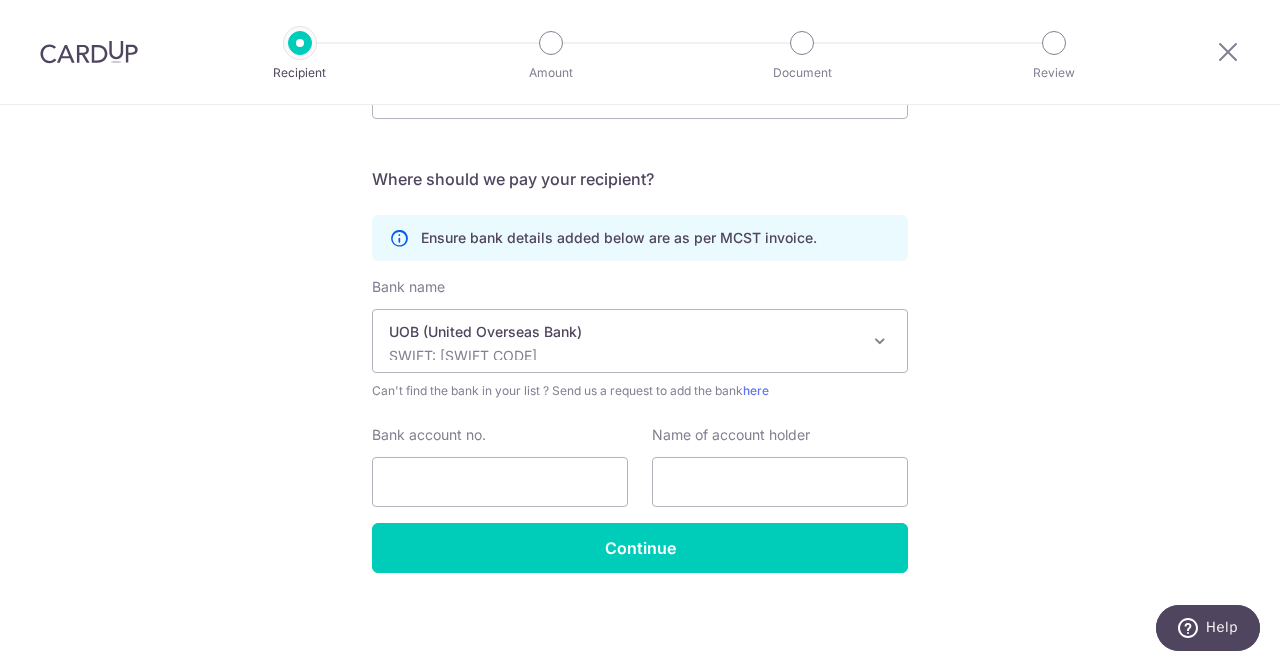 select on "18" 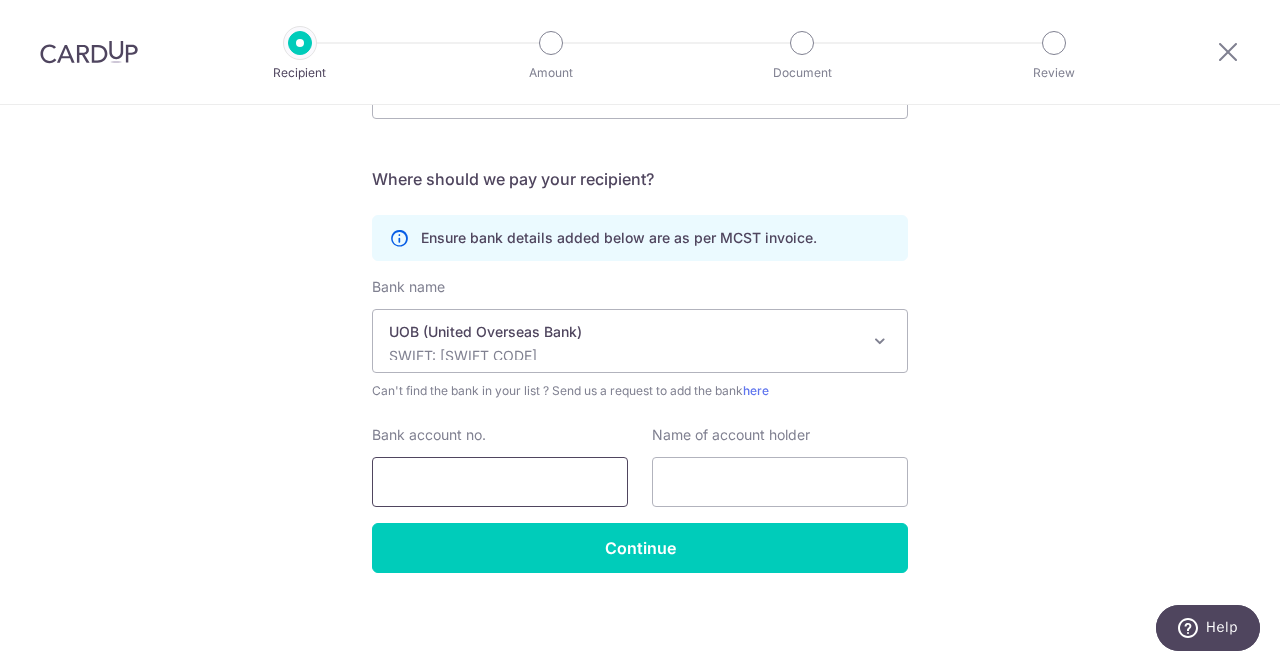click on "Bank account no." at bounding box center (500, 482) 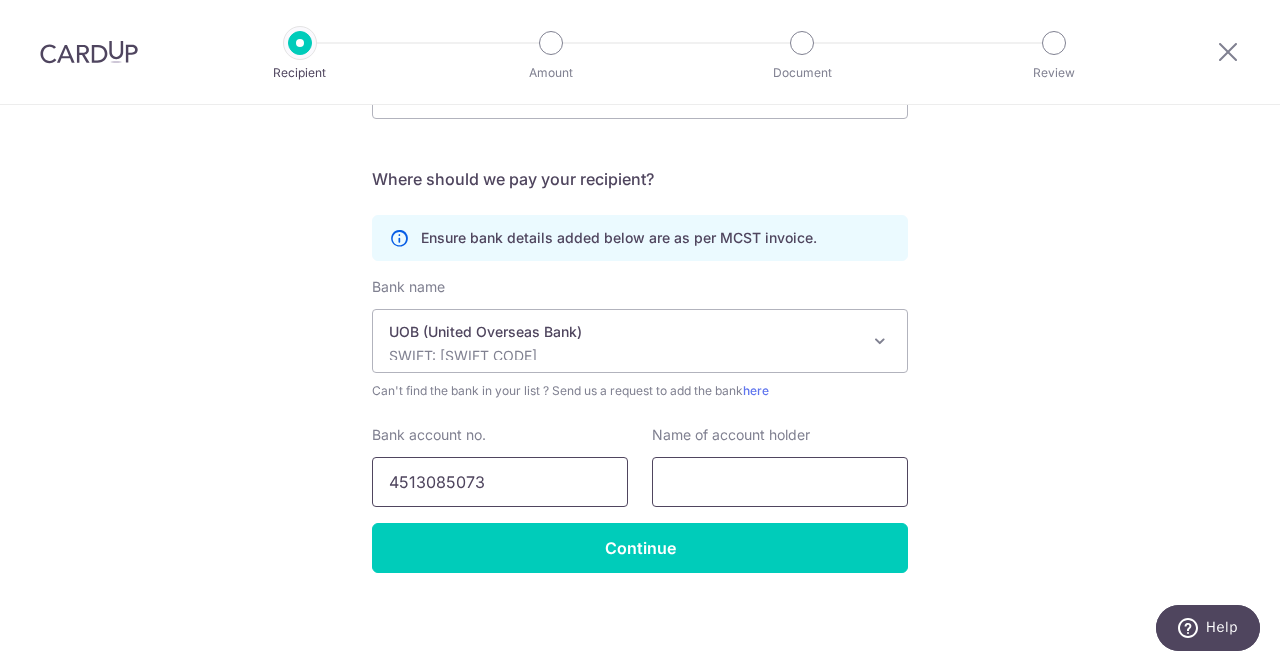 type on "4513085073" 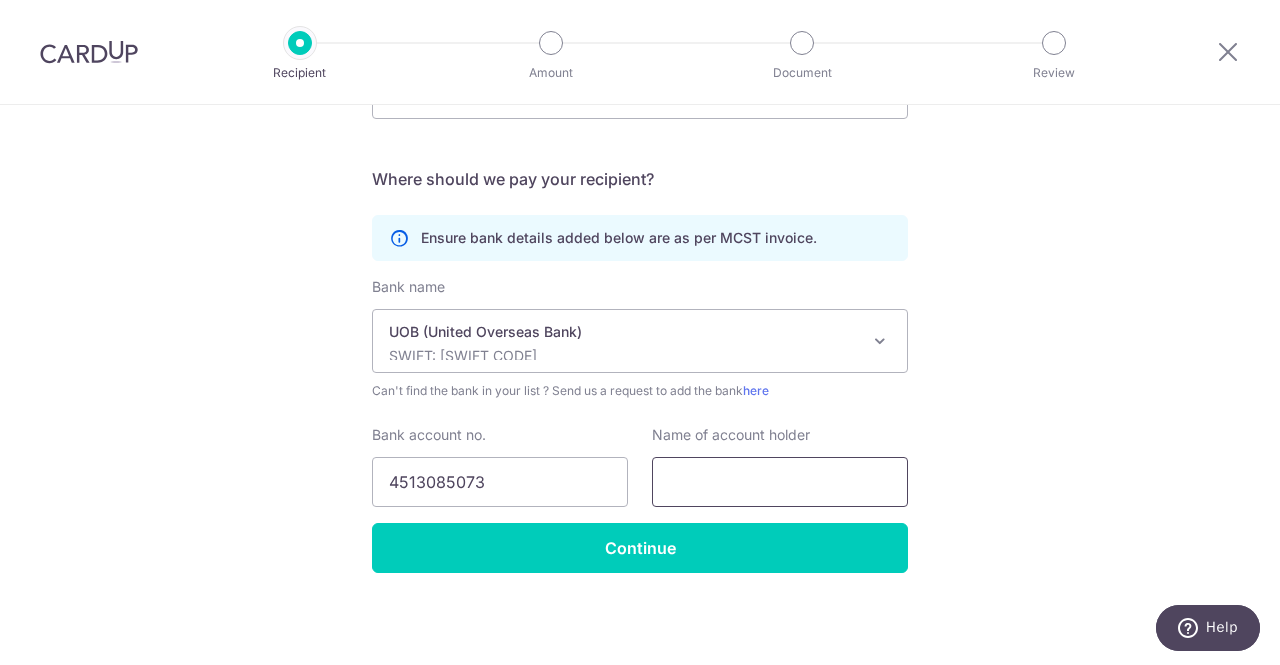 click at bounding box center (780, 482) 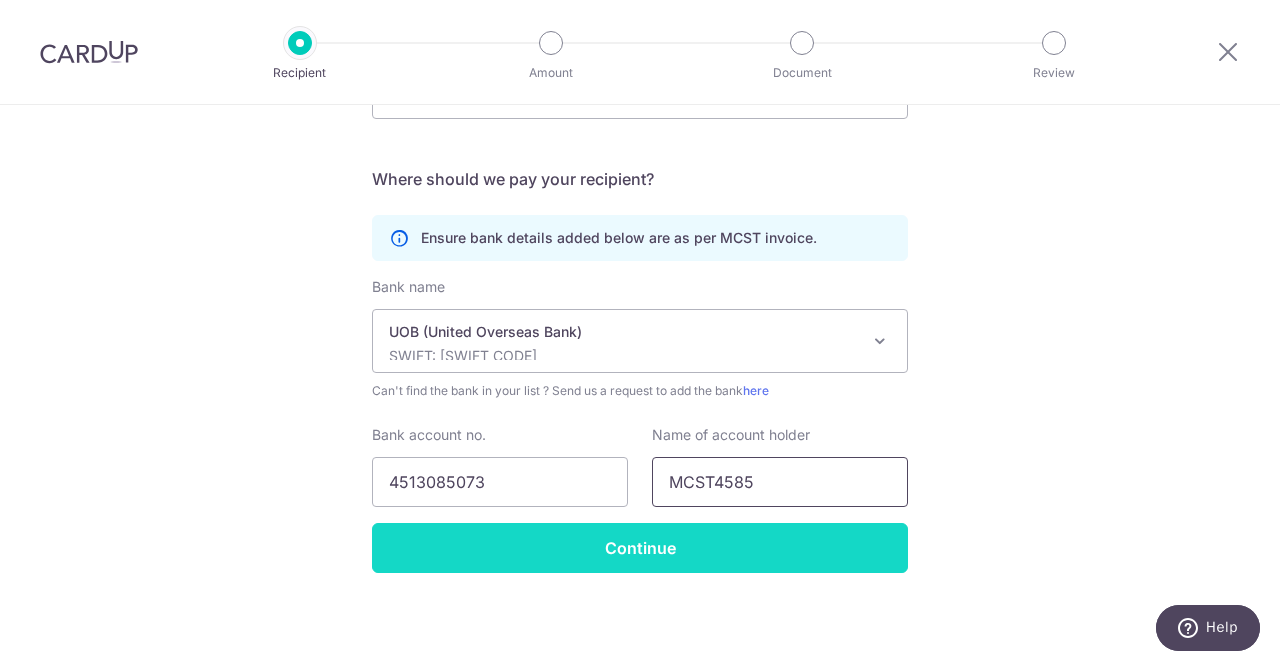 type on "MCST4585" 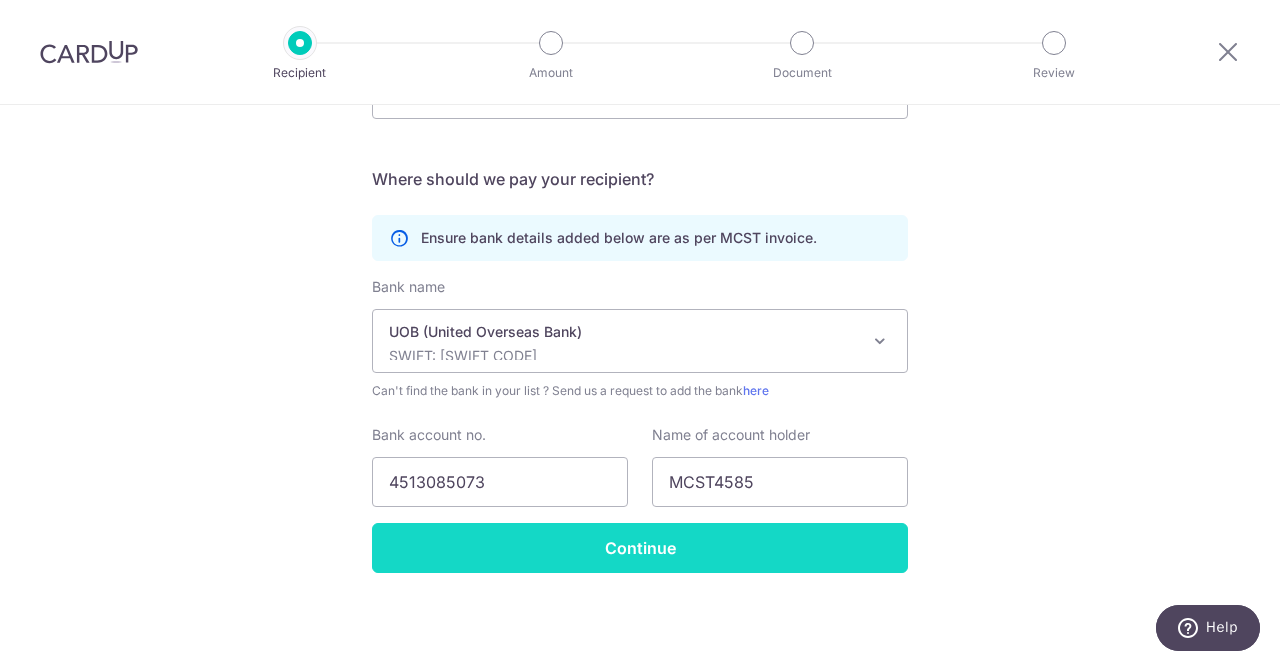 click on "Continue" at bounding box center (640, 548) 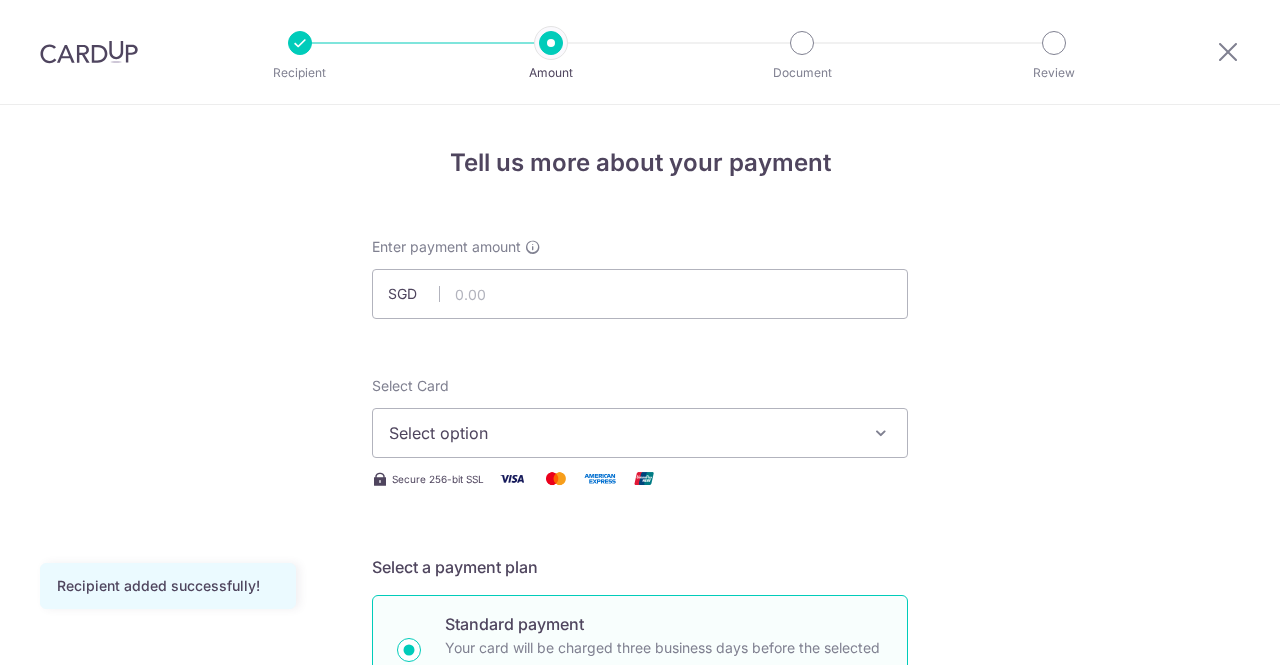 scroll, scrollTop: 0, scrollLeft: 0, axis: both 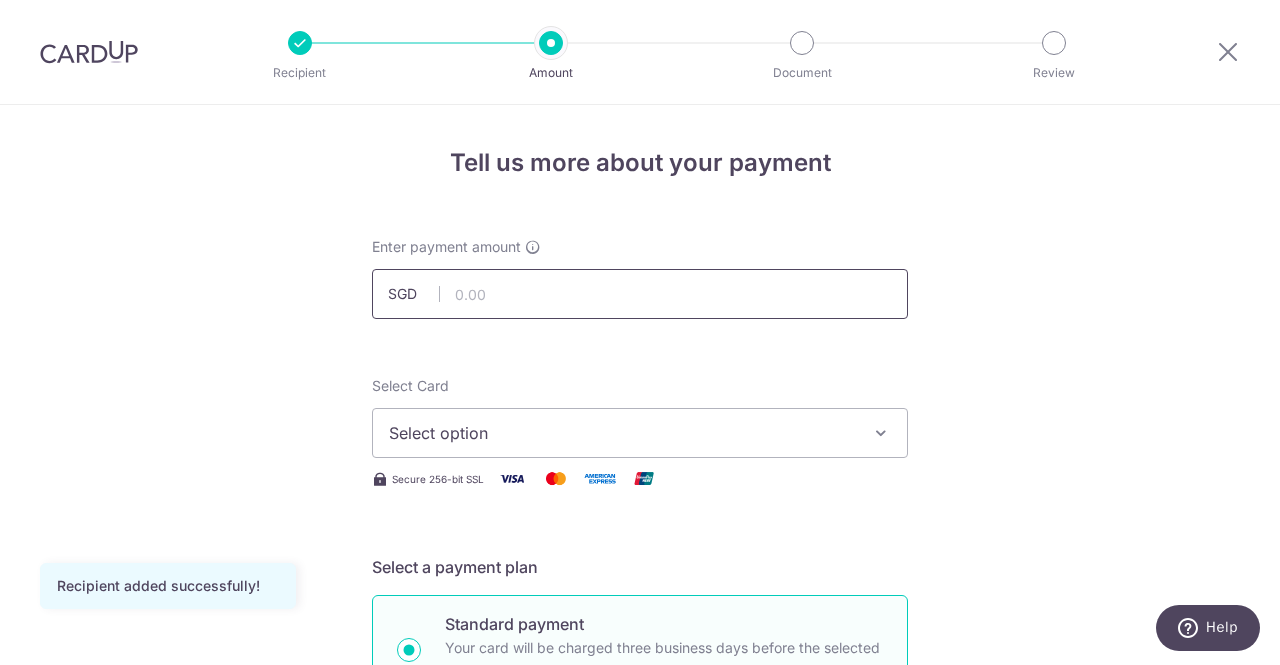 click at bounding box center (640, 294) 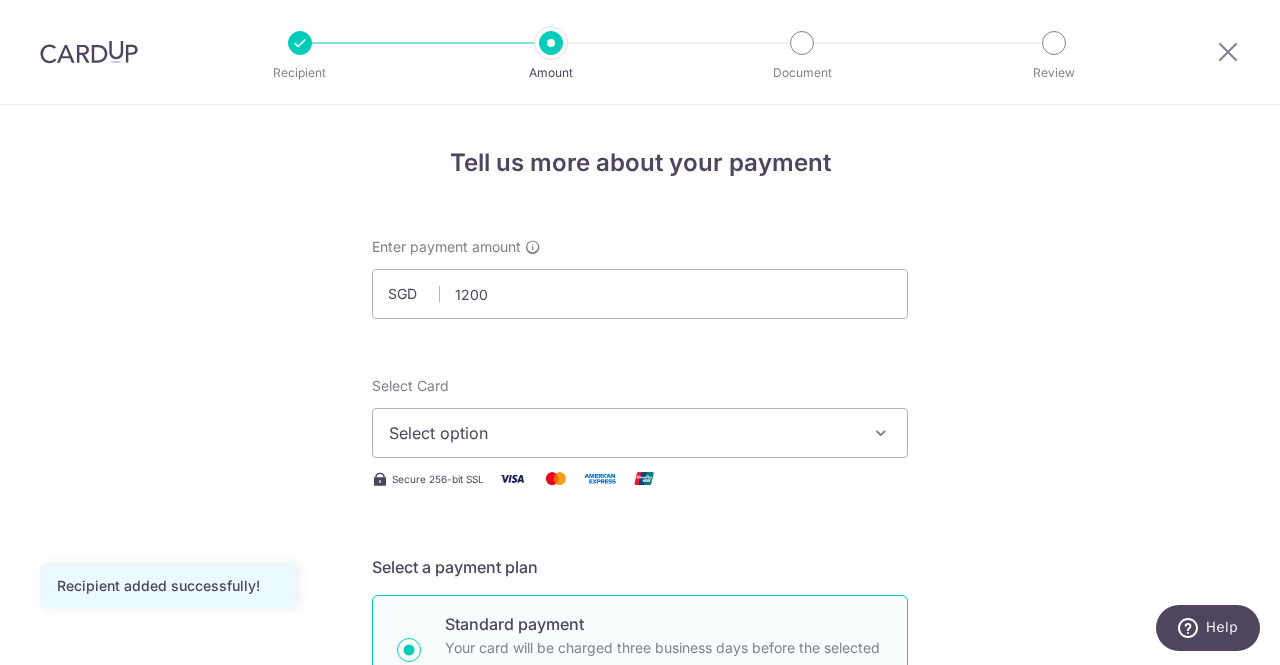 type on "1,200.00" 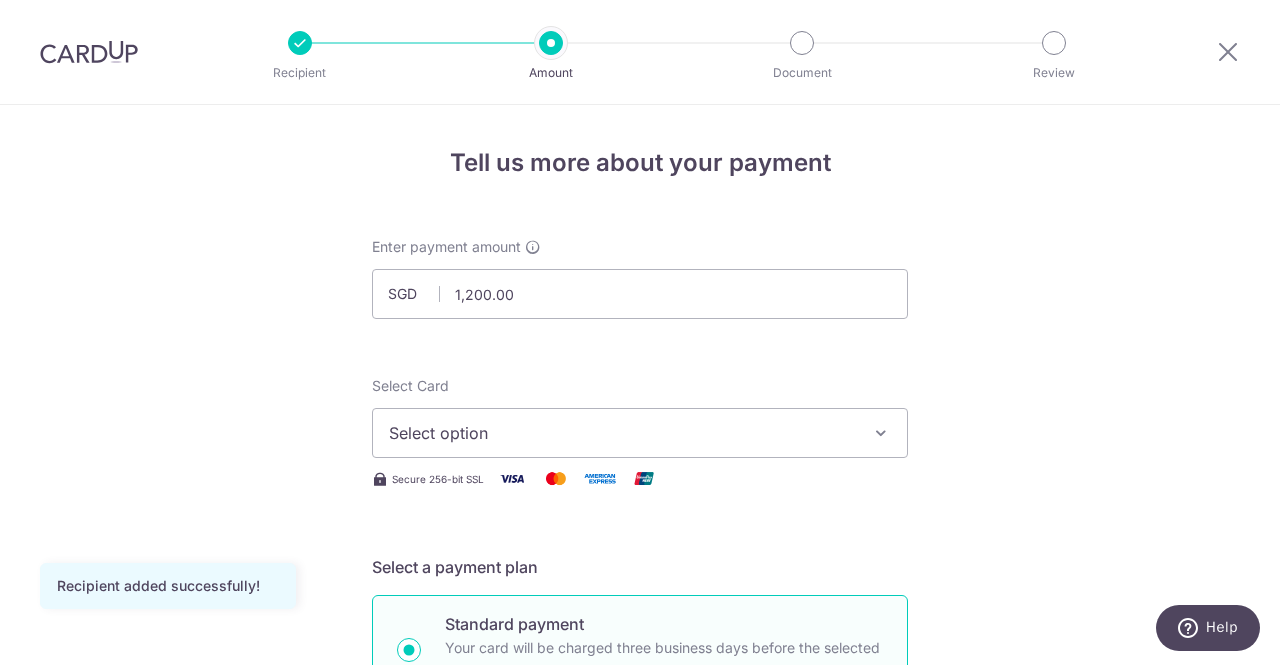 click on "Select option" at bounding box center (622, 433) 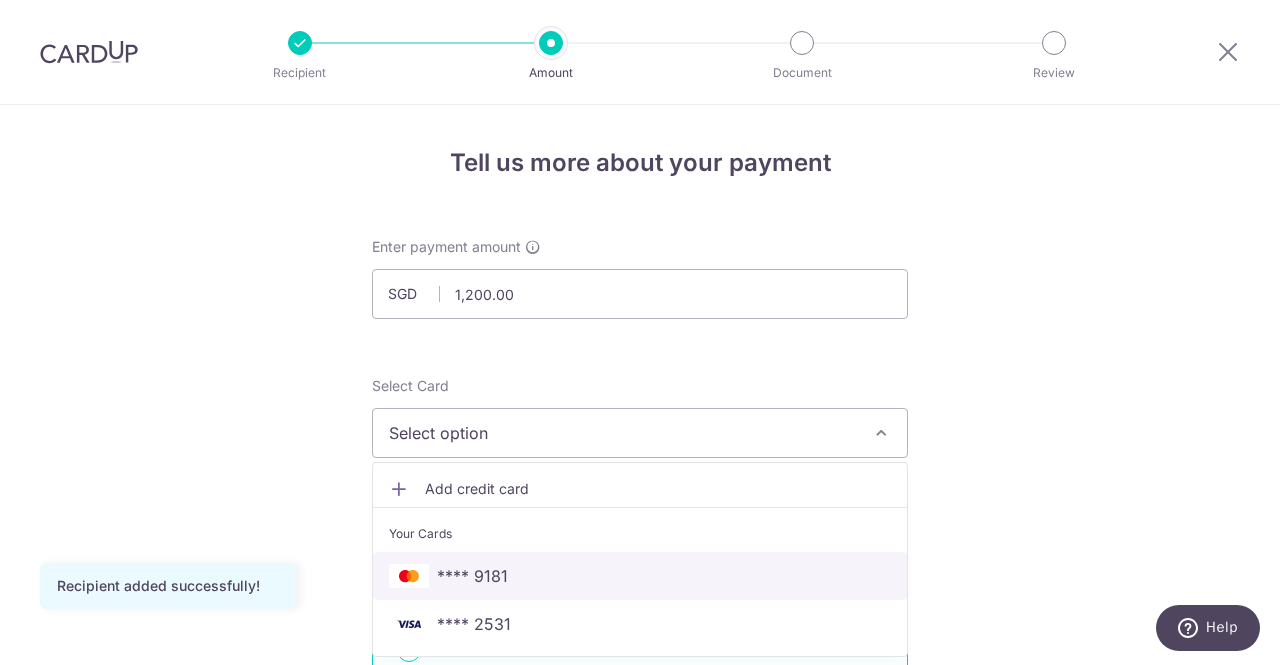 click on "**** 9181" at bounding box center (640, 576) 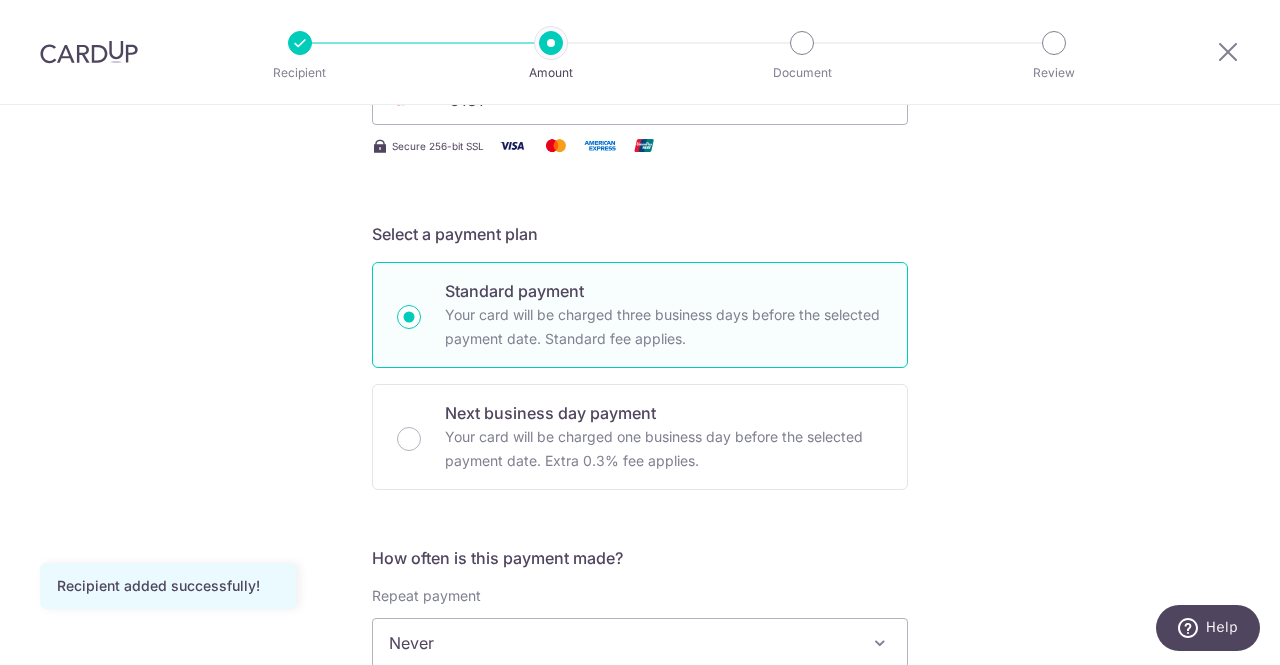 scroll, scrollTop: 666, scrollLeft: 0, axis: vertical 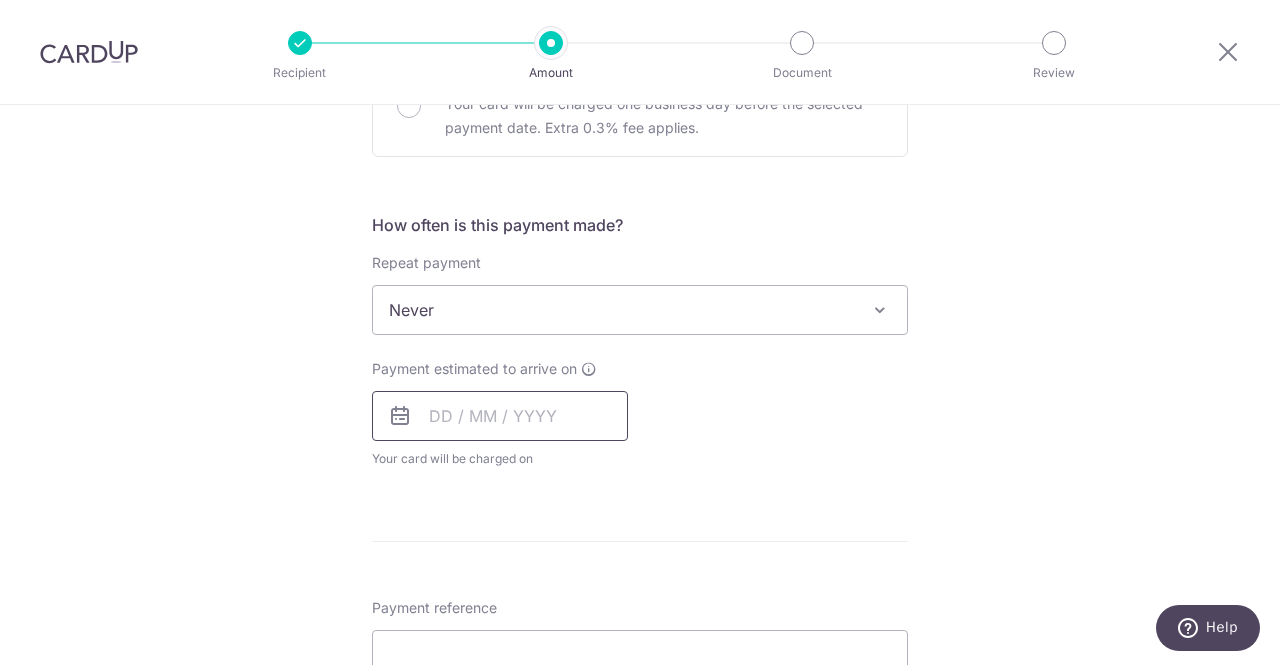 click at bounding box center [500, 416] 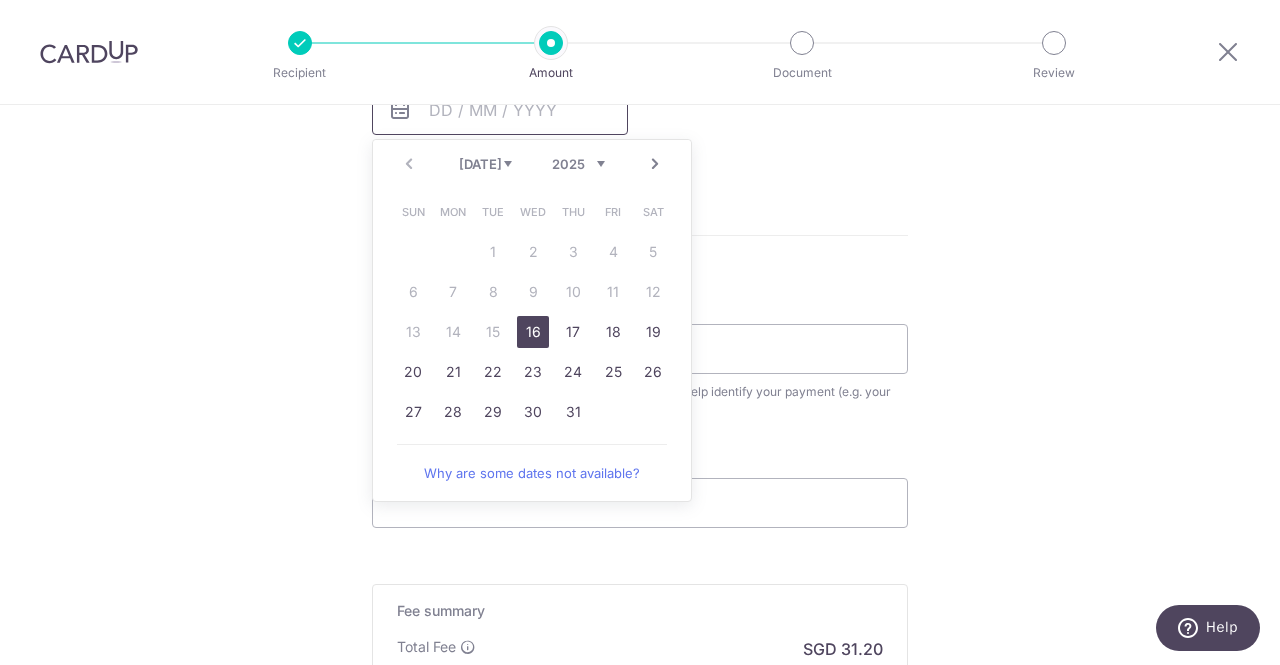 scroll, scrollTop: 1000, scrollLeft: 0, axis: vertical 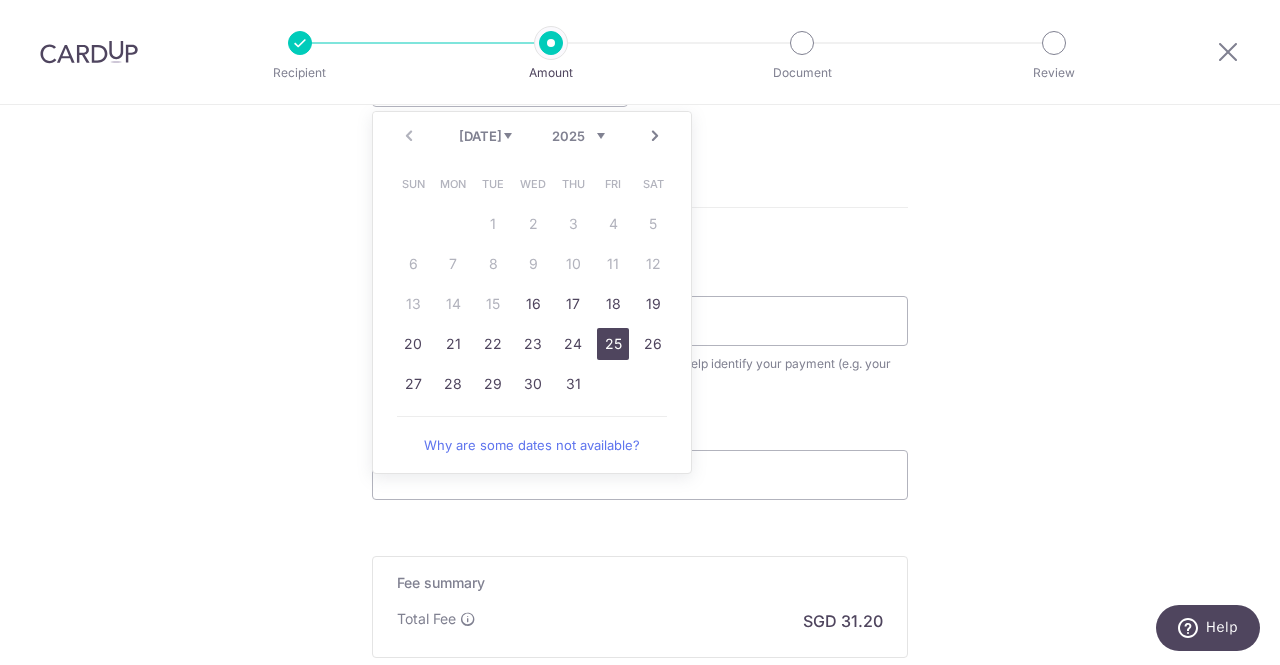 click on "25" at bounding box center (613, 344) 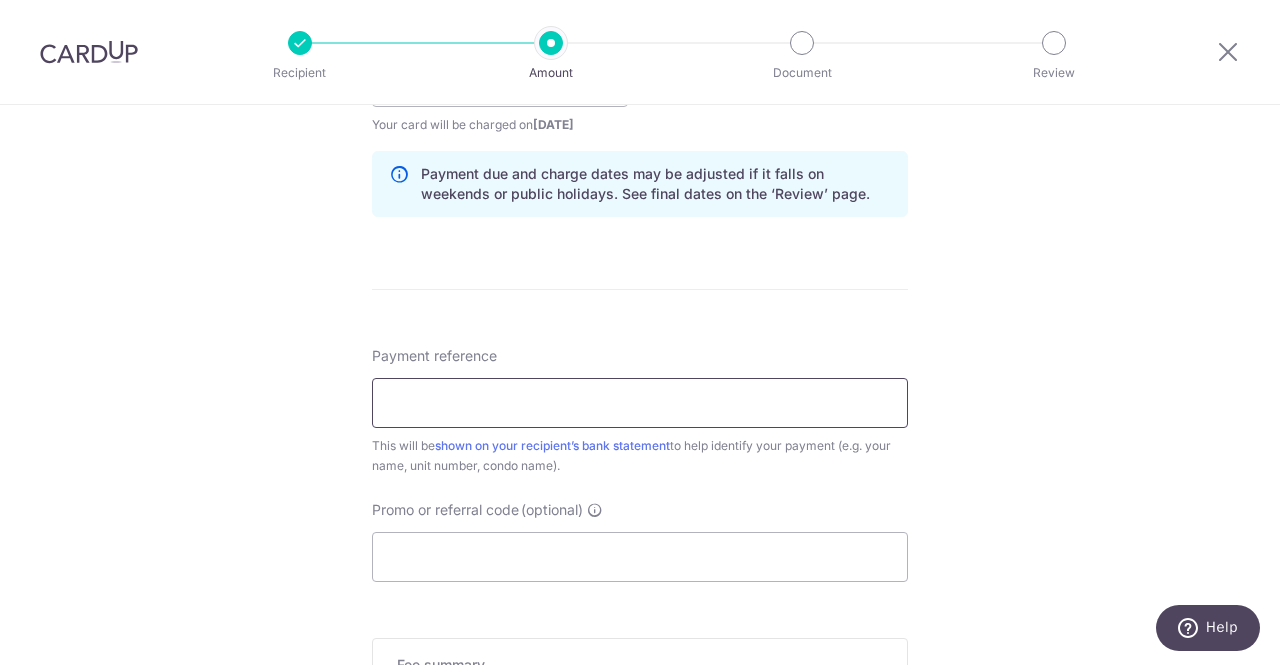 click on "Payment reference" at bounding box center [640, 403] 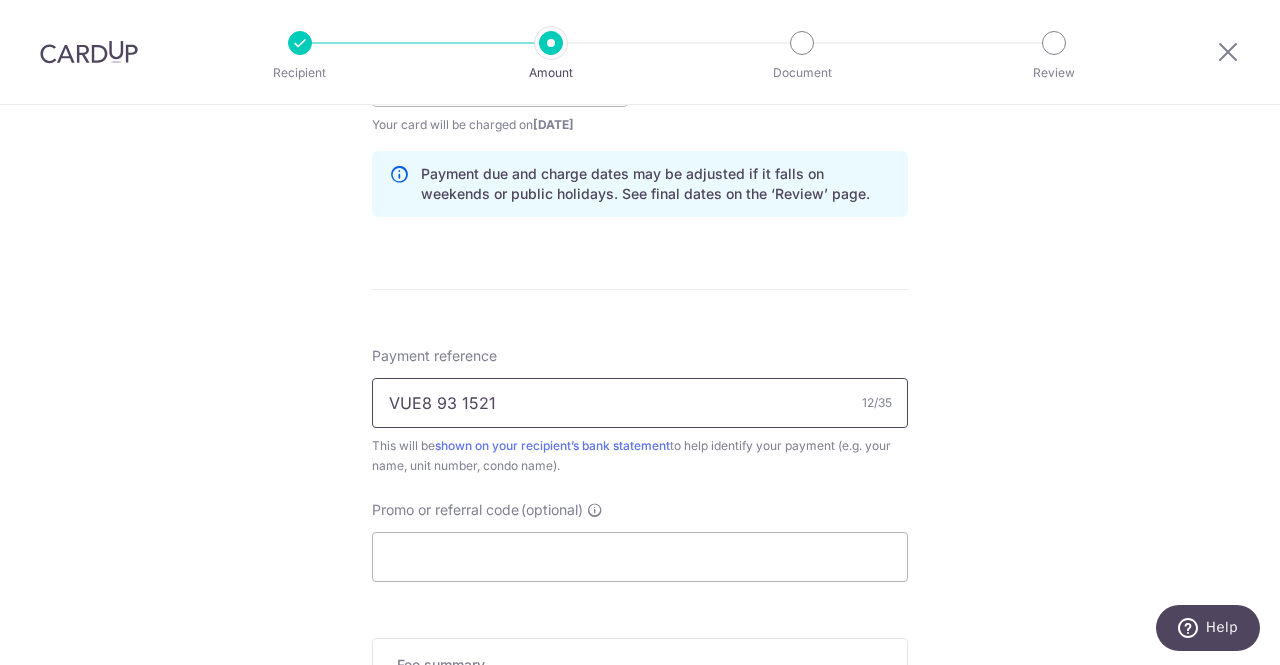 scroll, scrollTop: 1166, scrollLeft: 0, axis: vertical 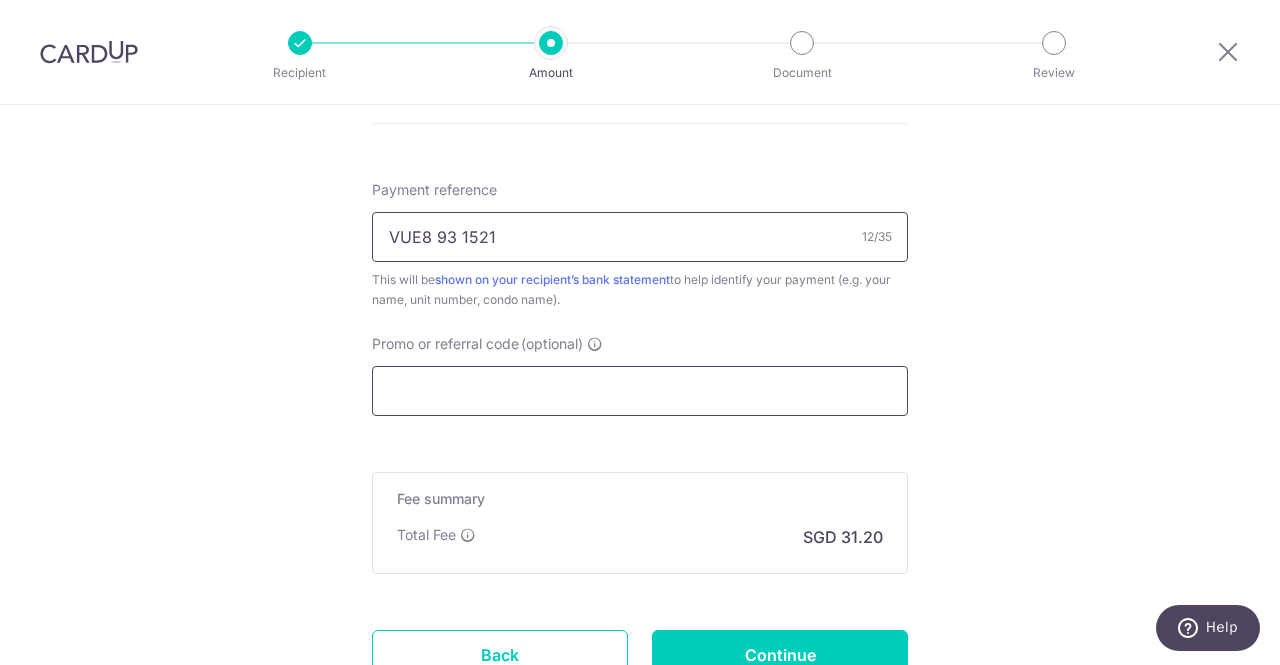 type on "VUE8 93 1521" 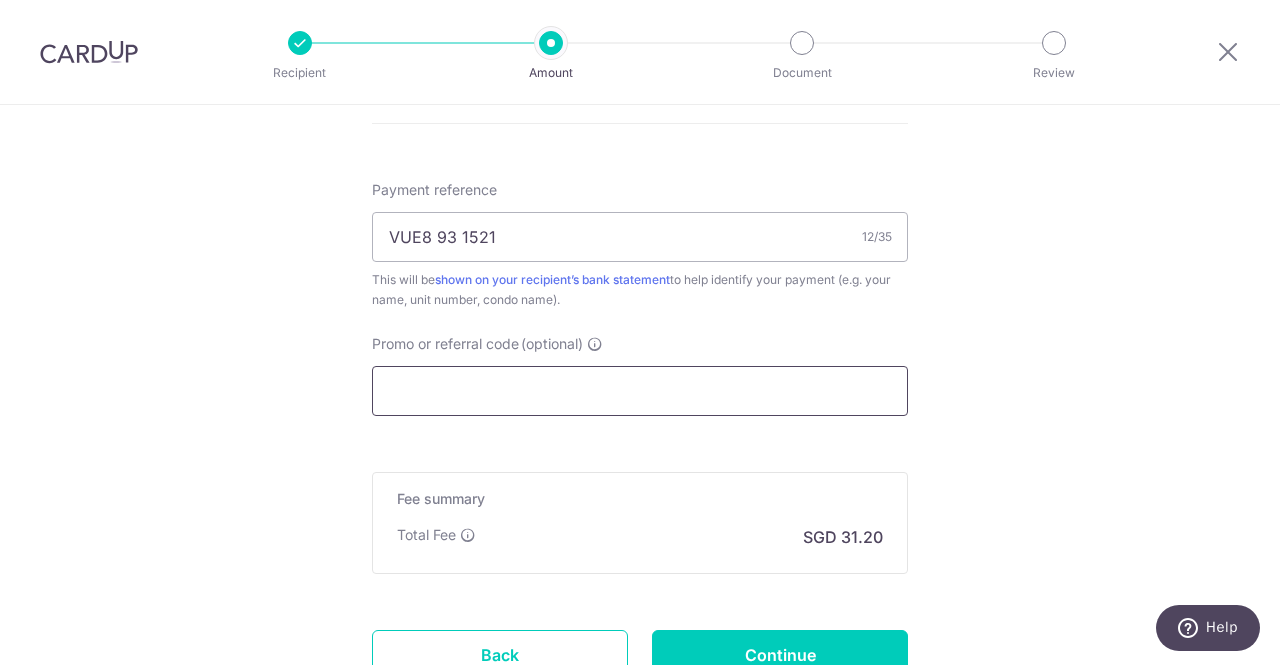 click on "Promo or referral code
(optional)" at bounding box center (640, 391) 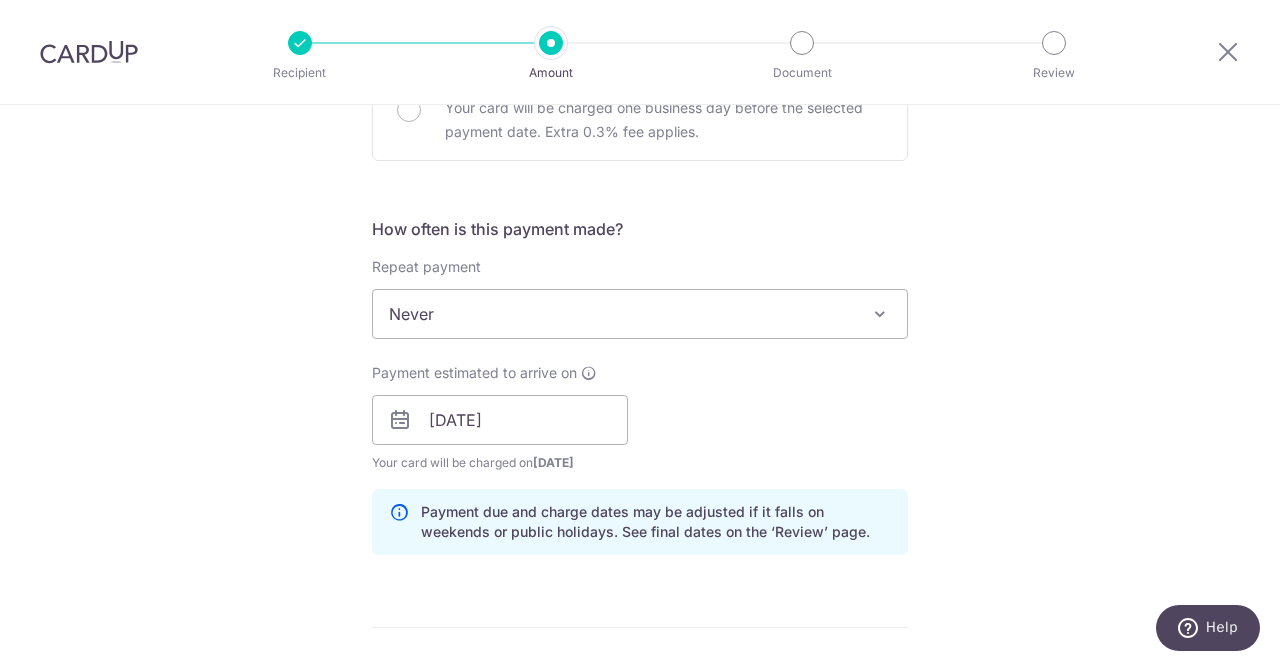 scroll, scrollTop: 0, scrollLeft: 0, axis: both 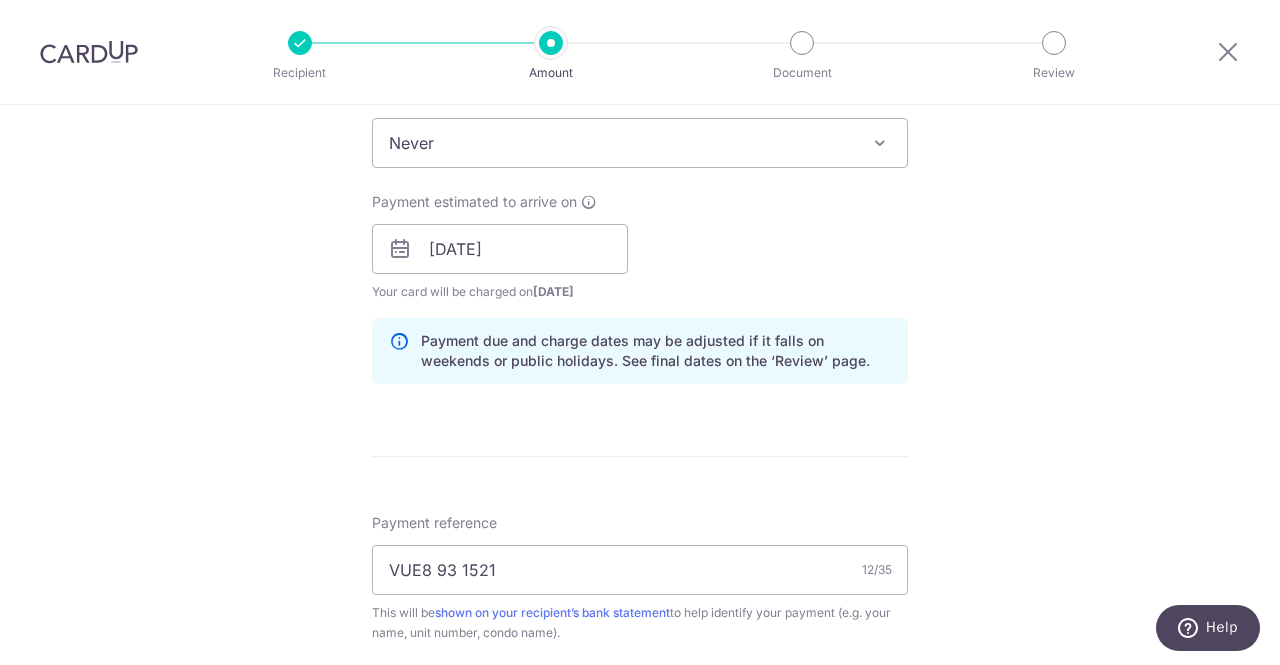 click at bounding box center (880, 143) 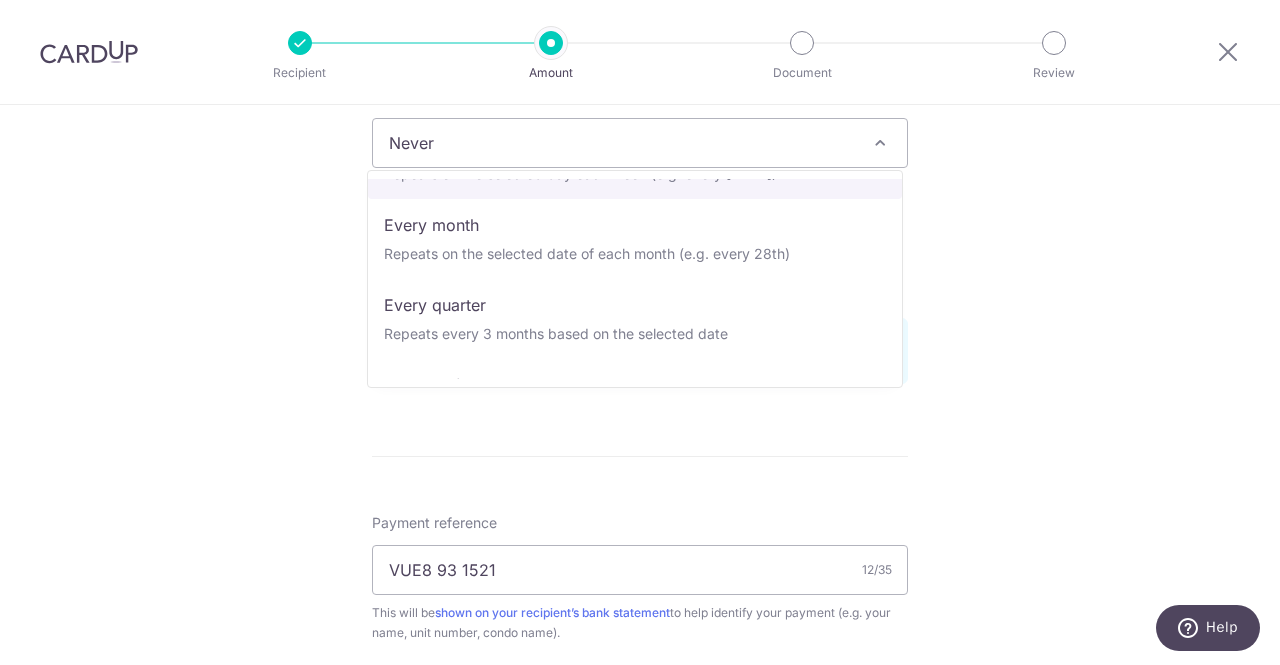 scroll, scrollTop: 166, scrollLeft: 0, axis: vertical 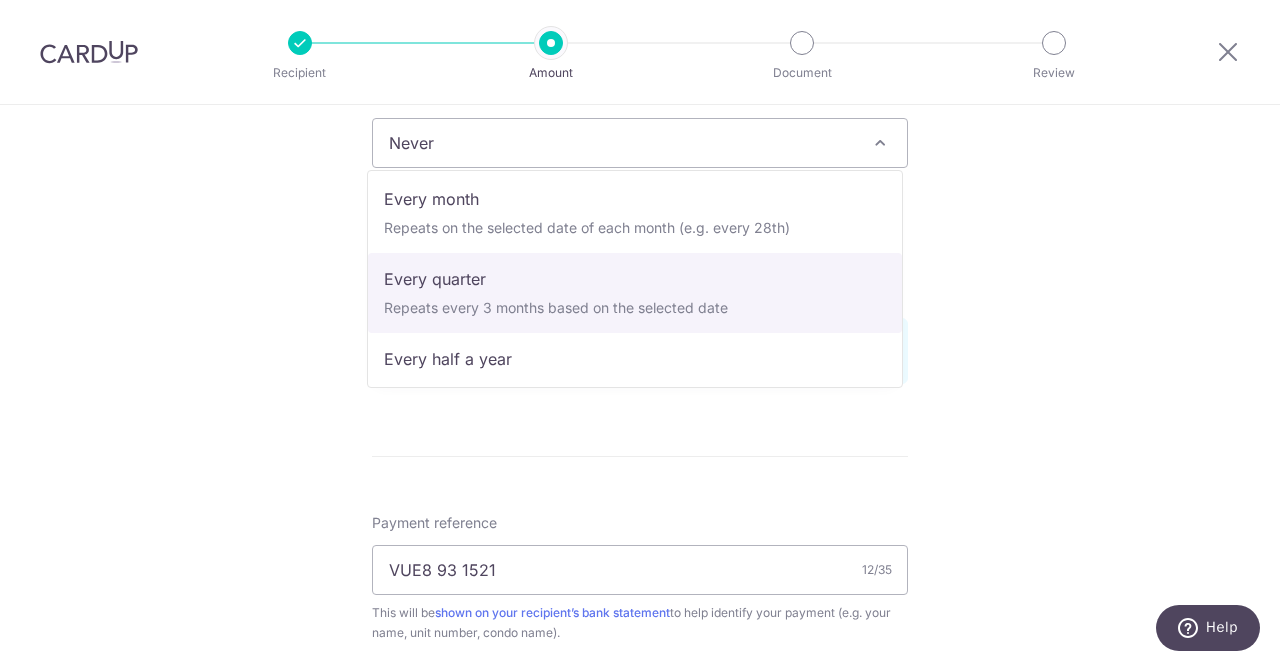 select on "4" 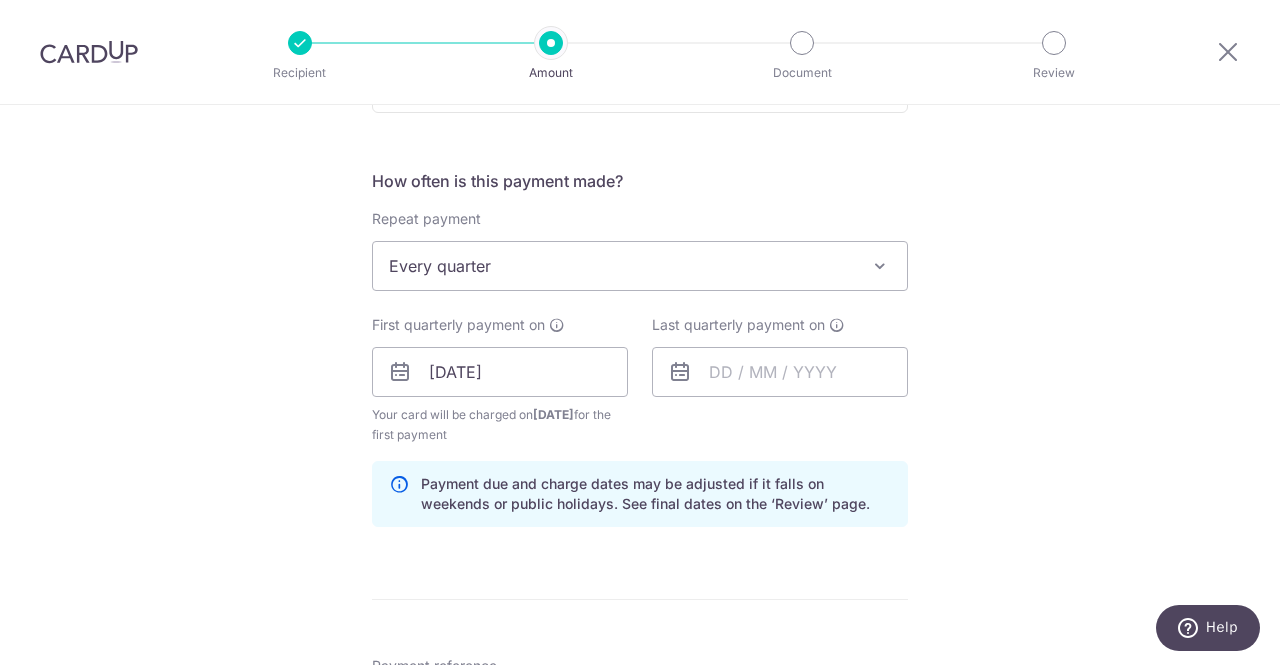 scroll, scrollTop: 666, scrollLeft: 0, axis: vertical 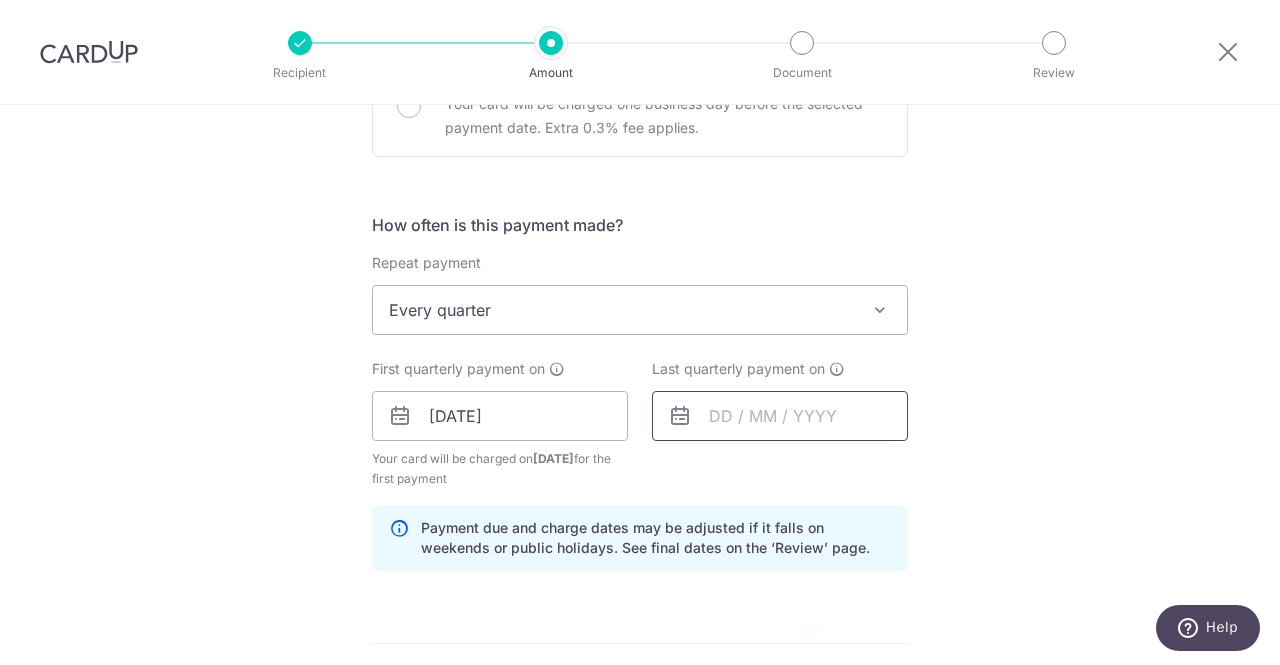 click at bounding box center (780, 416) 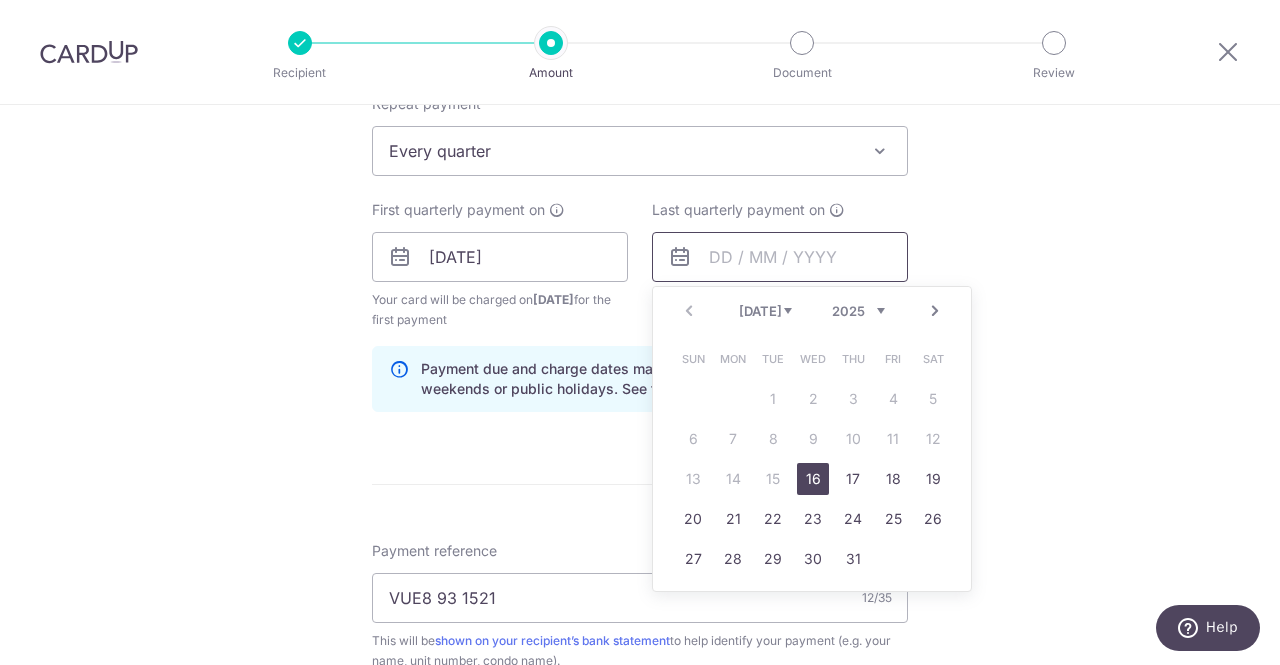 scroll, scrollTop: 833, scrollLeft: 0, axis: vertical 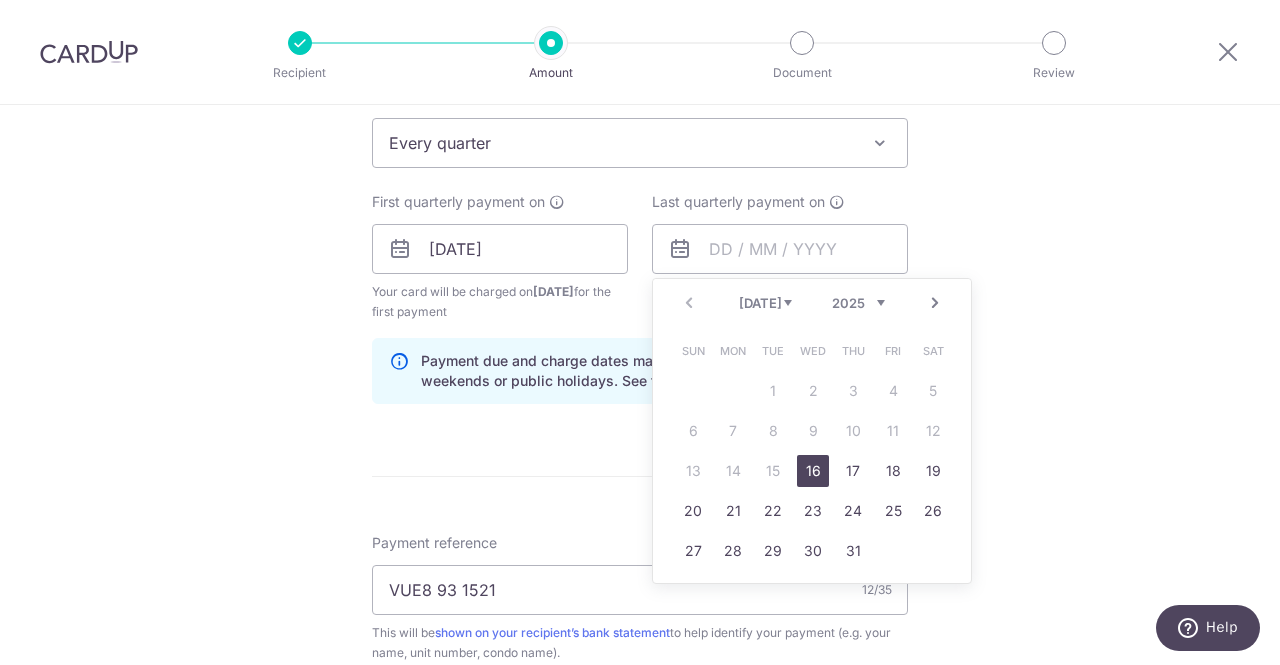 click on "Next" at bounding box center (935, 303) 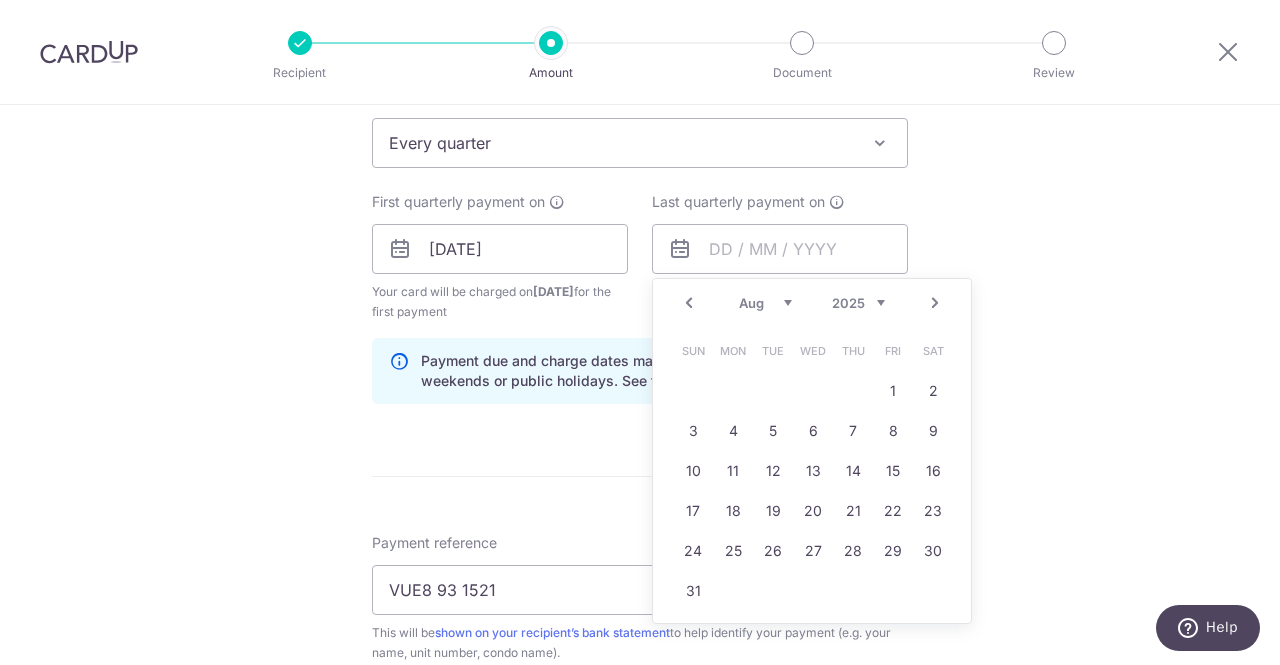click on "Next" at bounding box center [935, 303] 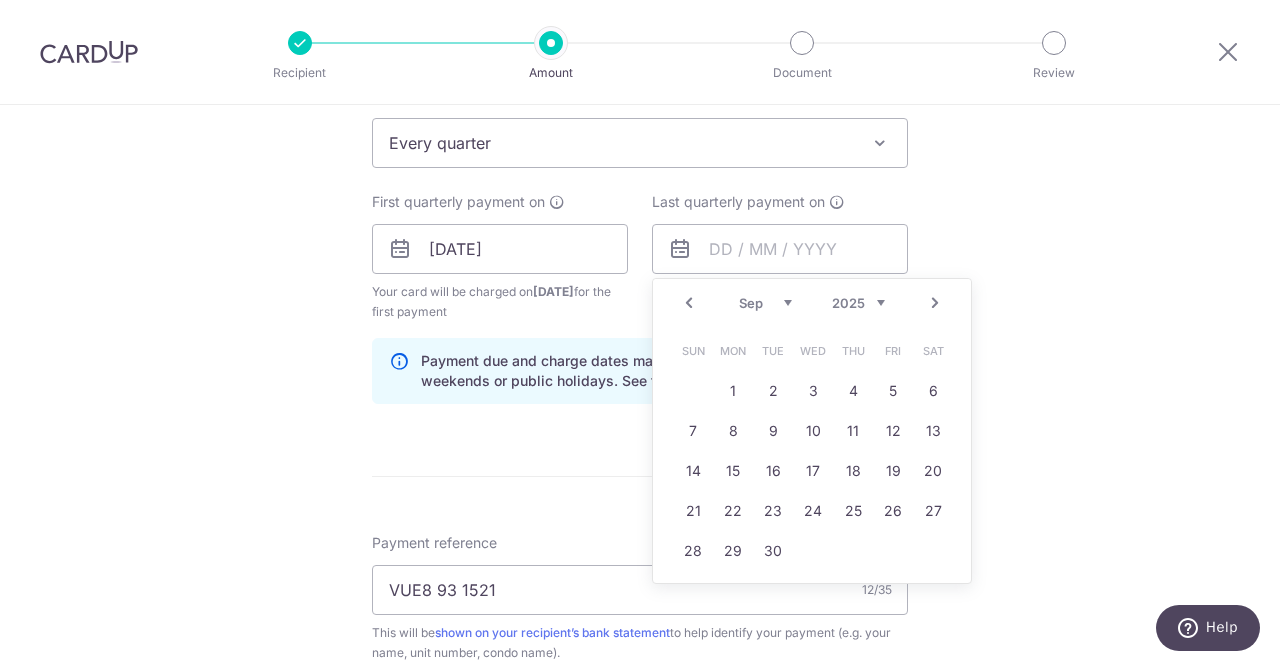 click on "Next" at bounding box center (935, 303) 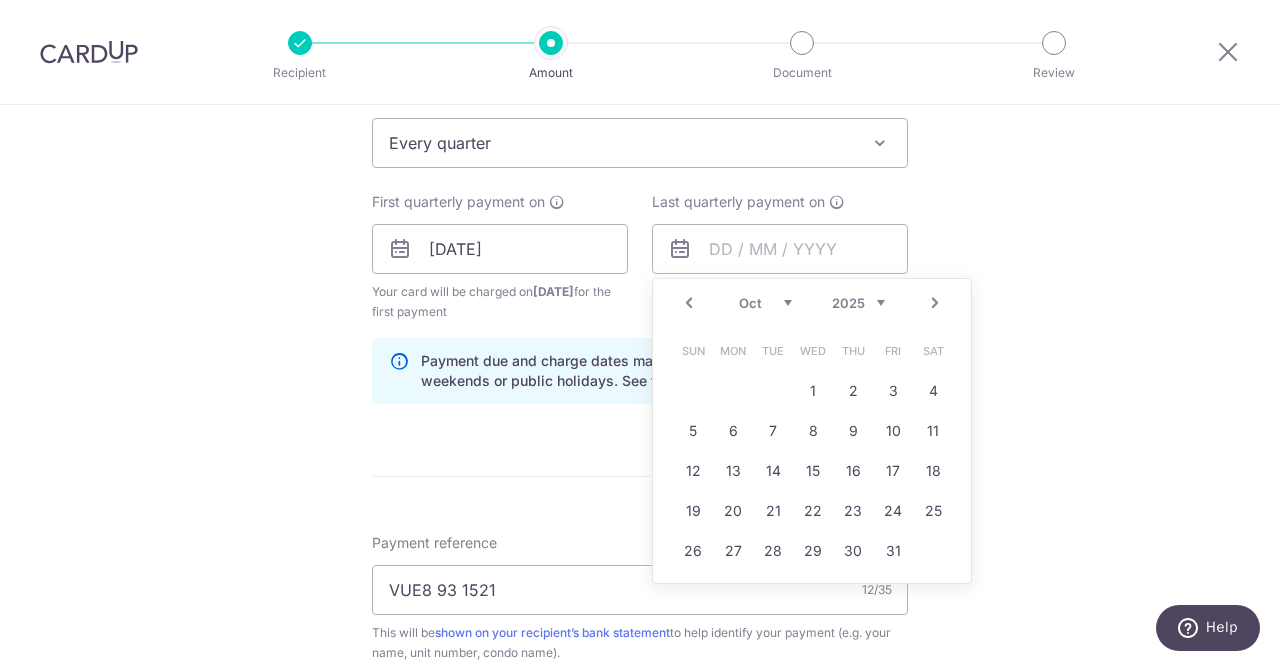 click on "Prev" at bounding box center [689, 303] 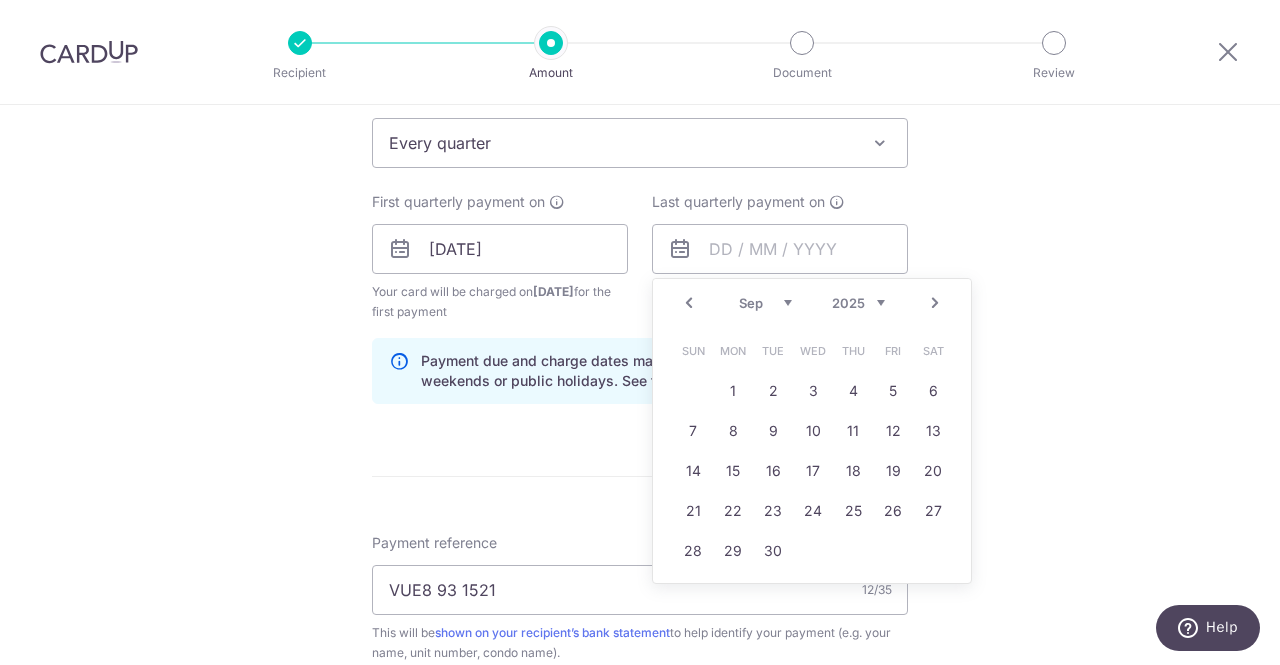 click on "Next" at bounding box center [935, 303] 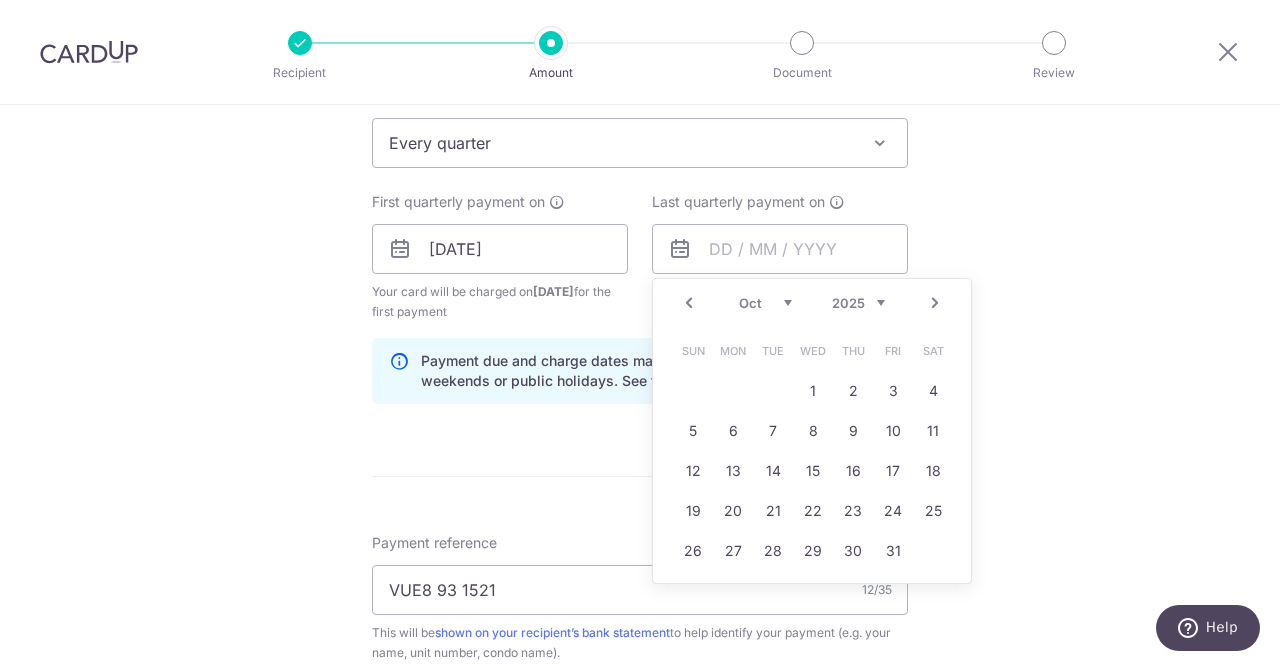 click on "Prev" at bounding box center [689, 303] 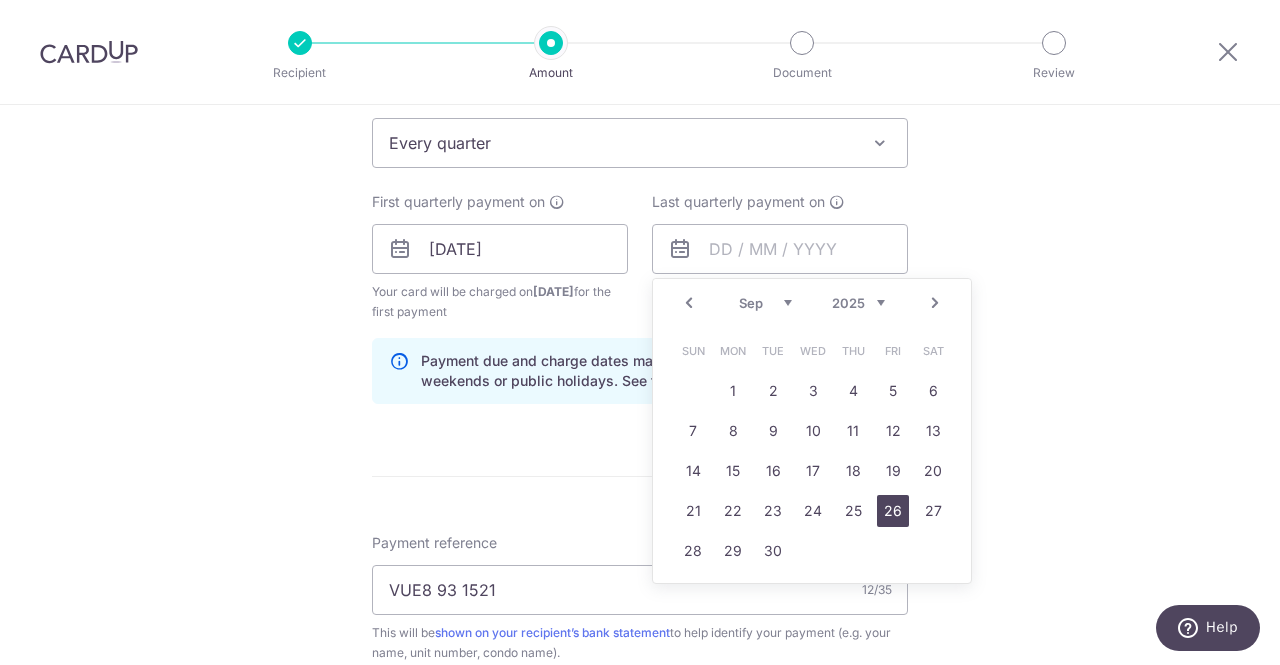 click on "26" at bounding box center [893, 511] 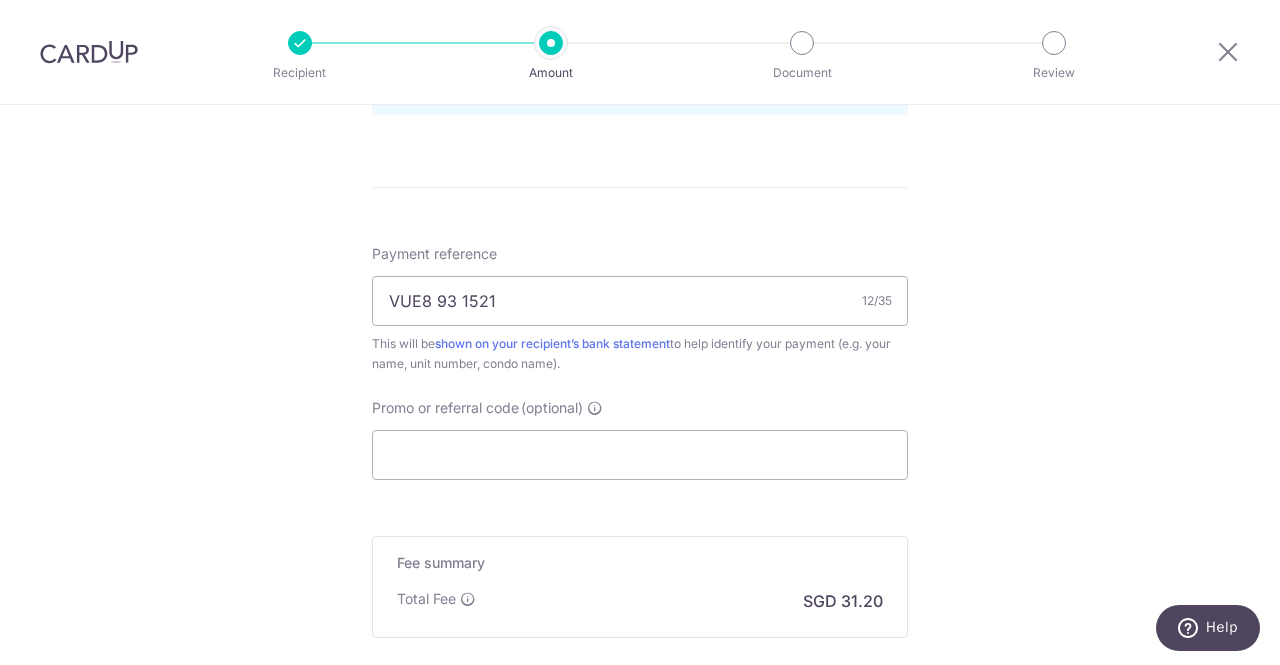 scroll, scrollTop: 1166, scrollLeft: 0, axis: vertical 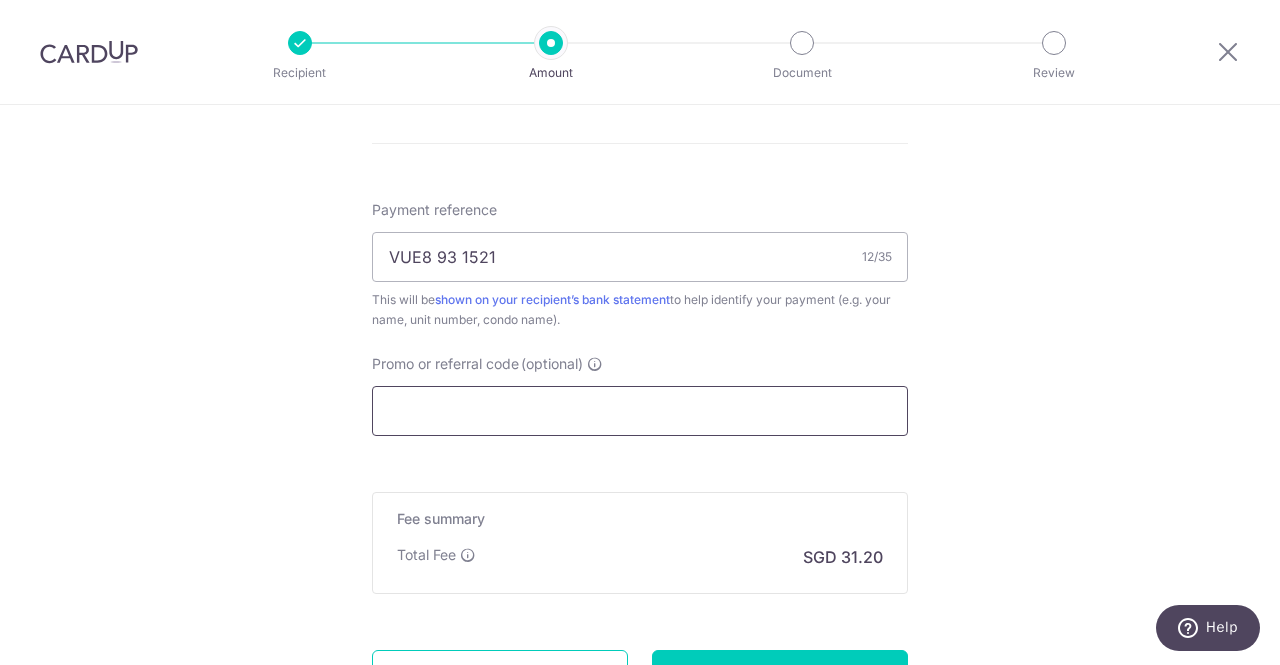 click on "Promo or referral code
(optional)" at bounding box center [640, 411] 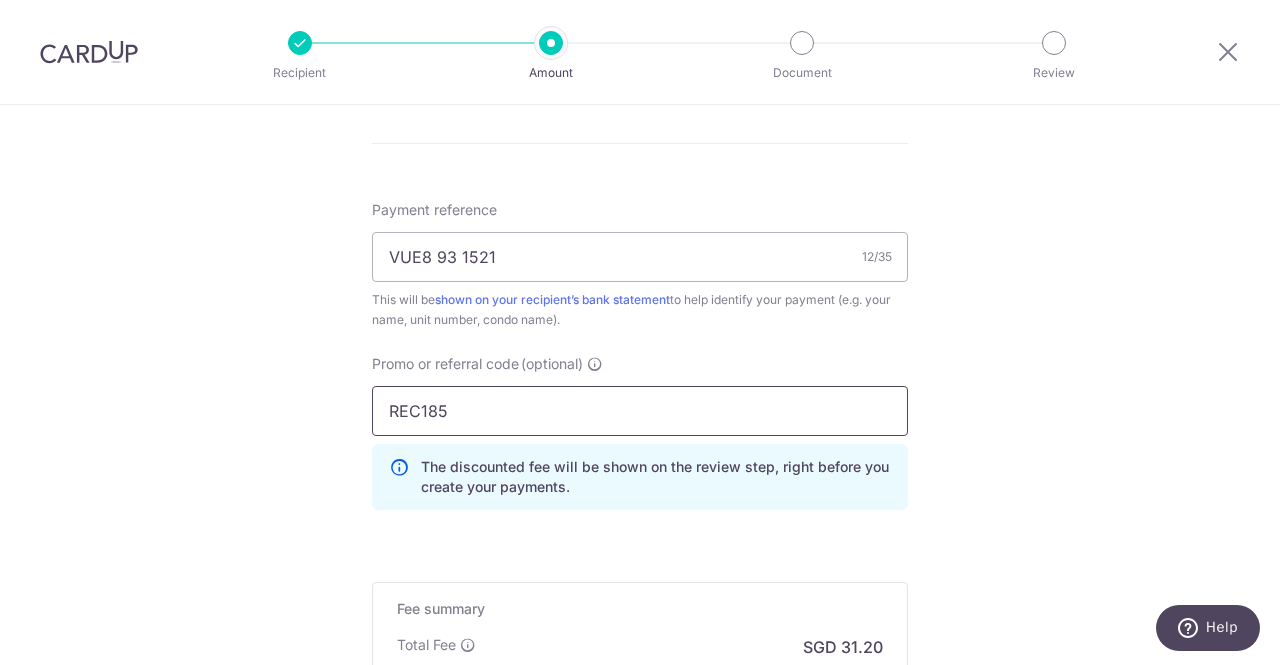 scroll, scrollTop: 1435, scrollLeft: 0, axis: vertical 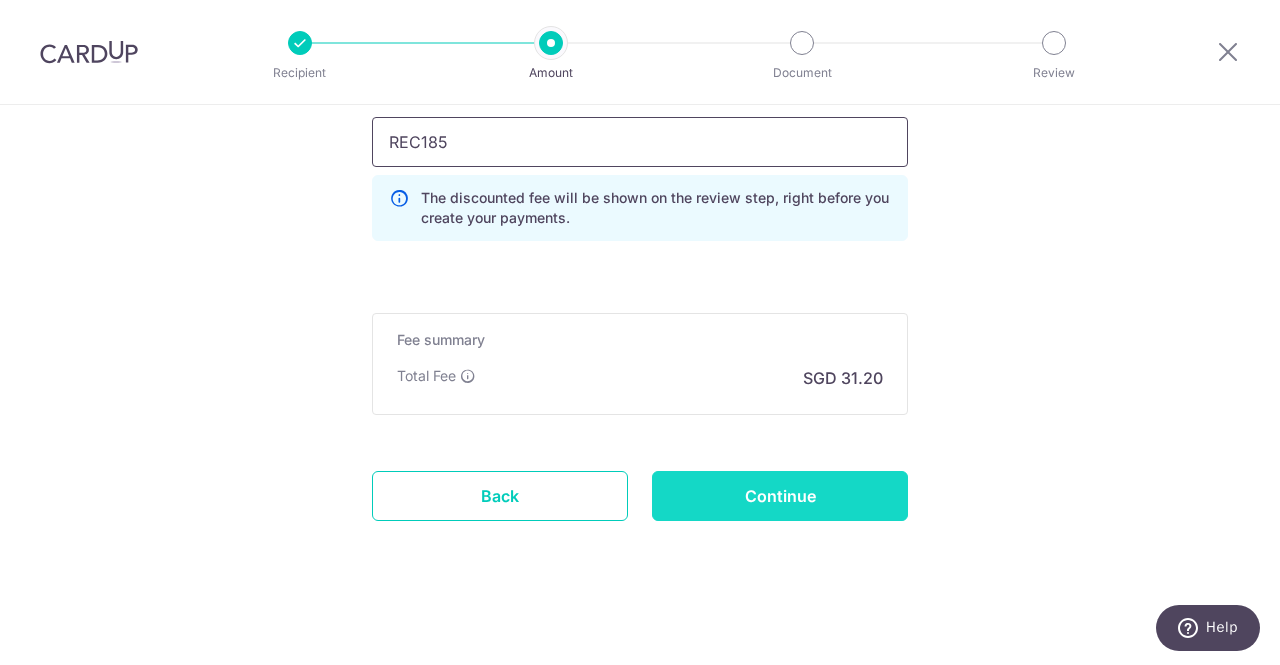 type on "REC185" 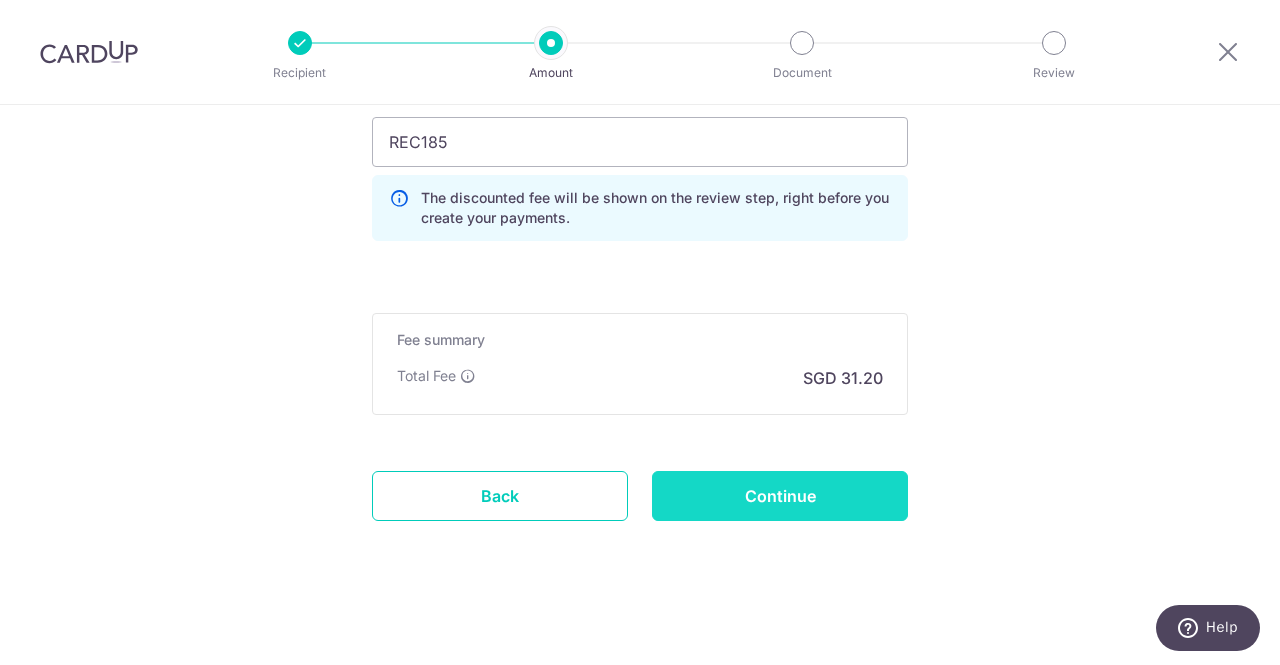 click on "Continue" at bounding box center [780, 496] 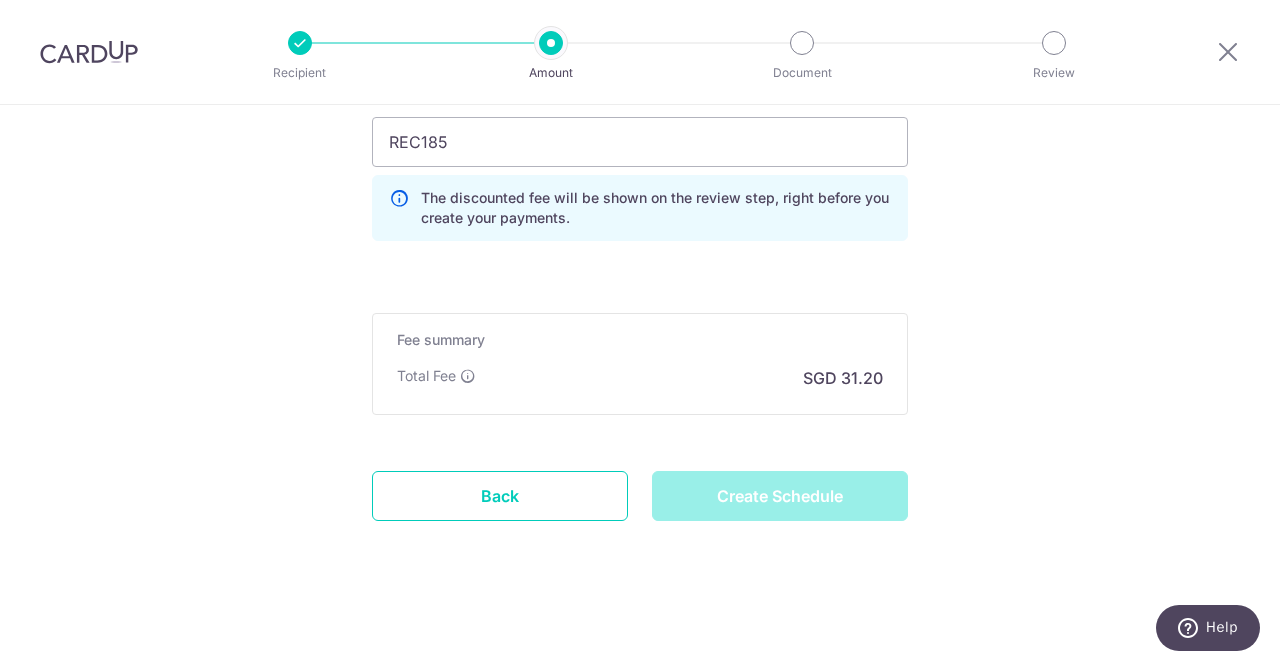 type on "Create Schedule" 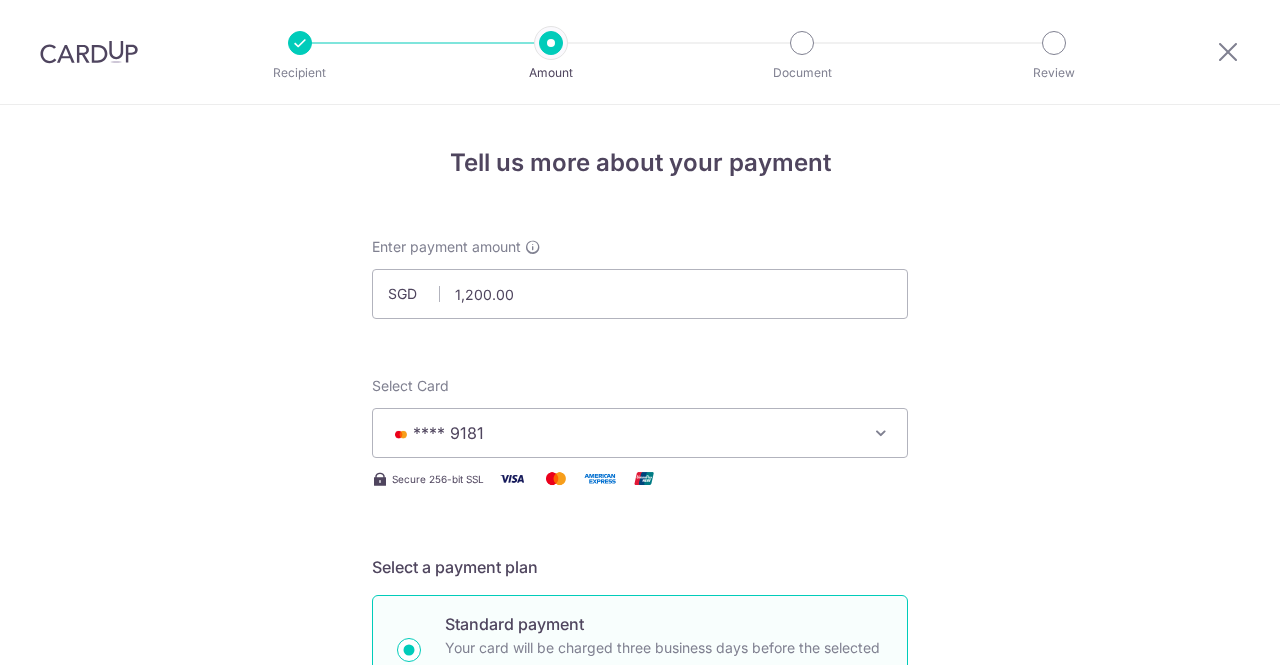 scroll, scrollTop: 0, scrollLeft: 0, axis: both 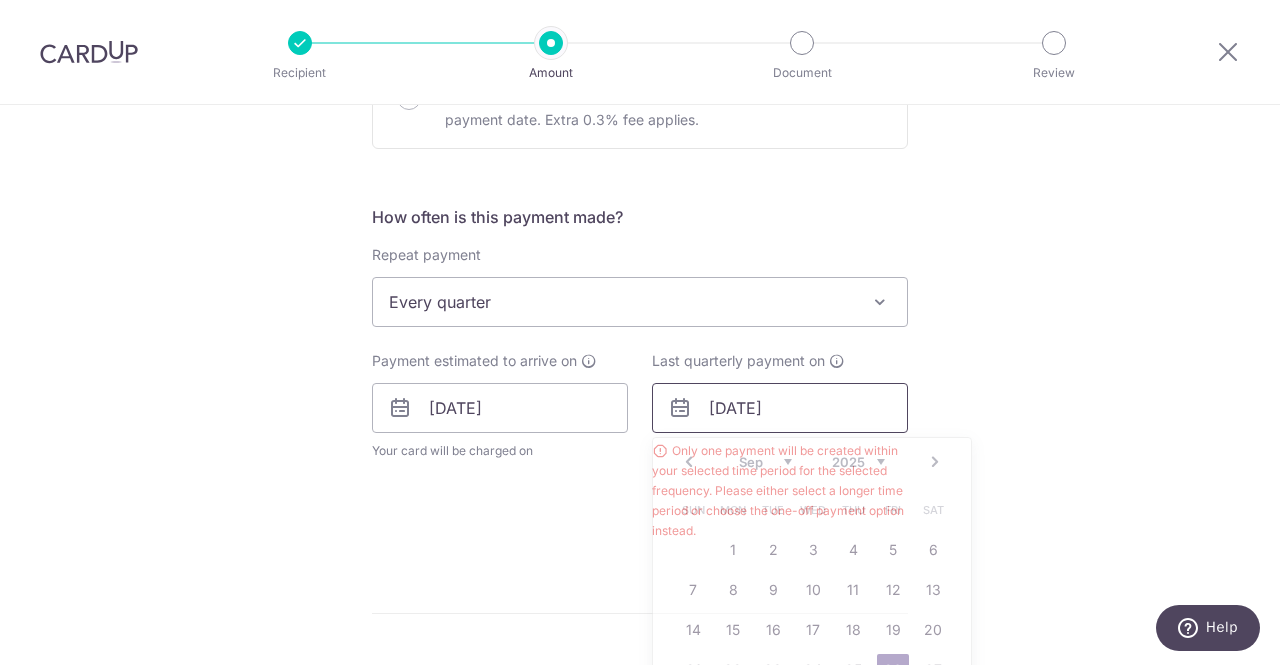 click on "[DATE]" at bounding box center (780, 408) 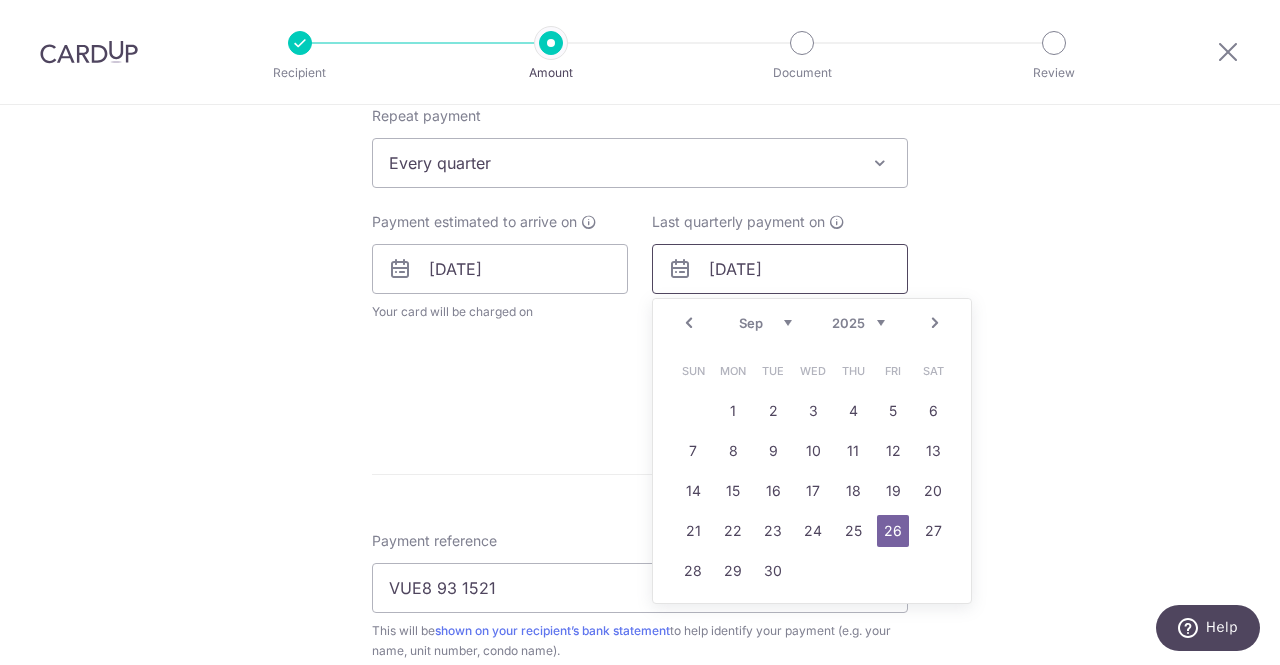 scroll, scrollTop: 841, scrollLeft: 0, axis: vertical 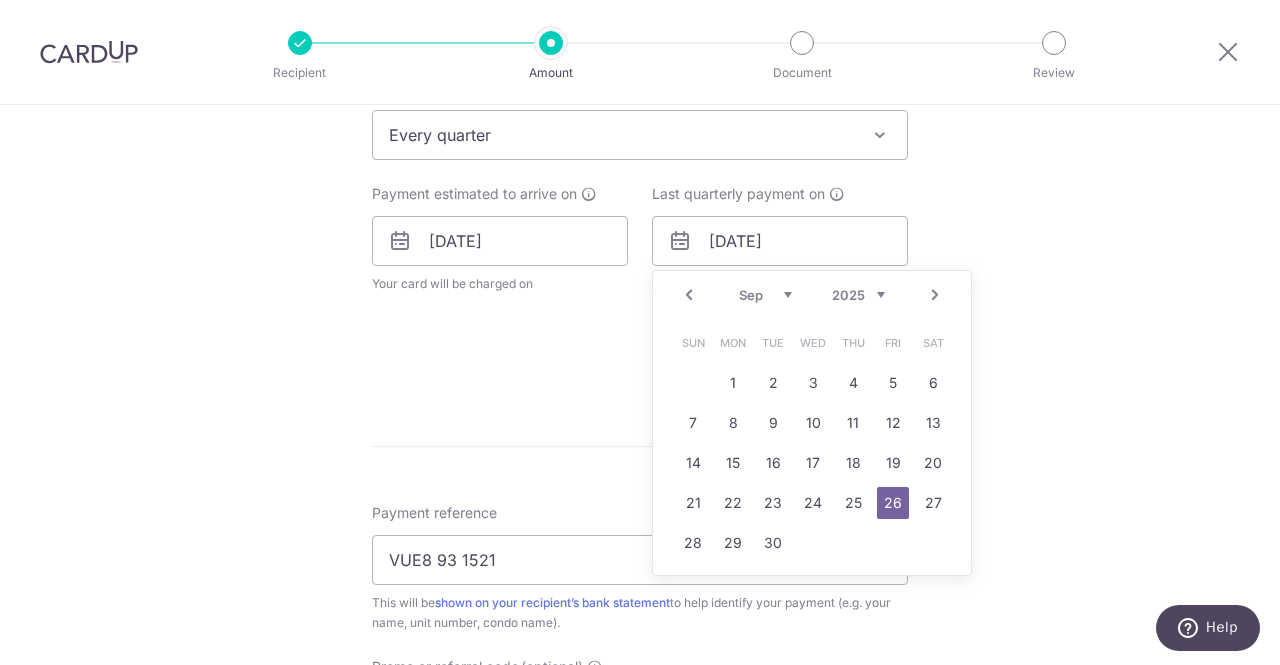 click on "Next" at bounding box center (935, 295) 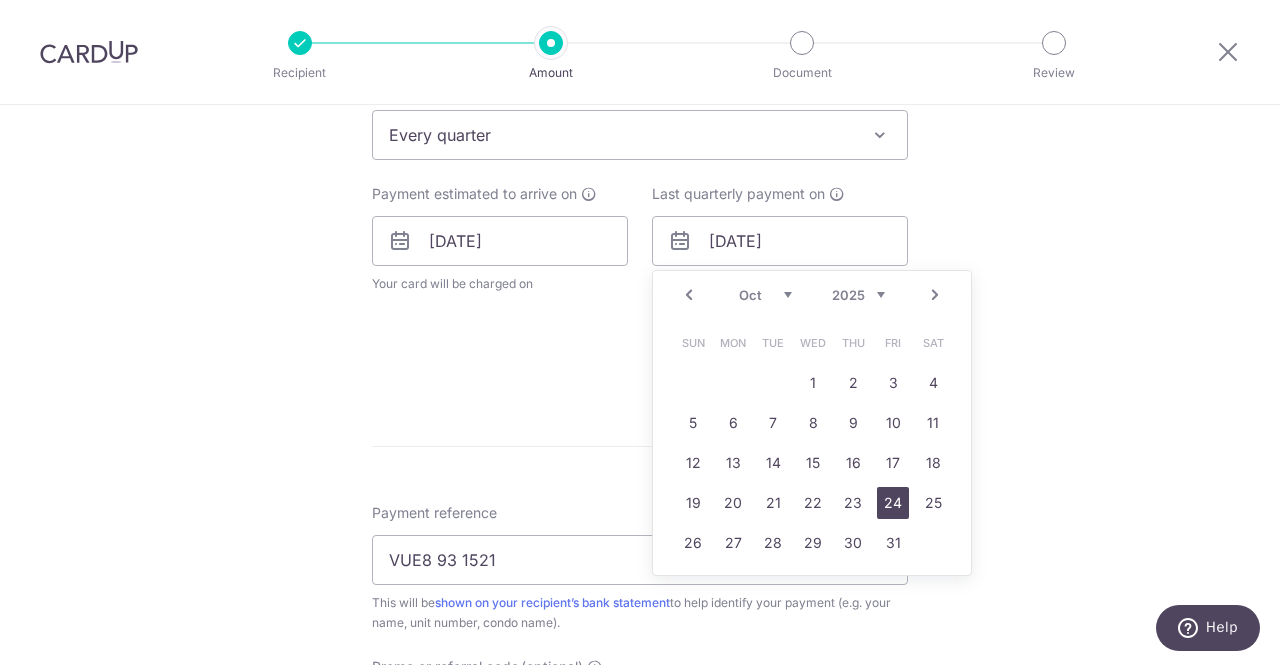 click on "24" at bounding box center [893, 503] 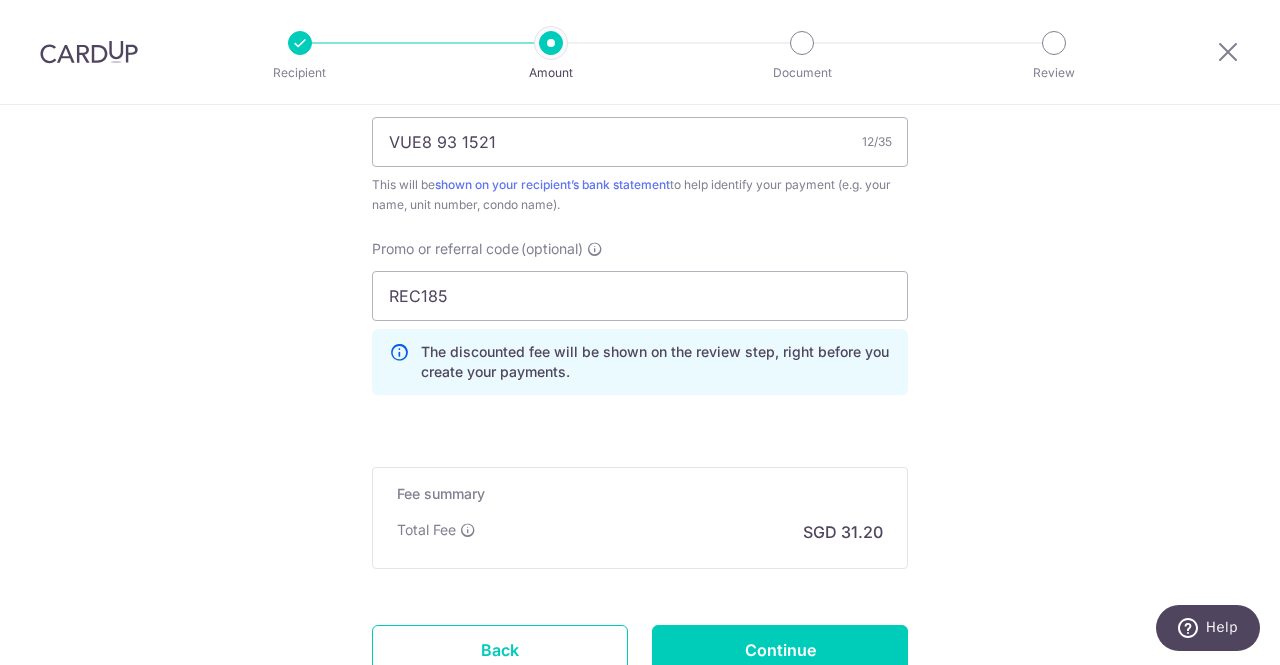 scroll, scrollTop: 1495, scrollLeft: 0, axis: vertical 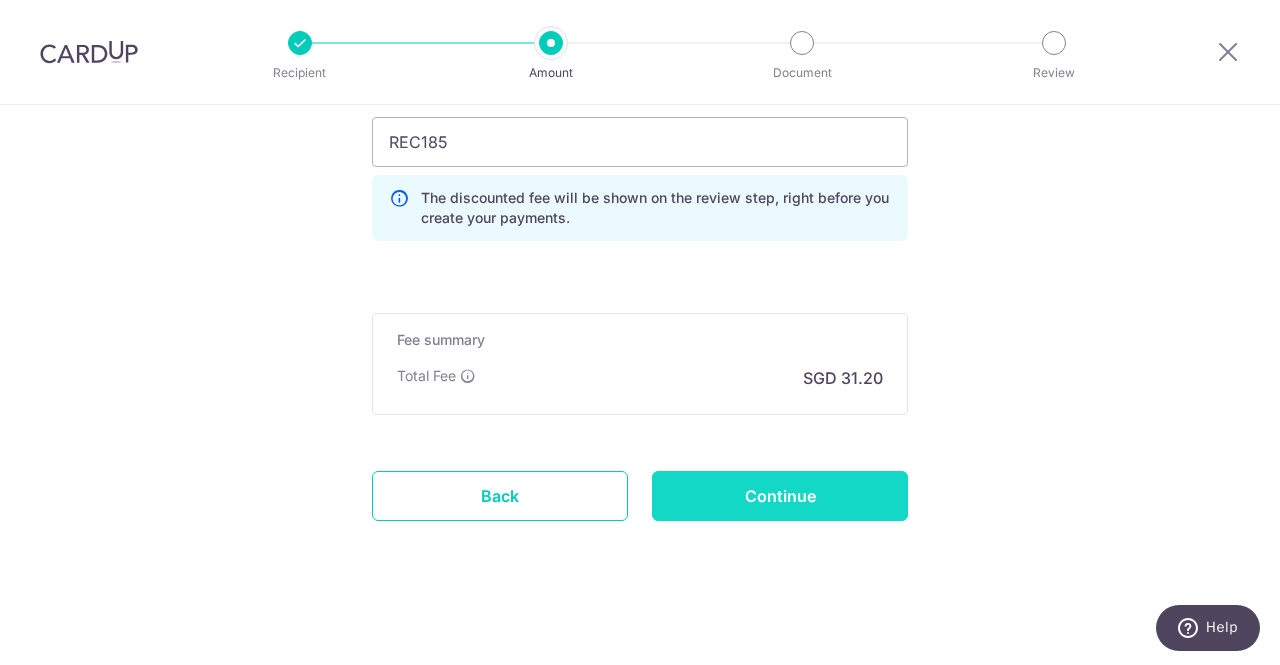 click on "Continue" at bounding box center [780, 496] 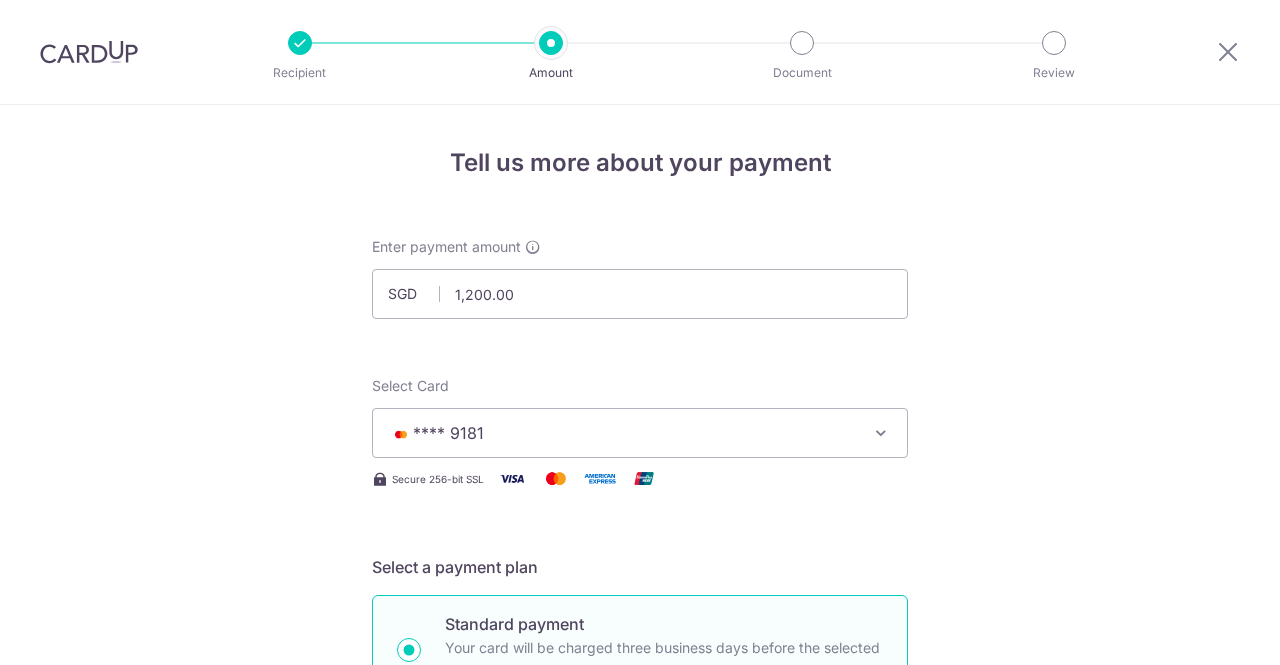 scroll, scrollTop: 0, scrollLeft: 0, axis: both 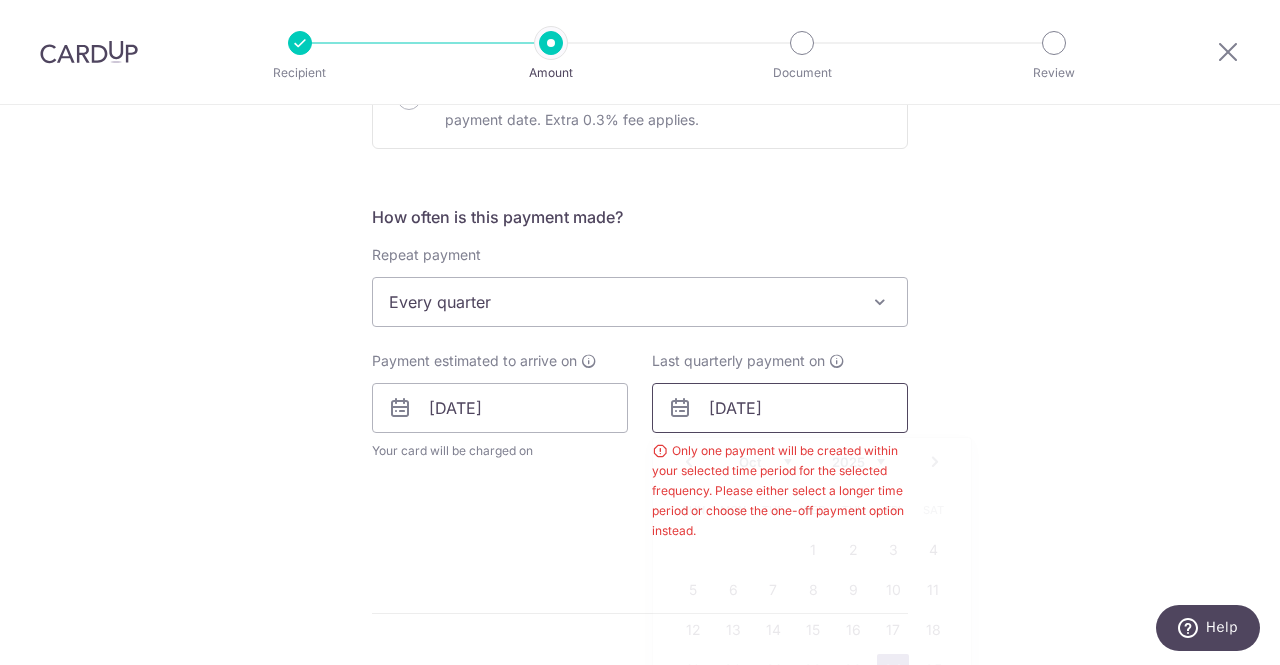 click on "[DATE]" at bounding box center [780, 408] 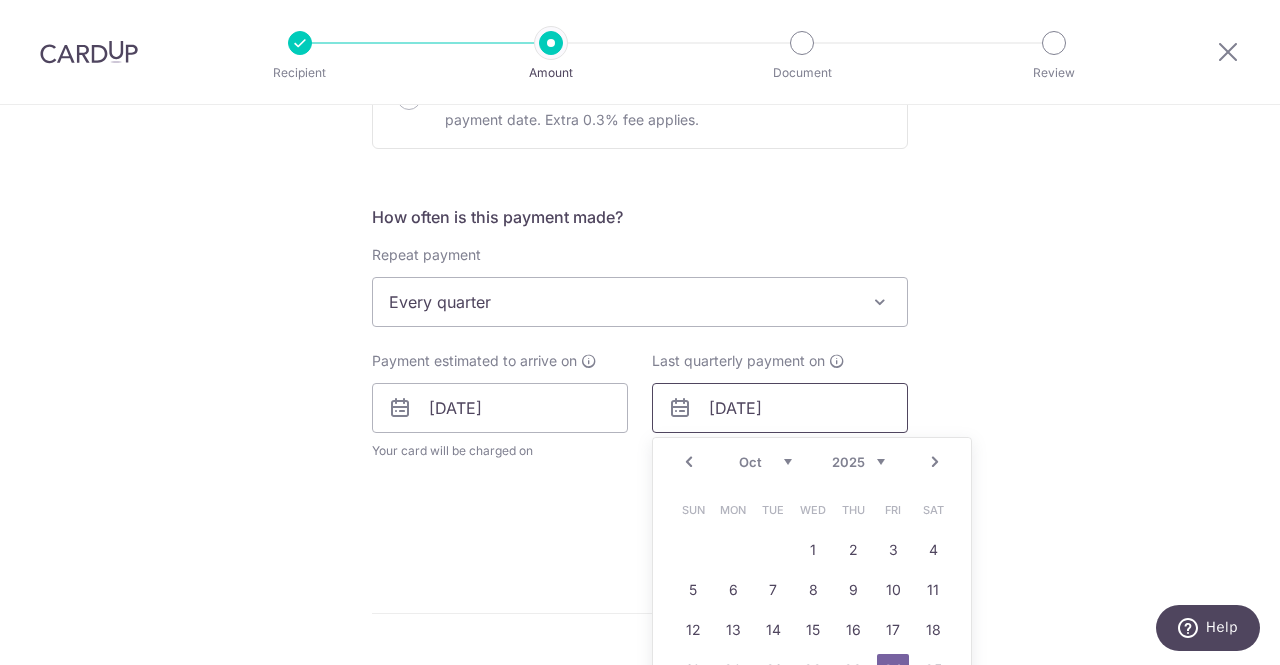 scroll, scrollTop: 841, scrollLeft: 0, axis: vertical 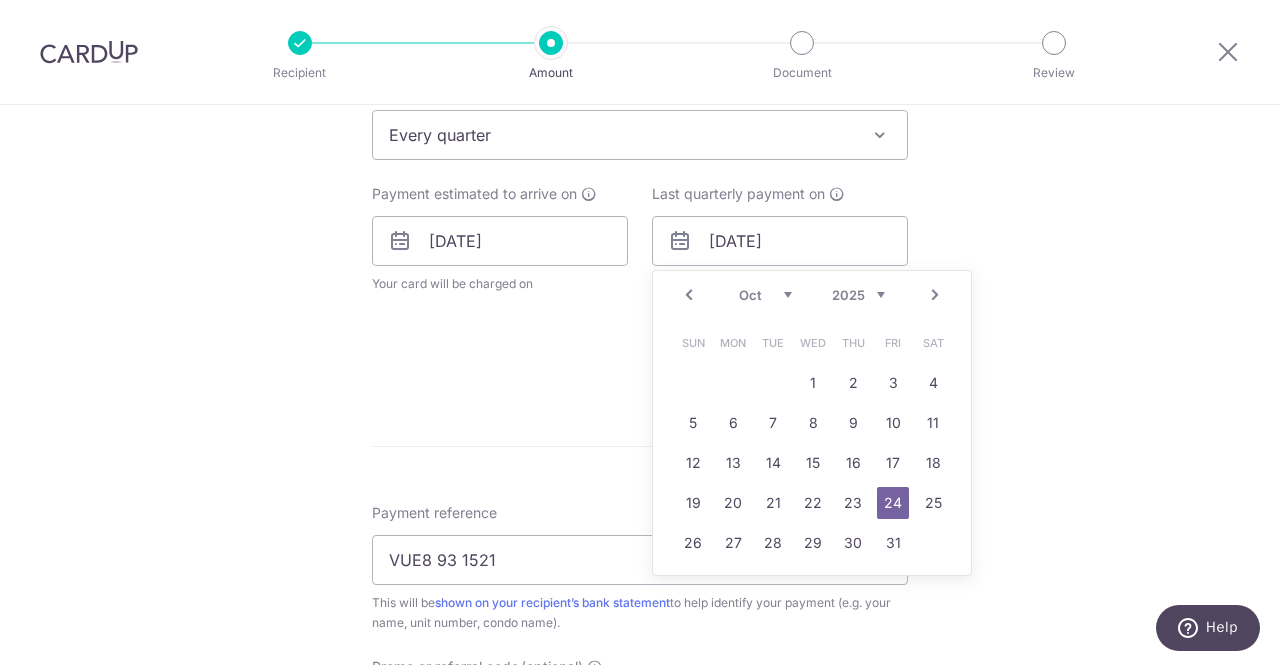 click on "Prev Next [DATE] Aug Sep Oct Nov [DATE] 2026 2027 2028 2029 2030 2031 2032 2033 2034 2035" at bounding box center [812, 295] 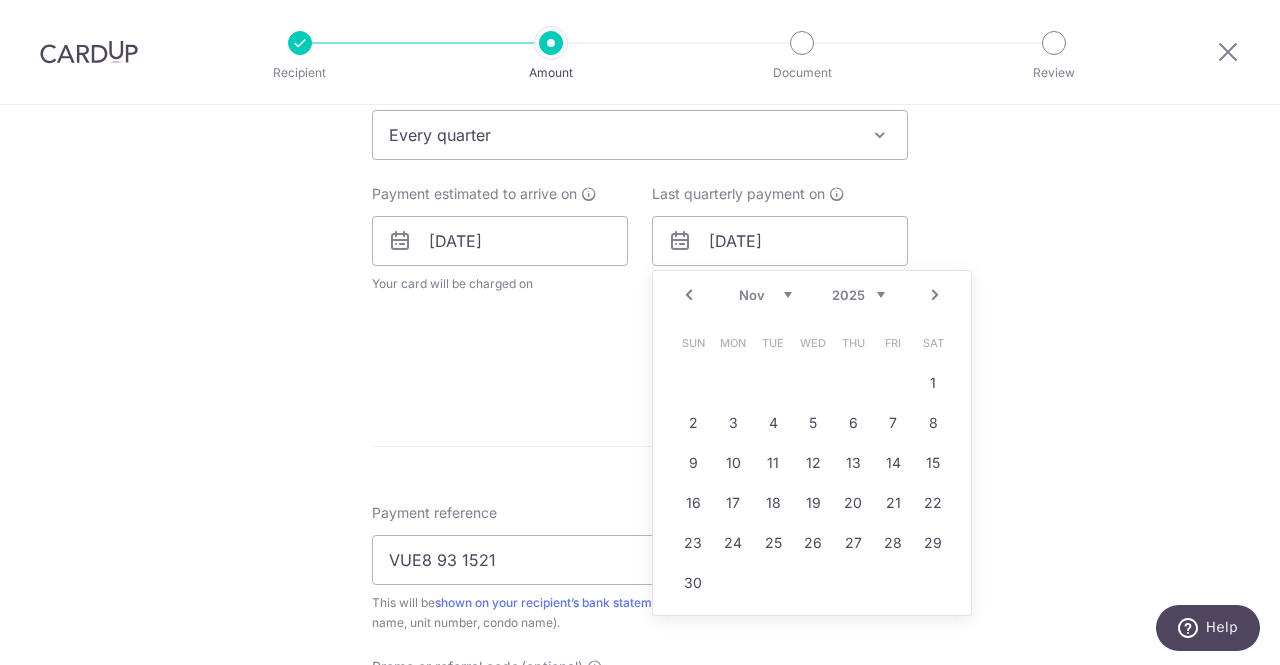 click on "Next" at bounding box center [935, 295] 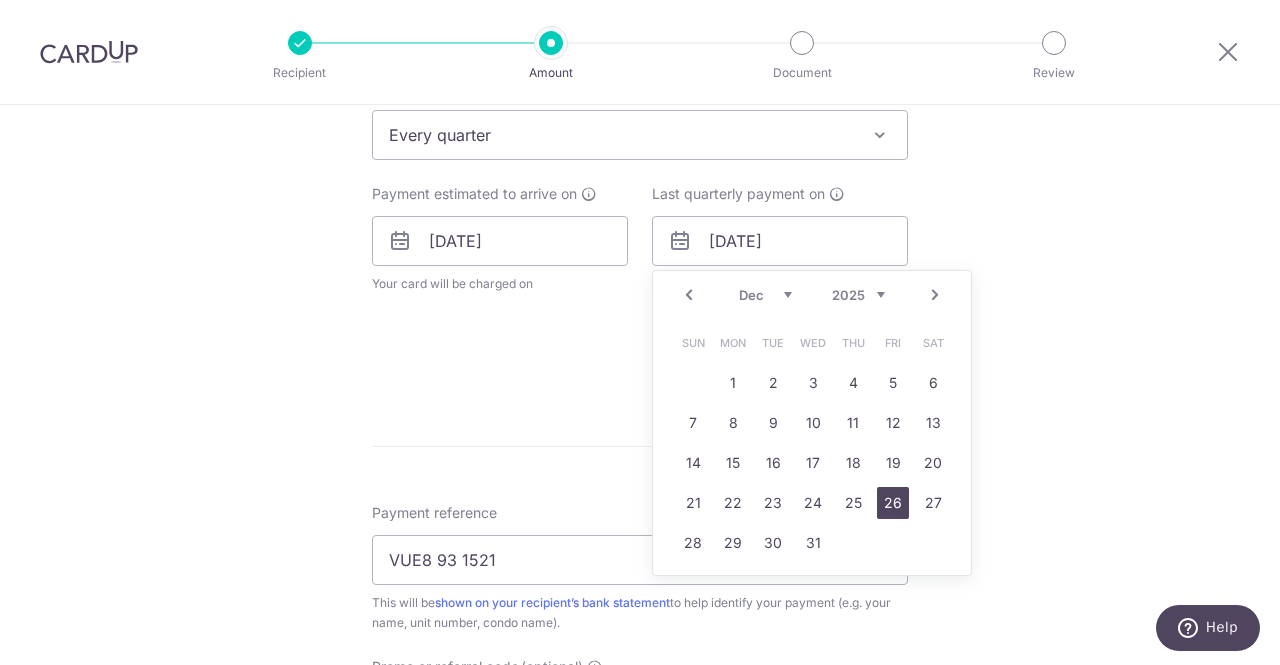 click on "26" at bounding box center (893, 503) 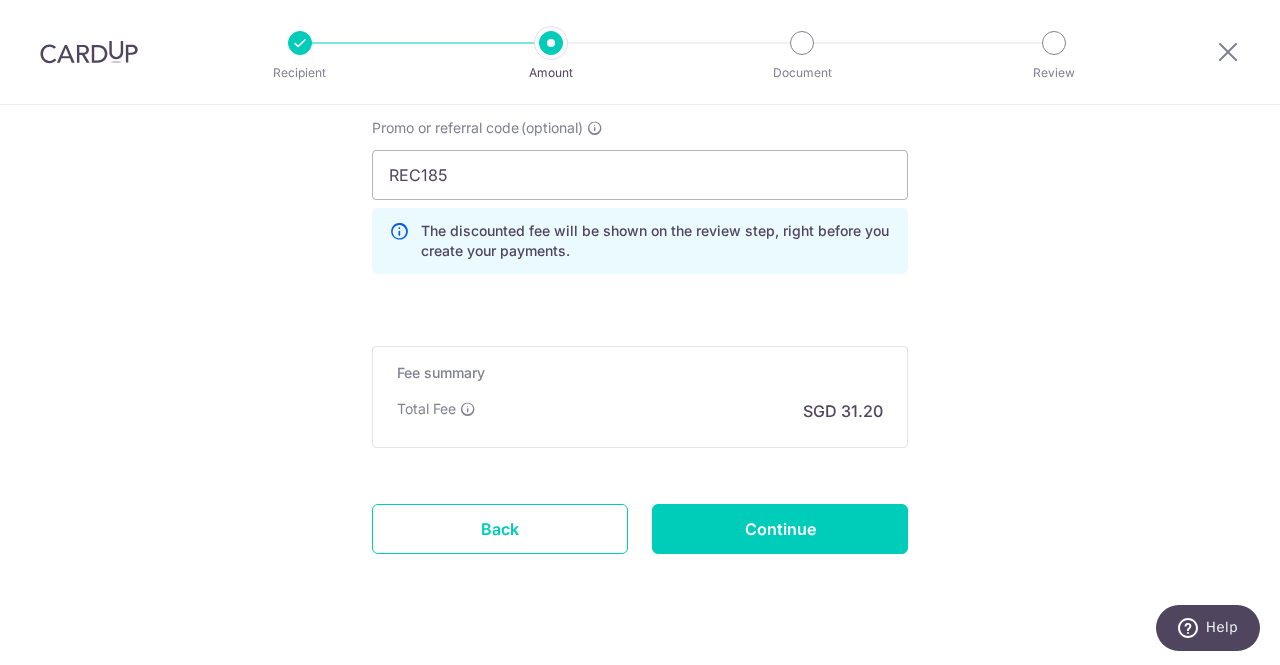 scroll, scrollTop: 1495, scrollLeft: 0, axis: vertical 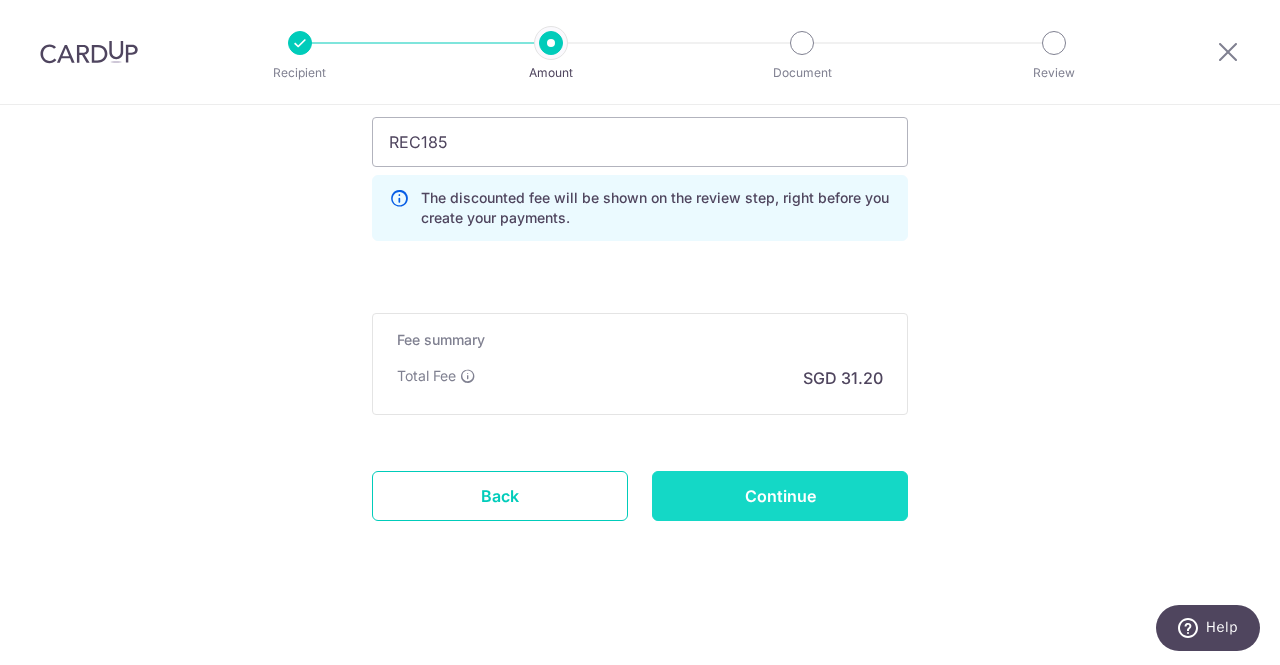 click on "Continue" at bounding box center [780, 496] 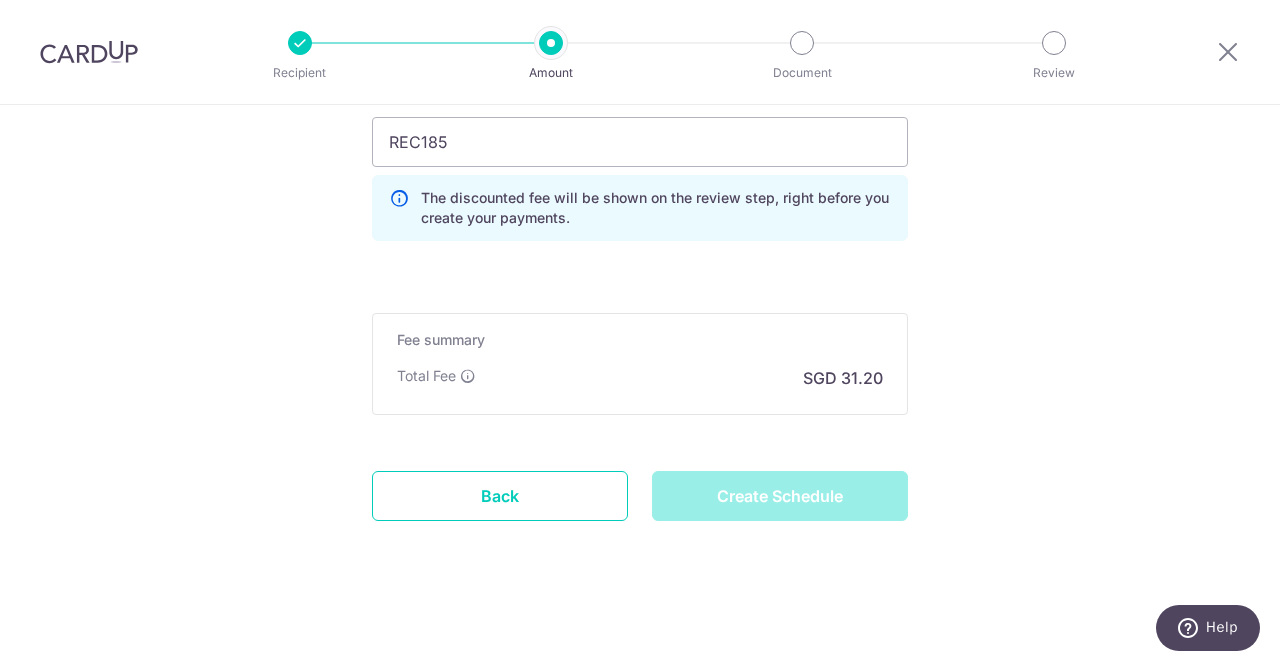 type on "Create Schedule" 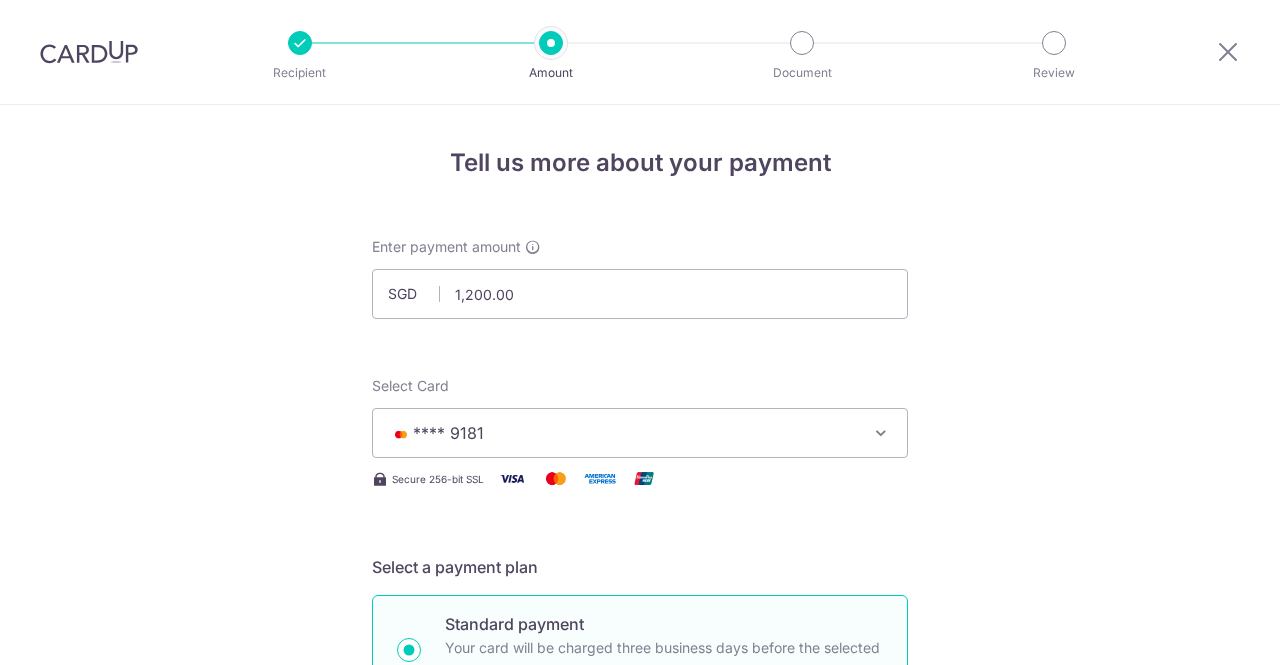 scroll, scrollTop: 0, scrollLeft: 0, axis: both 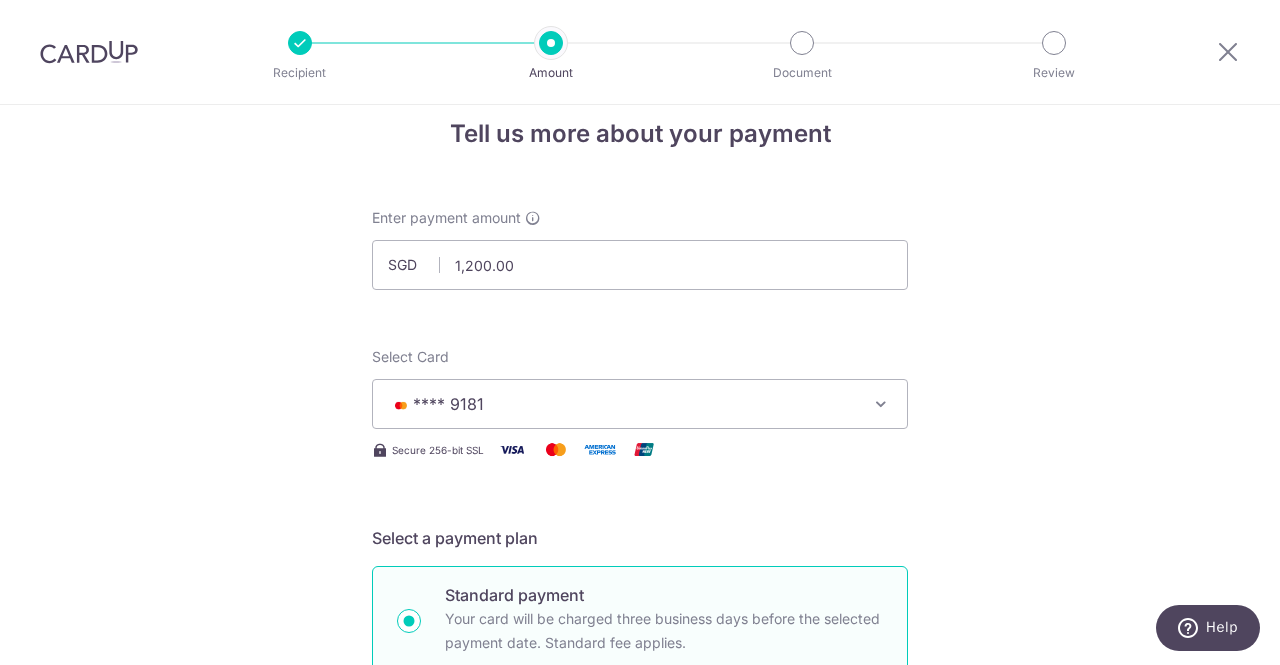 click on "**** 9181" at bounding box center [622, 404] 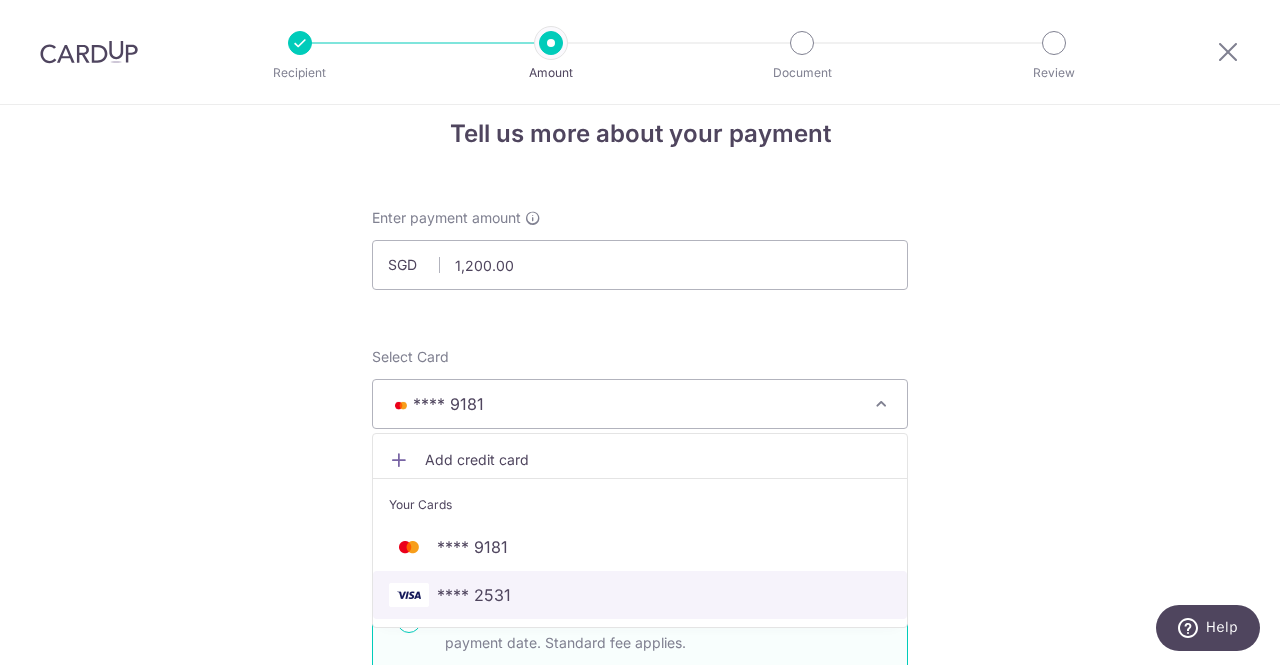 click on "**** 2531" at bounding box center [640, 595] 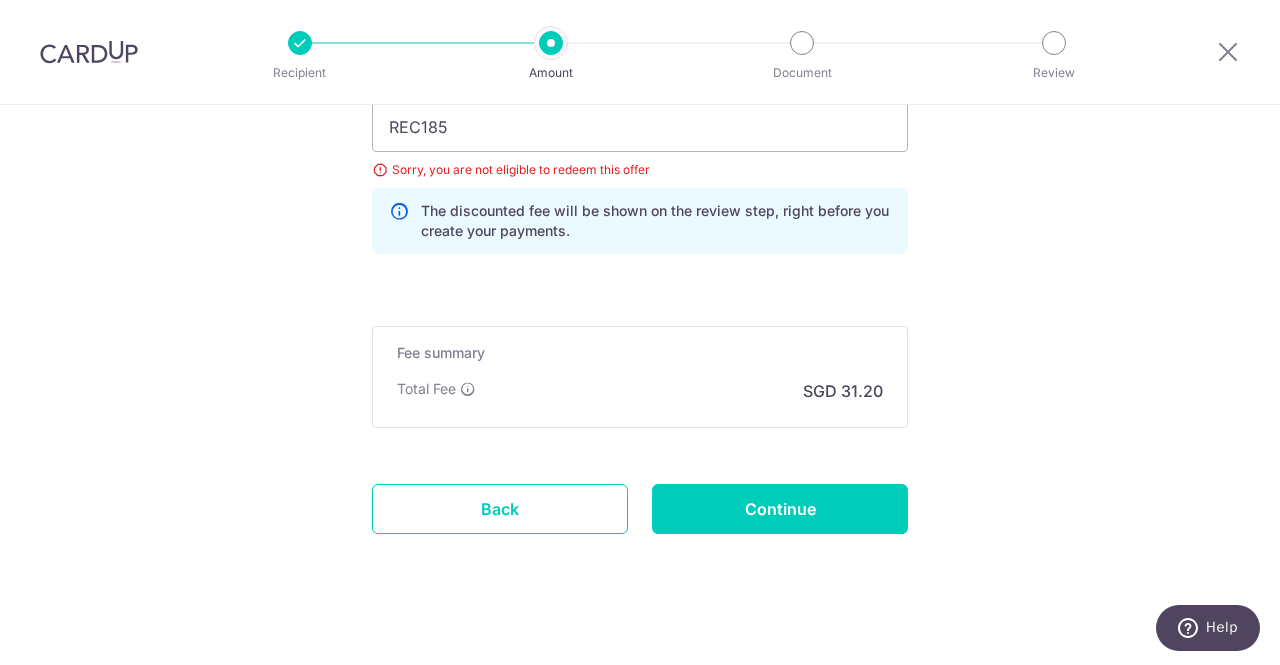 scroll, scrollTop: 1362, scrollLeft: 0, axis: vertical 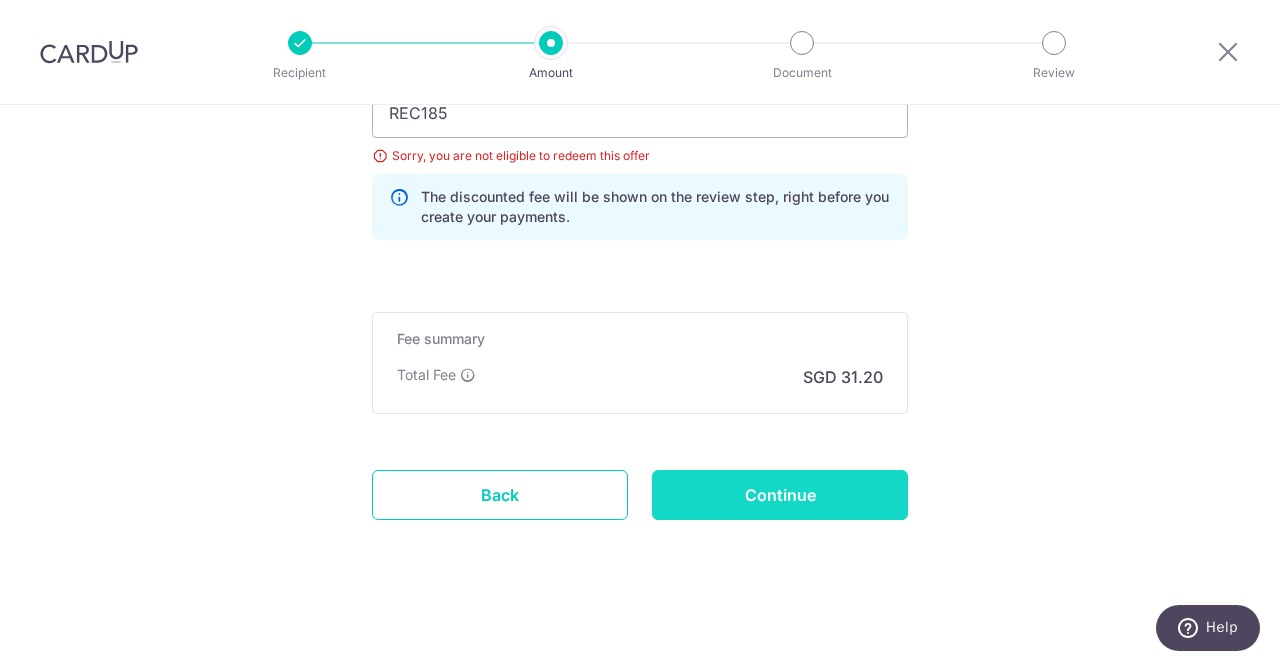 click on "Continue" at bounding box center (780, 495) 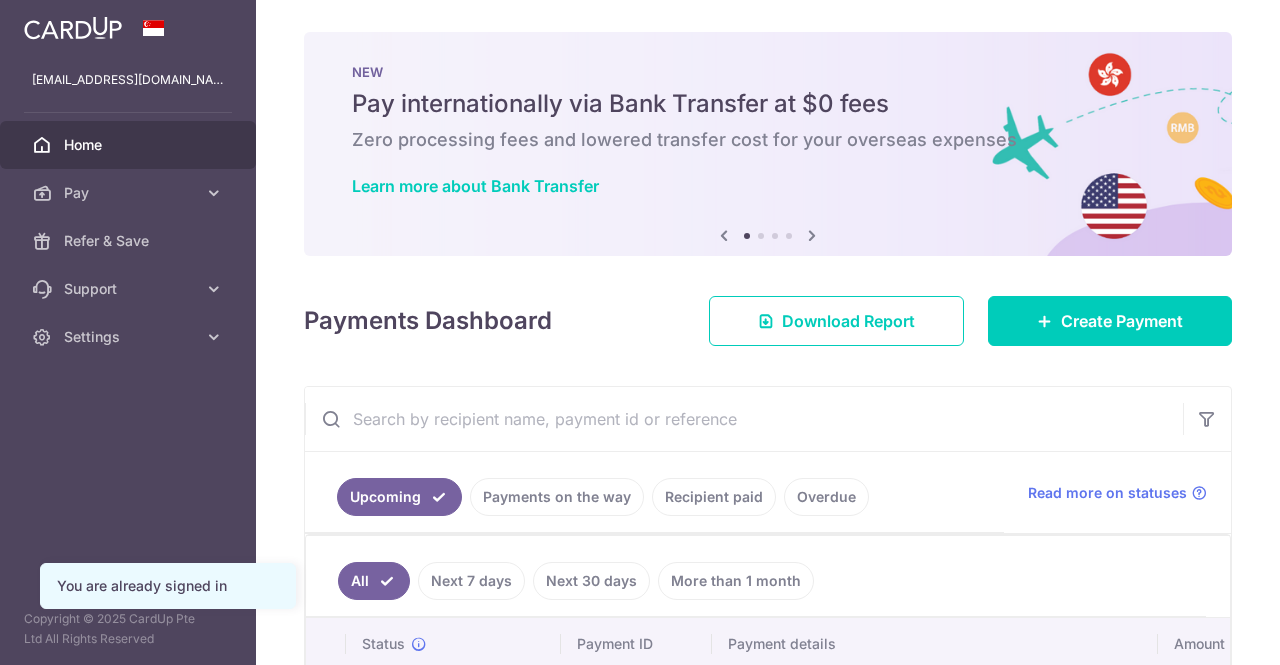 scroll, scrollTop: 0, scrollLeft: 0, axis: both 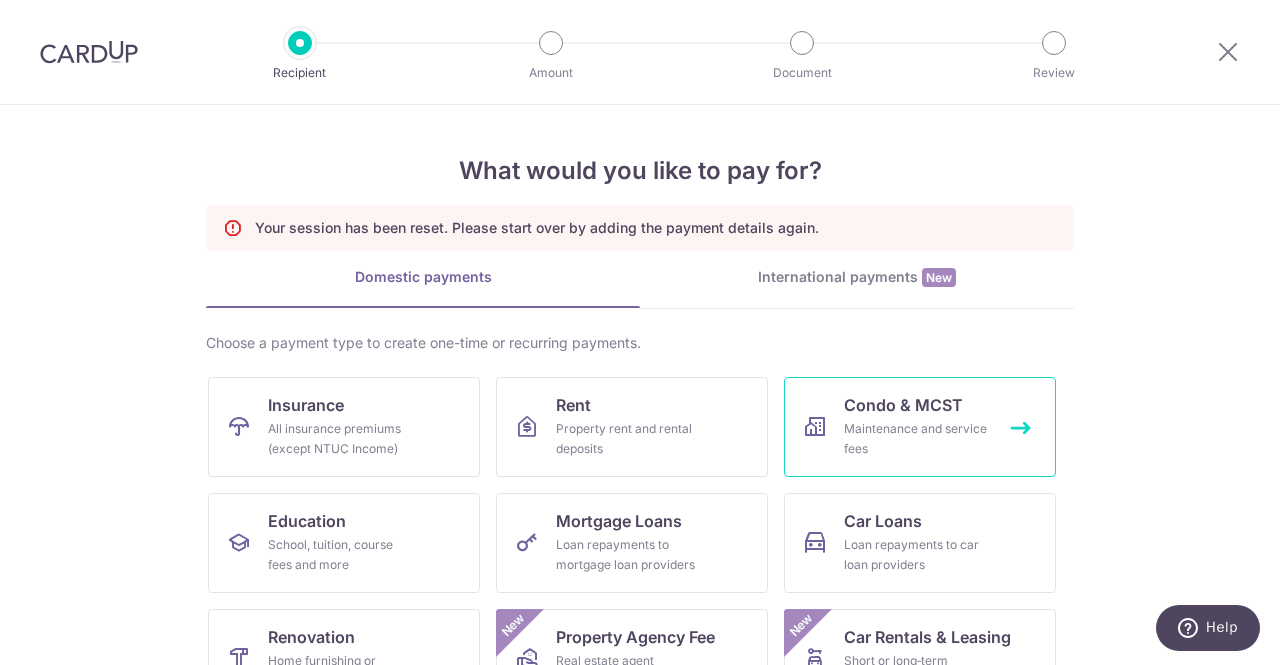 click on "Maintenance and service fees" at bounding box center [916, 439] 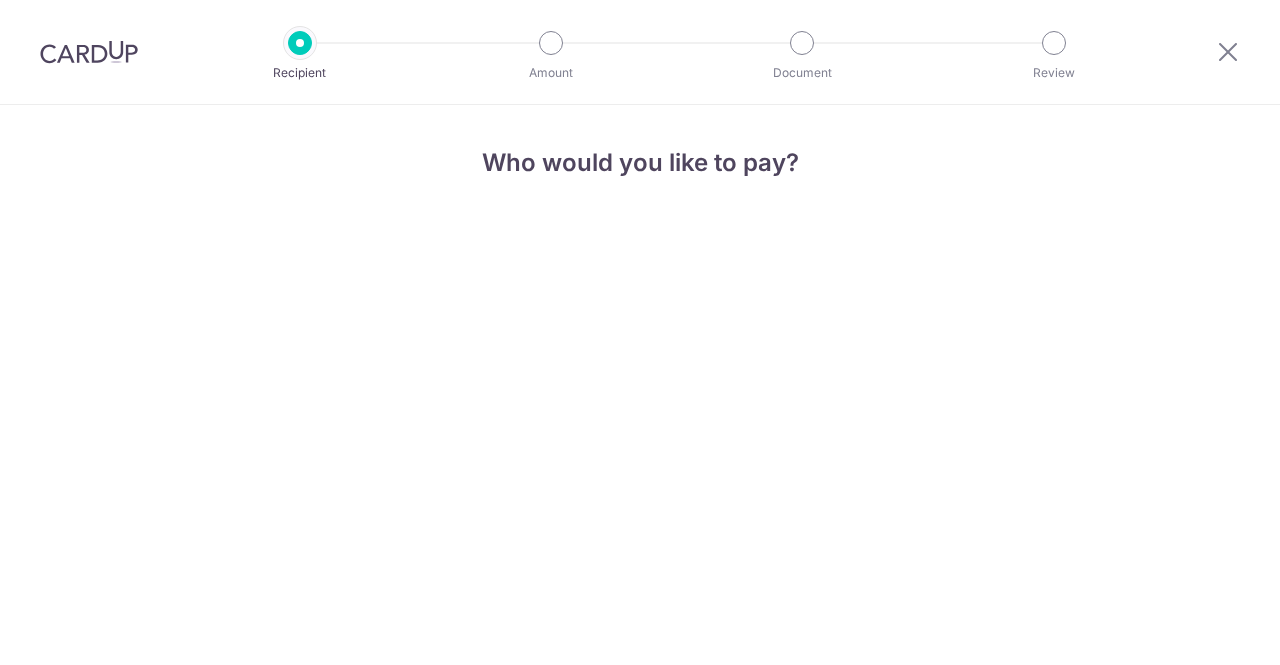 scroll, scrollTop: 0, scrollLeft: 0, axis: both 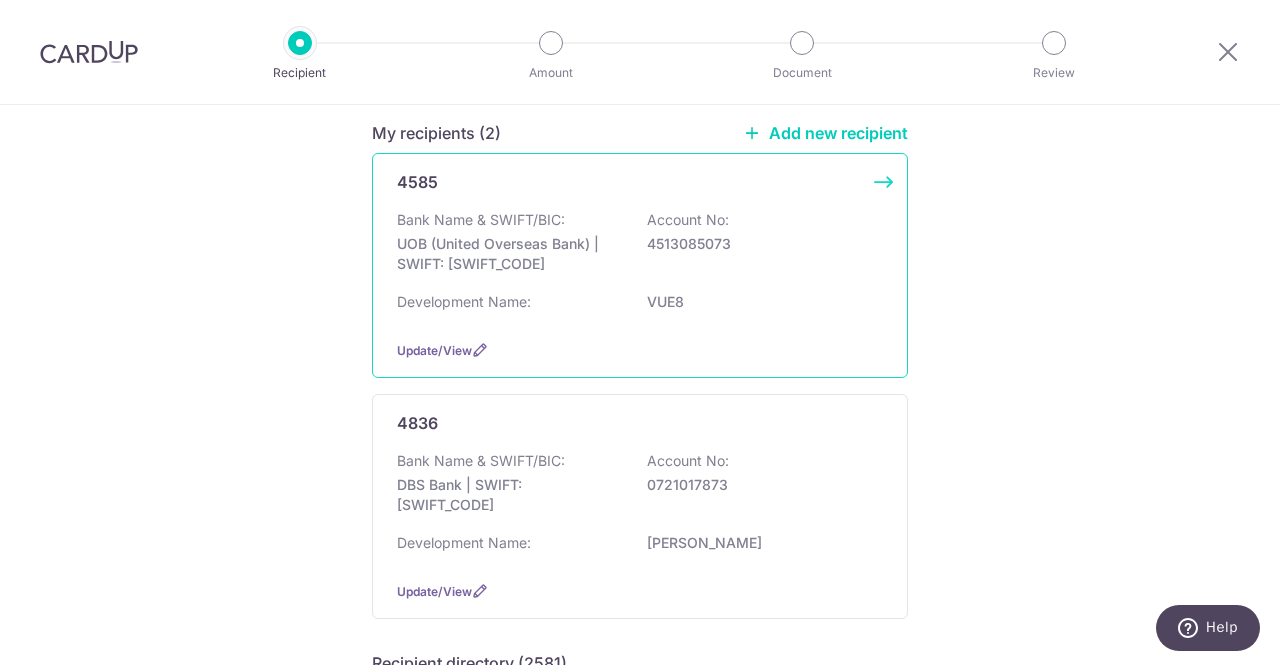 click on "4513085073" at bounding box center (759, 244) 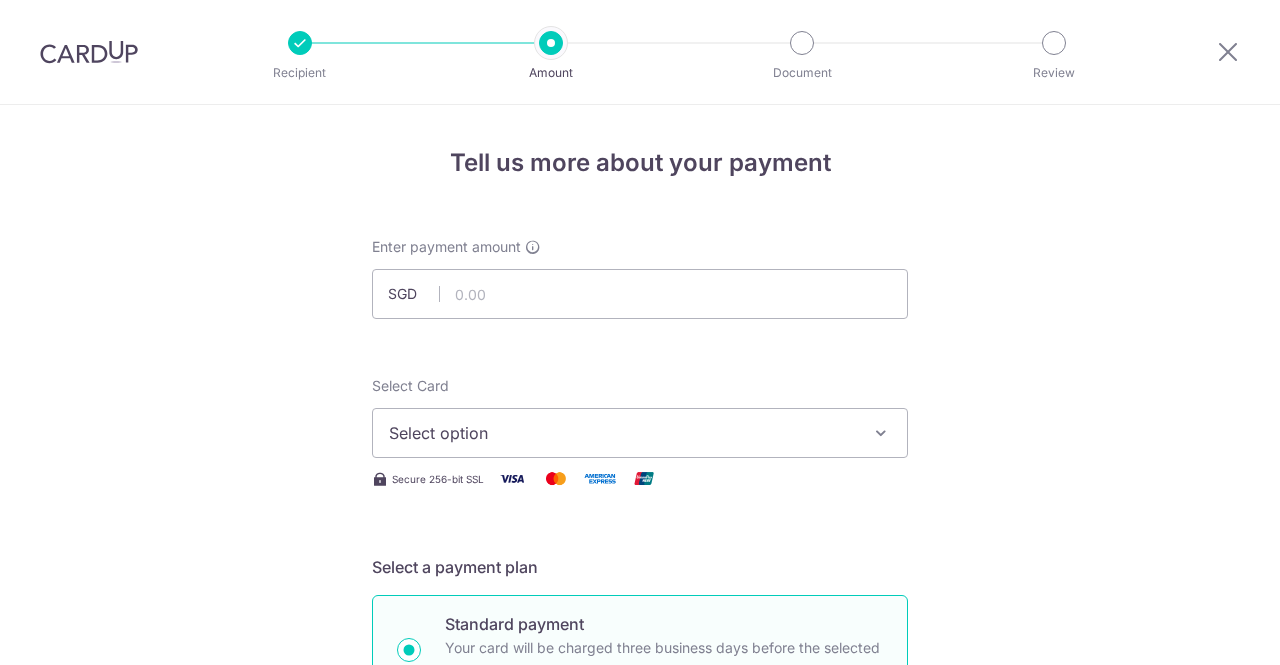 scroll, scrollTop: 0, scrollLeft: 0, axis: both 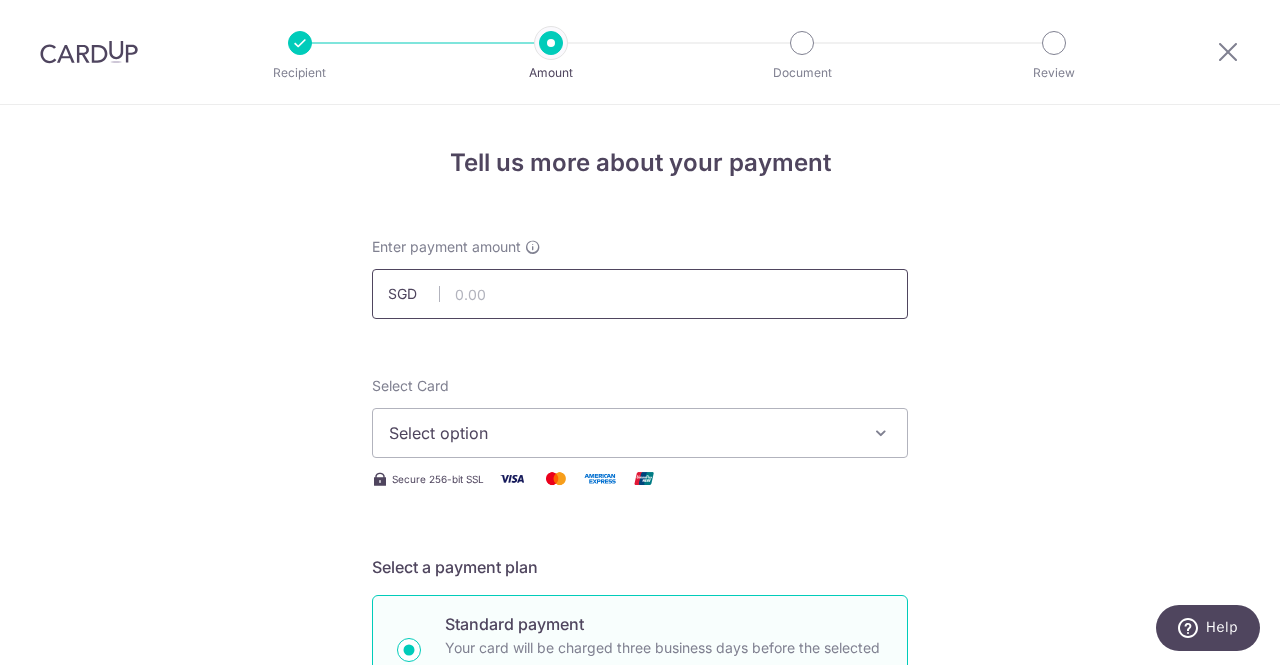 click at bounding box center [640, 294] 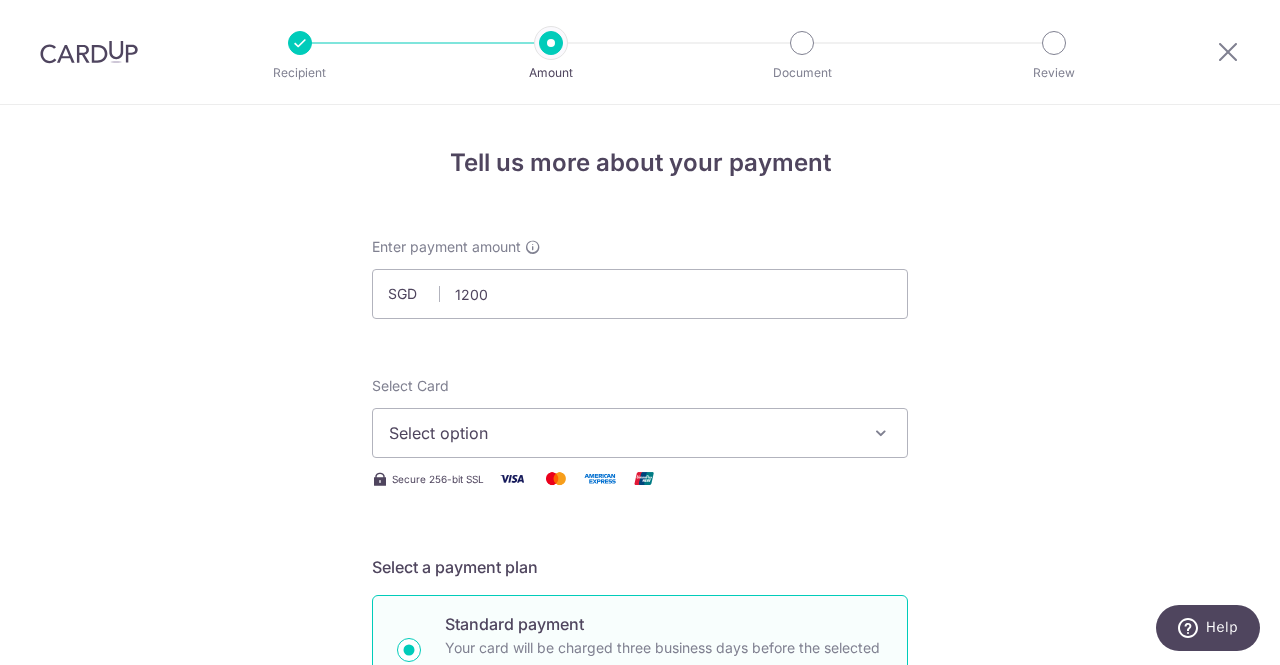 type on "1,200.00" 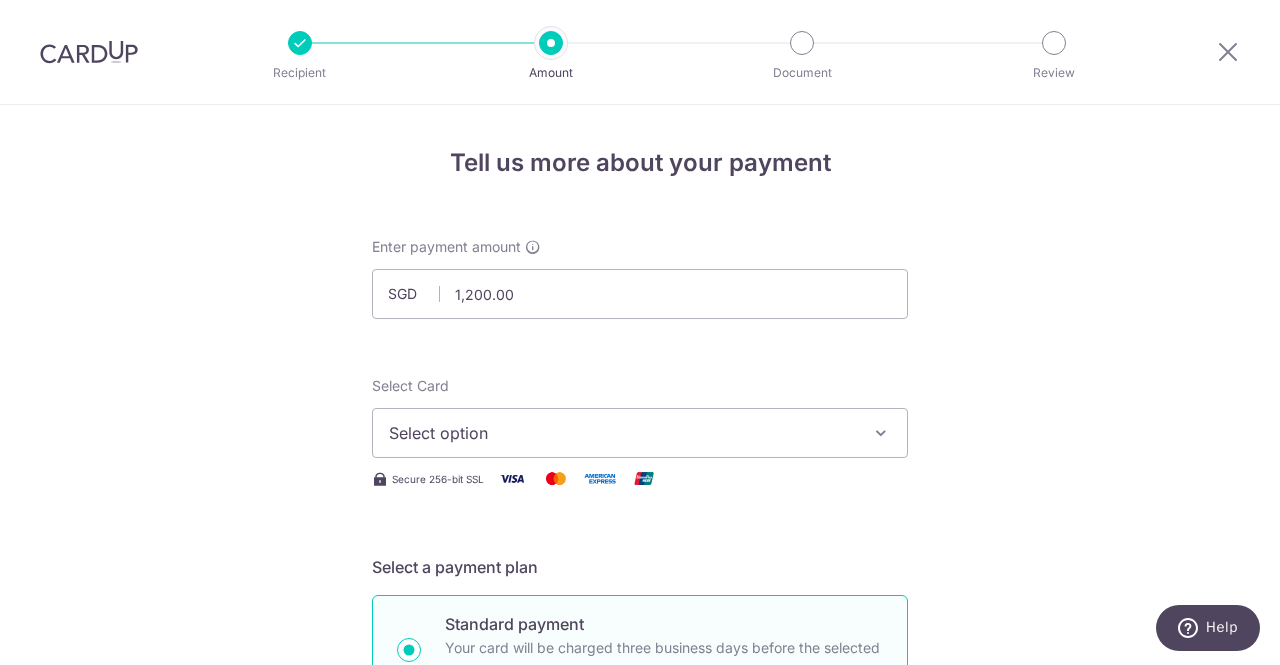 click on "Tell us more about your payment
Enter payment amount
SGD
1,200.00
1200.00
Select Card
Select option
Add credit card
Your Cards
**** 9181
**** 2531
Secure 256-bit SSL
Text
New card details
Card" at bounding box center (640, 1009) 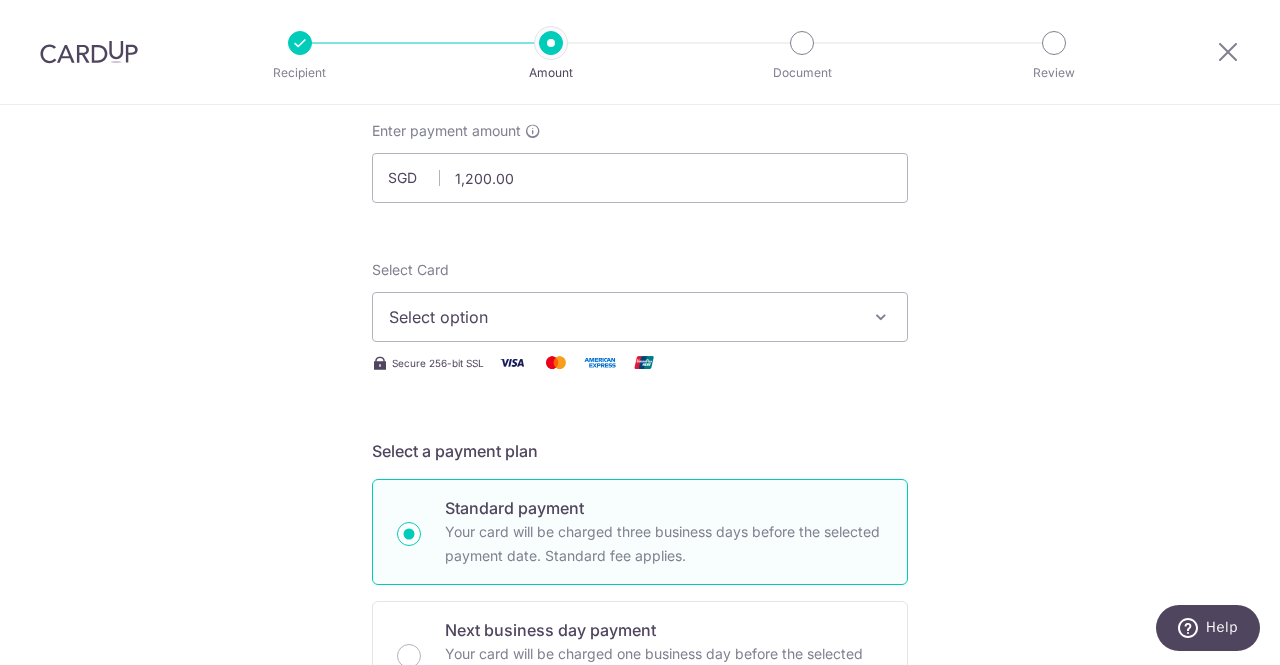 scroll, scrollTop: 166, scrollLeft: 0, axis: vertical 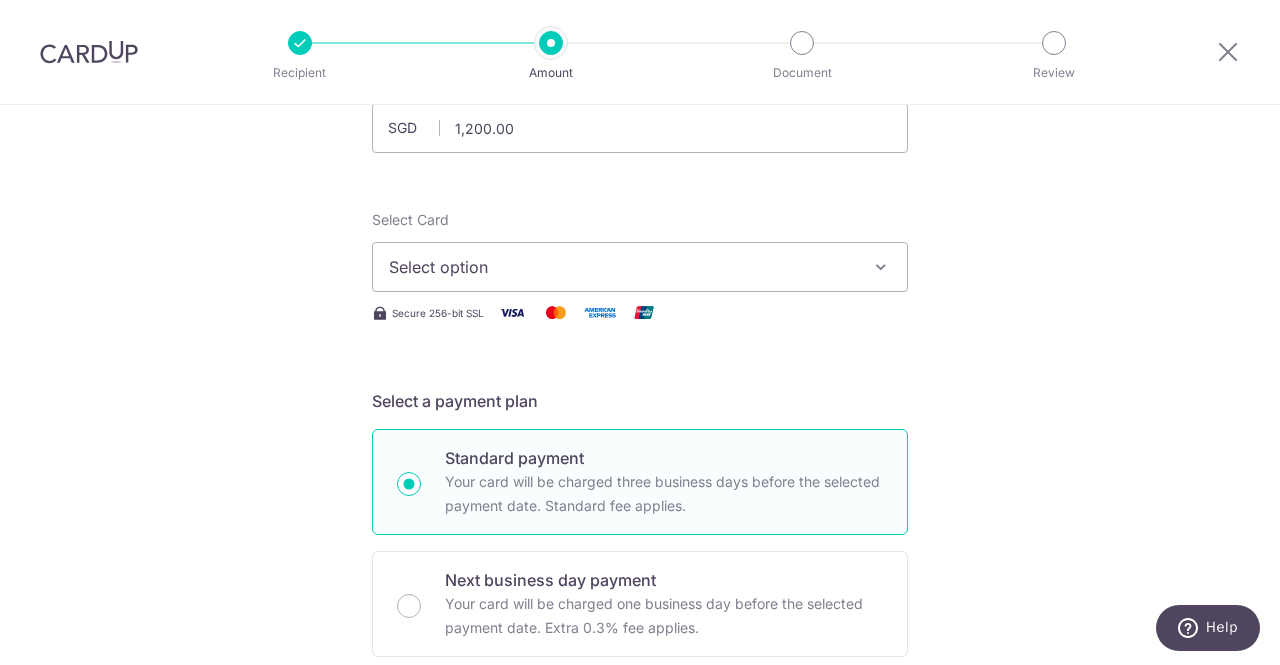 click on "Select option" at bounding box center (640, 267) 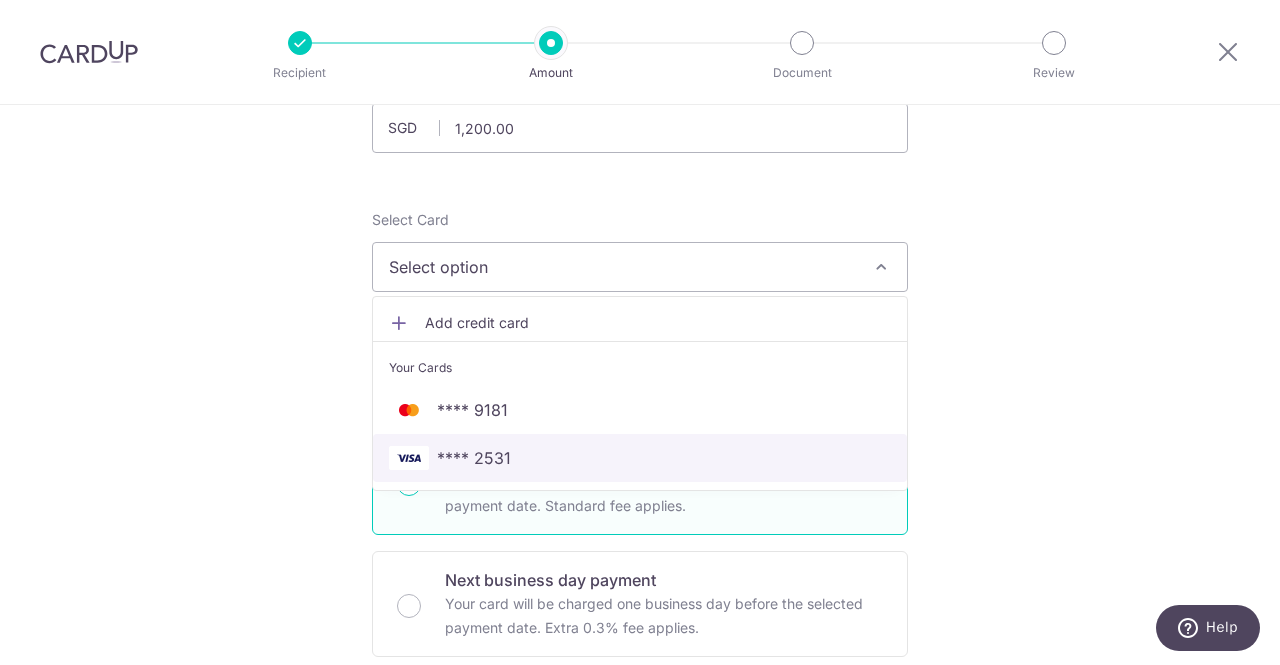 click on "**** 2531" at bounding box center [640, 458] 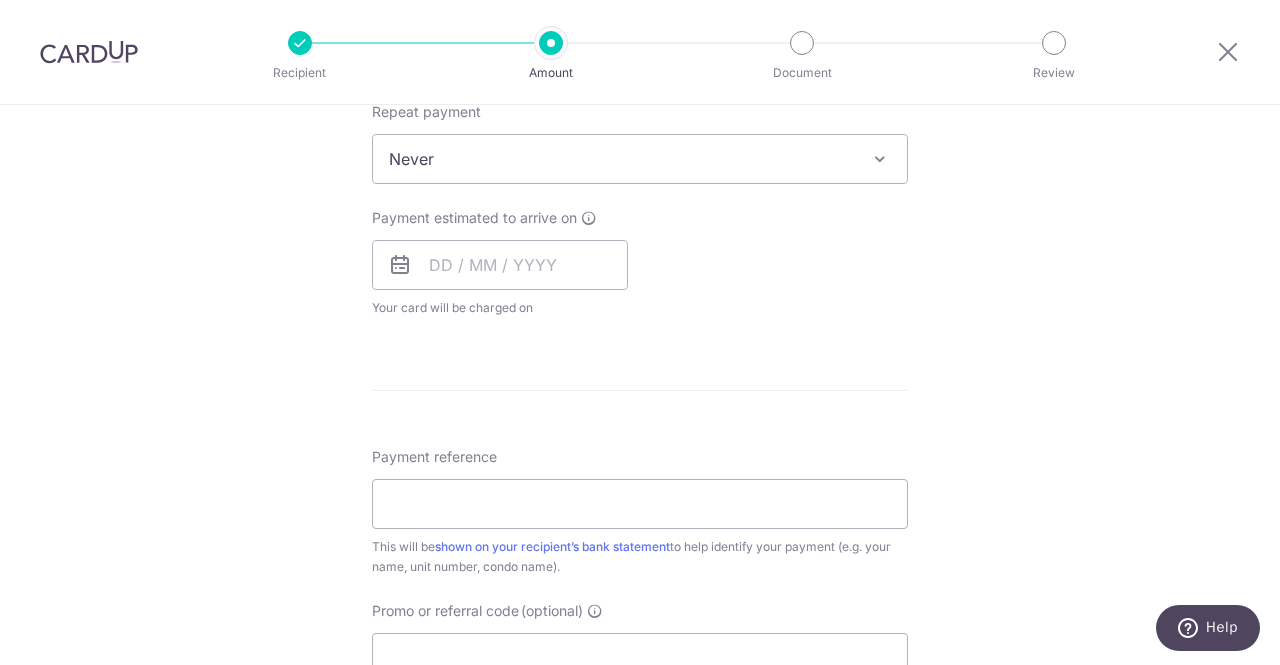 scroll, scrollTop: 833, scrollLeft: 0, axis: vertical 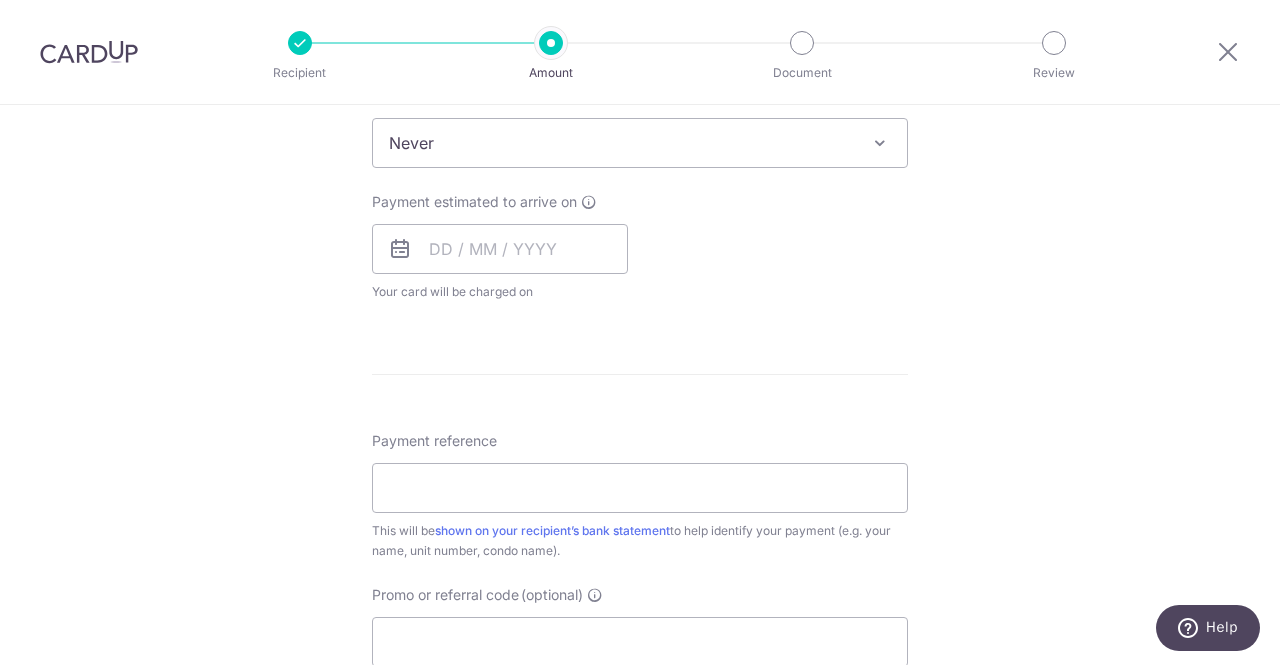 click on "How often is this payment made?
Repeat payment
Never
Every week
Every month
Every quarter
Every half a year Never
To set up monthly income tax payments on CardUp, please ensure the following:     Keep GIRO active   First payment through GIRO   Limit of 11 months scheduling   Upload Notice of Assessment    For more details, refer to this guide:  CardUp Help - Monthly Income Tax Payments
Payment estimated to arrive on
Your card will be charged on   for the first payment
* If your payment is funded by  9:00am SGT on Monday 14/07/2025
14/07/2025
No. of Payments" at bounding box center (640, 182) 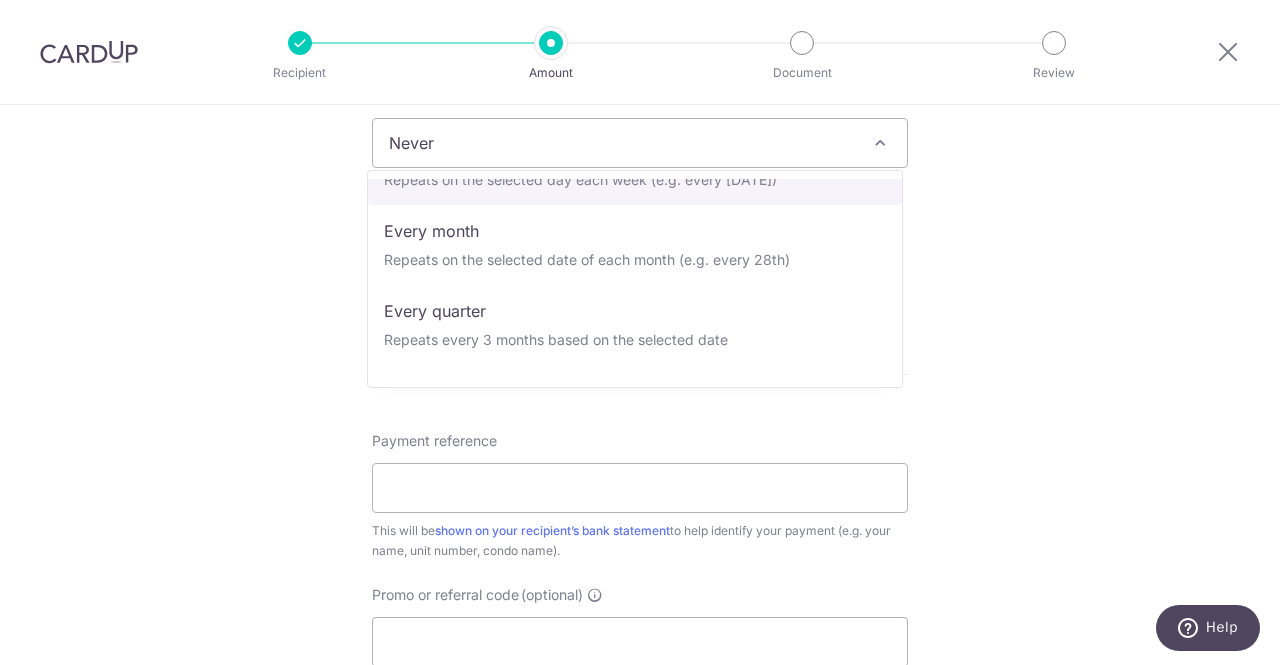 scroll, scrollTop: 200, scrollLeft: 0, axis: vertical 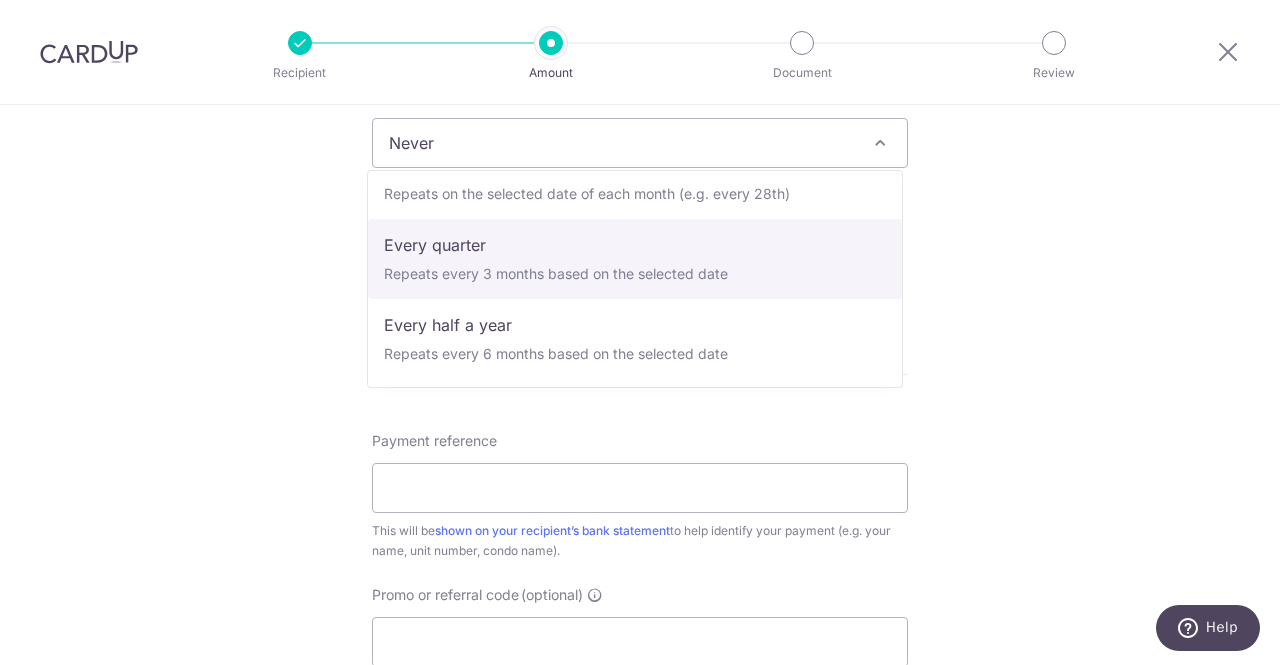 select on "4" 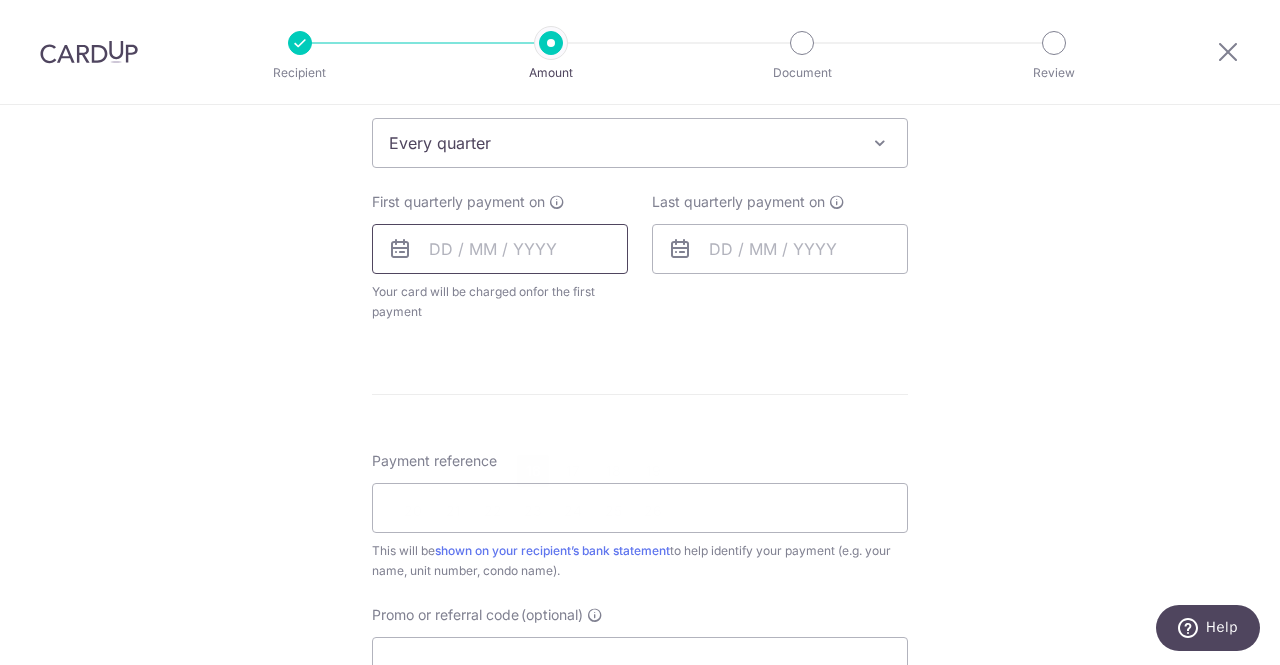 click at bounding box center (500, 249) 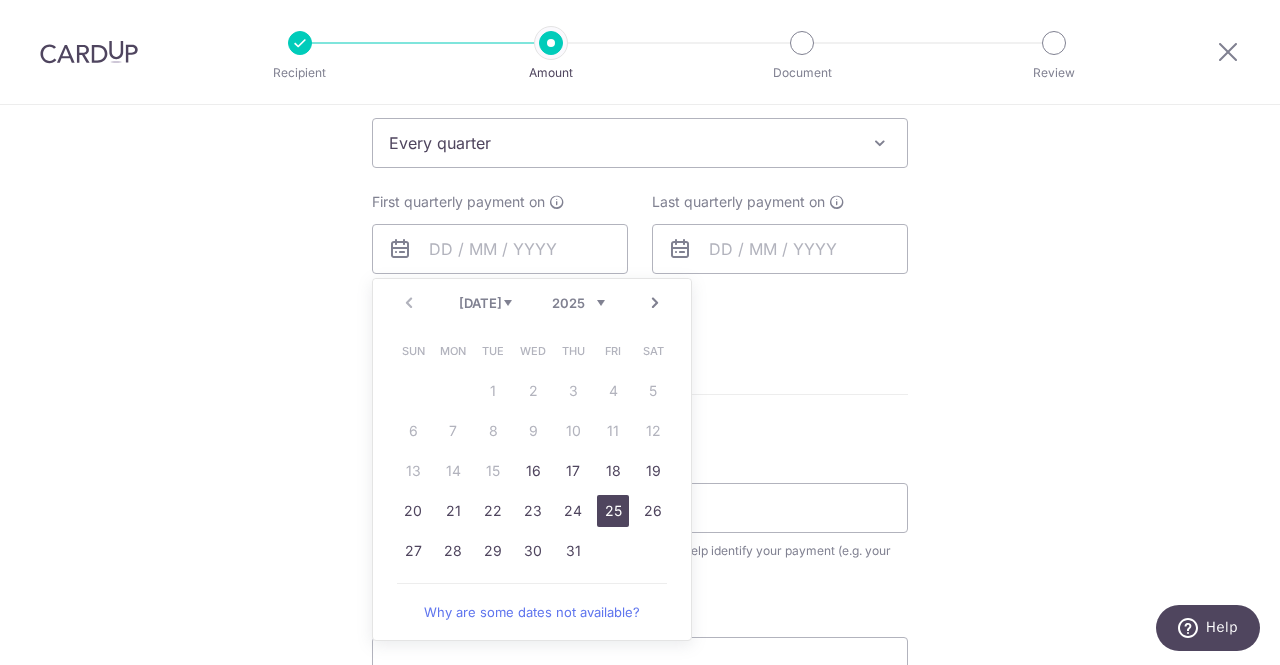 click on "25" at bounding box center [613, 511] 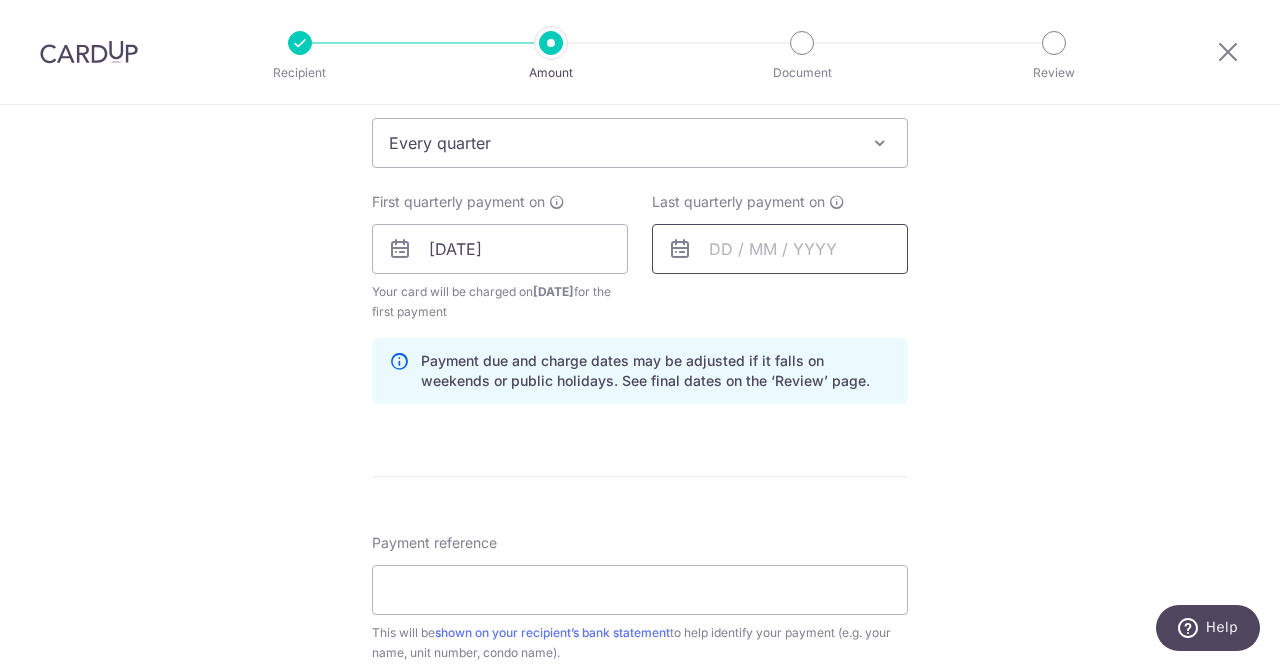 click at bounding box center (780, 249) 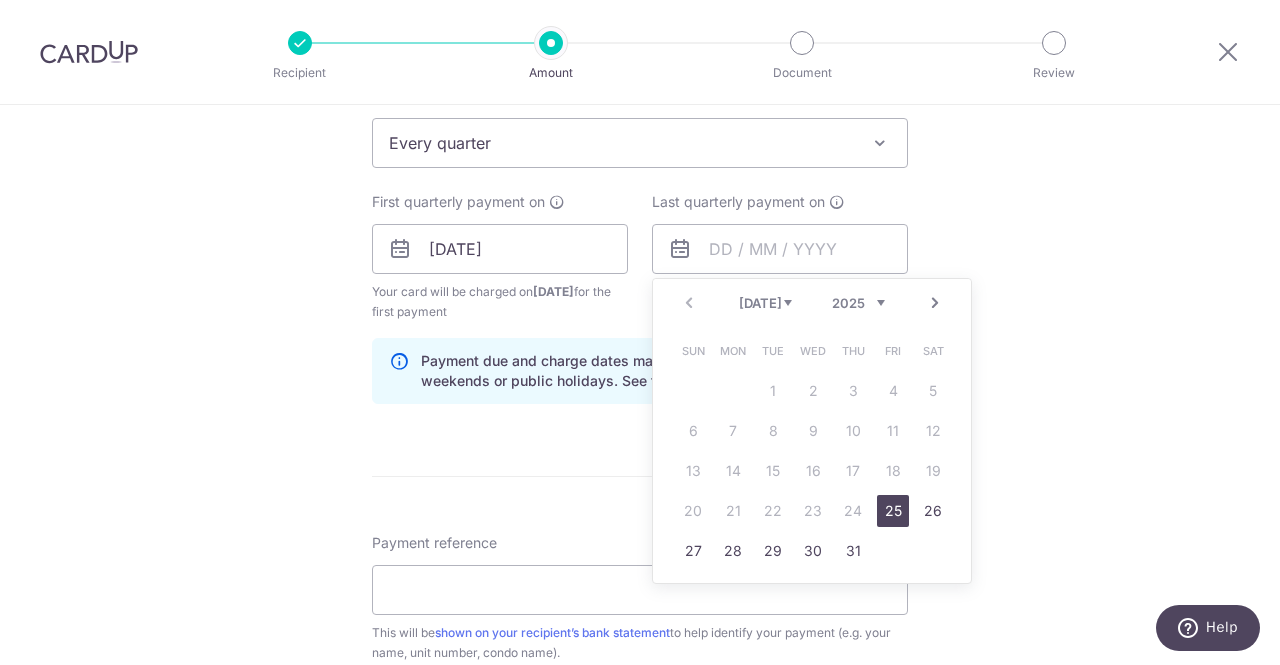 click on "Prev Next Jul Aug Sep Oct Nov Dec 2025 2026 2027 2028 2029 2030 2031 2032 2033 2034 2035" at bounding box center [812, 303] 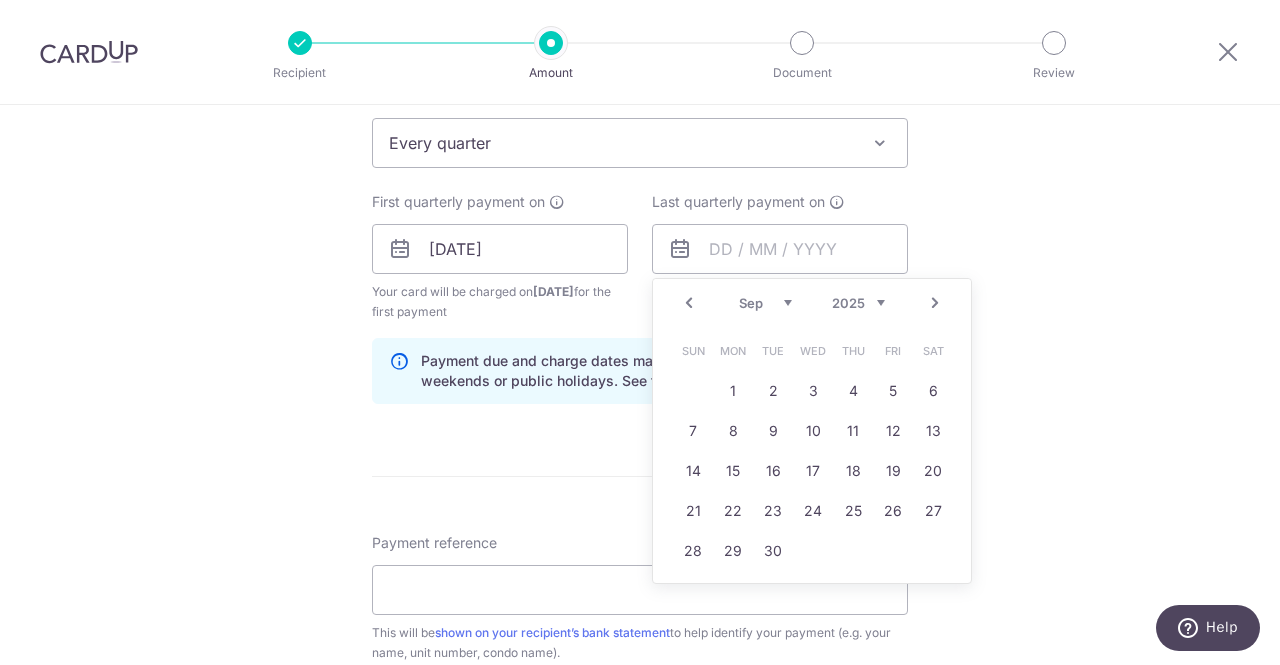click on "Next" at bounding box center [935, 303] 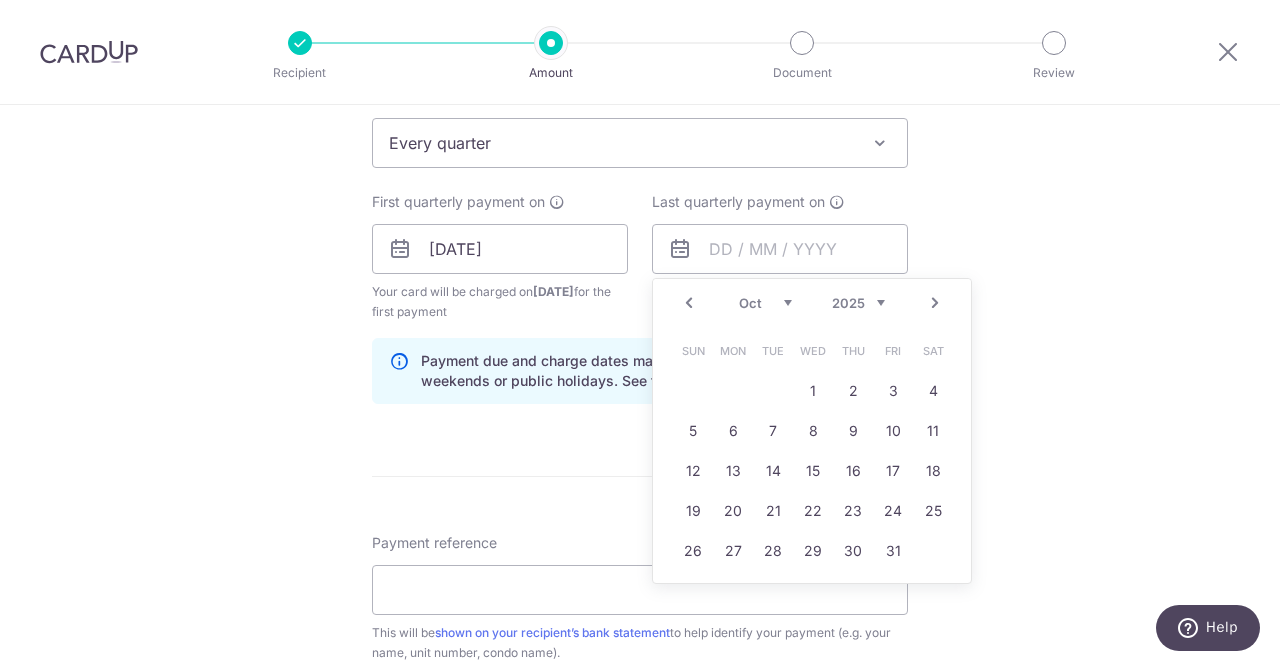 click on "Next" at bounding box center [935, 303] 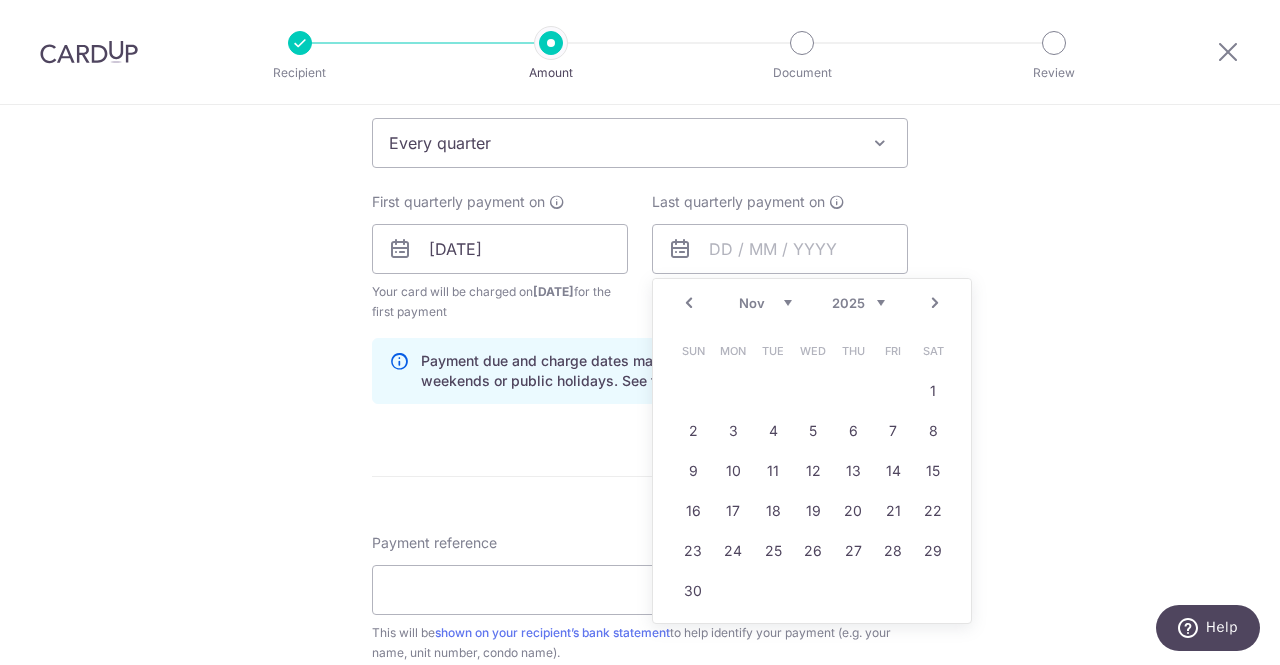 click on "Next" at bounding box center (935, 303) 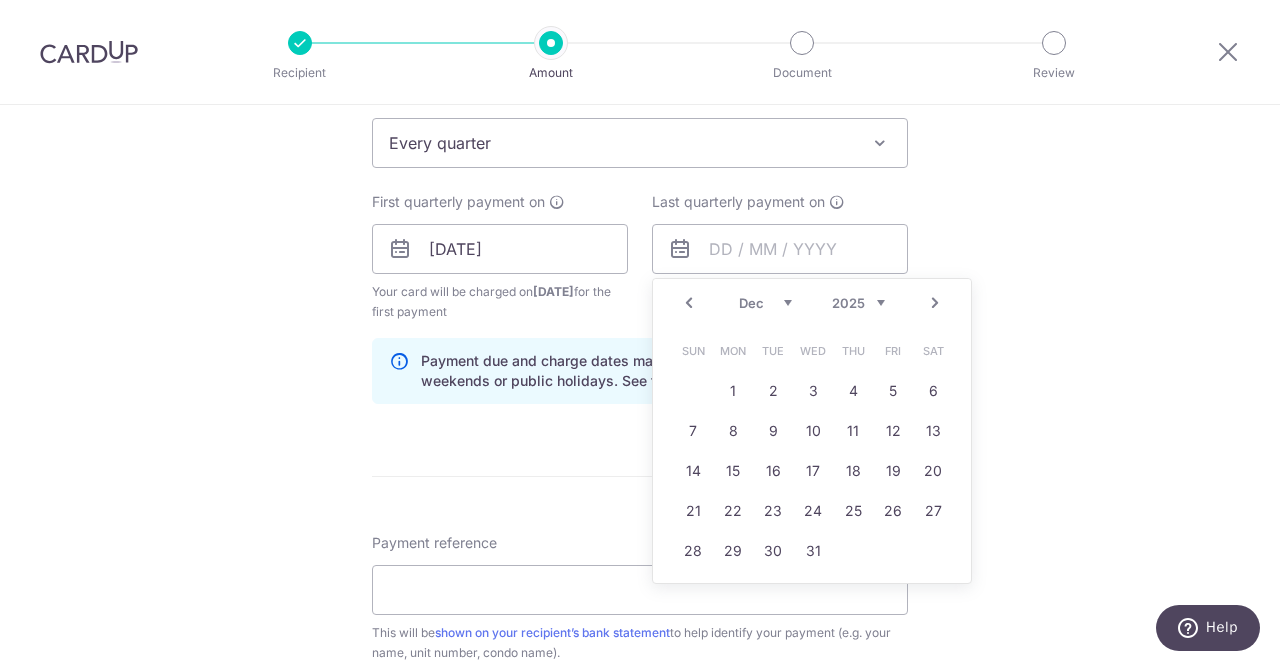 click on "Next" at bounding box center (935, 303) 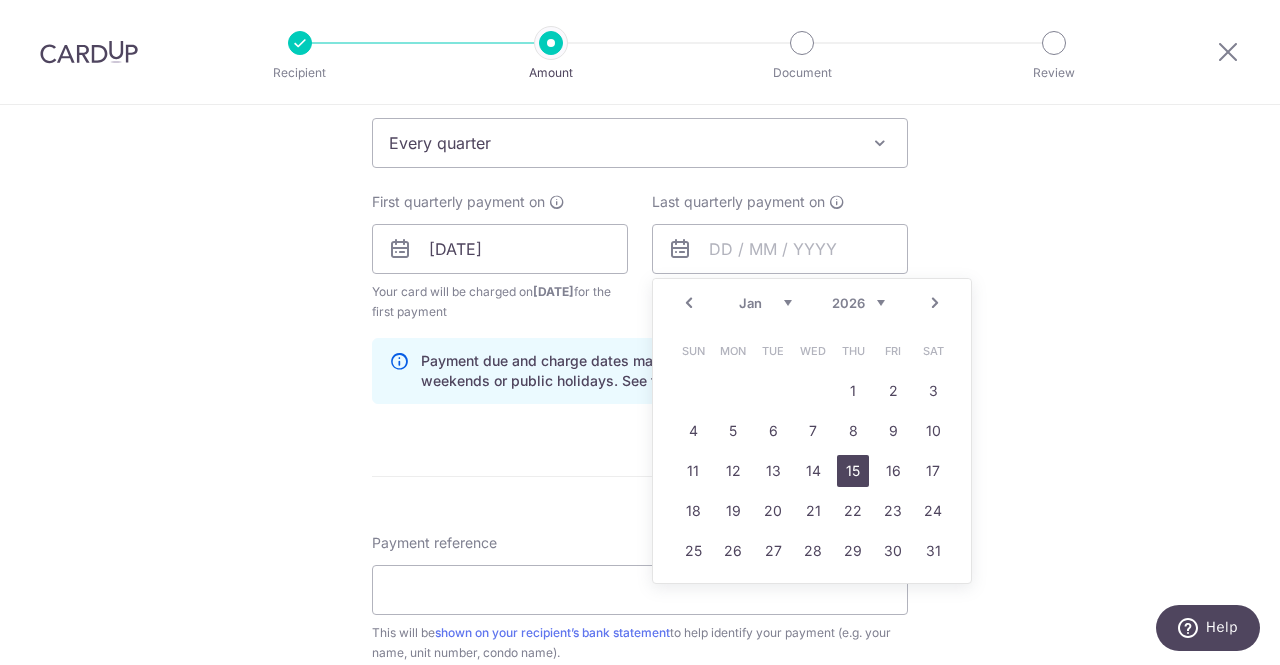 click on "15" at bounding box center [853, 471] 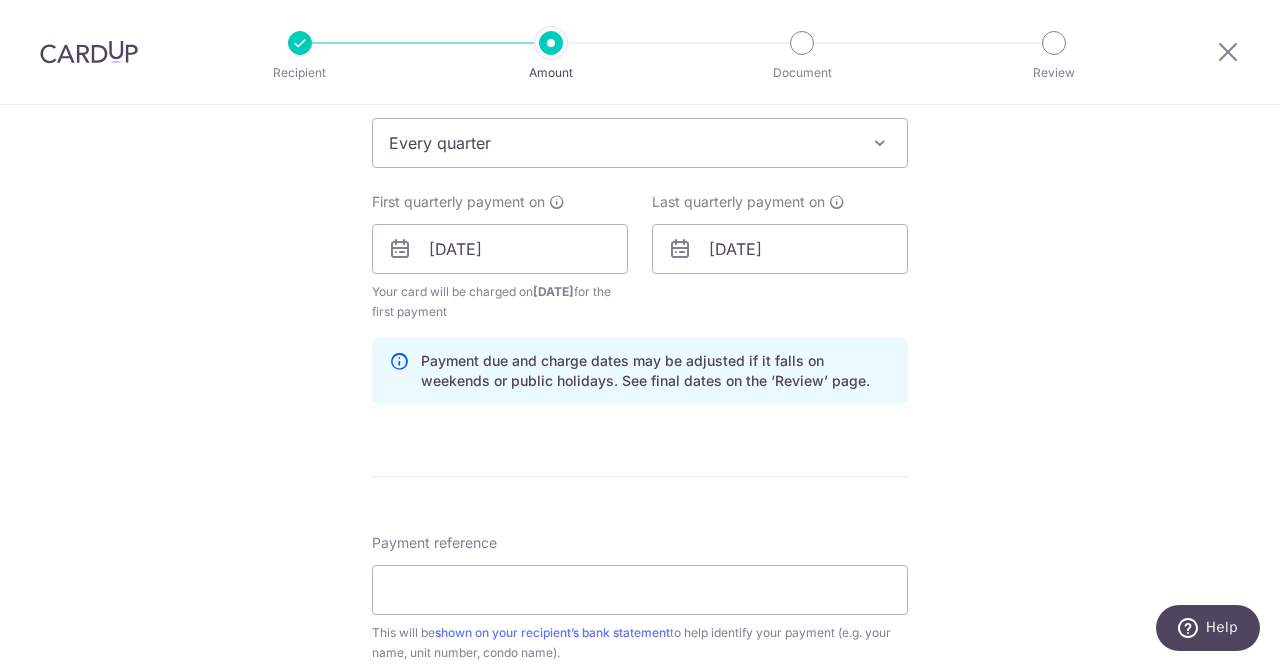 scroll, scrollTop: 1166, scrollLeft: 0, axis: vertical 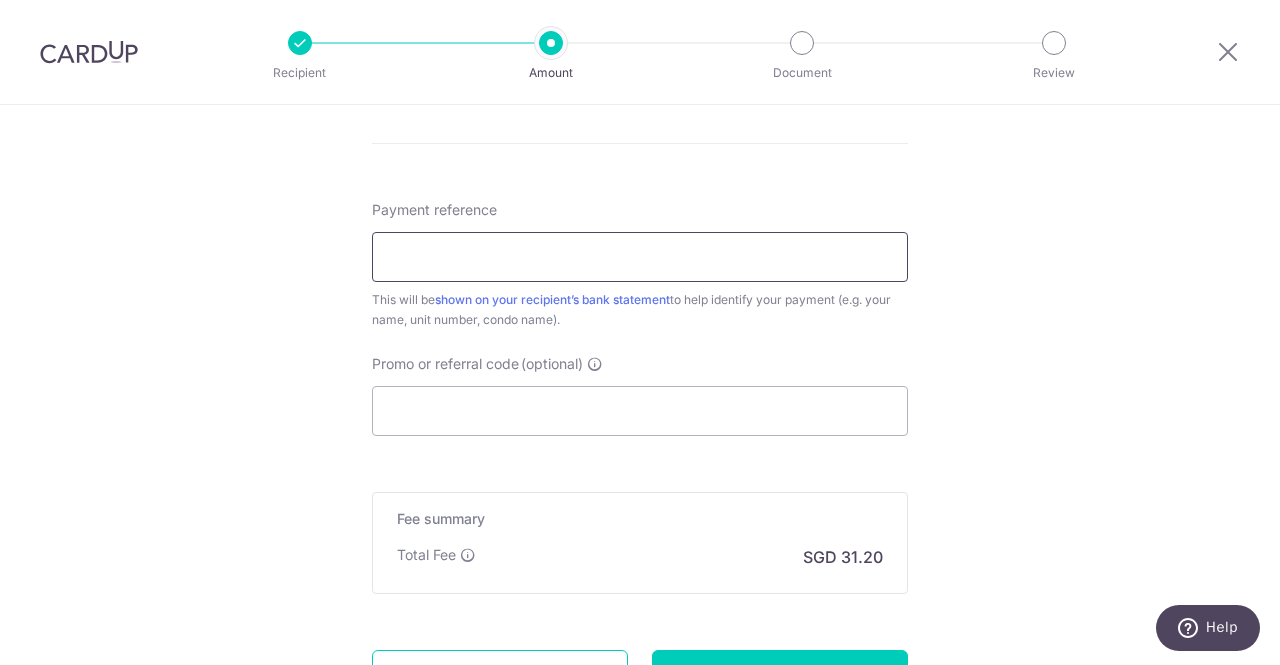click on "Payment reference" at bounding box center (640, 257) 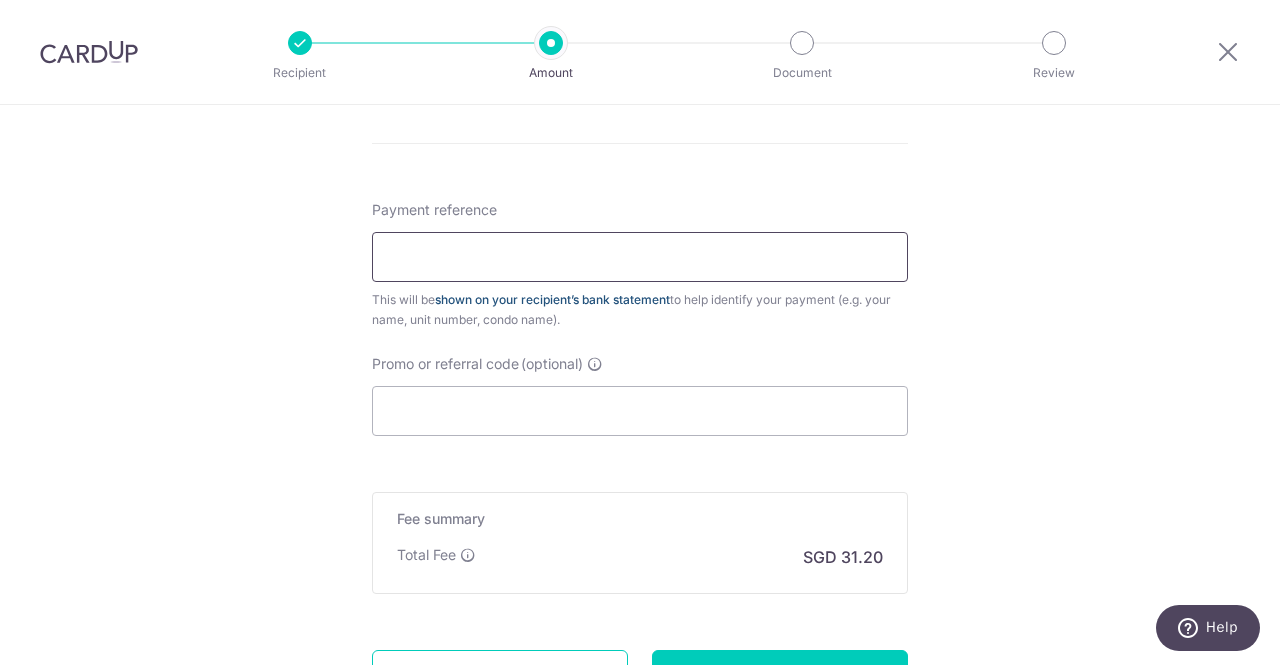 type on "VUE8 93 1521" 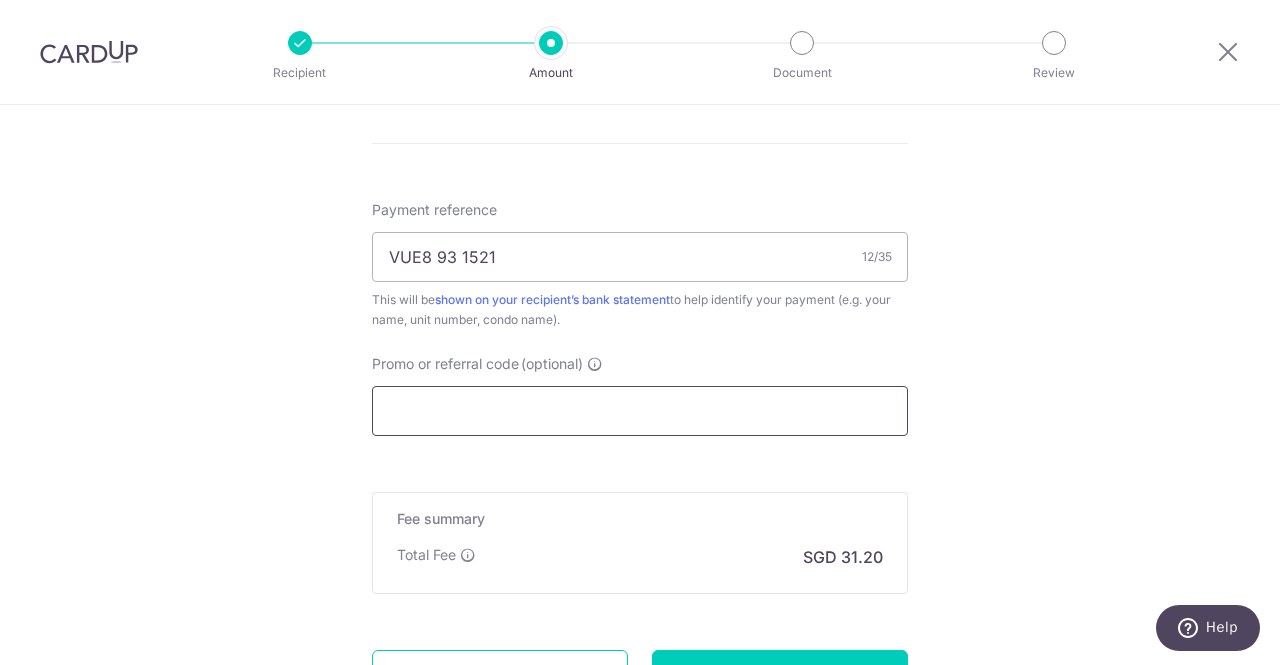 click on "Promo or referral code
(optional)" at bounding box center (640, 411) 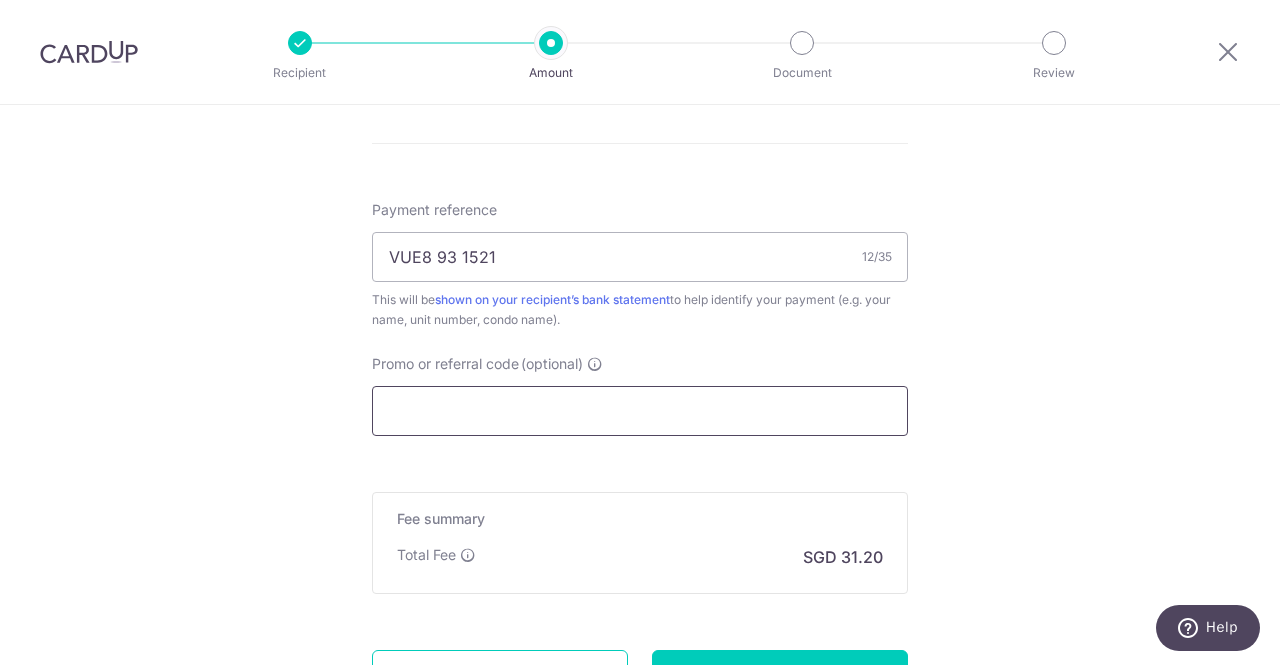 paste on "REC185" 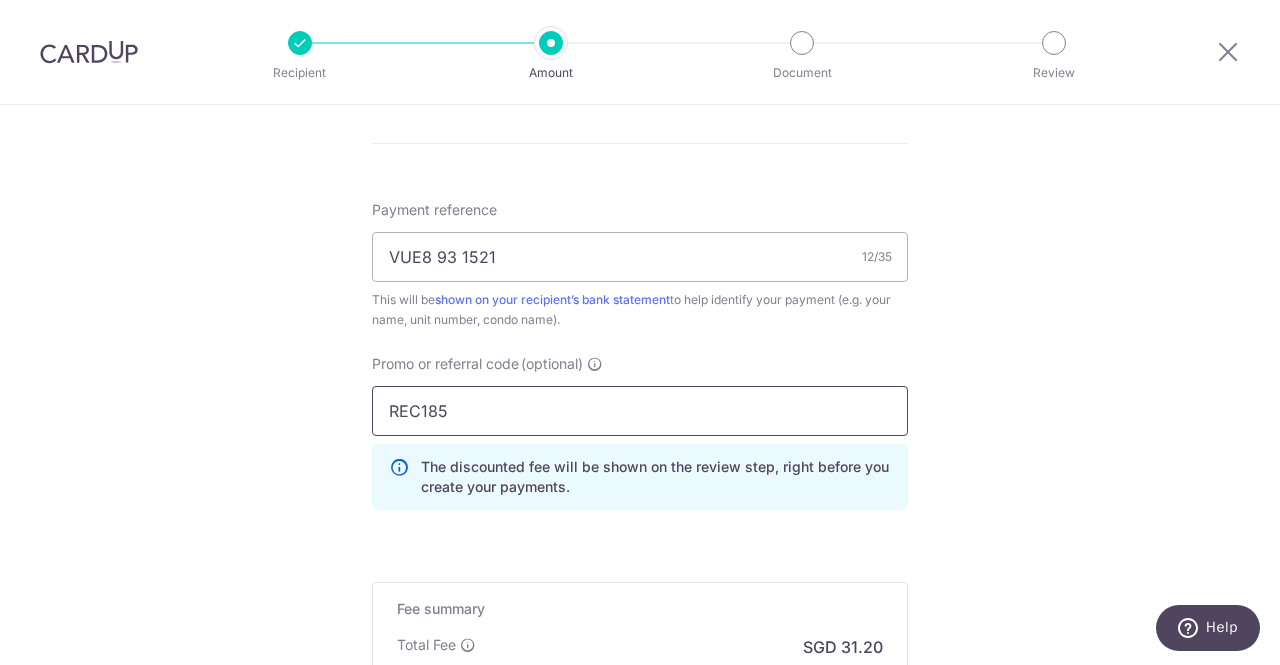 scroll, scrollTop: 1435, scrollLeft: 0, axis: vertical 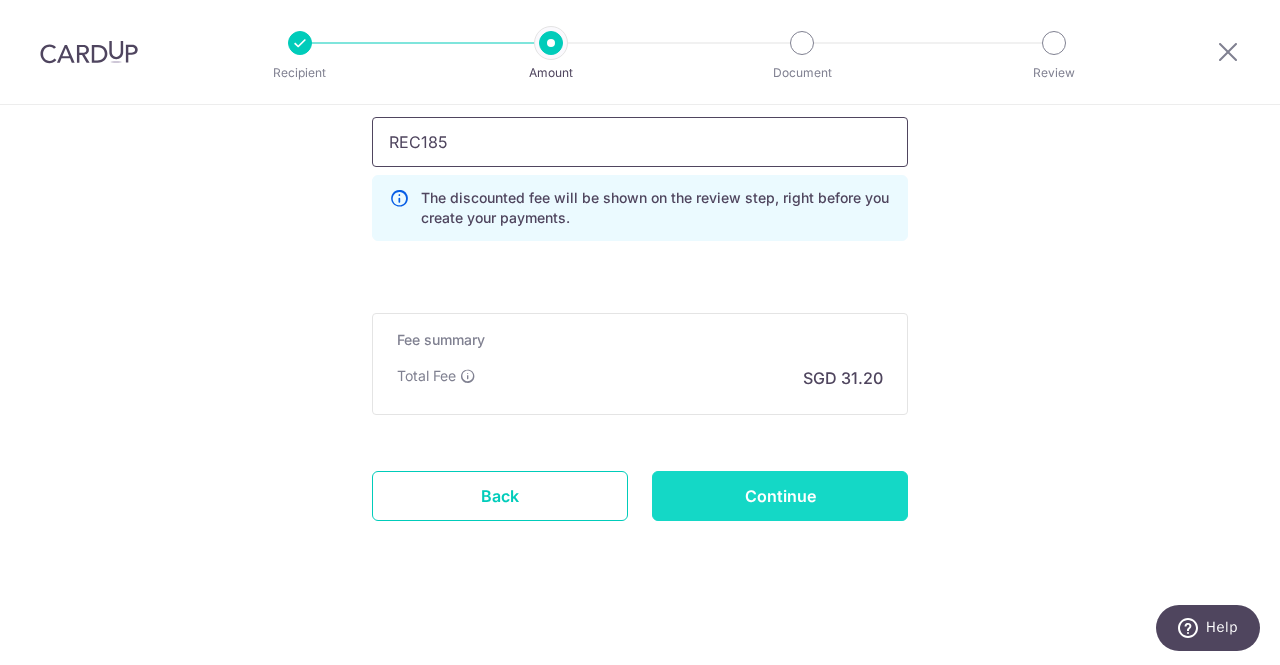 type on "REC185" 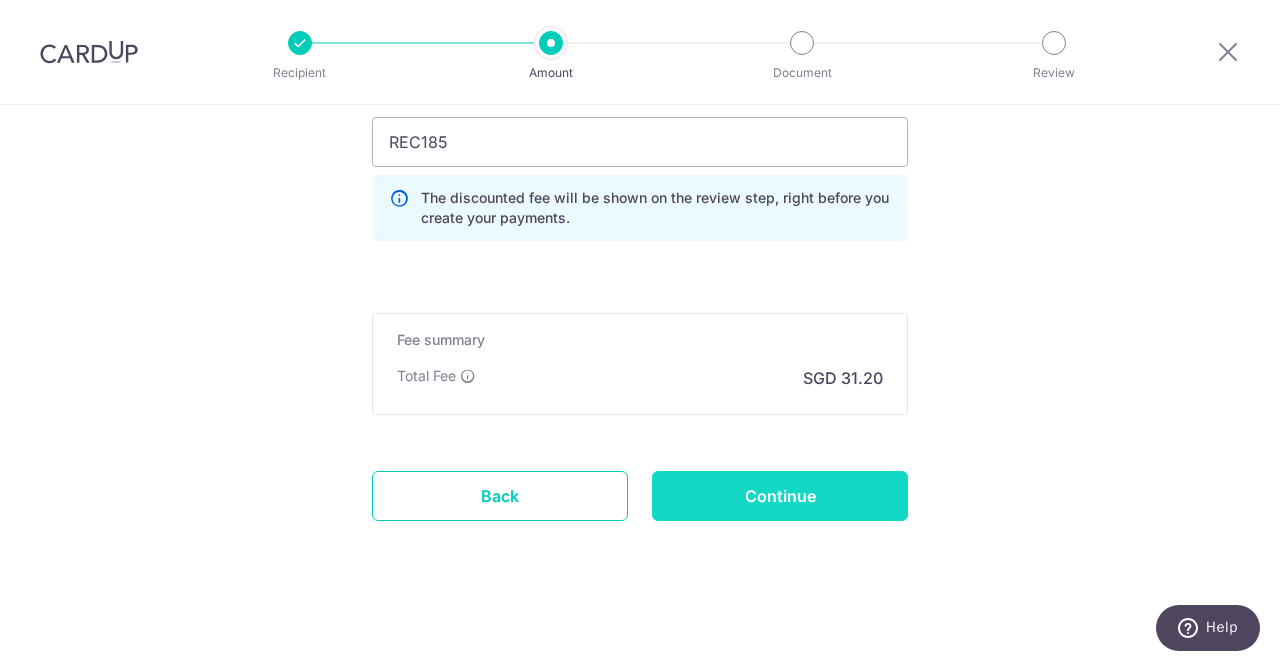 click on "Continue" at bounding box center [780, 496] 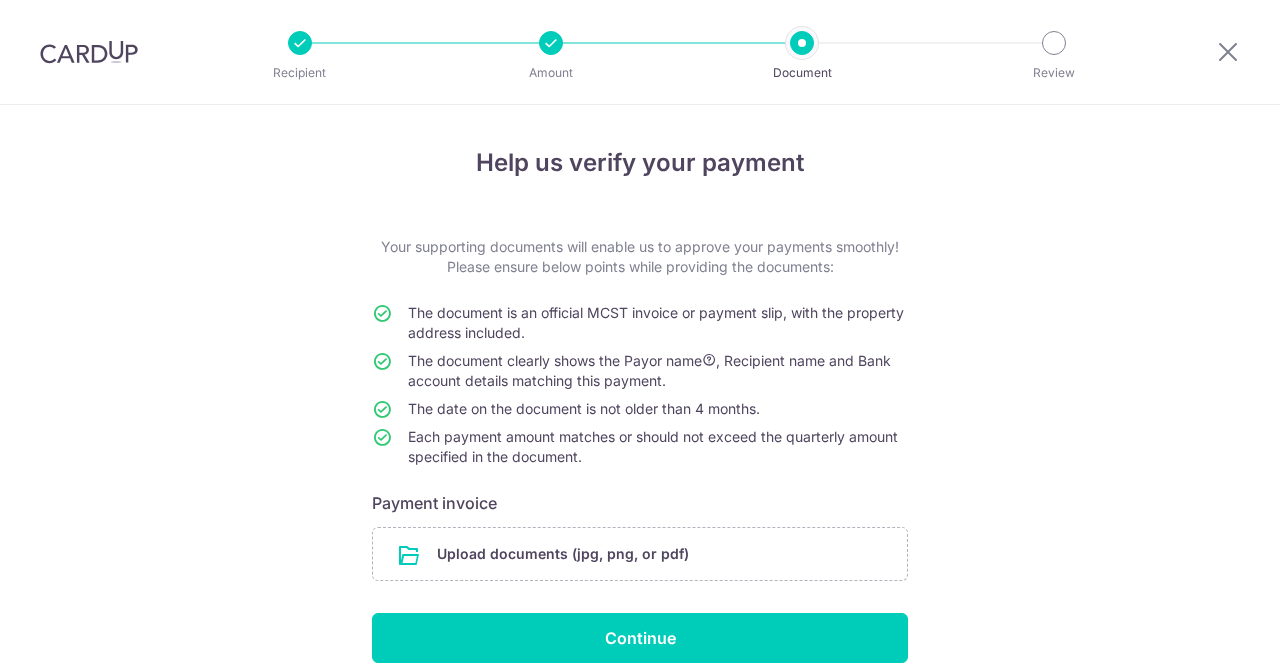 scroll, scrollTop: 0, scrollLeft: 0, axis: both 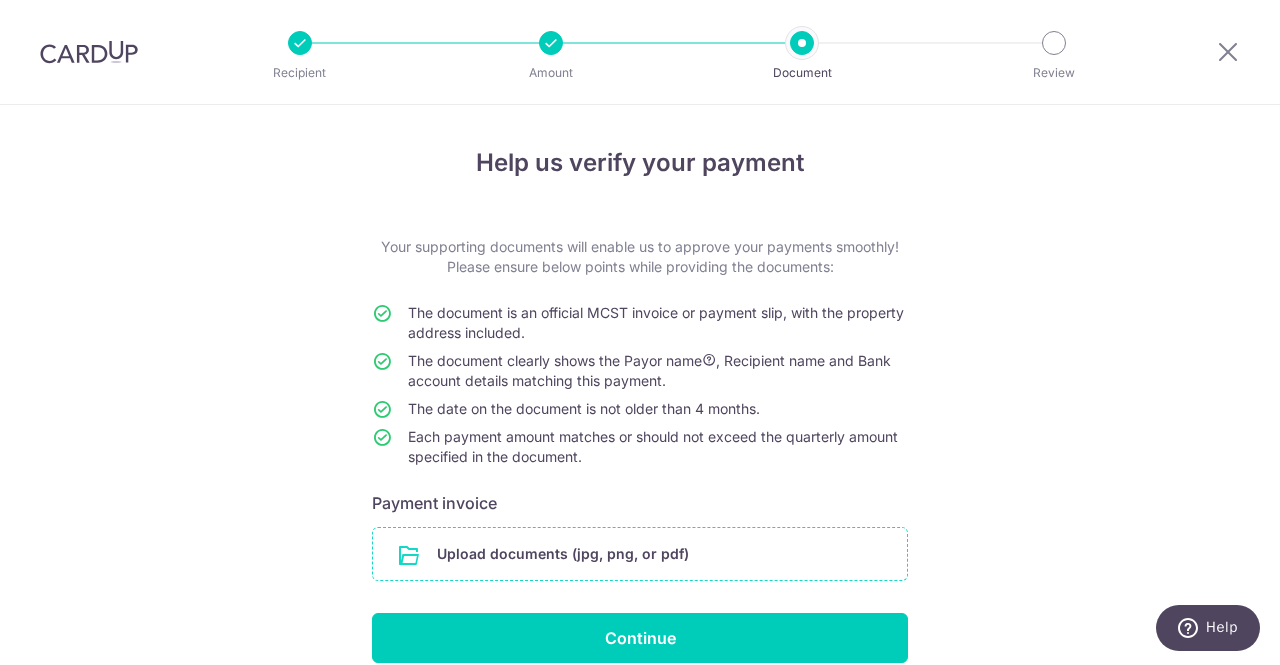 click at bounding box center (640, 554) 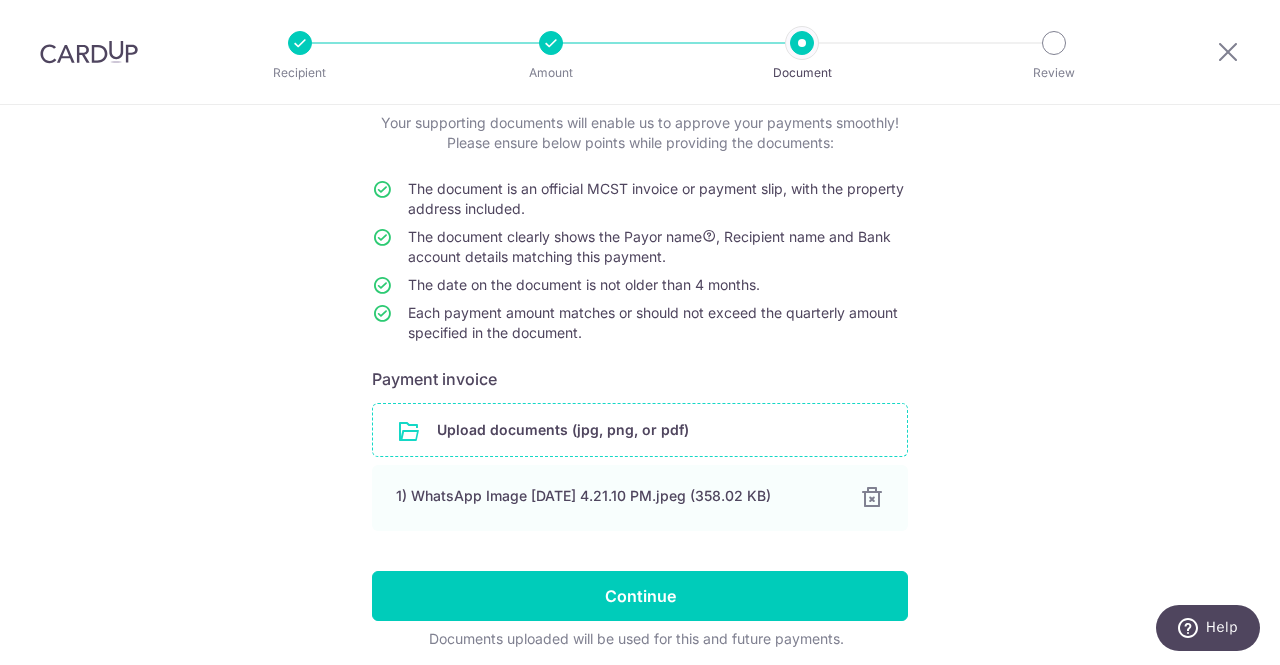 scroll, scrollTop: 200, scrollLeft: 0, axis: vertical 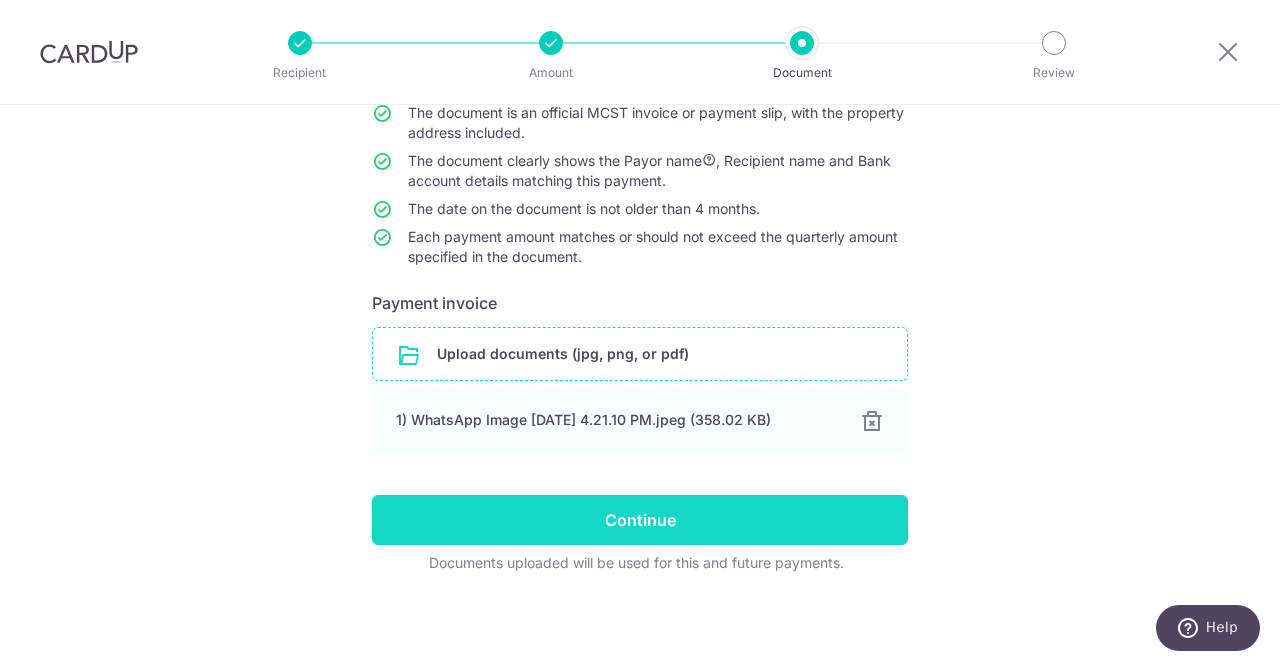 click on "Continue" at bounding box center (640, 520) 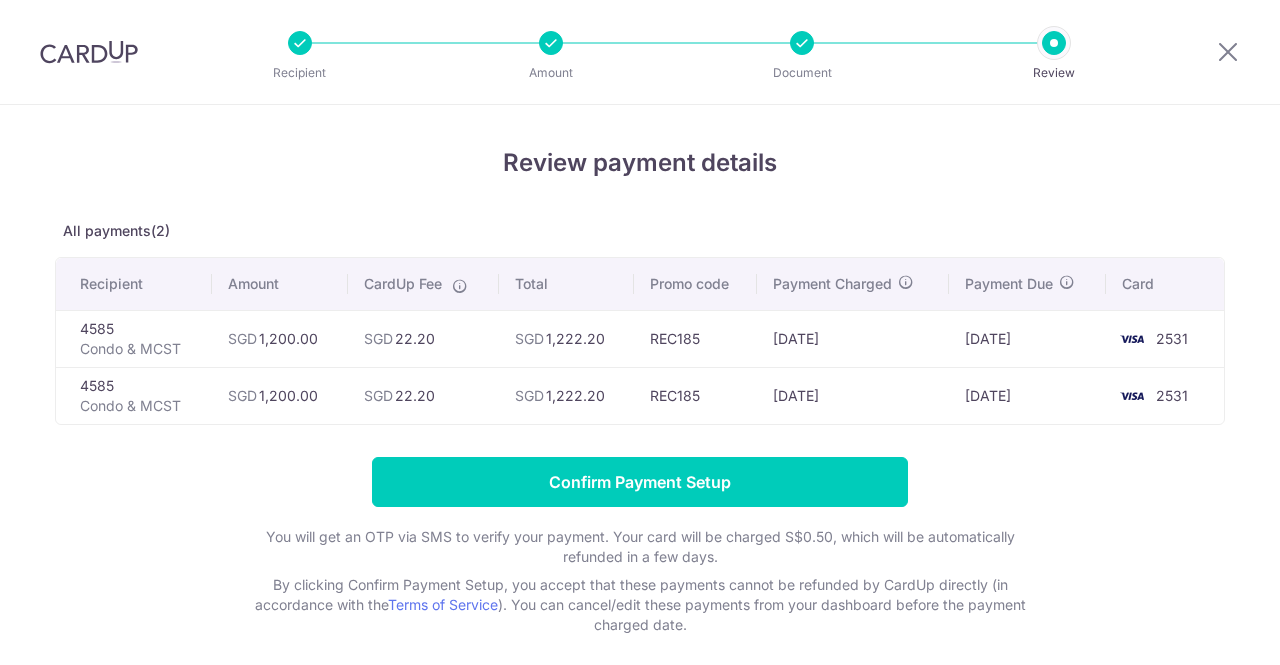 scroll, scrollTop: 0, scrollLeft: 0, axis: both 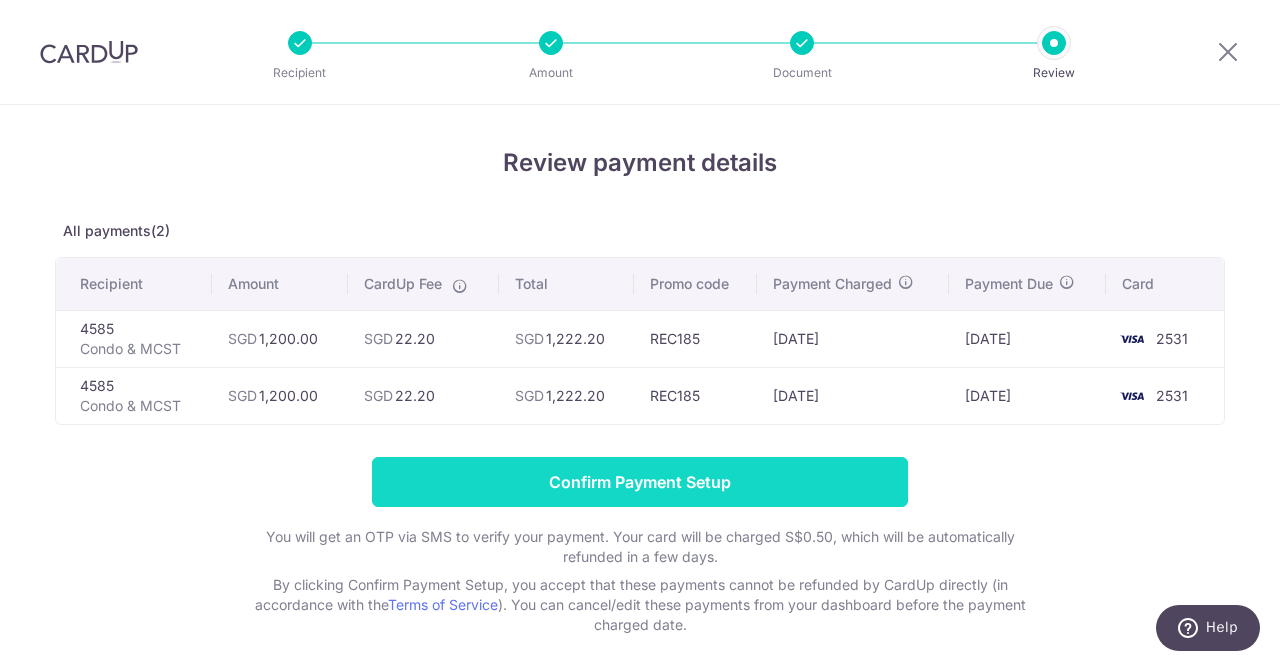 click on "Confirm Payment Setup" at bounding box center (640, 482) 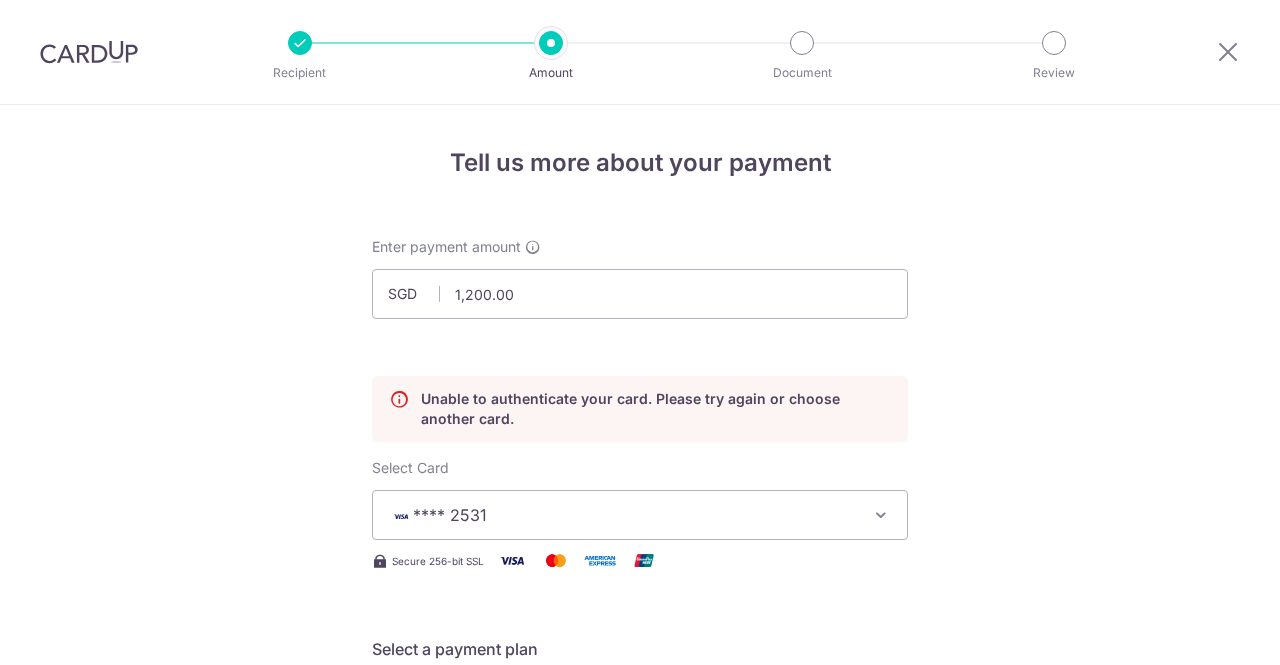 scroll, scrollTop: 0, scrollLeft: 0, axis: both 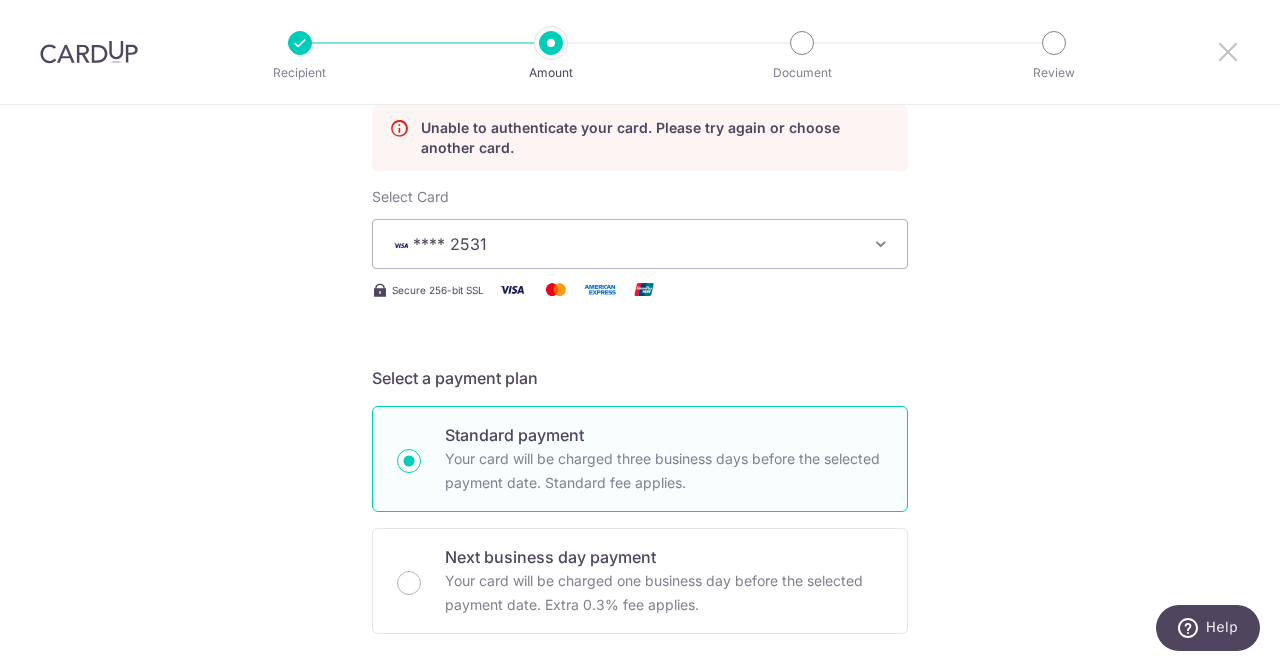 click at bounding box center (1228, 51) 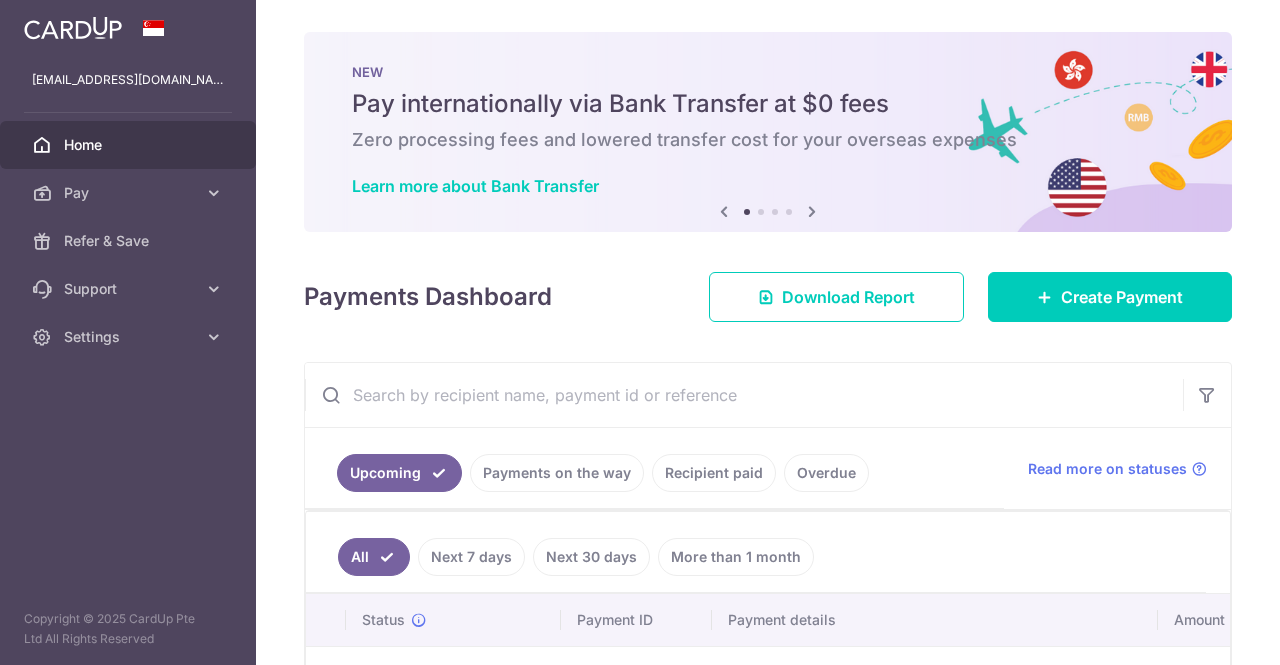 scroll, scrollTop: 228, scrollLeft: 0, axis: vertical 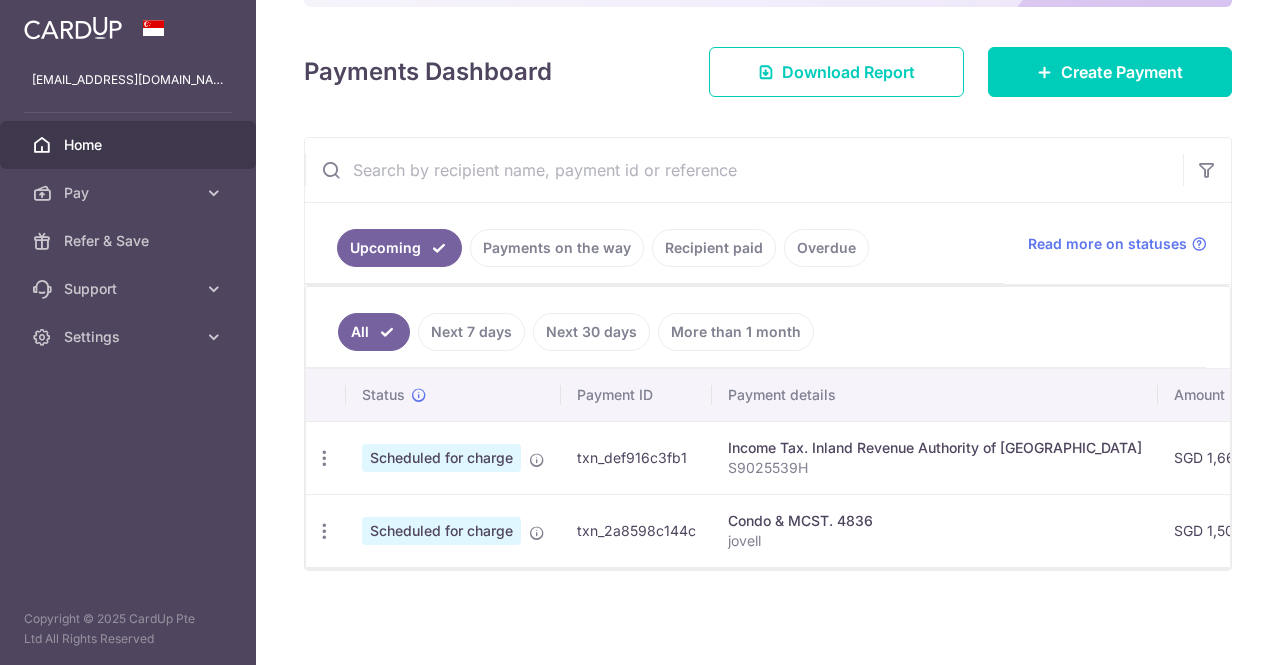 click on "jovell" at bounding box center [935, 541] 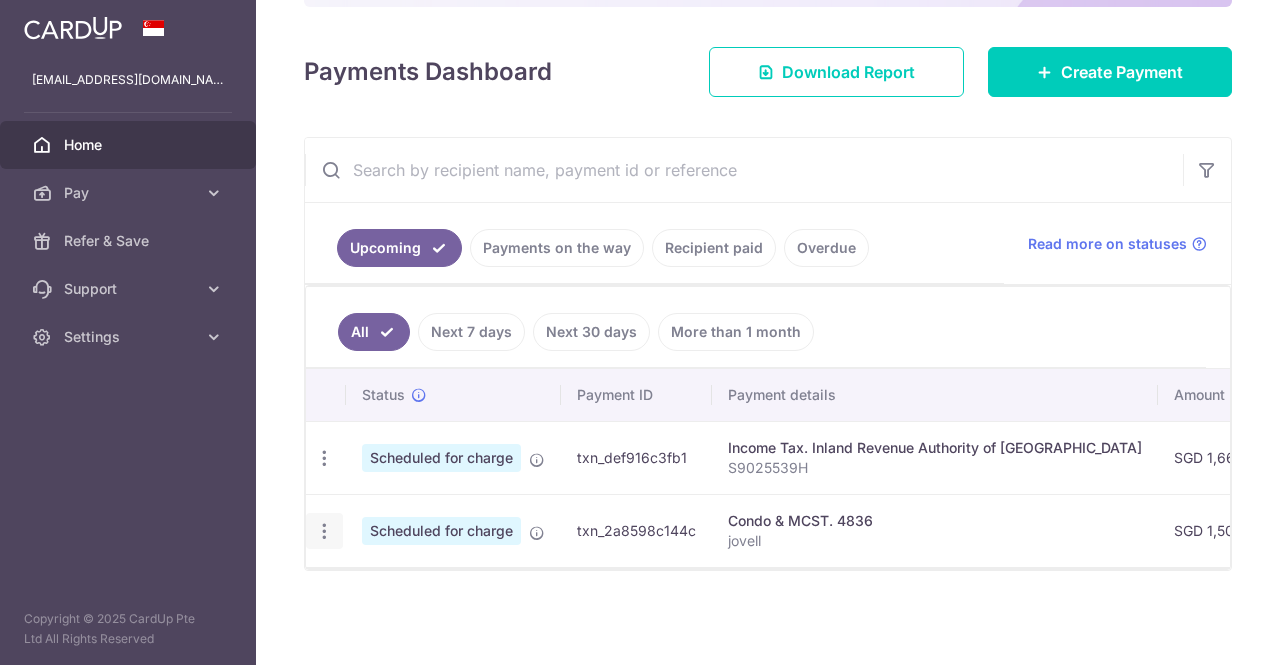 click at bounding box center [324, 458] 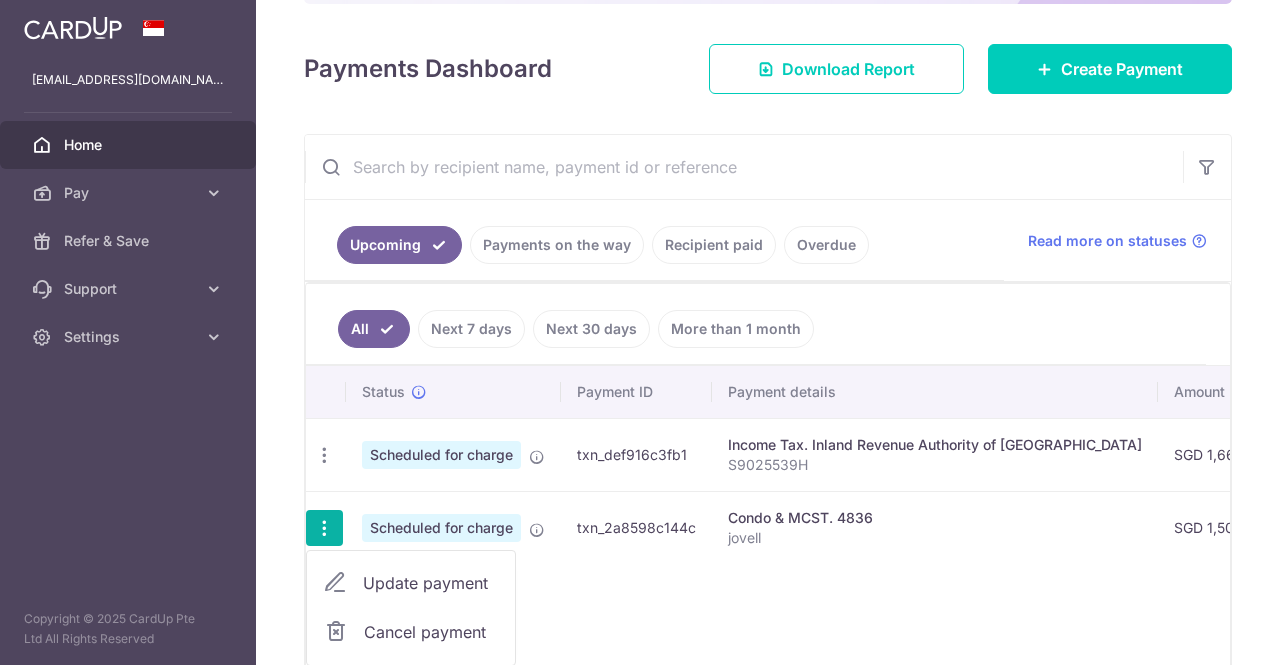 click on "Update payment" at bounding box center (431, 583) 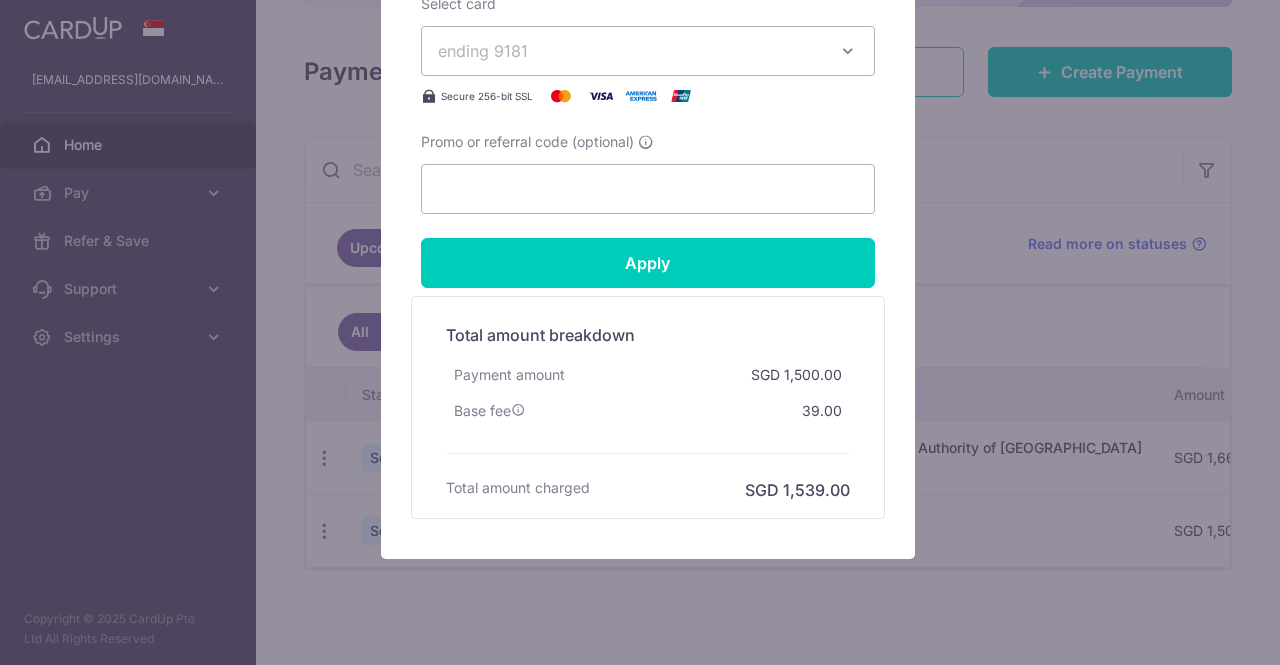 scroll, scrollTop: 951, scrollLeft: 0, axis: vertical 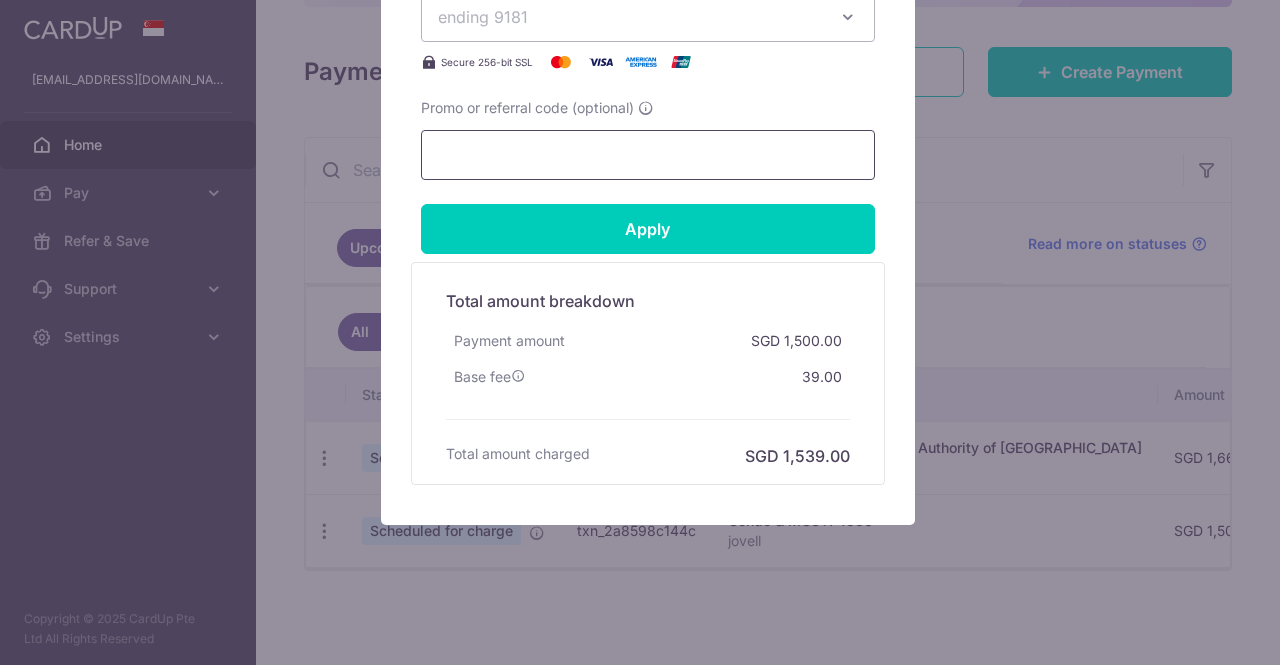 click on "Promo or referral code (optional)" at bounding box center (648, 155) 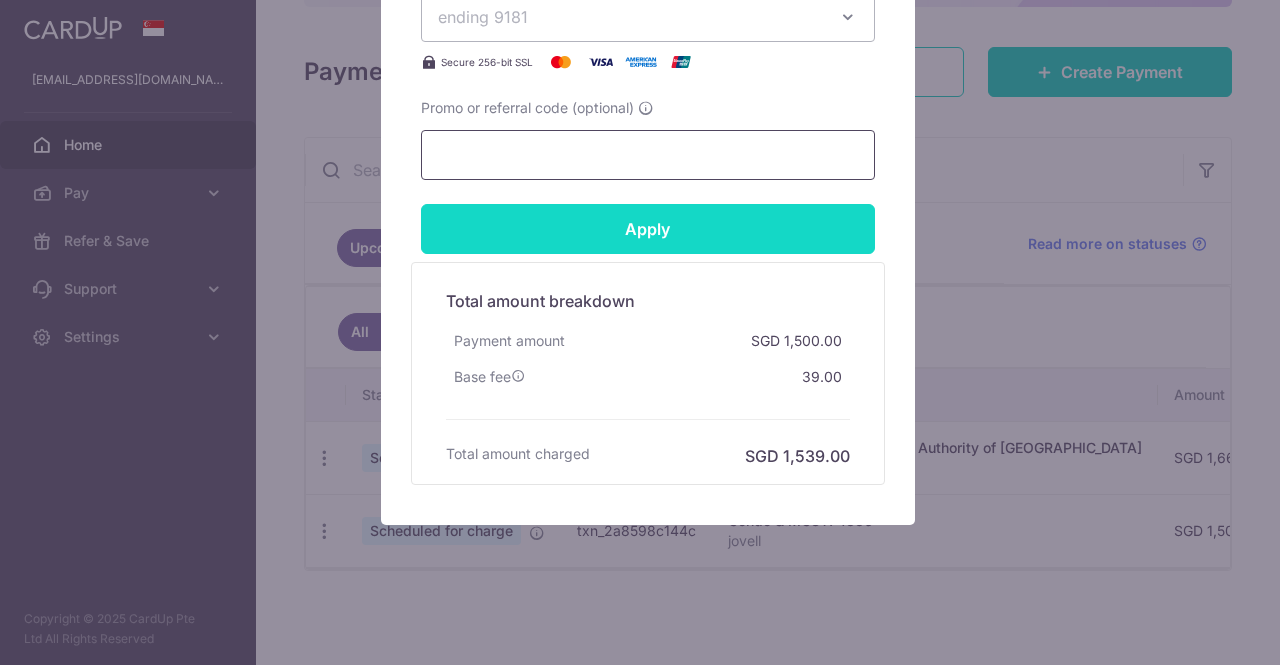 paste on "OFF225" 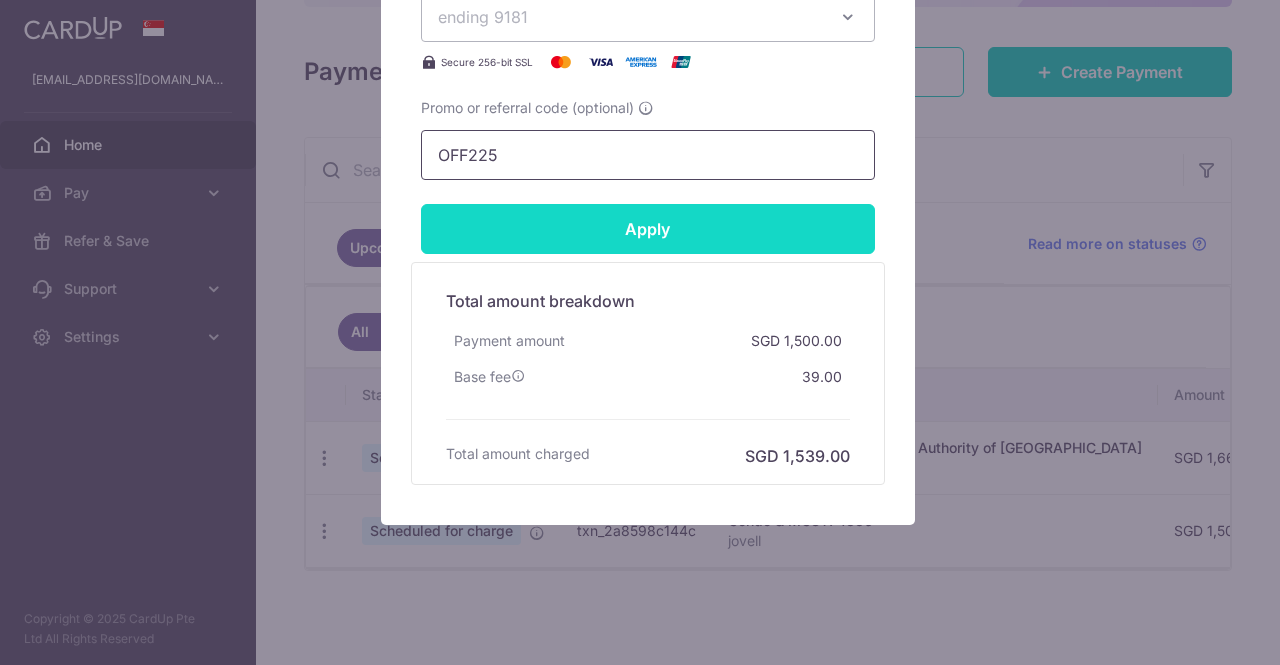 type on "OFF225" 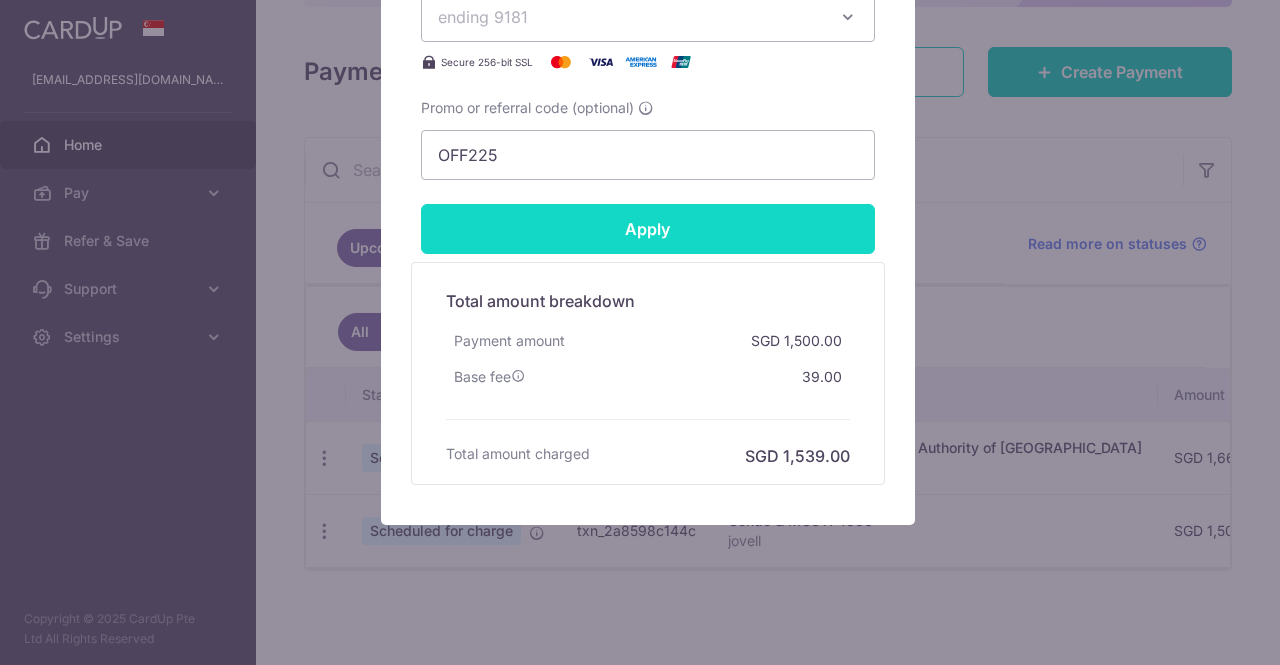 click on "Apply" at bounding box center (648, 229) 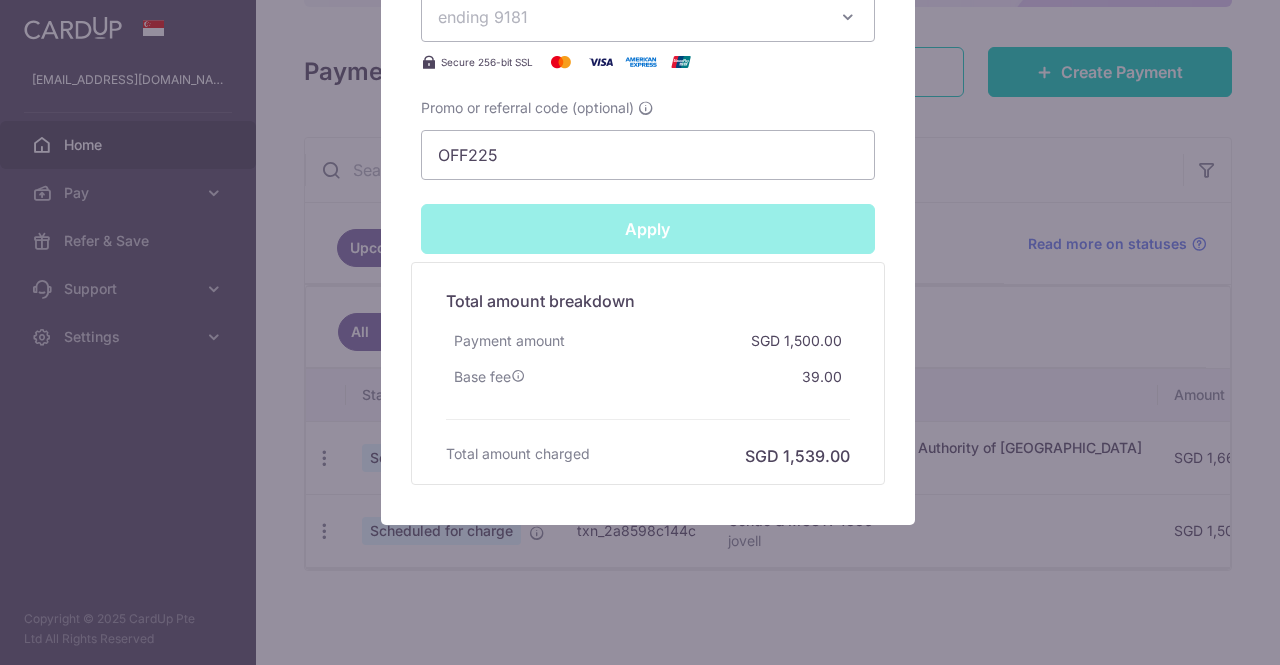 type on "Successfully Applied" 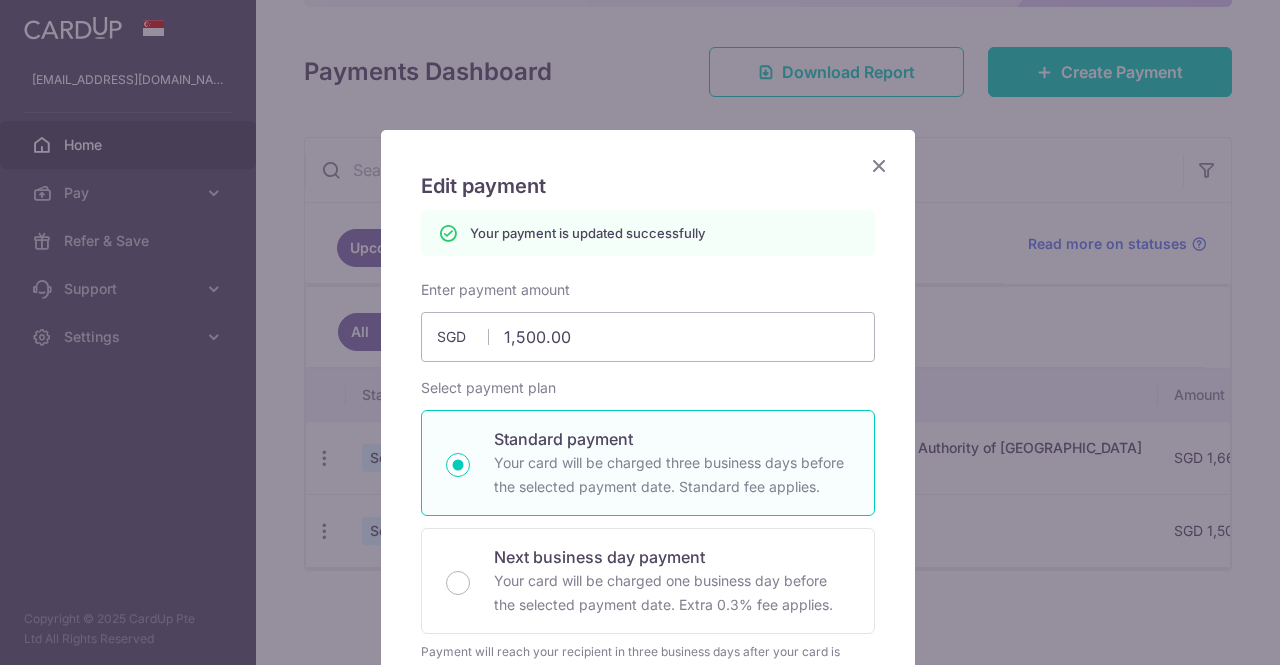 scroll, scrollTop: 0, scrollLeft: 0, axis: both 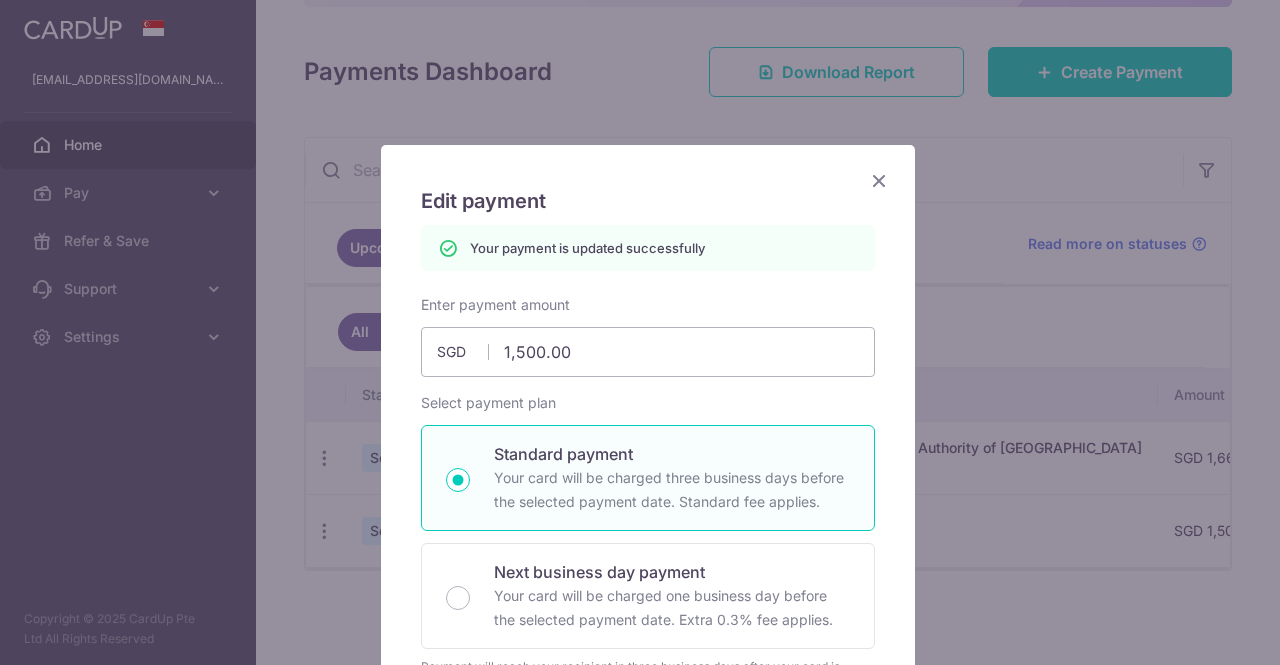 click at bounding box center [879, 180] 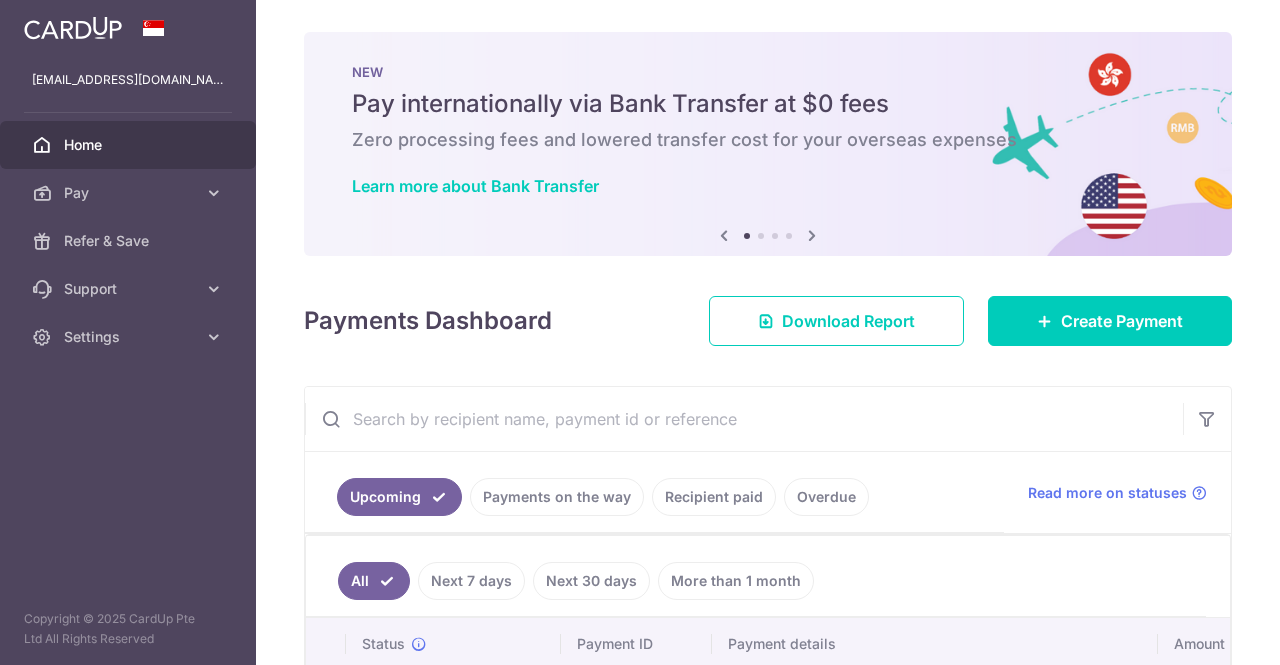 scroll, scrollTop: 0, scrollLeft: 0, axis: both 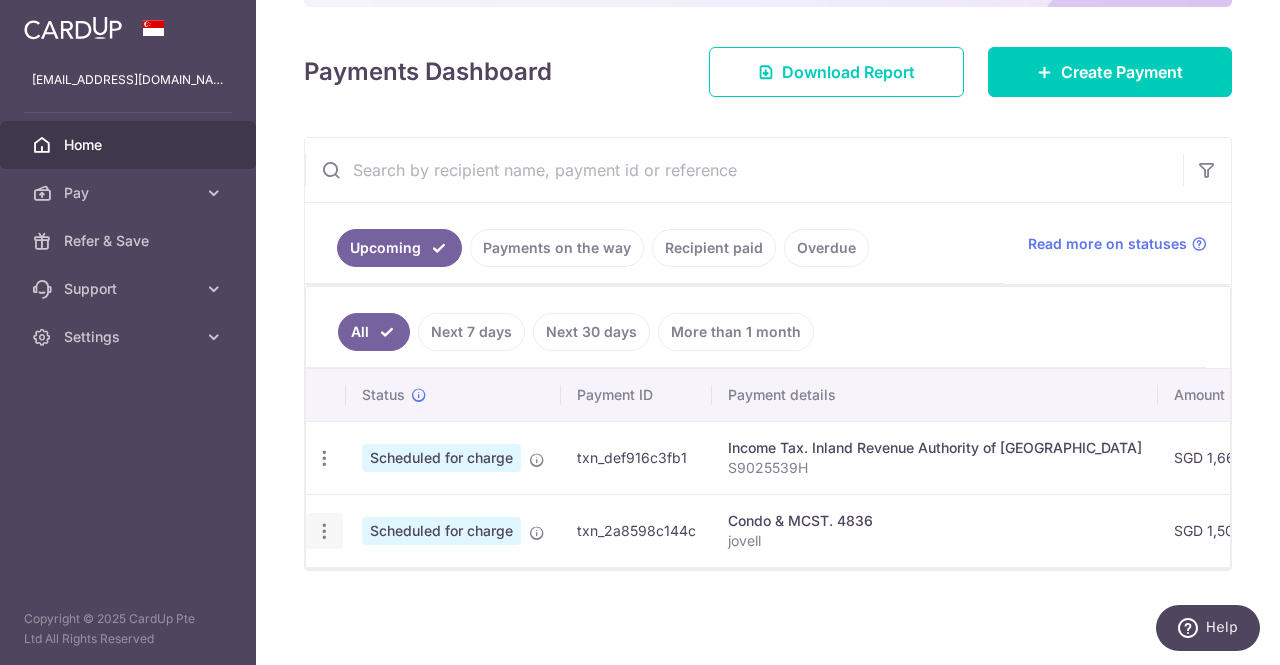 click at bounding box center (324, 458) 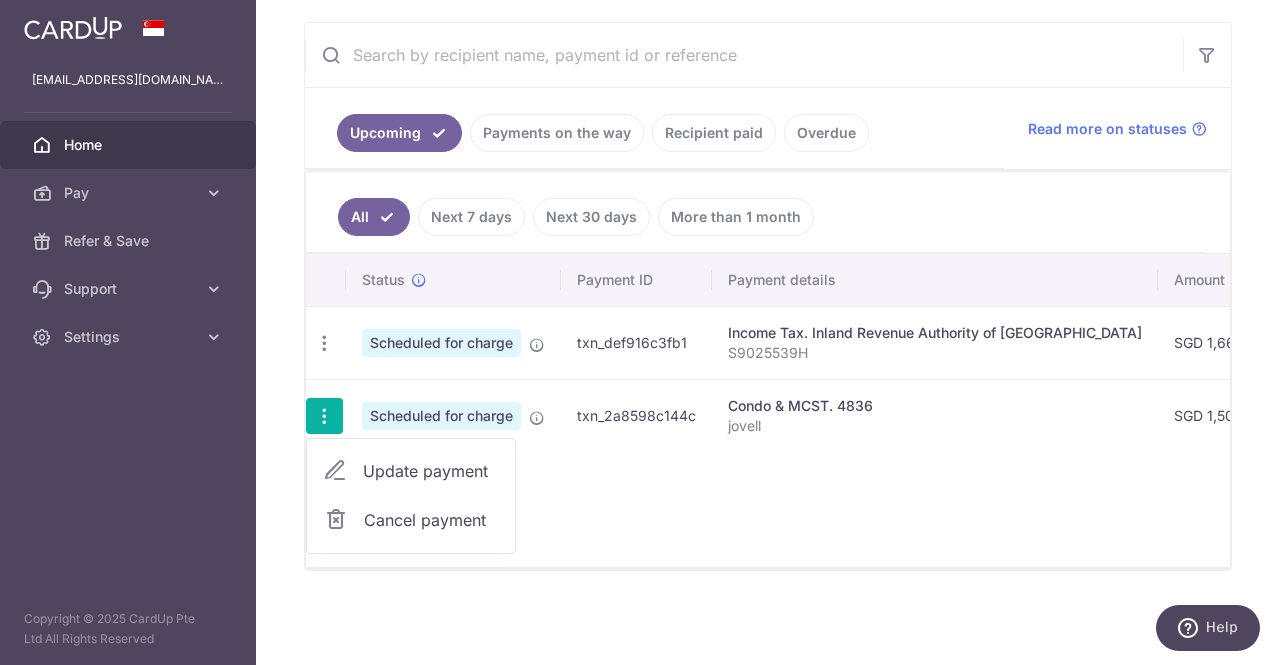 click on "Update payment" at bounding box center [431, 471] 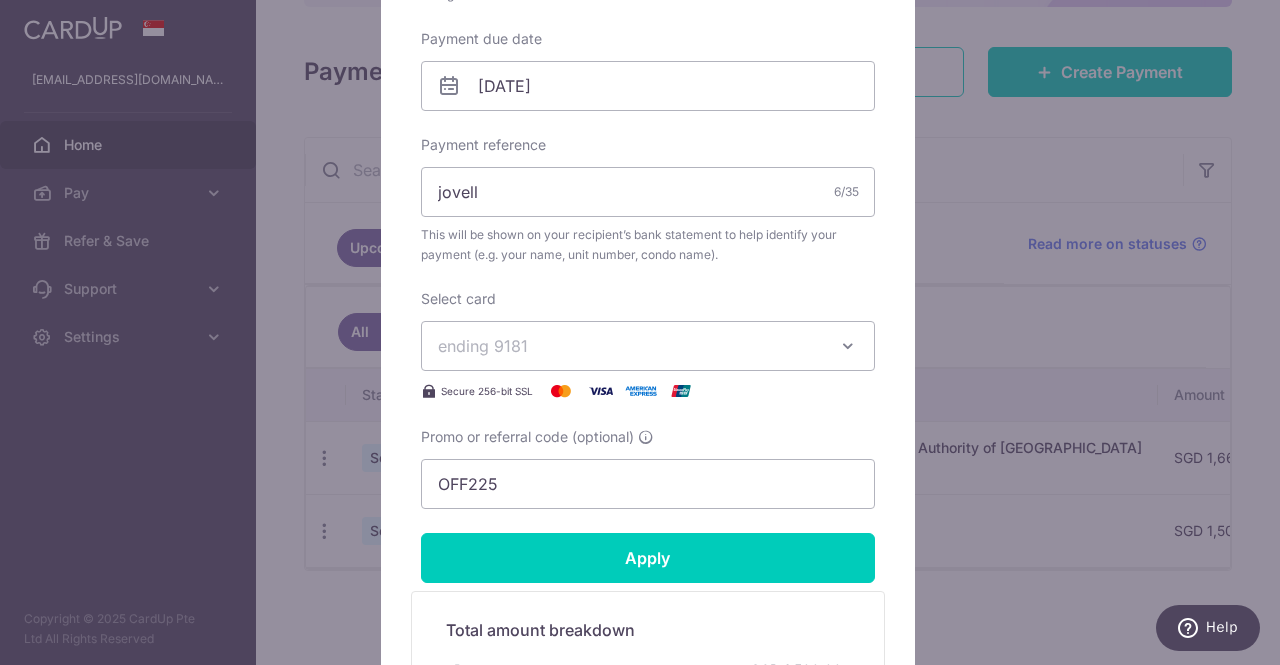 scroll, scrollTop: 618, scrollLeft: 0, axis: vertical 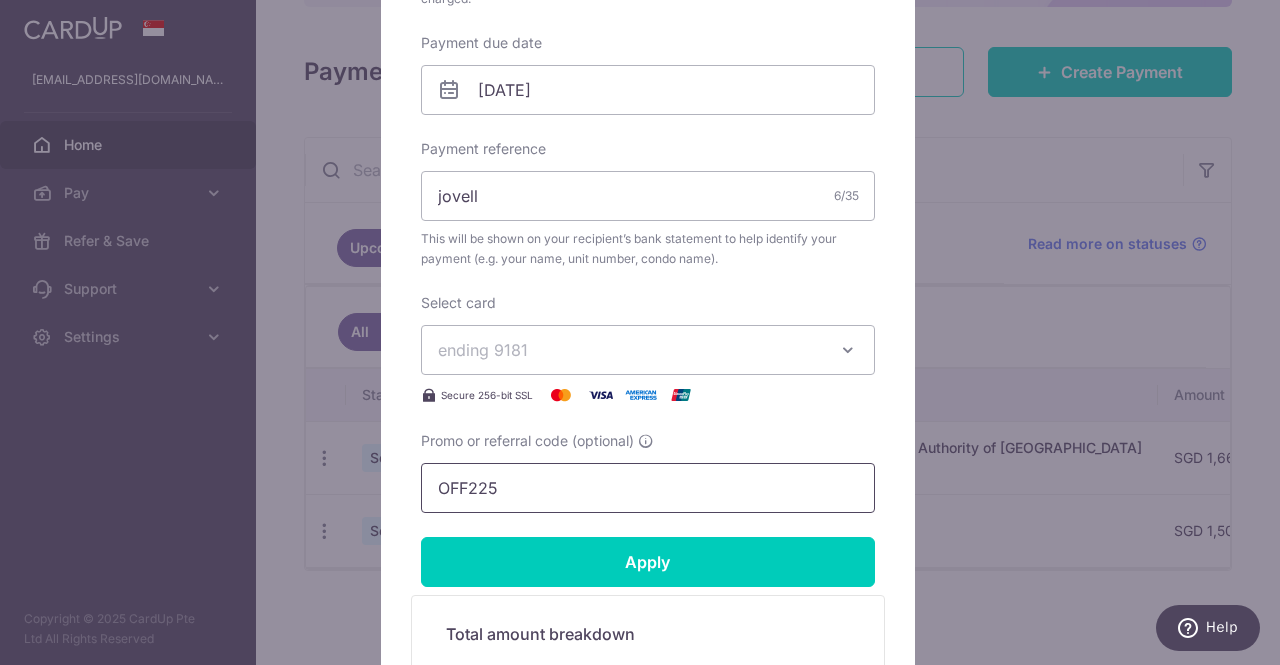 click on "OFF225" at bounding box center (648, 488) 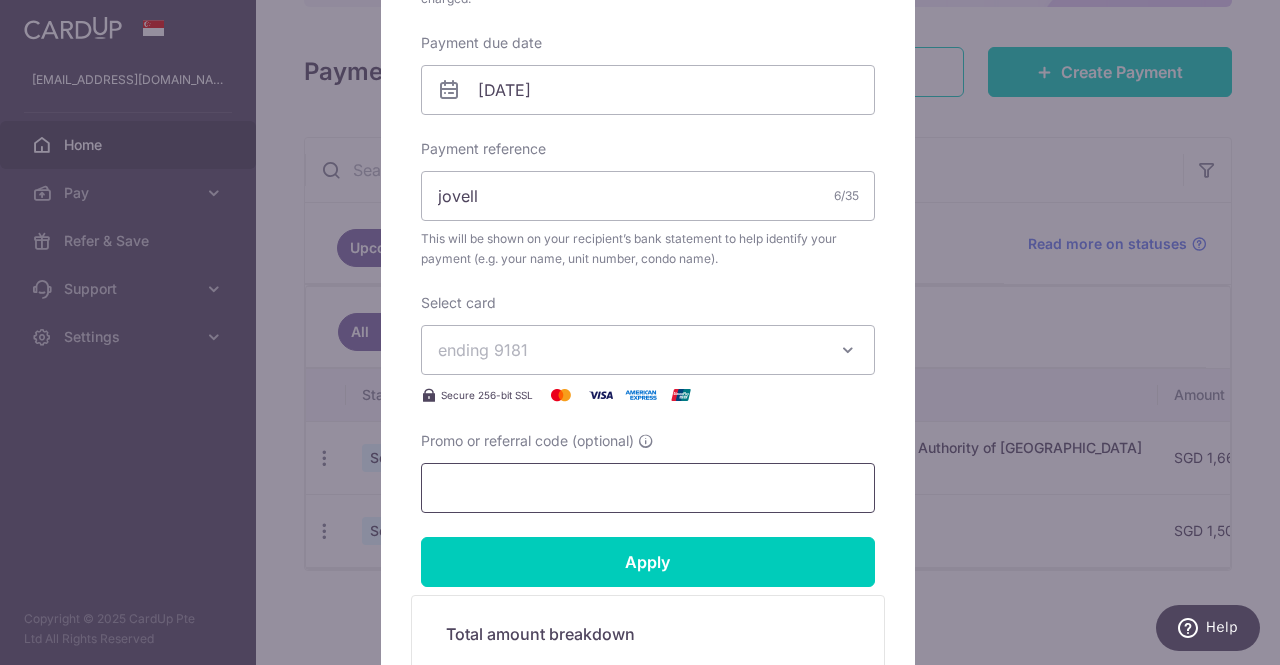 scroll, scrollTop: 951, scrollLeft: 0, axis: vertical 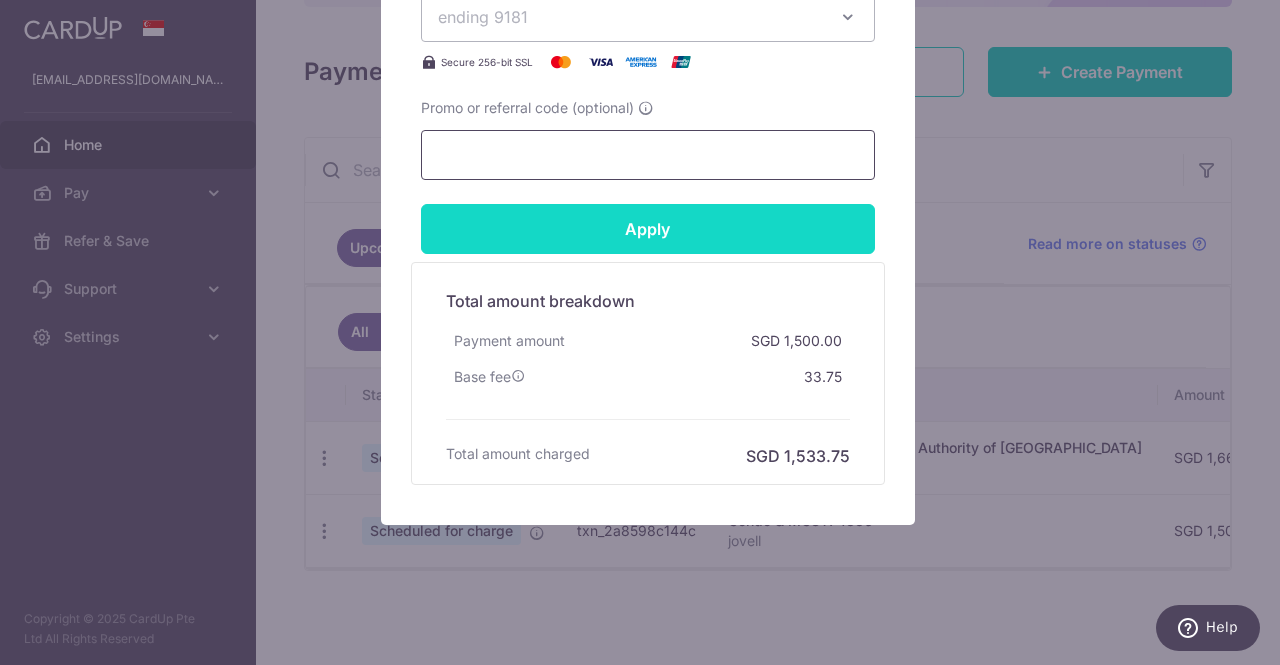 type 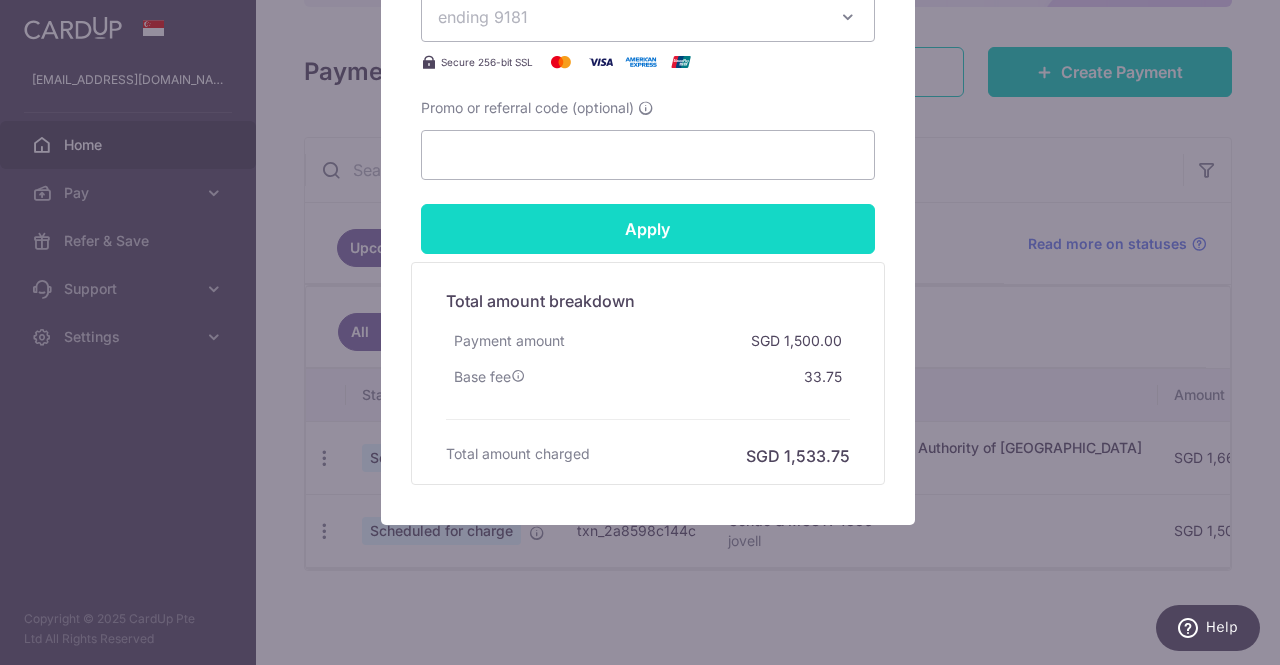 click on "Apply" at bounding box center (648, 229) 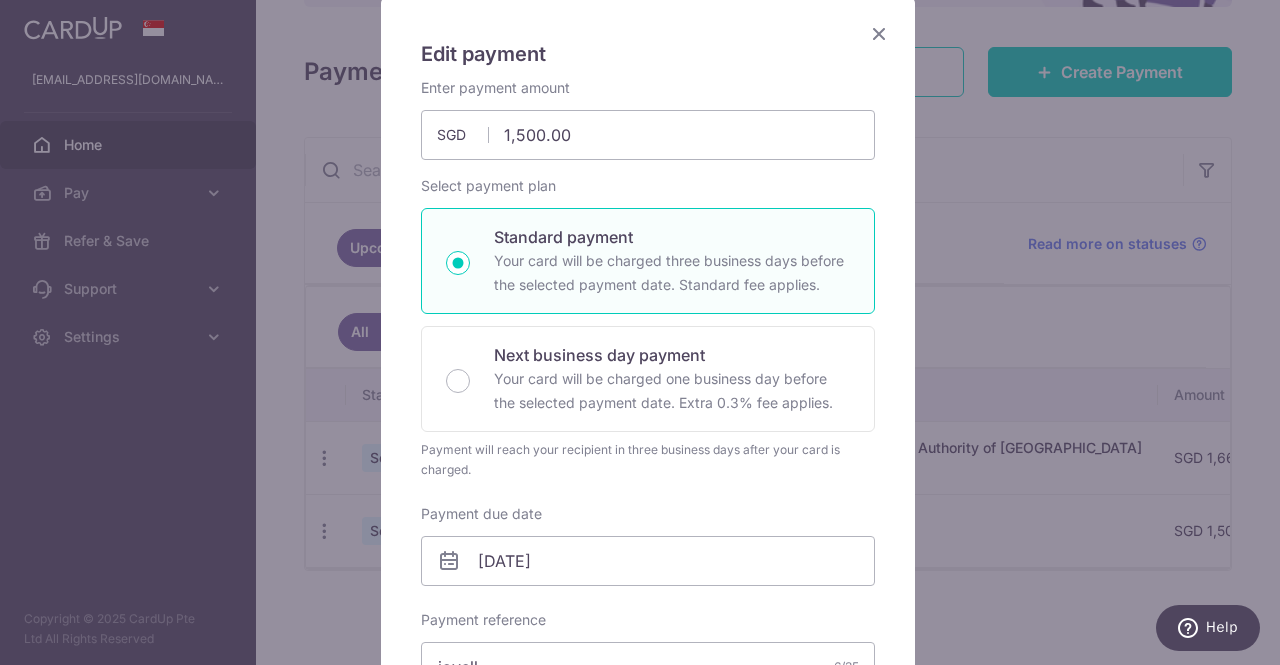 scroll, scrollTop: 118, scrollLeft: 0, axis: vertical 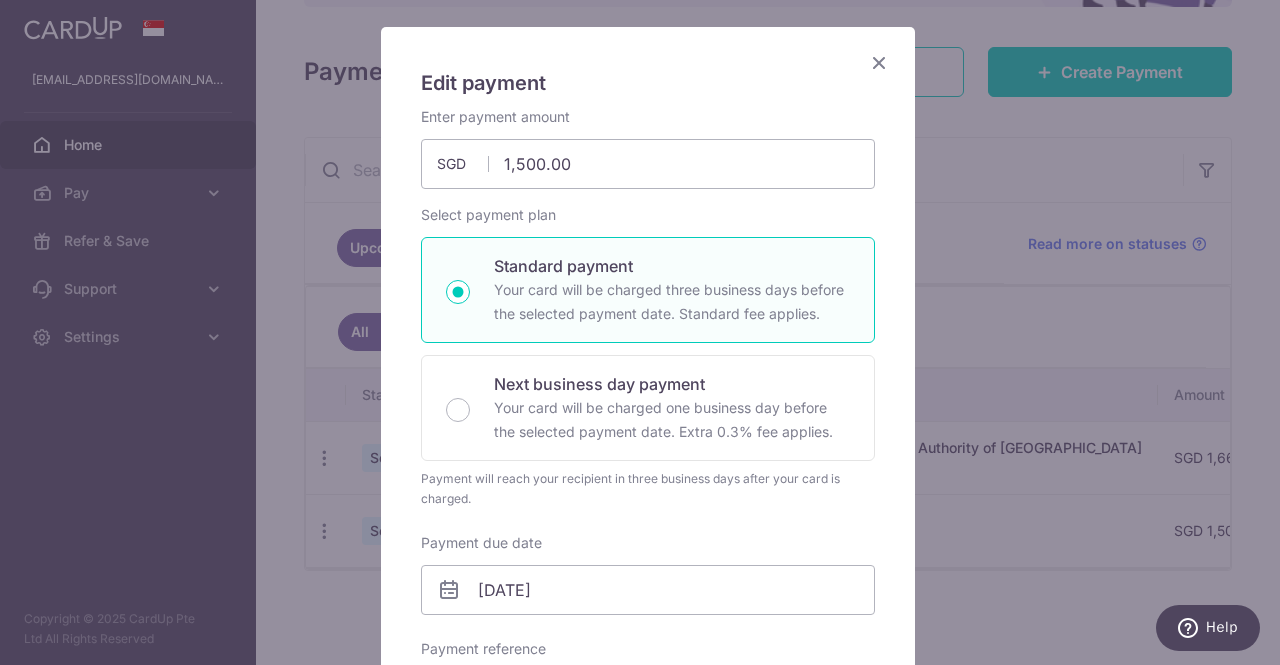 click at bounding box center (879, 62) 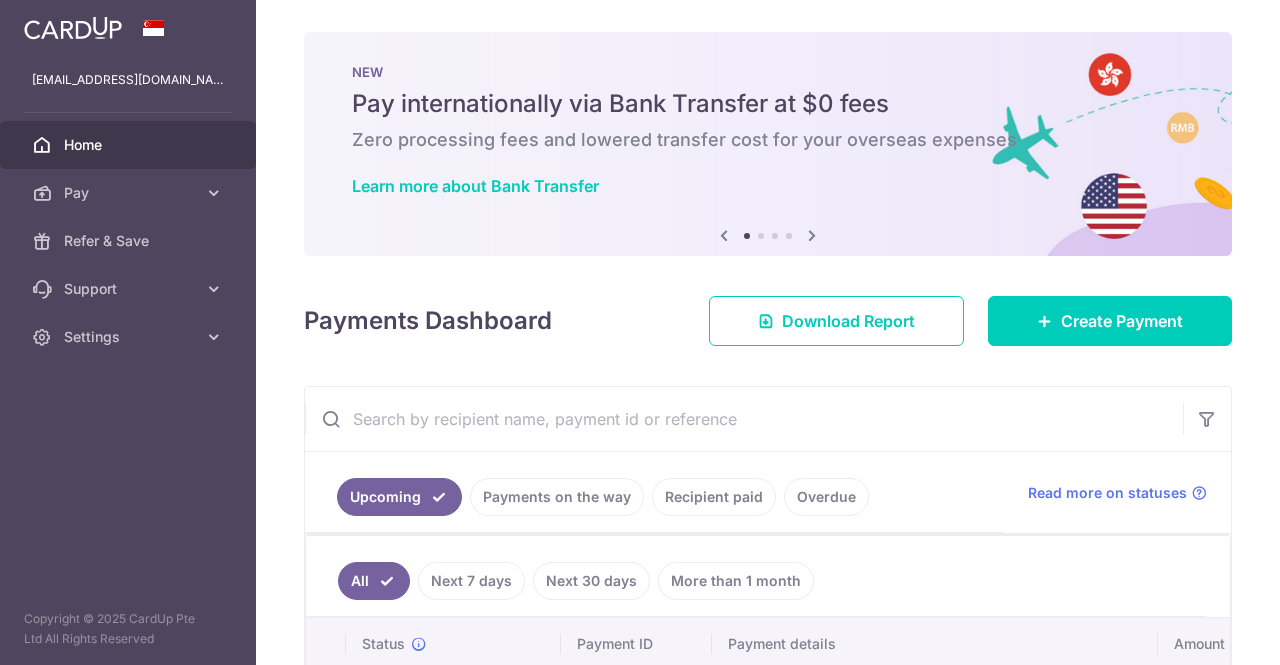 scroll, scrollTop: 0, scrollLeft: 0, axis: both 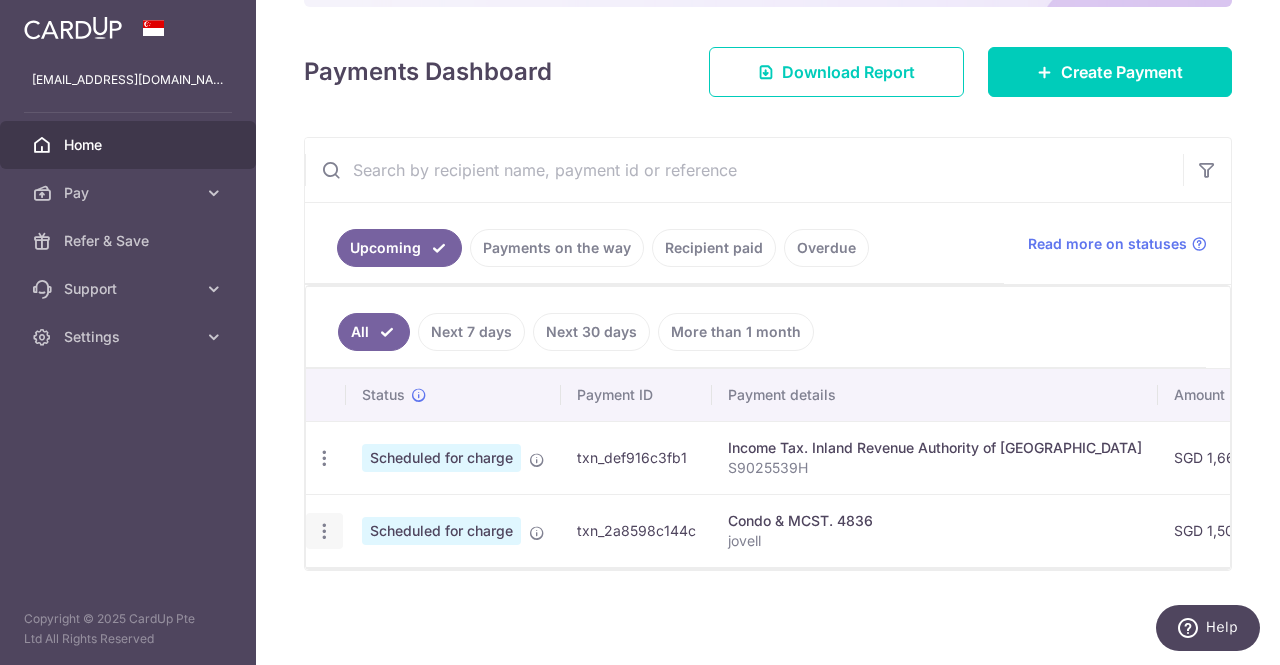 click at bounding box center [324, 458] 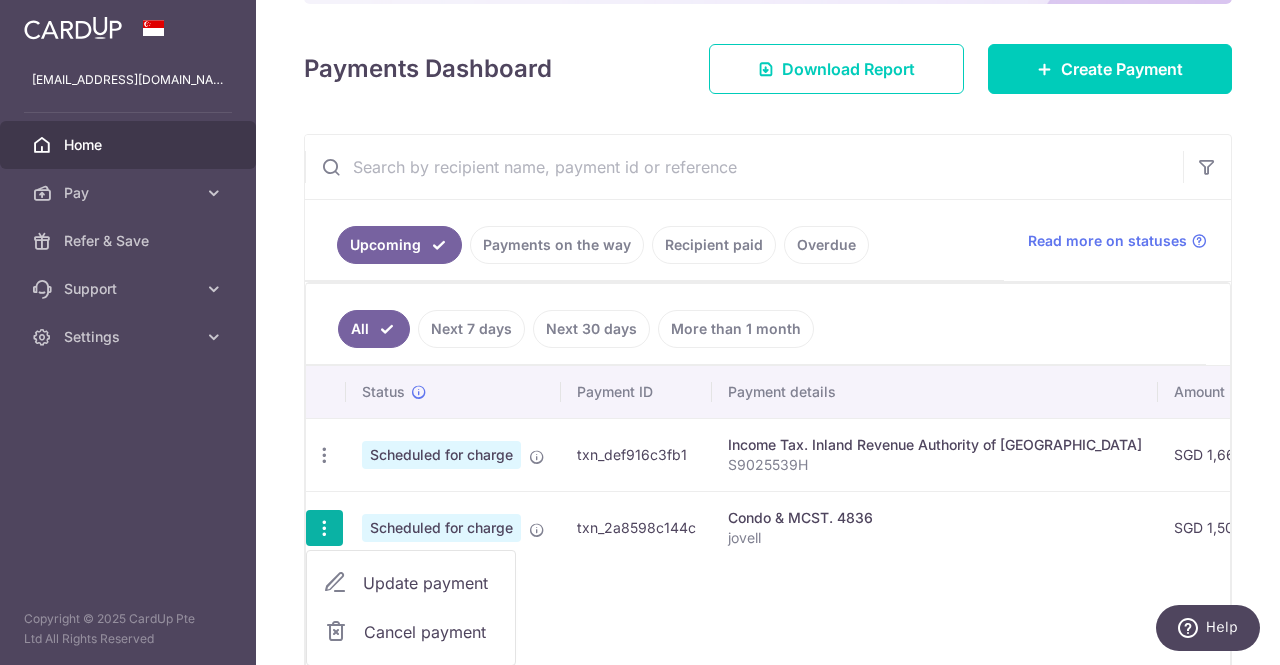 click on "Cancel payment" at bounding box center [431, 632] 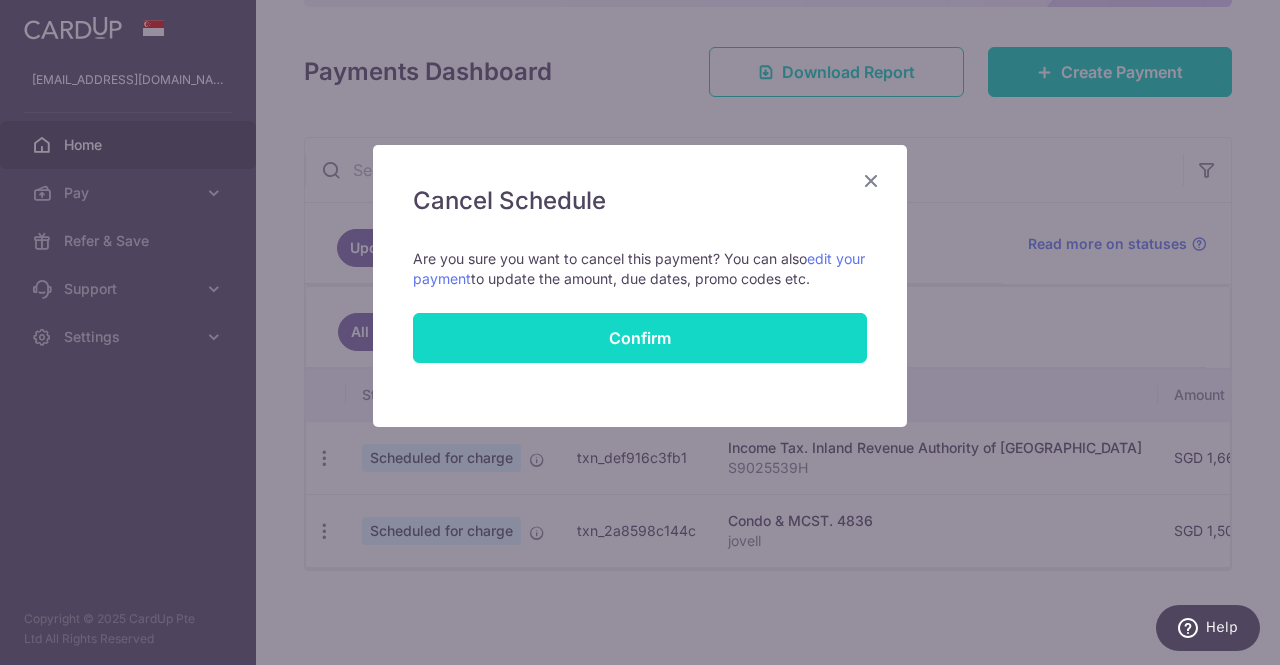 click on "Confirm" at bounding box center [640, 338] 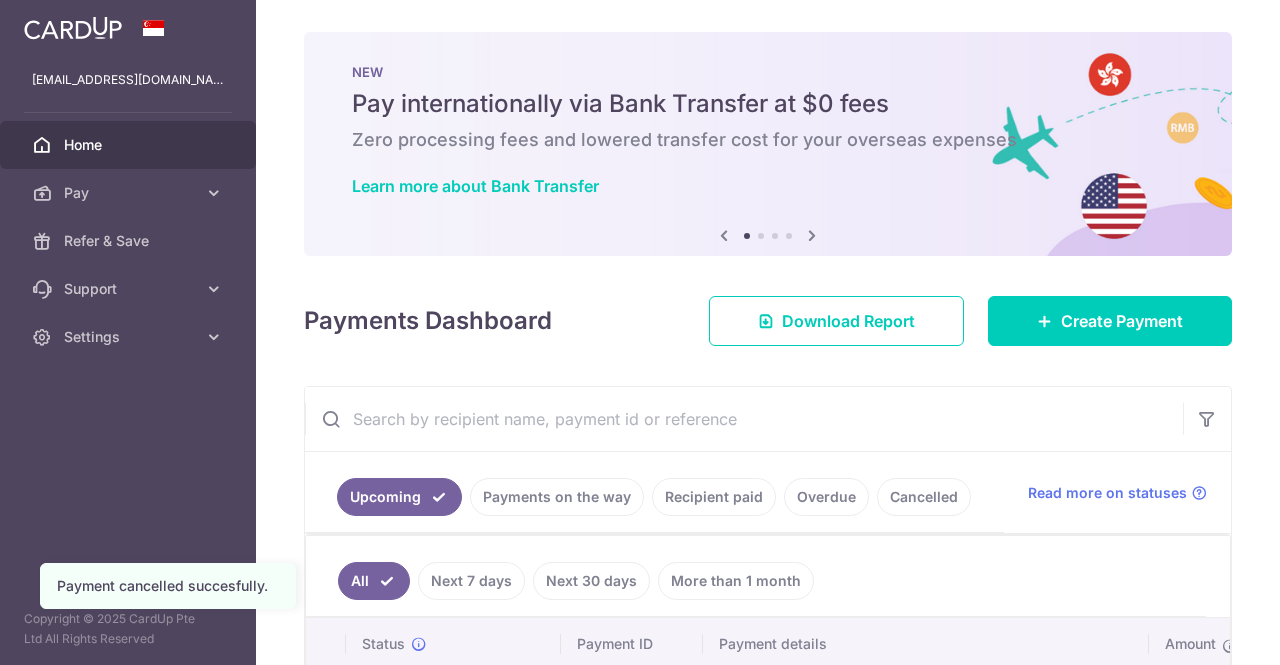 scroll, scrollTop: 0, scrollLeft: 0, axis: both 